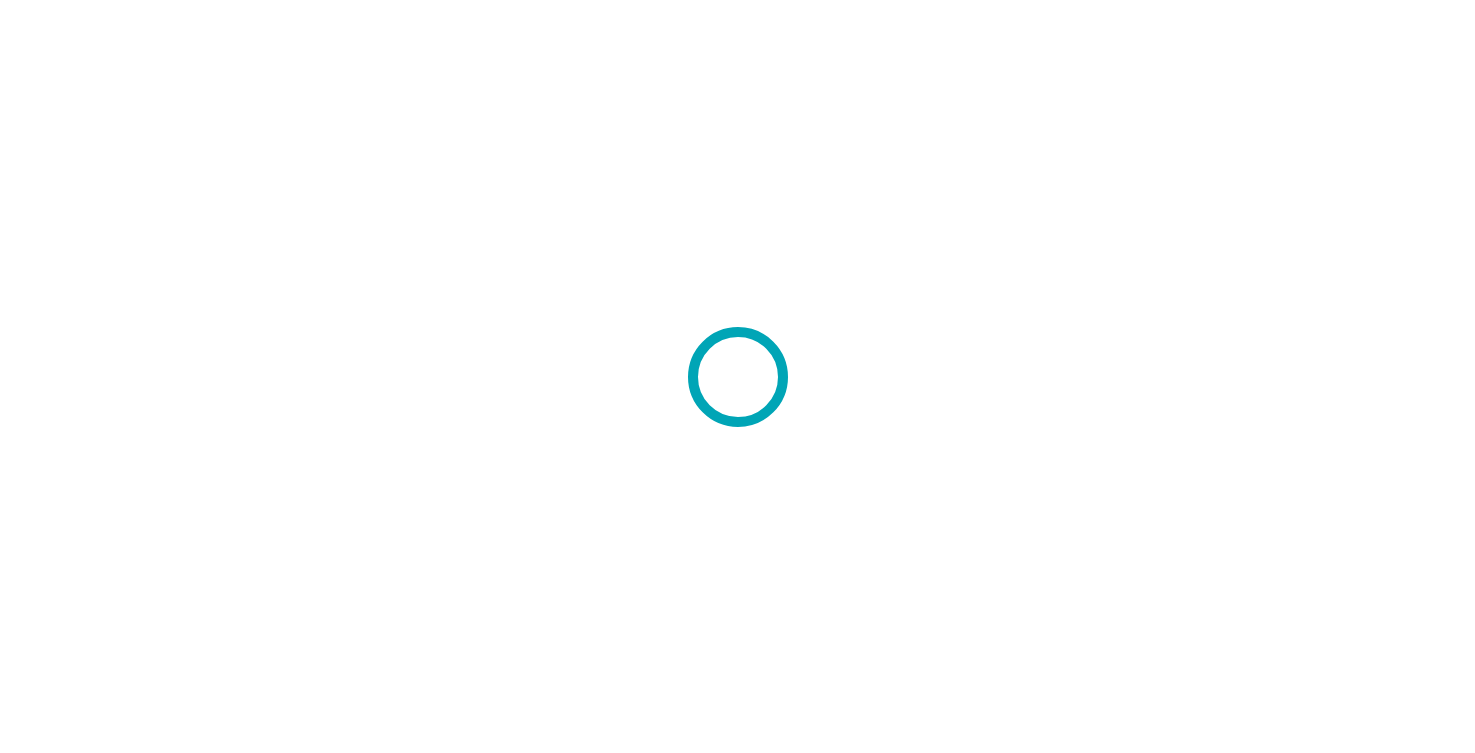 scroll, scrollTop: 0, scrollLeft: 0, axis: both 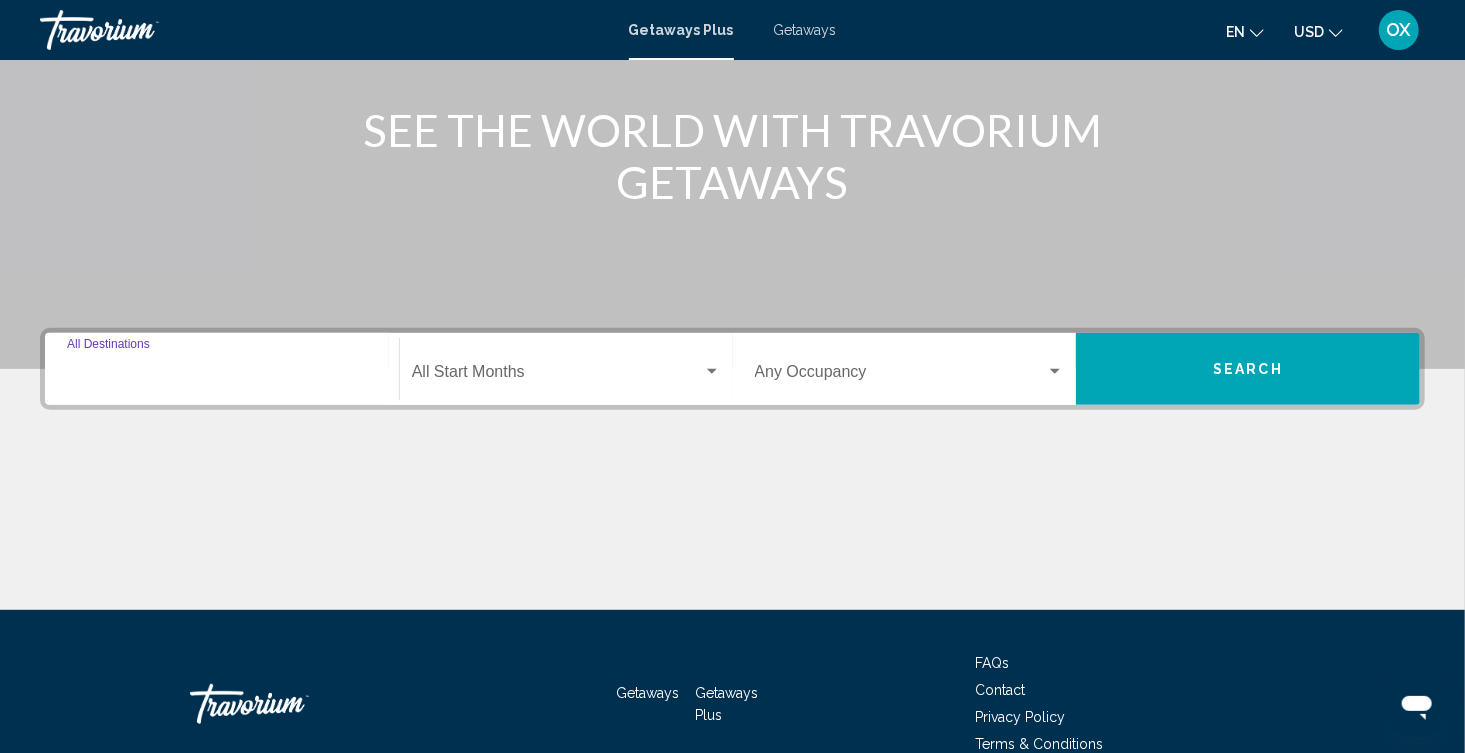 click on "Destination All Destinations" at bounding box center [222, 376] 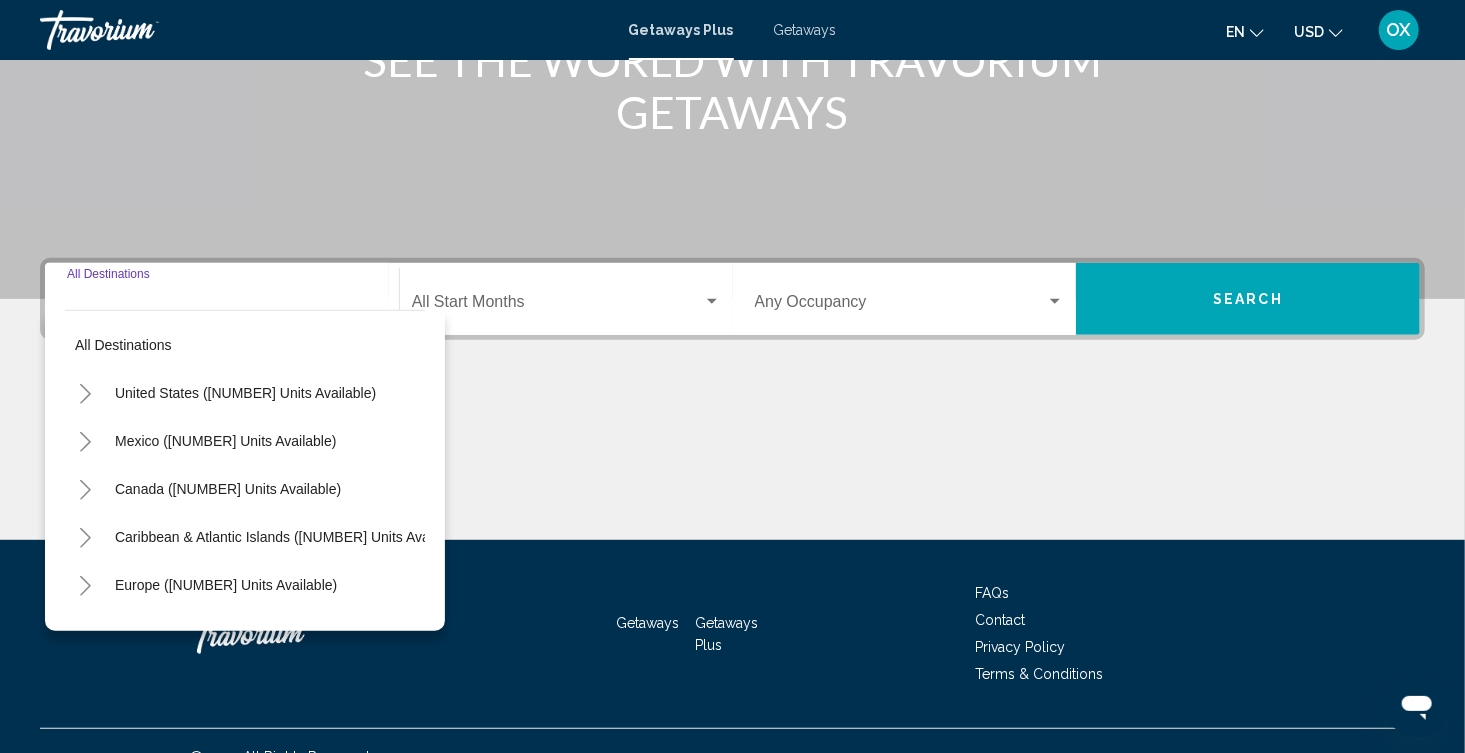 scroll, scrollTop: 331, scrollLeft: 0, axis: vertical 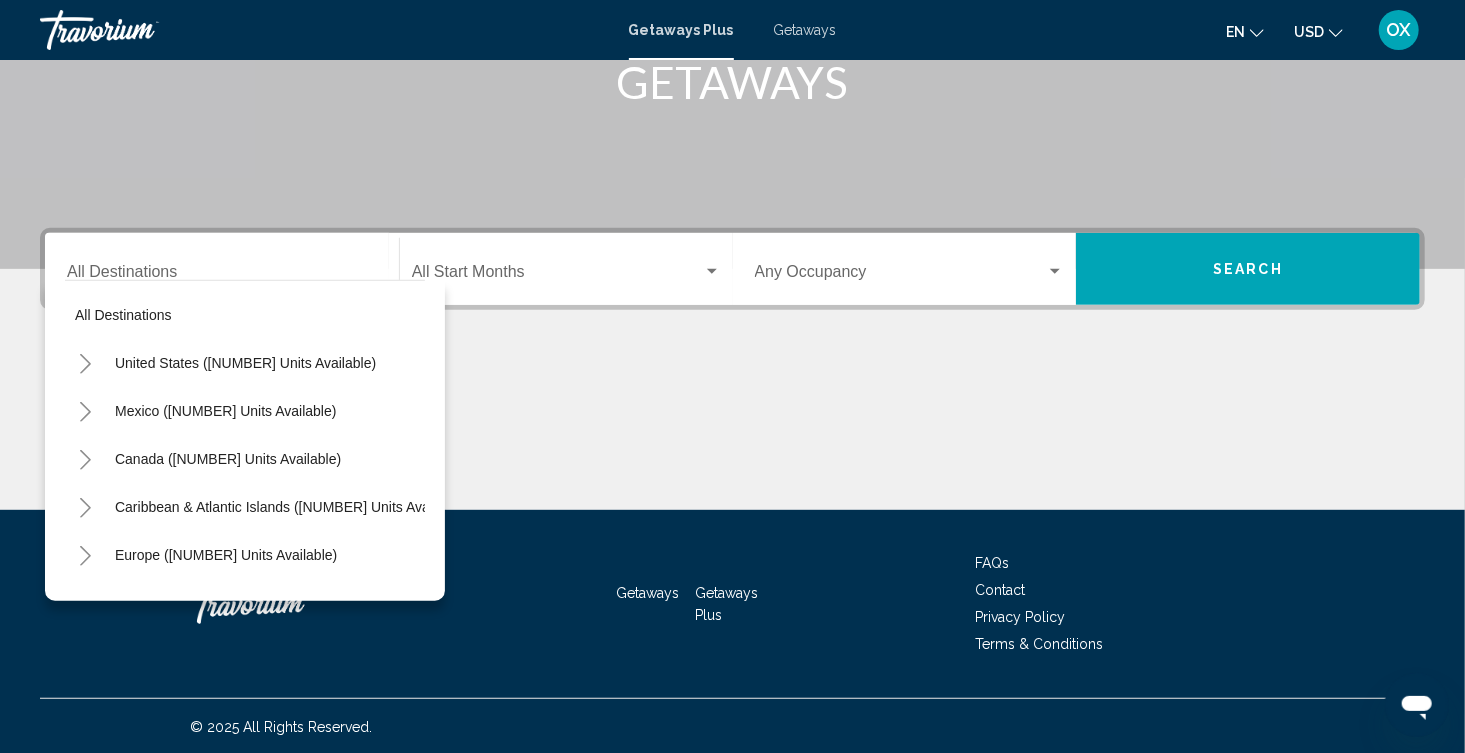 click on "All destinations
United States ([NUMBER] units available)
Mexico ([NUMBER] units available)
Canada ([NUMBER] units available)
Caribbean & Atlantic Islands ([NUMBER] units available)
Europe ([NUMBER] units available)
Australia ([NUMBER] units available)
South Pacific and Oceania ([NUMBER] units available)
South America ([NUMBER] units available)
Central America ([NUMBER] units available)
Asia ([NUMBER] units available)
Africa ([NUMBER] units available)
Middle East ([NUMBER] units available)" at bounding box center (245, 436) 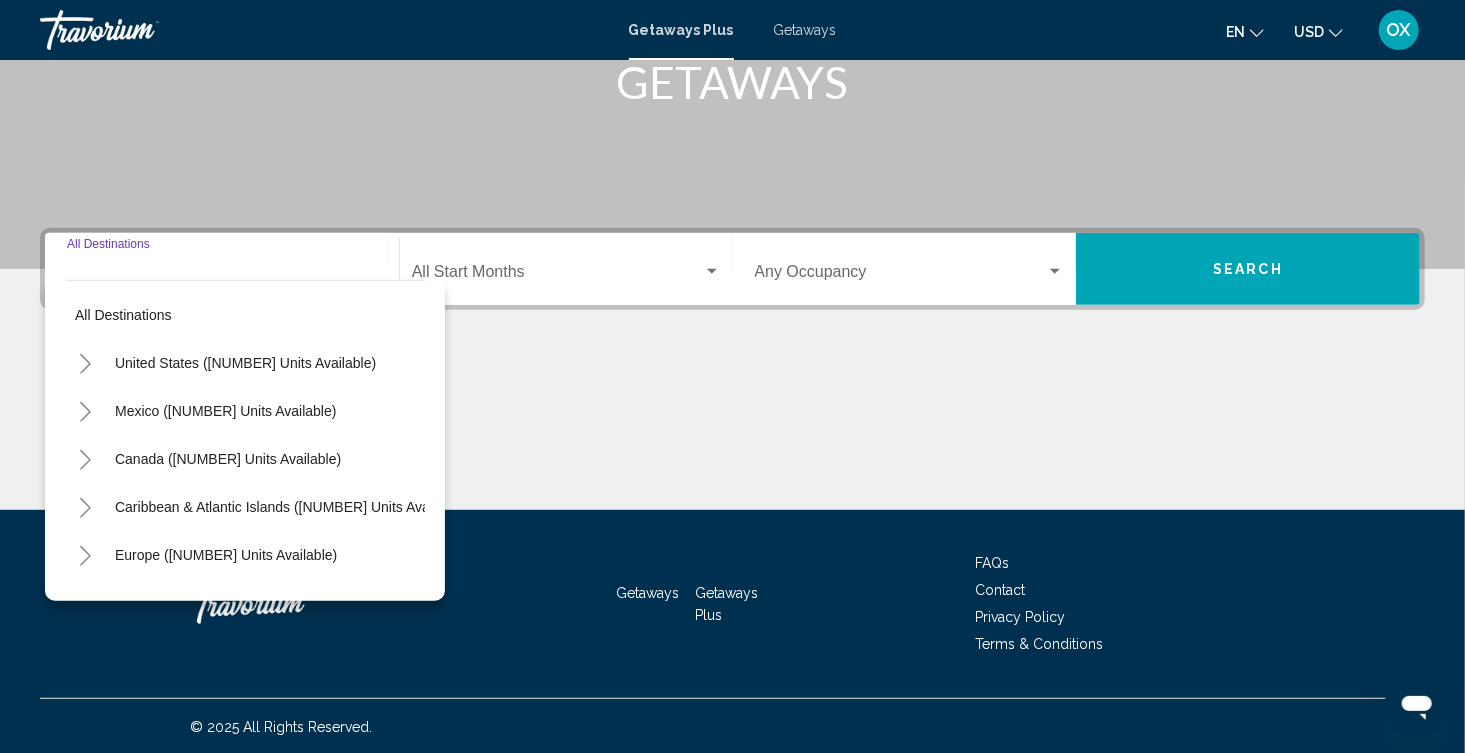click on "Destination All Destinations" at bounding box center [222, 276] 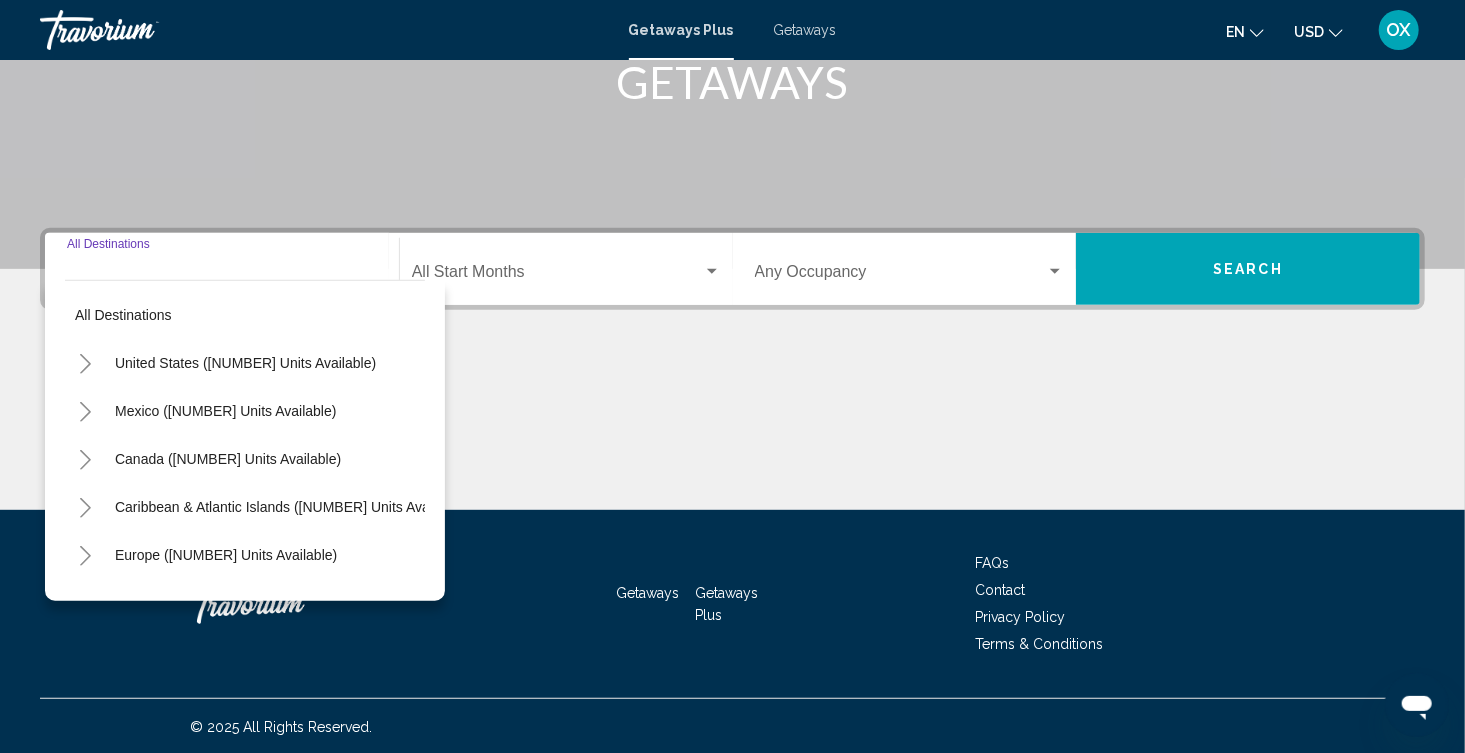 click on "Destination All Destinations" at bounding box center (222, 276) 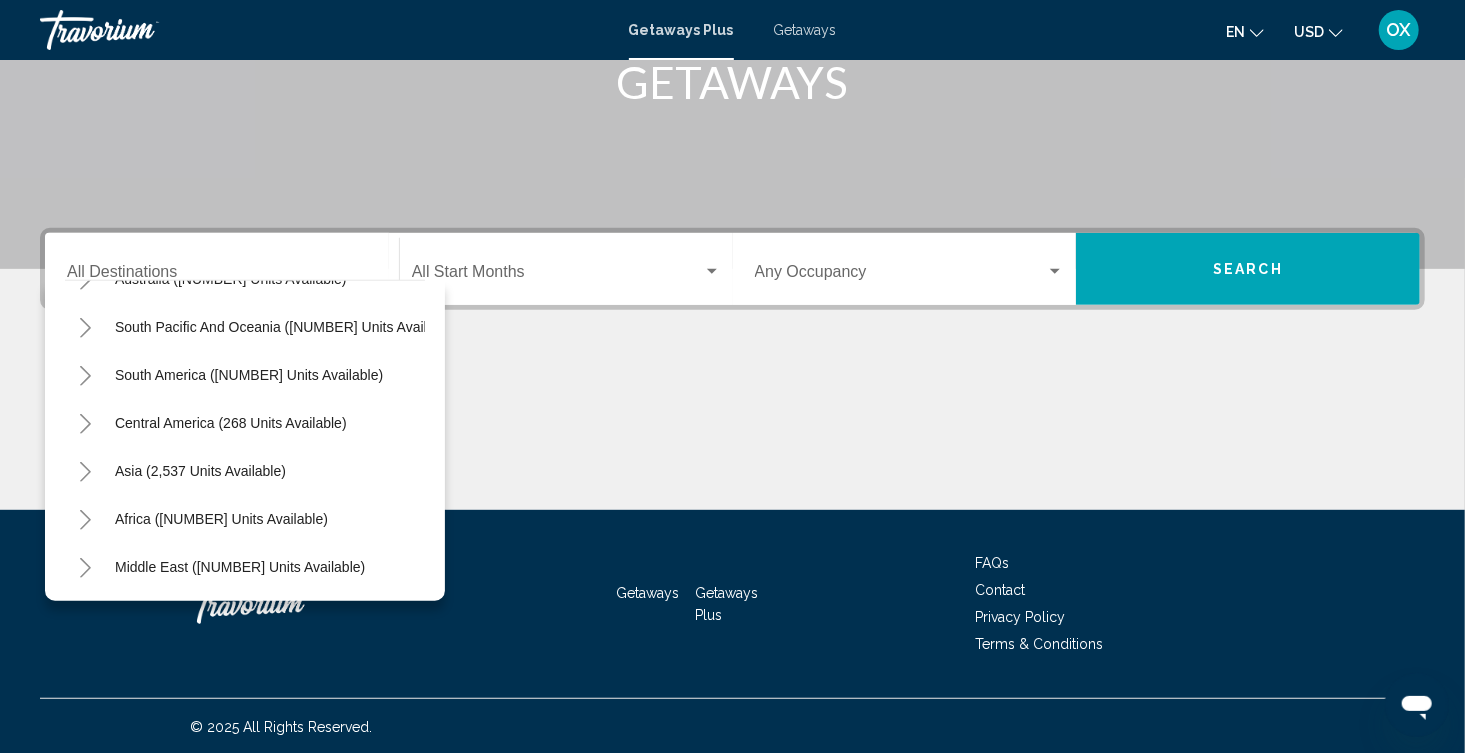 scroll, scrollTop: 339, scrollLeft: 0, axis: vertical 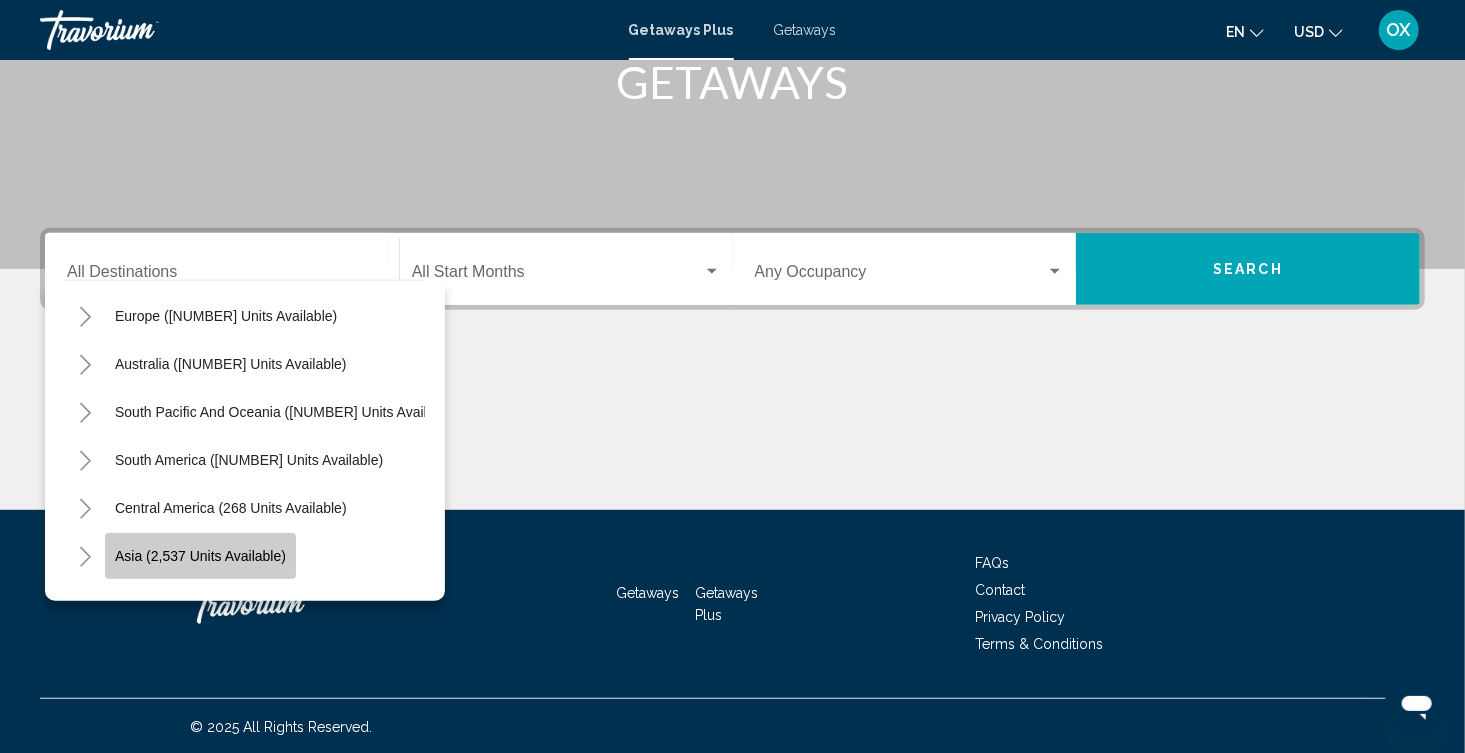 click on "Asia (2,537 units available)" 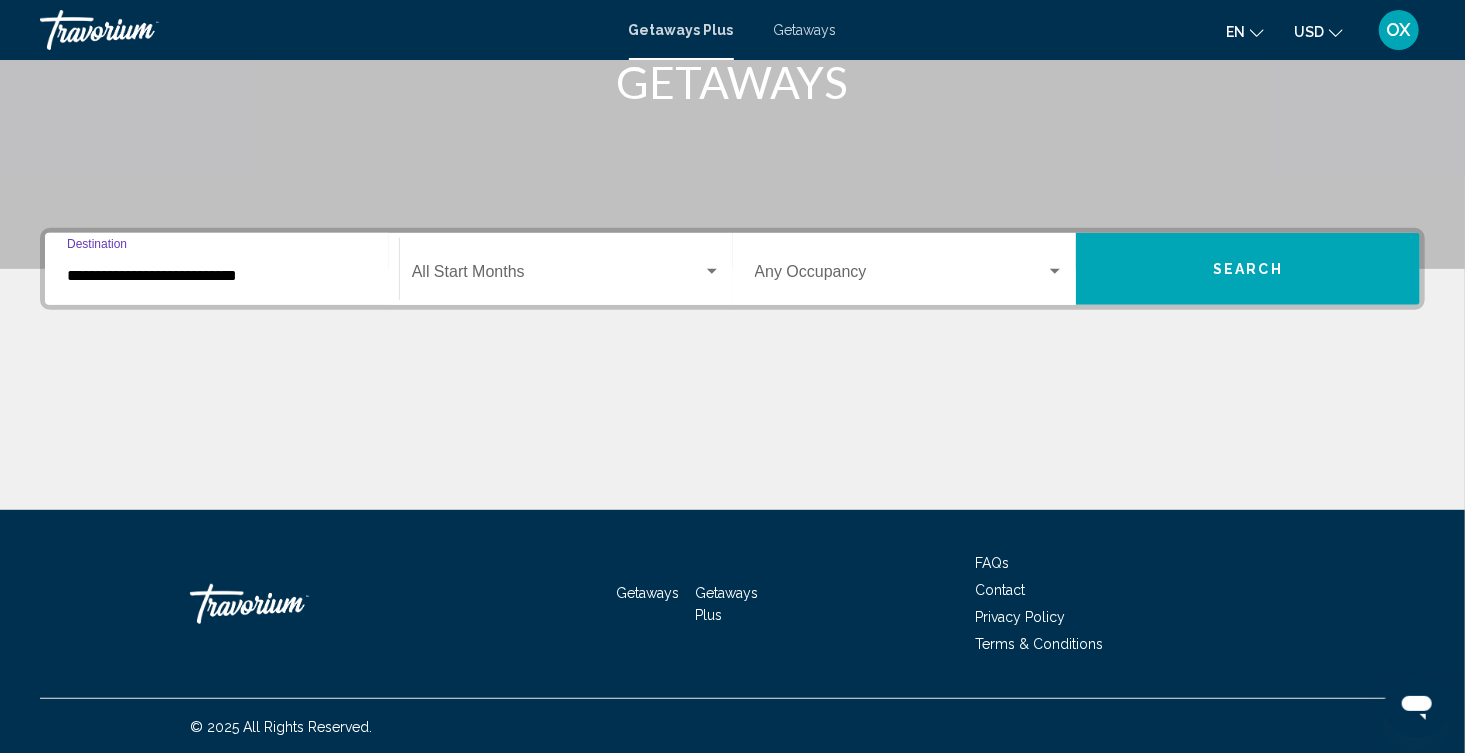 click at bounding box center (557, 276) 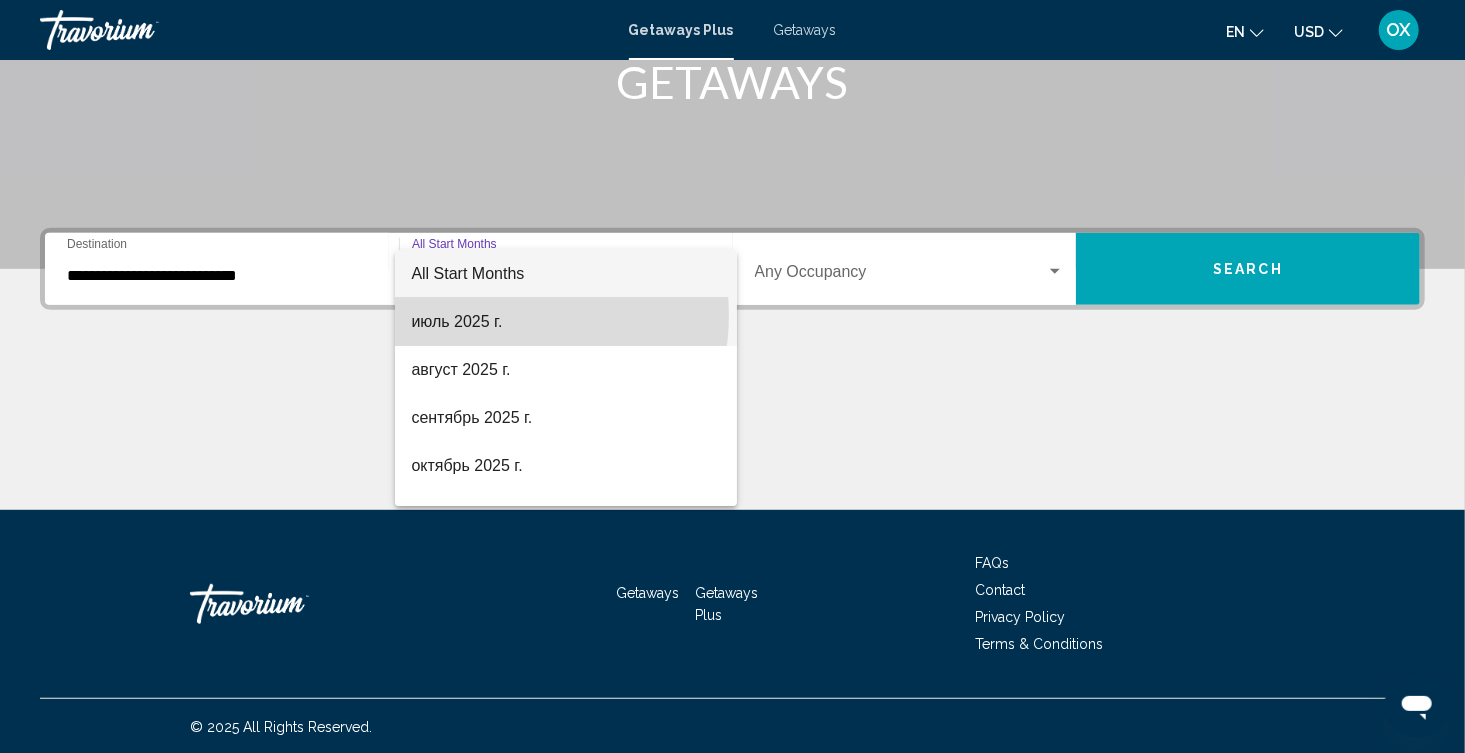 click on "июль 2025 г." at bounding box center [565, 322] 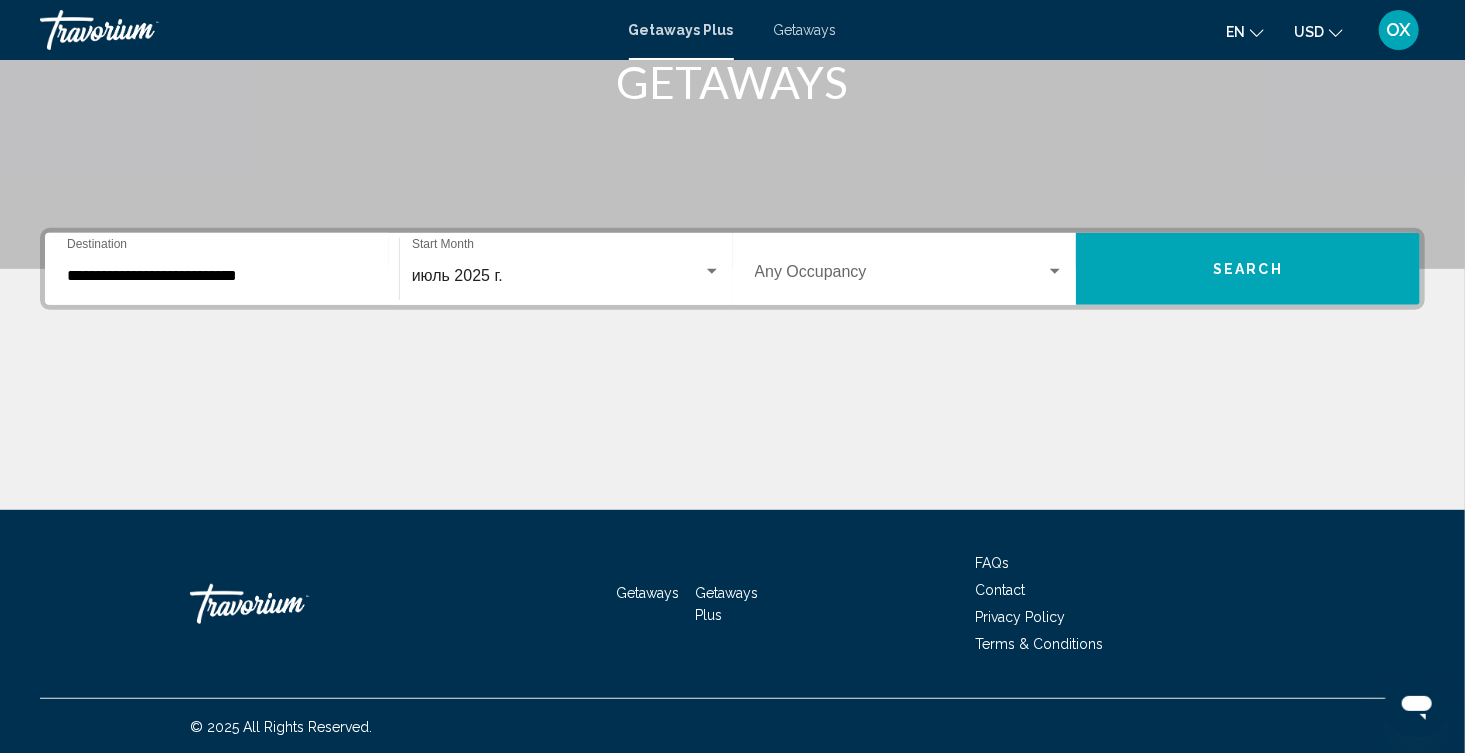 click on "Occupancy Any Occupancy" at bounding box center [910, 269] 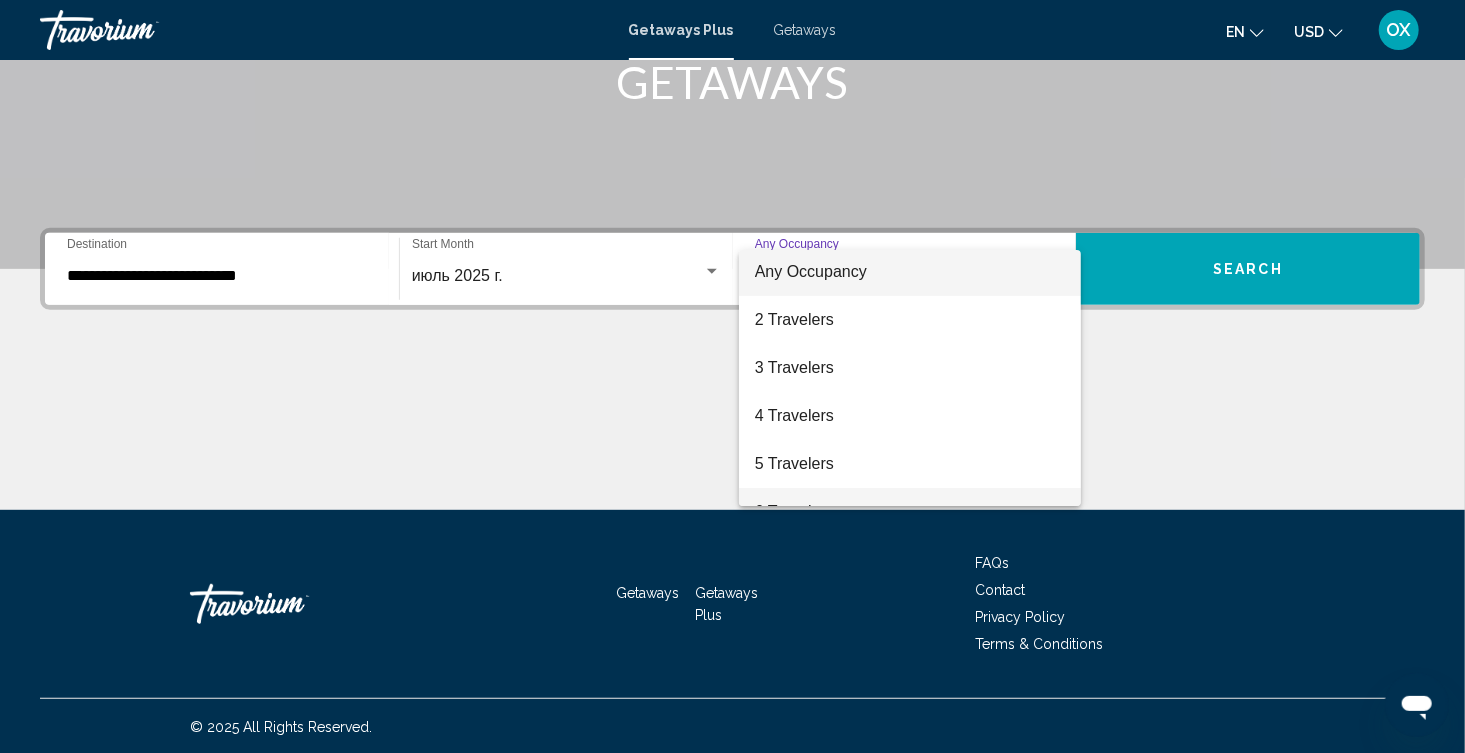 scroll, scrollTop: 0, scrollLeft: 0, axis: both 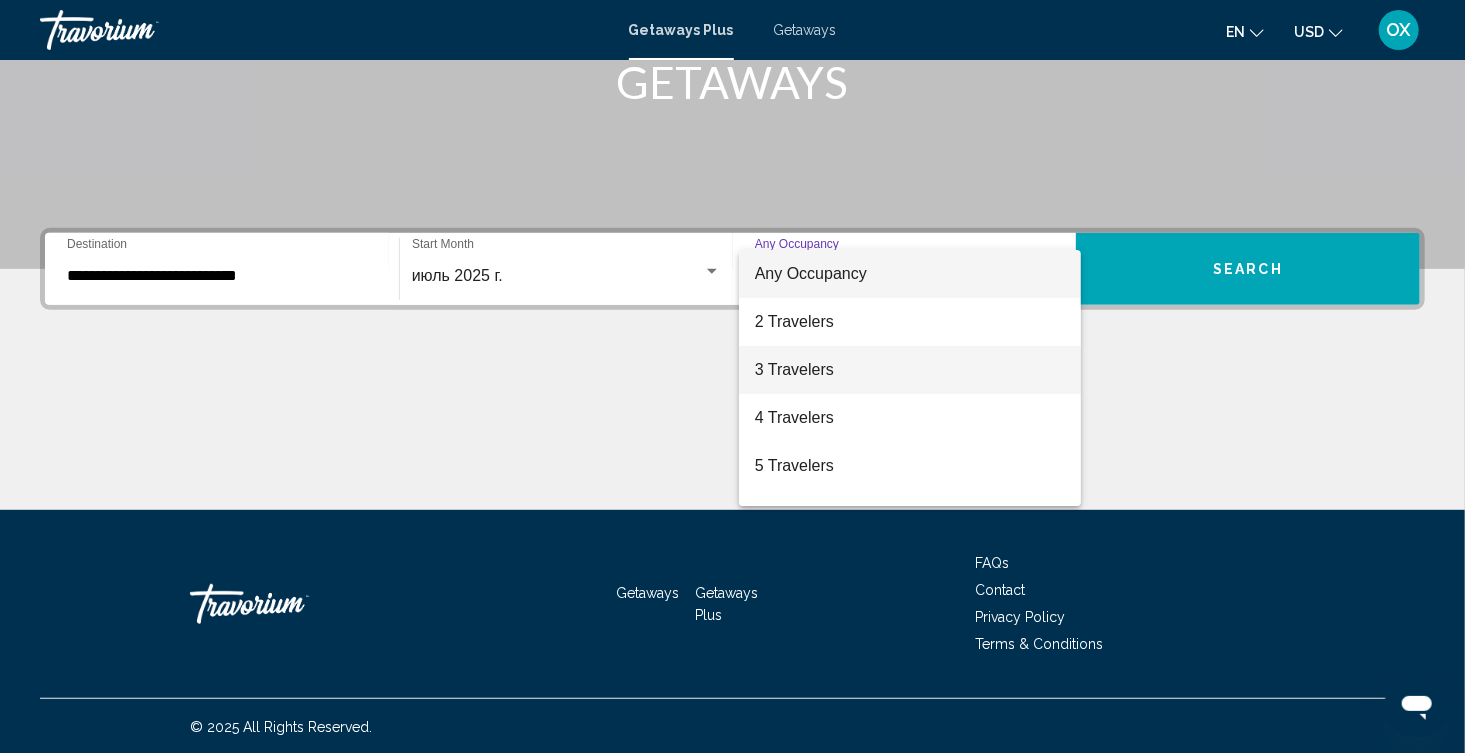 click on "3 Travelers" at bounding box center [910, 370] 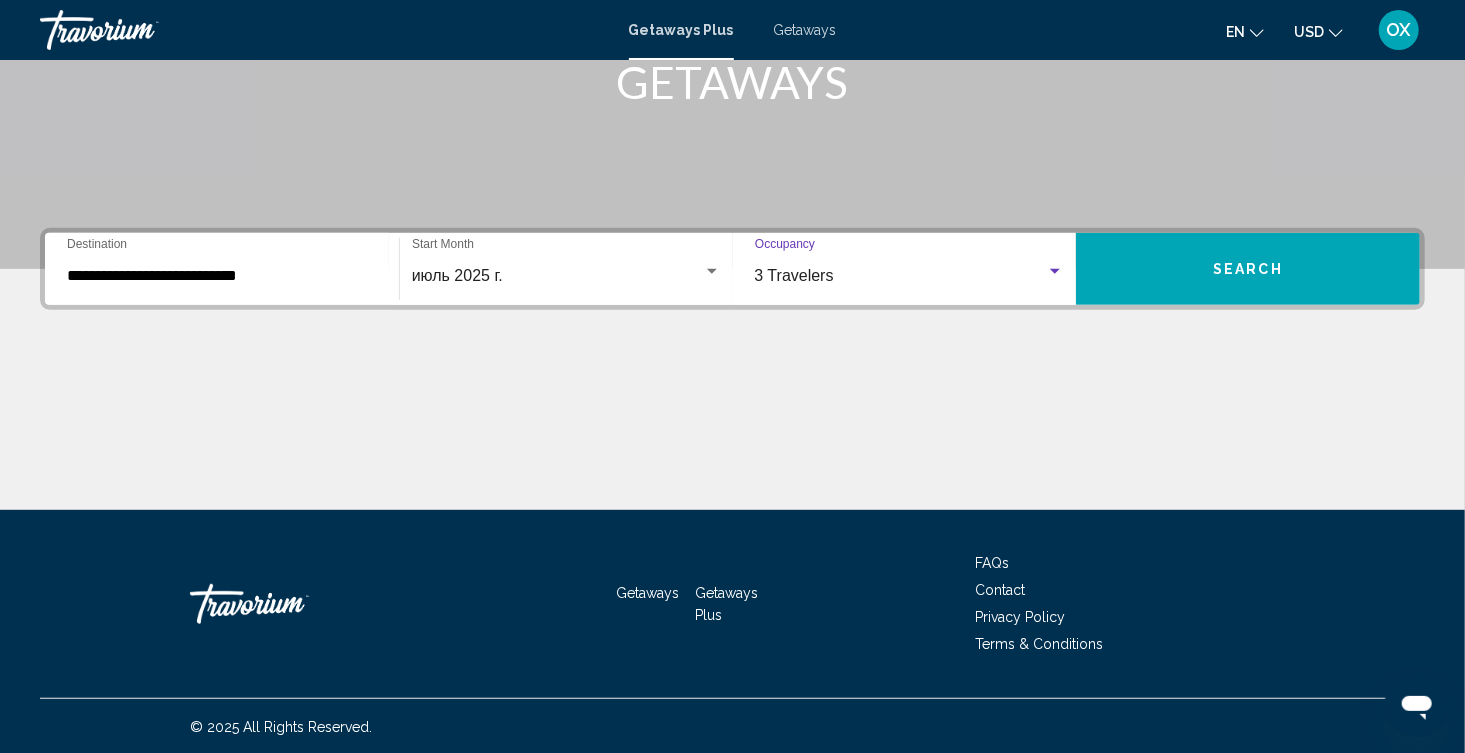 click on "Search" at bounding box center (1248, 270) 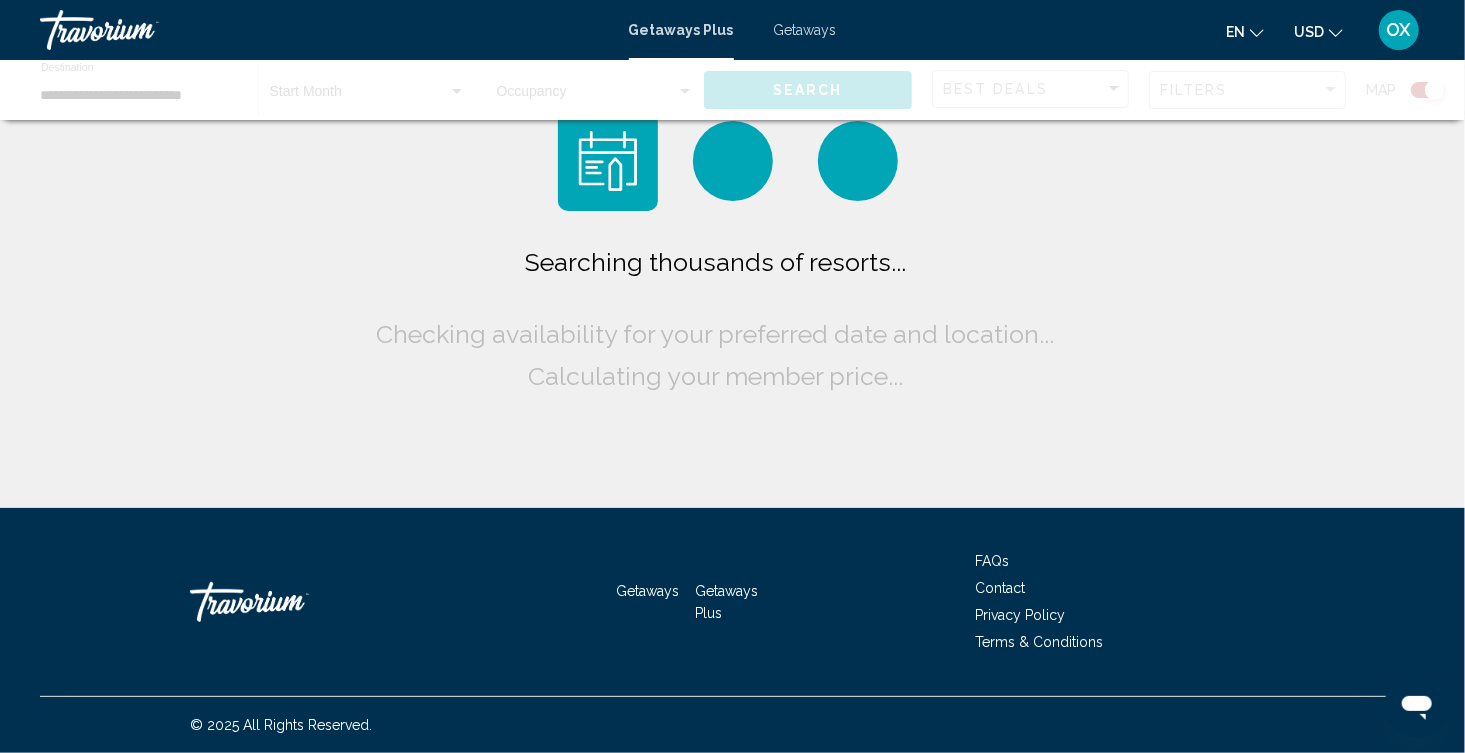 scroll, scrollTop: 0, scrollLeft: 0, axis: both 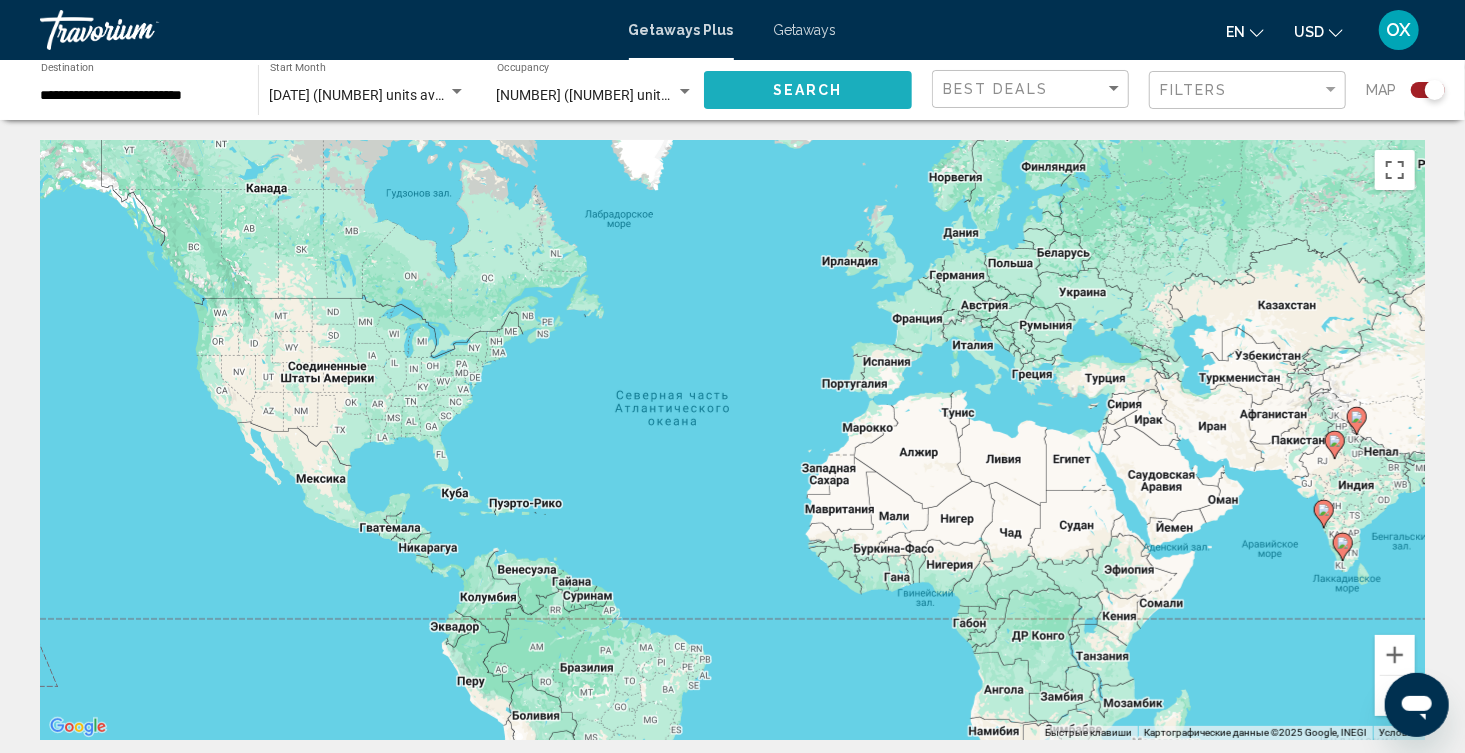 click on "Search" 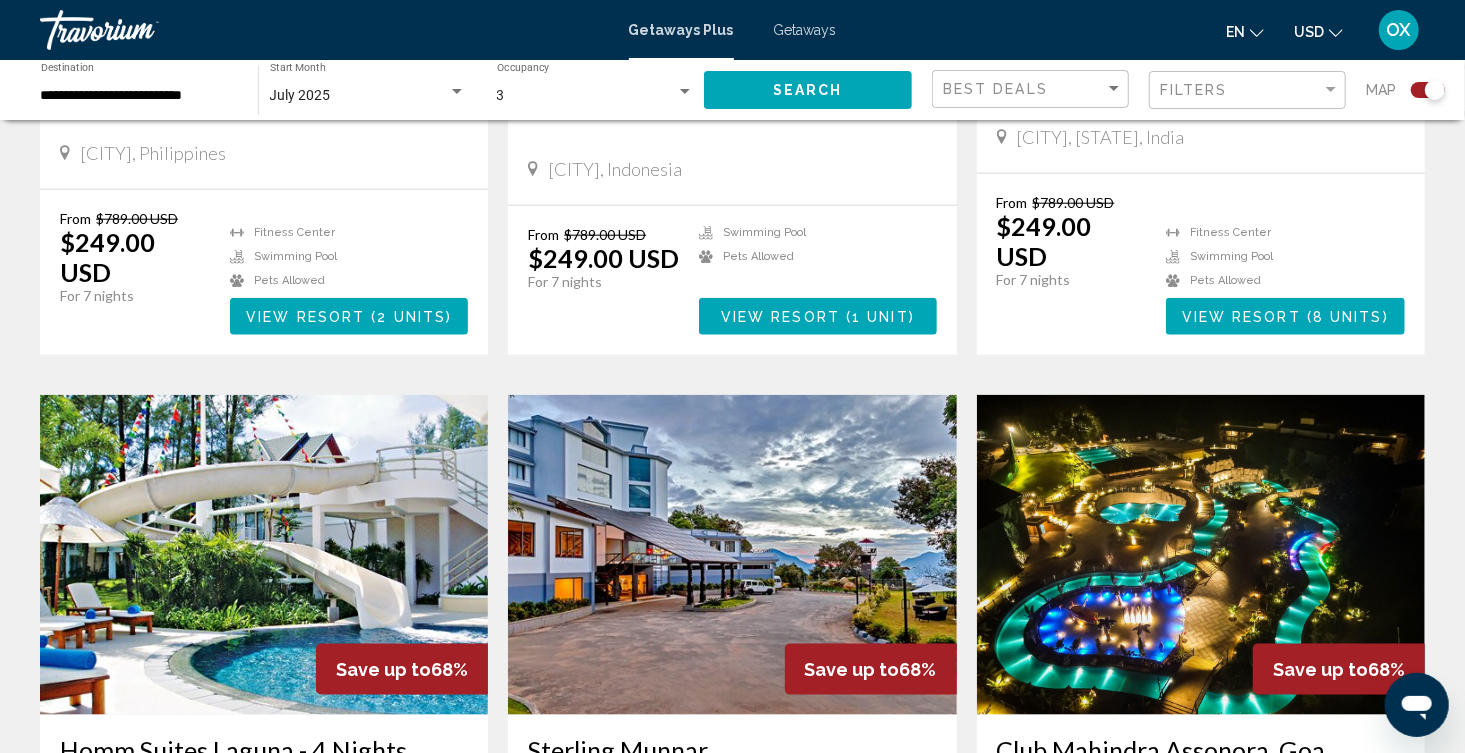 scroll, scrollTop: 1300, scrollLeft: 0, axis: vertical 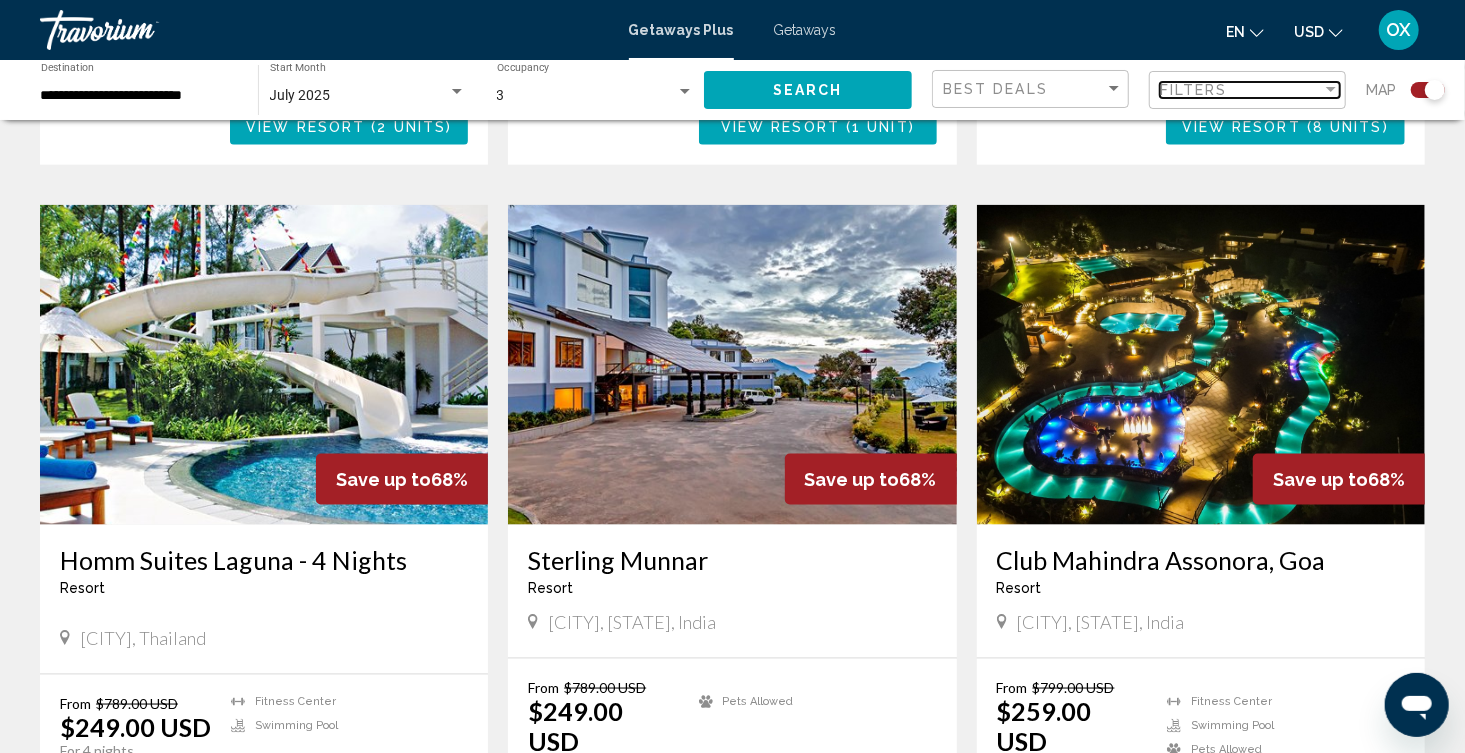 click at bounding box center (1331, 90) 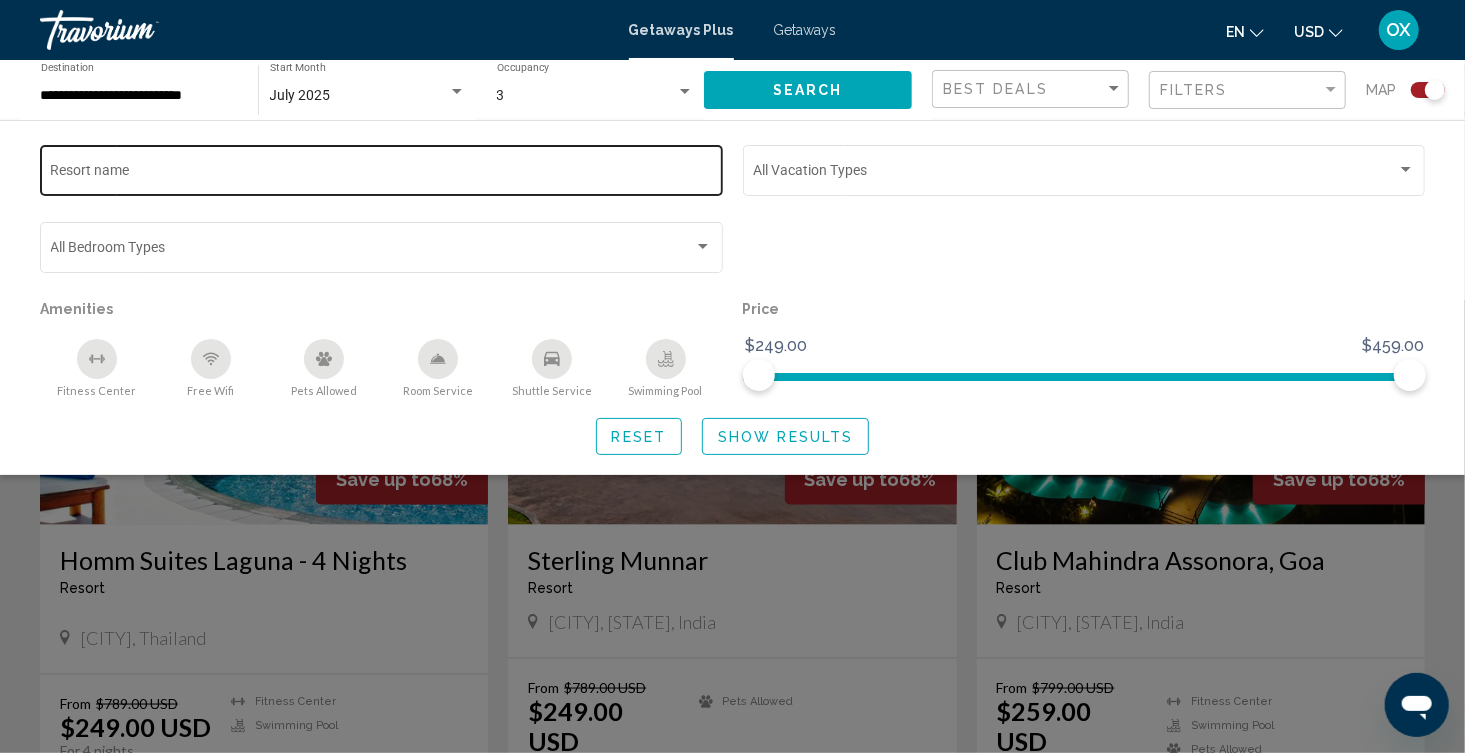 click on "Resort name" 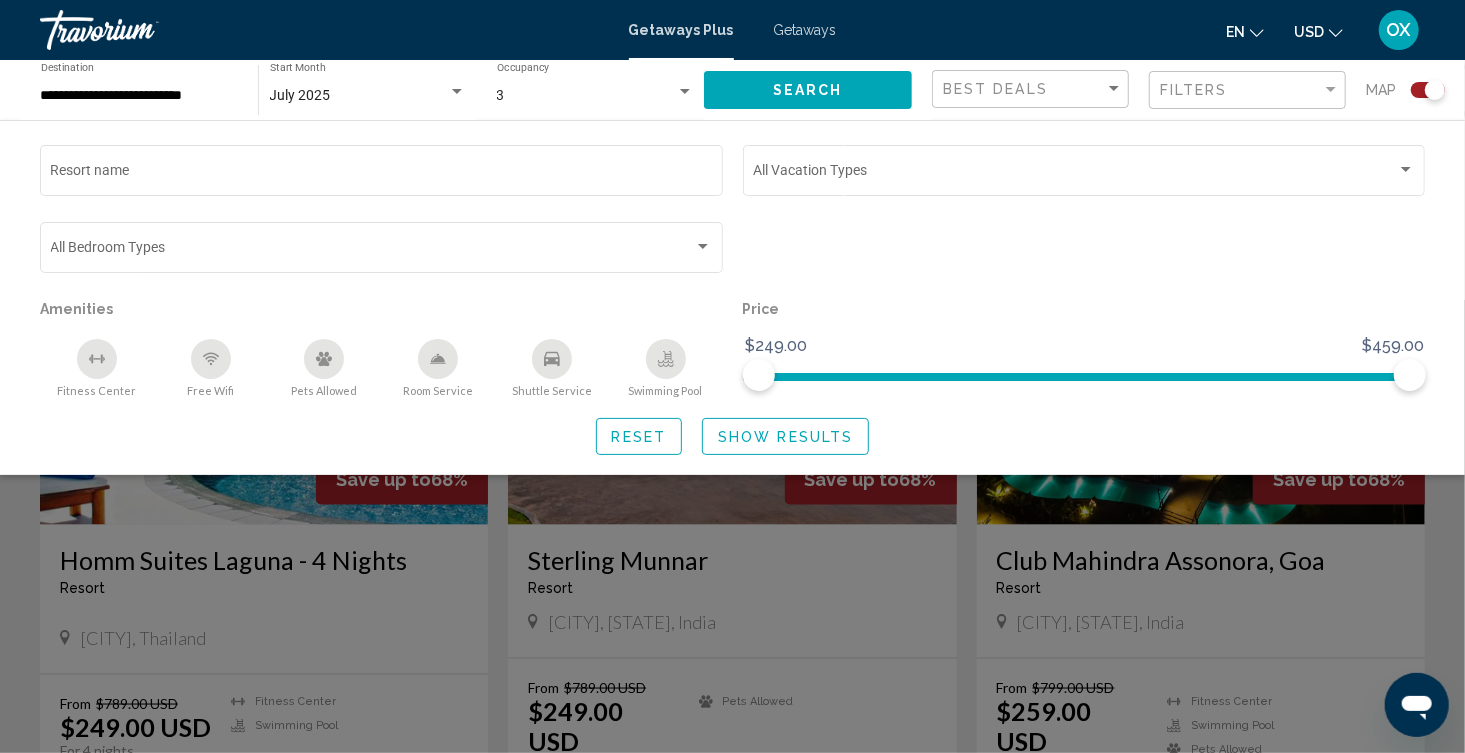 click 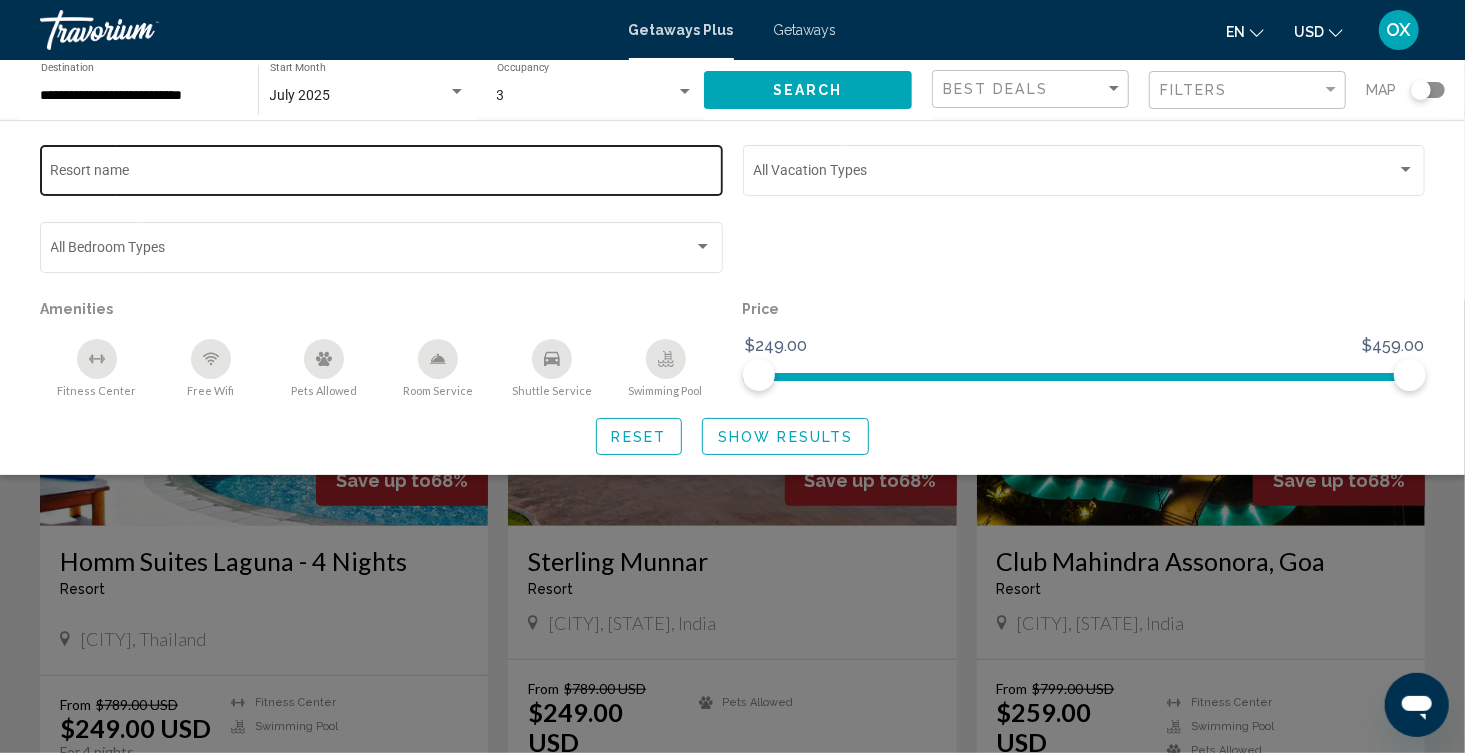 click on "Resort name" 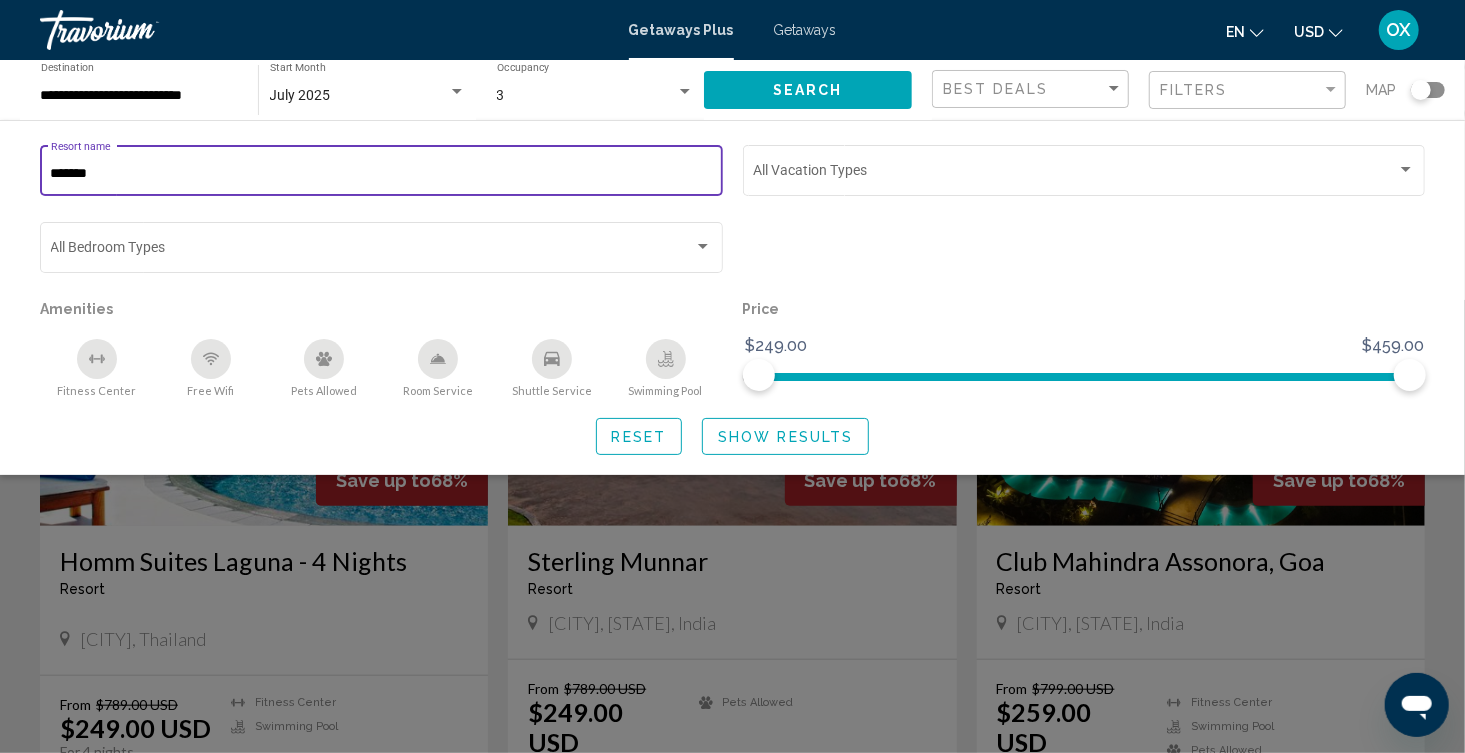 type on "*******" 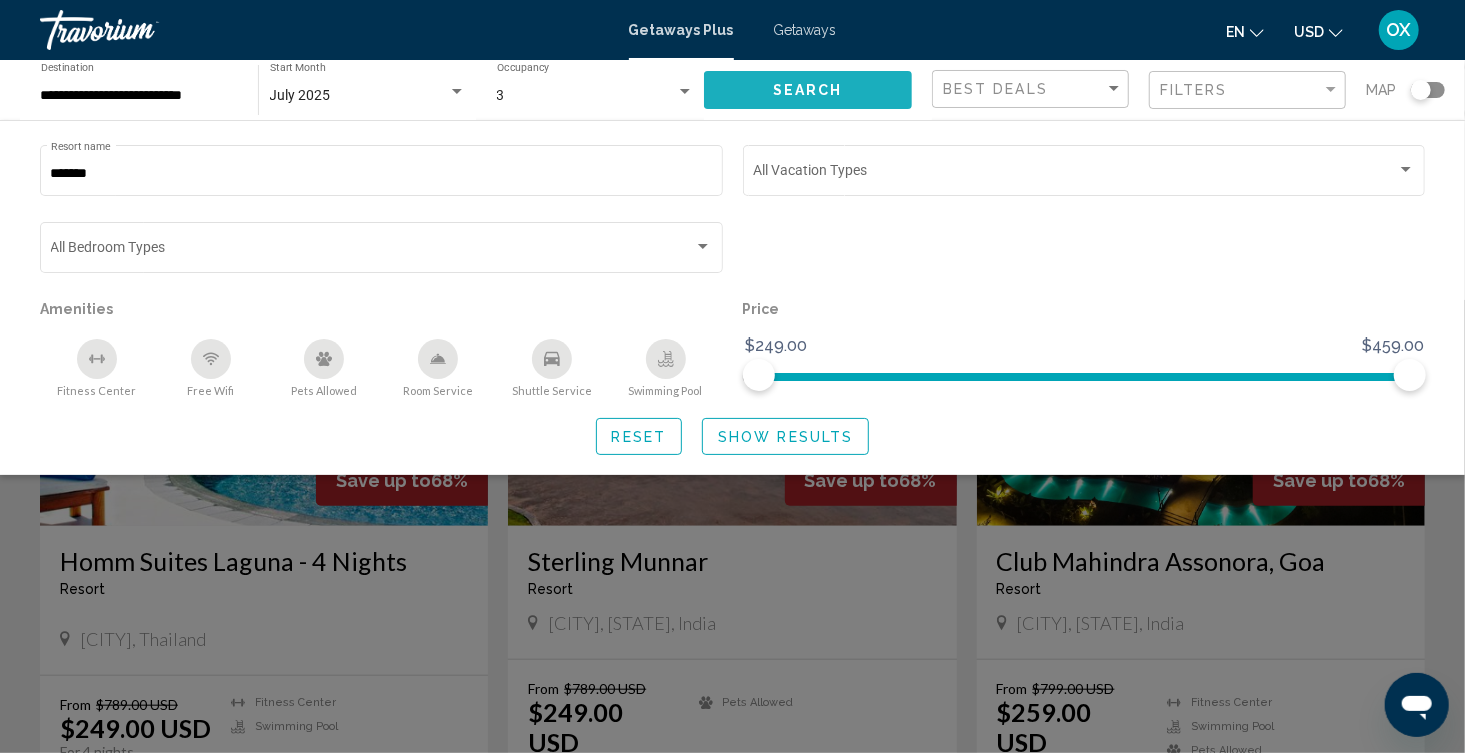click on "Search" 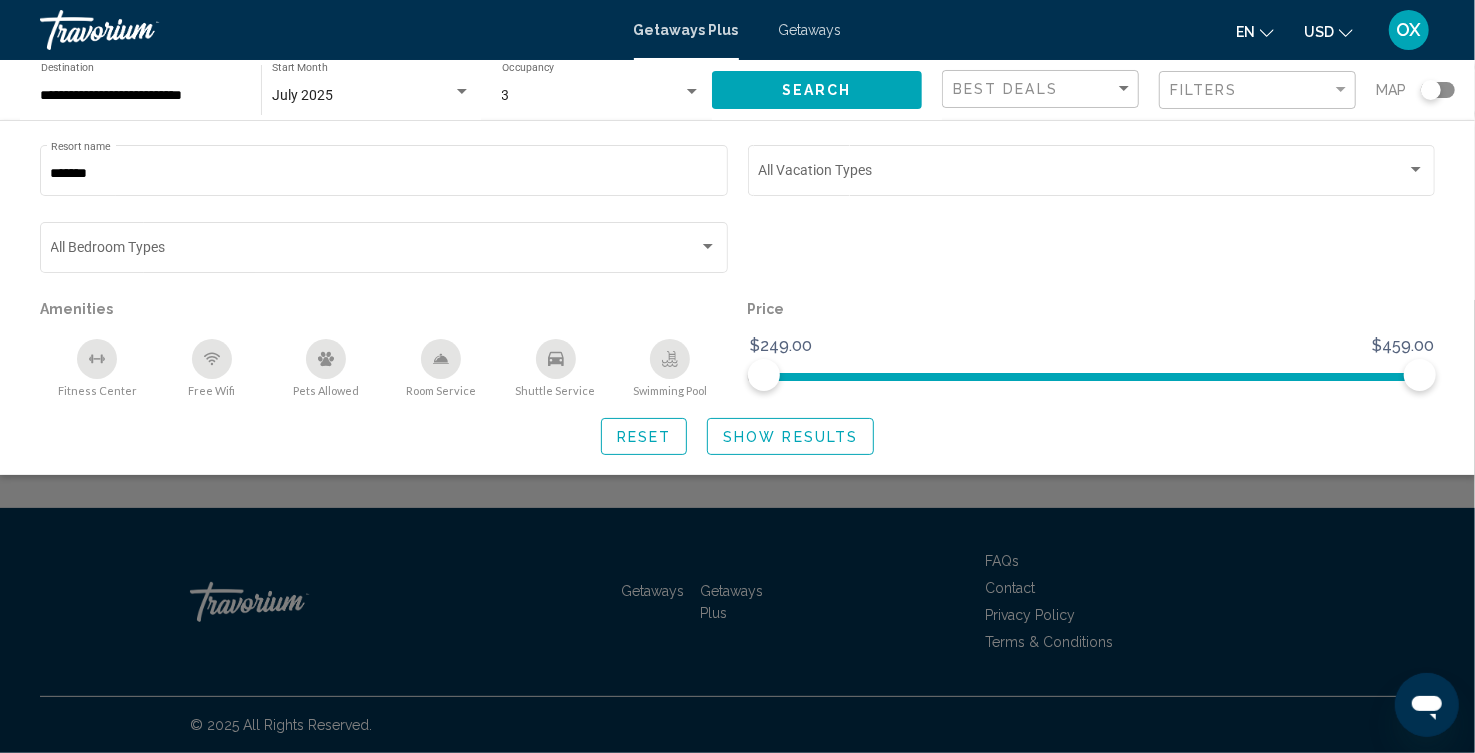 click on "Reset" 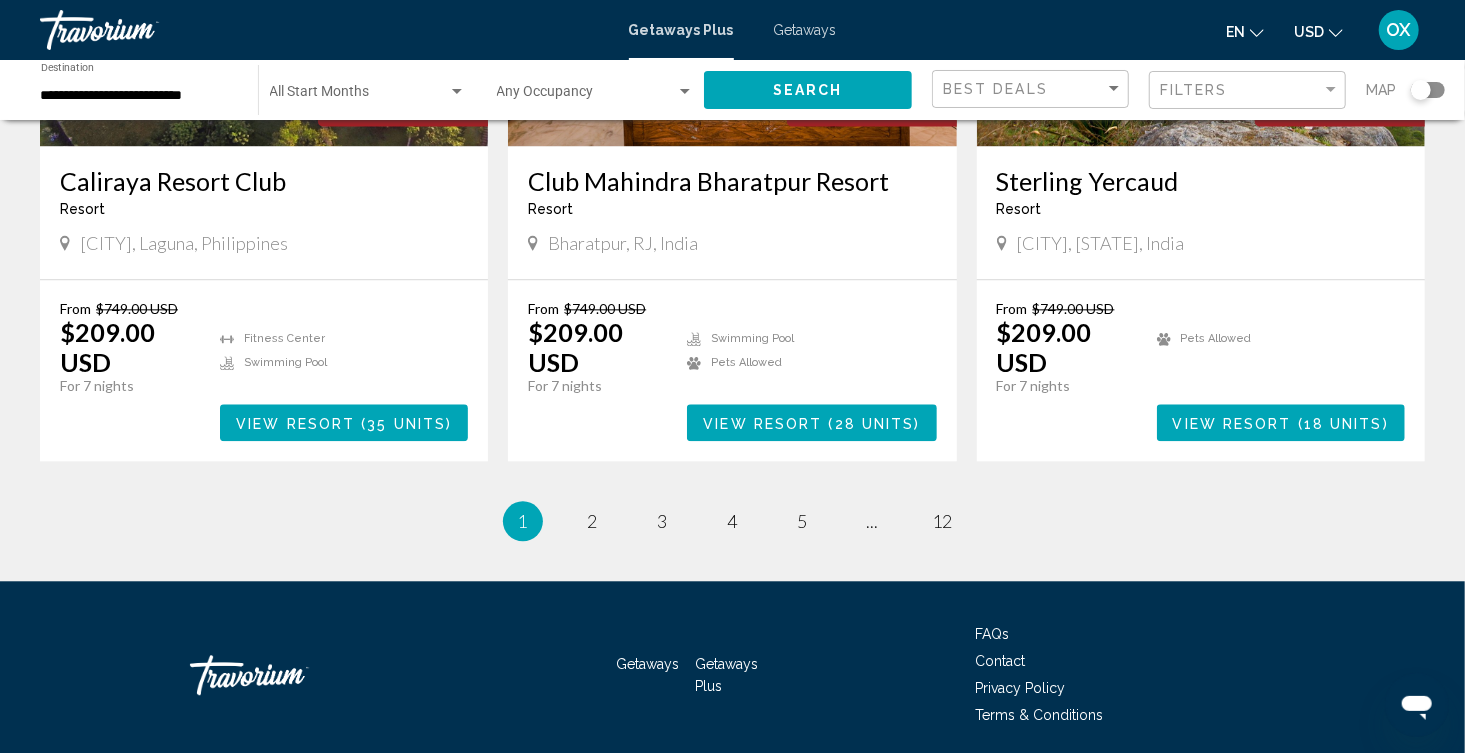 scroll, scrollTop: 2499, scrollLeft: 0, axis: vertical 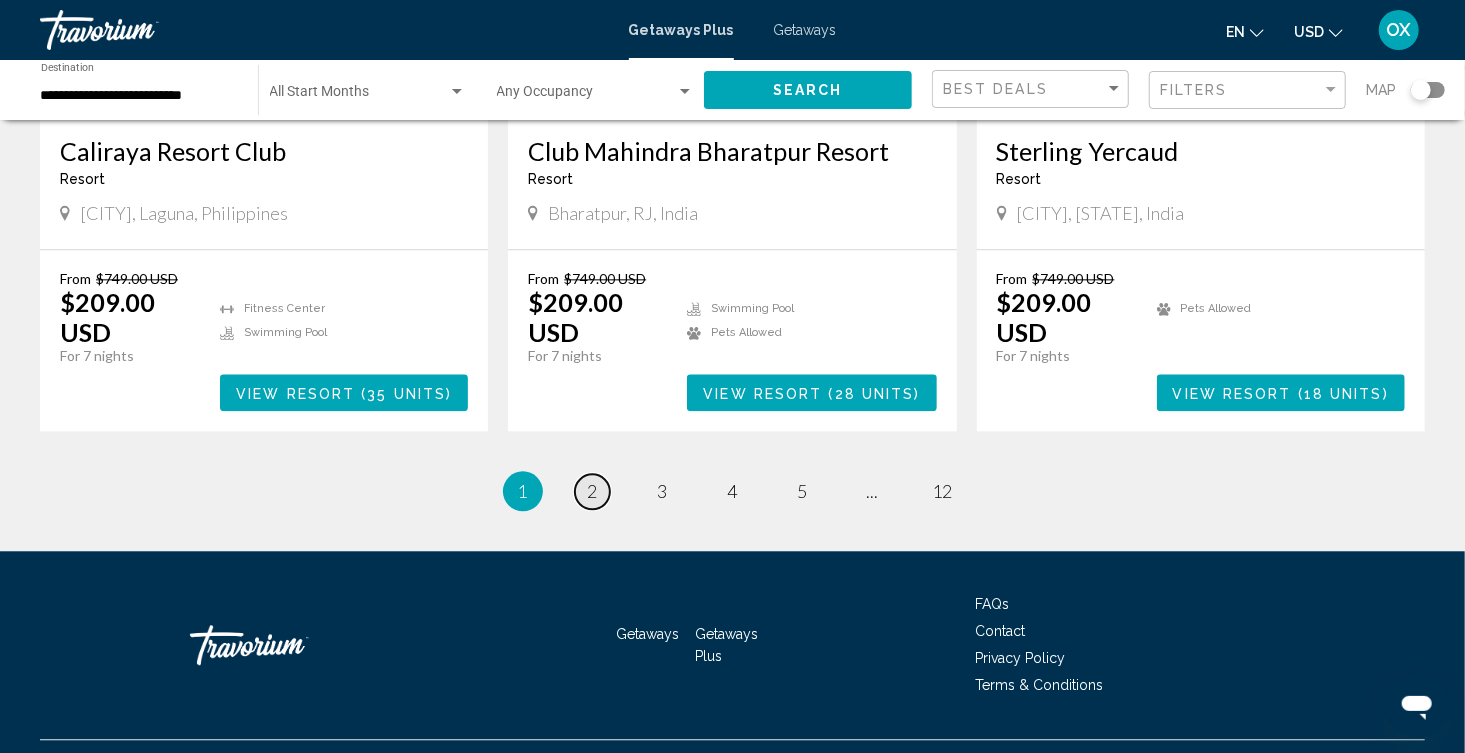 click on "page  2" at bounding box center (592, 491) 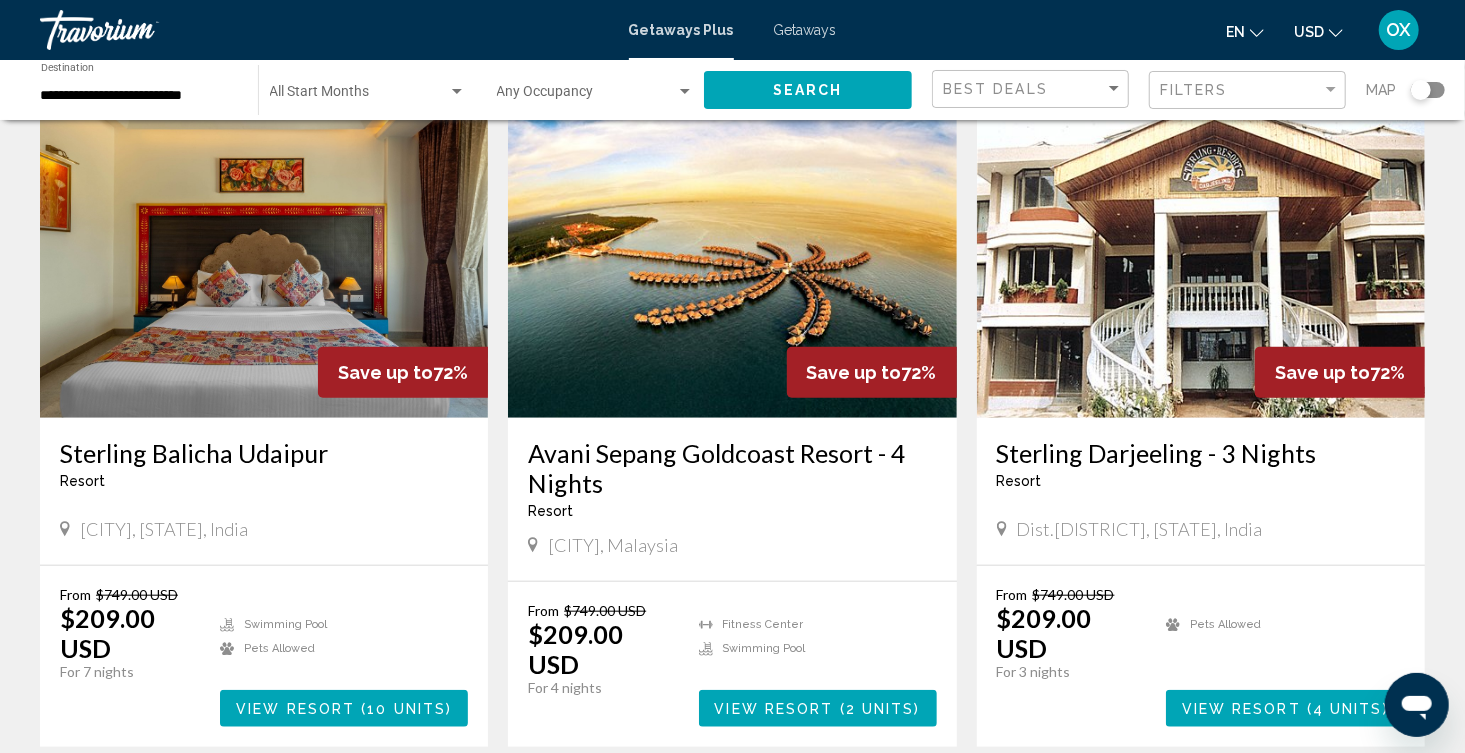 scroll, scrollTop: 900, scrollLeft: 0, axis: vertical 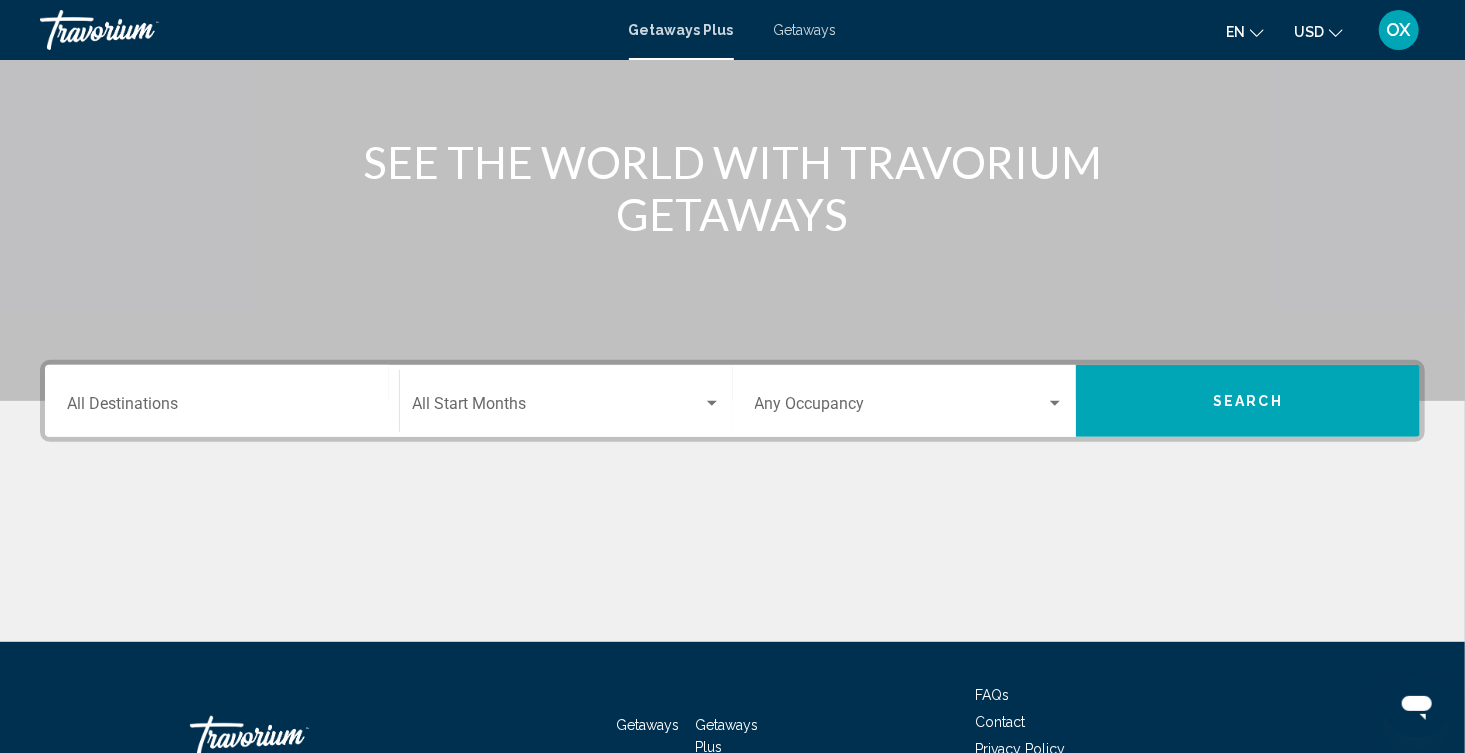click on "Destination All Destinations" at bounding box center (222, 408) 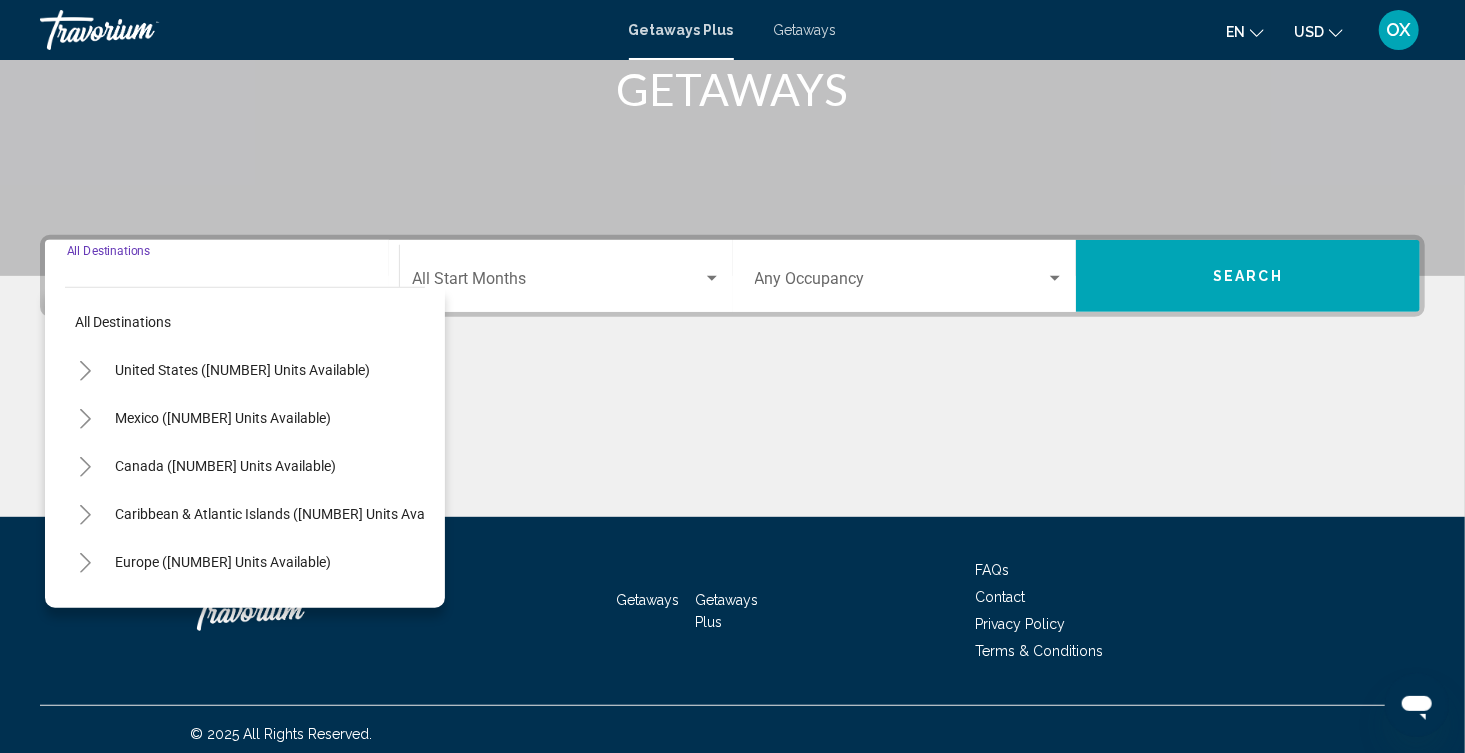 scroll, scrollTop: 331, scrollLeft: 0, axis: vertical 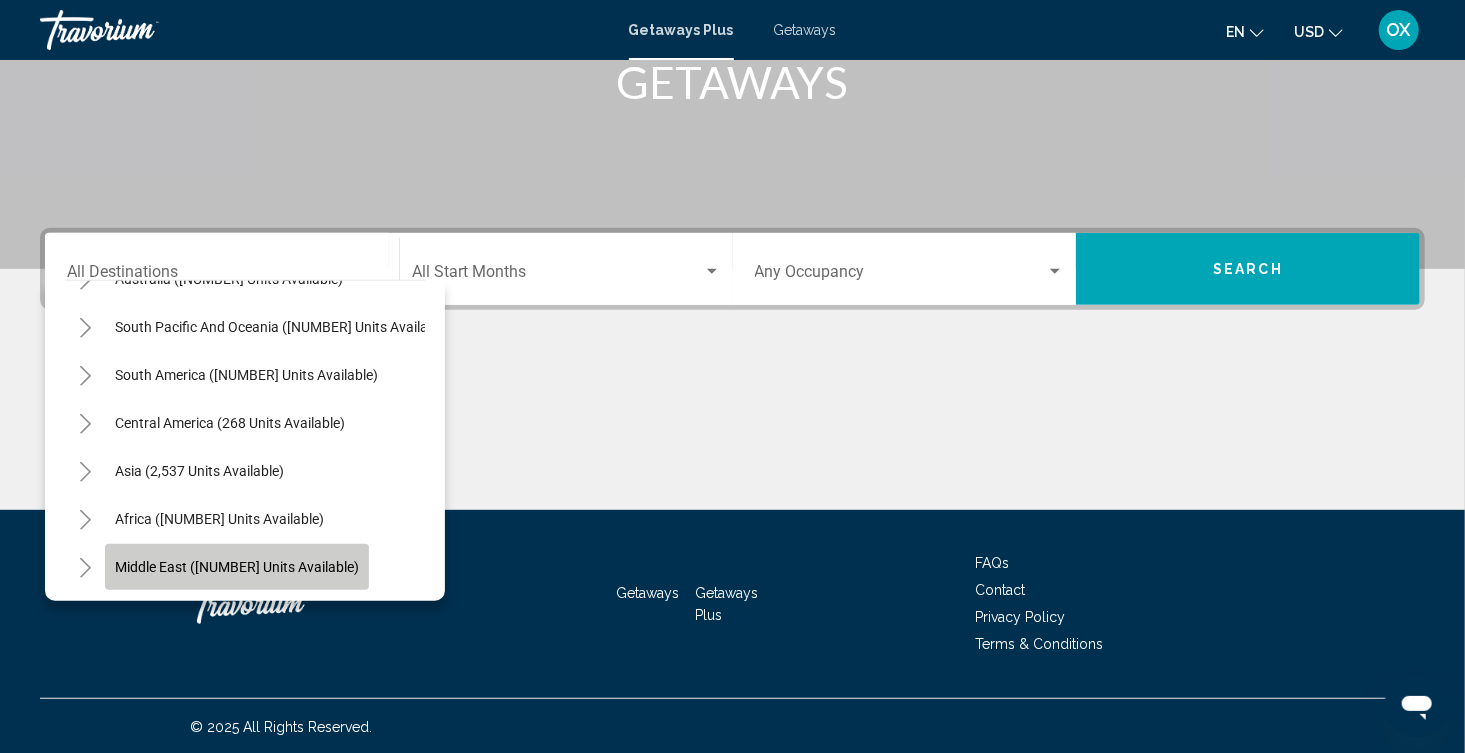 click on "Middle East ([NUMBER] units available)" 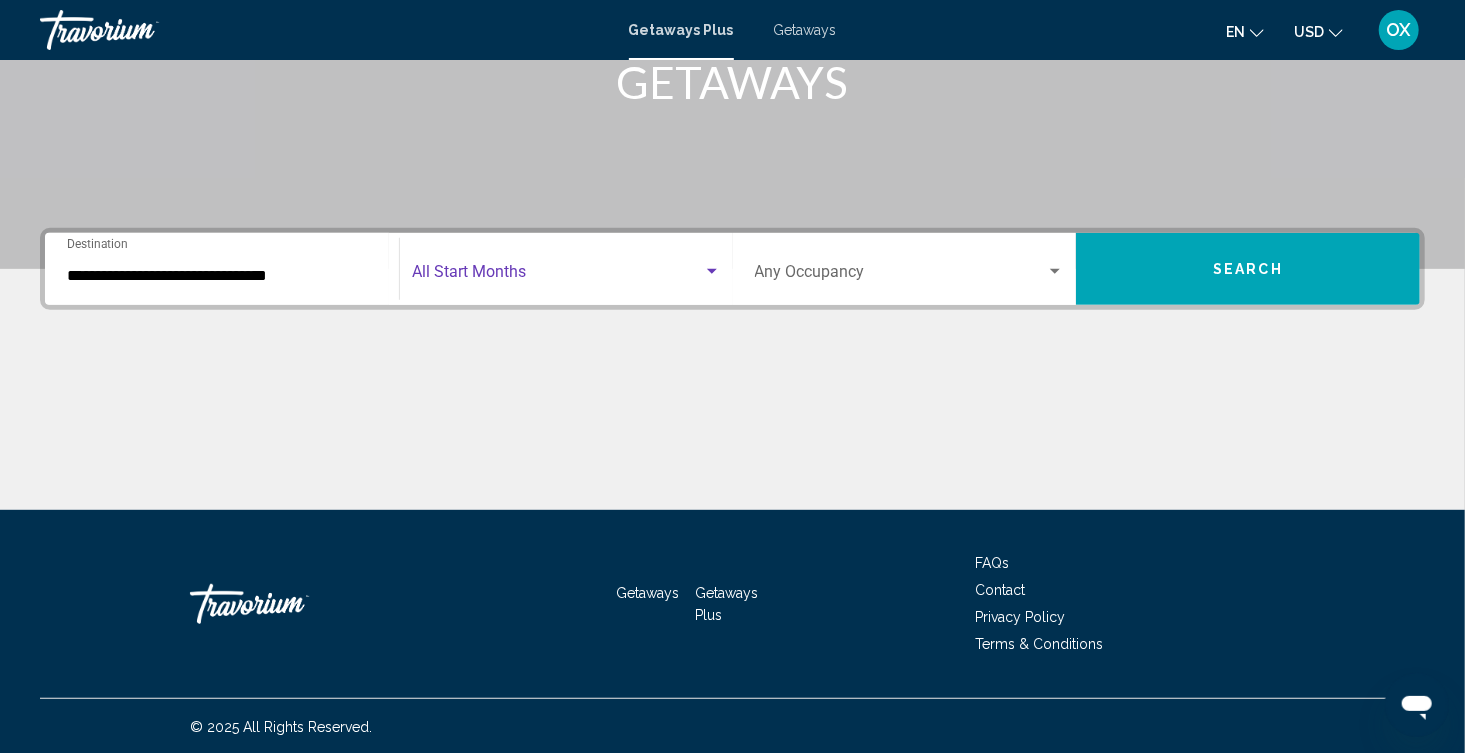 click at bounding box center (557, 276) 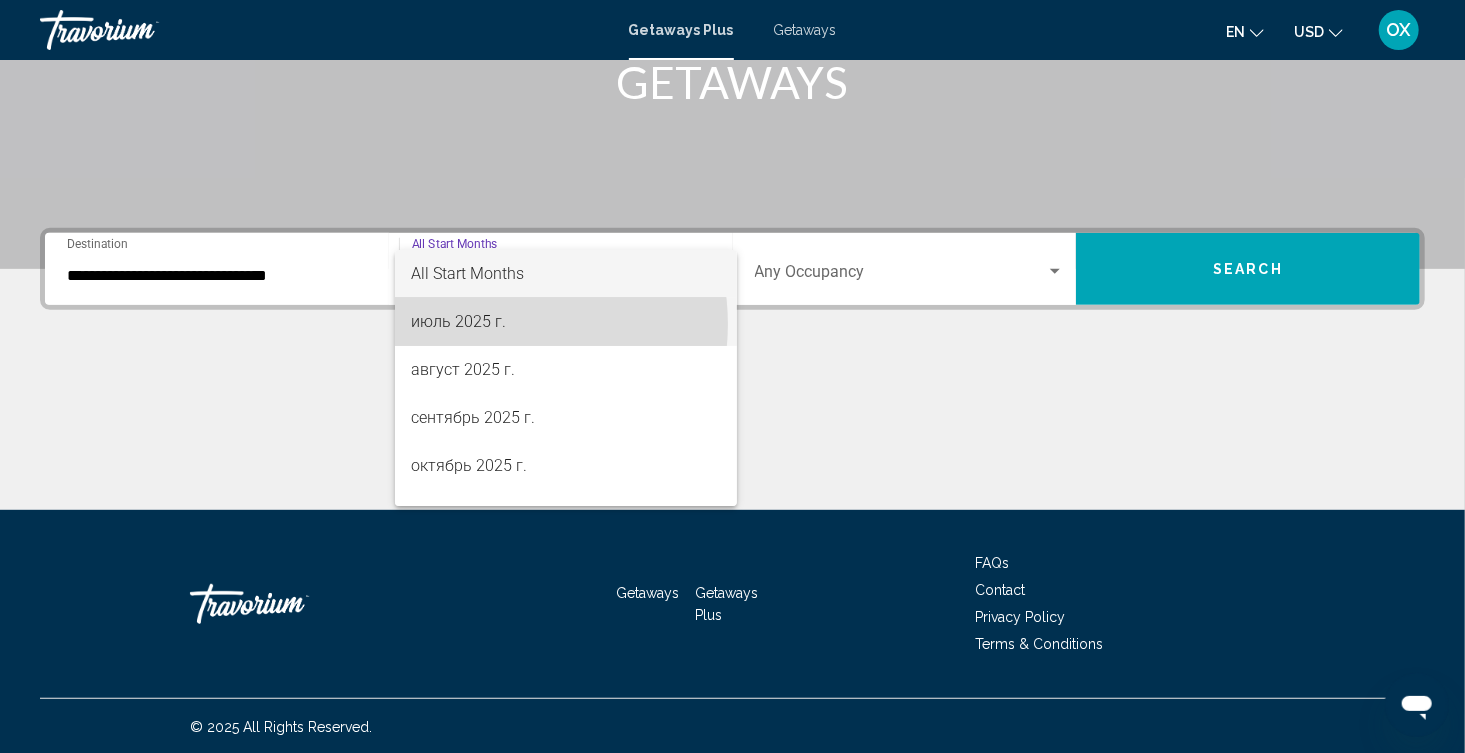 click on "июль 2025 г." at bounding box center (565, 322) 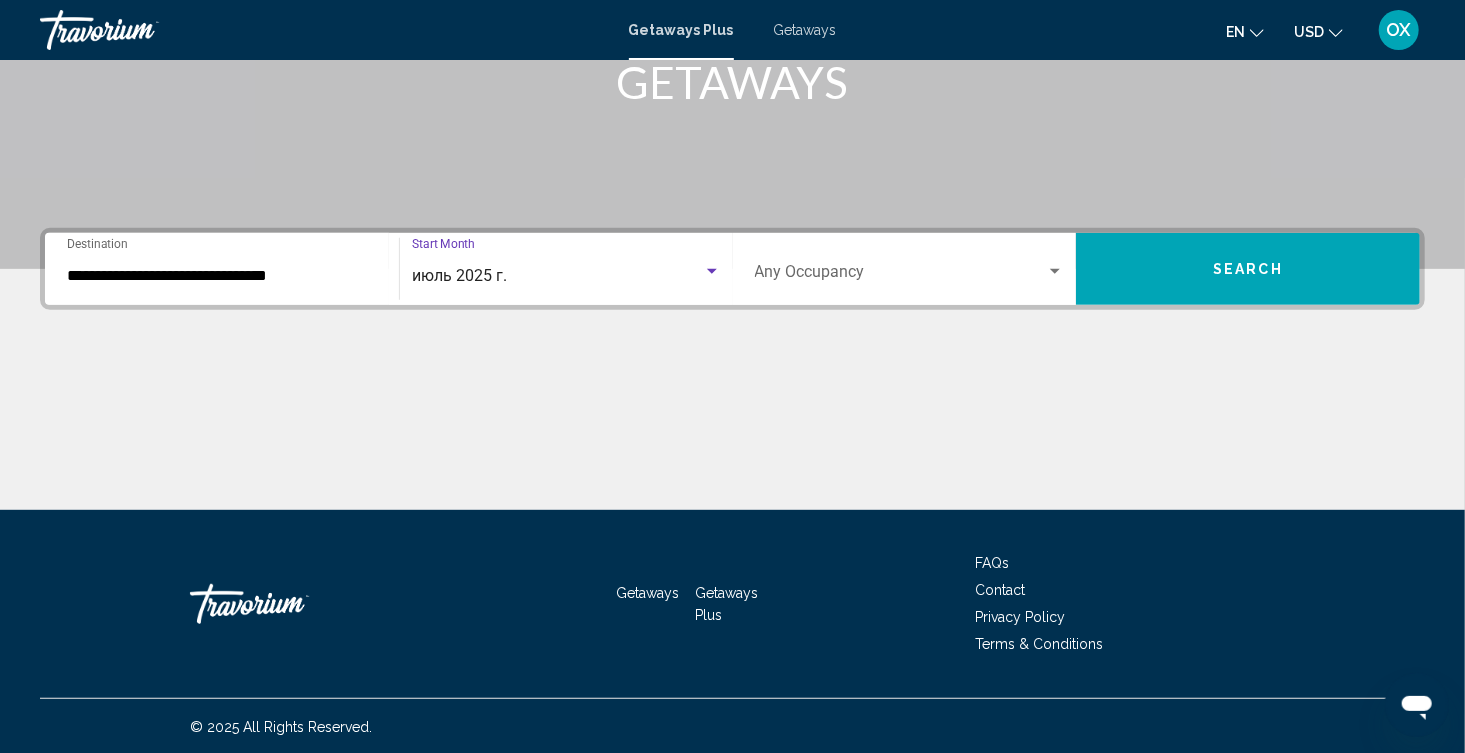 click at bounding box center [901, 276] 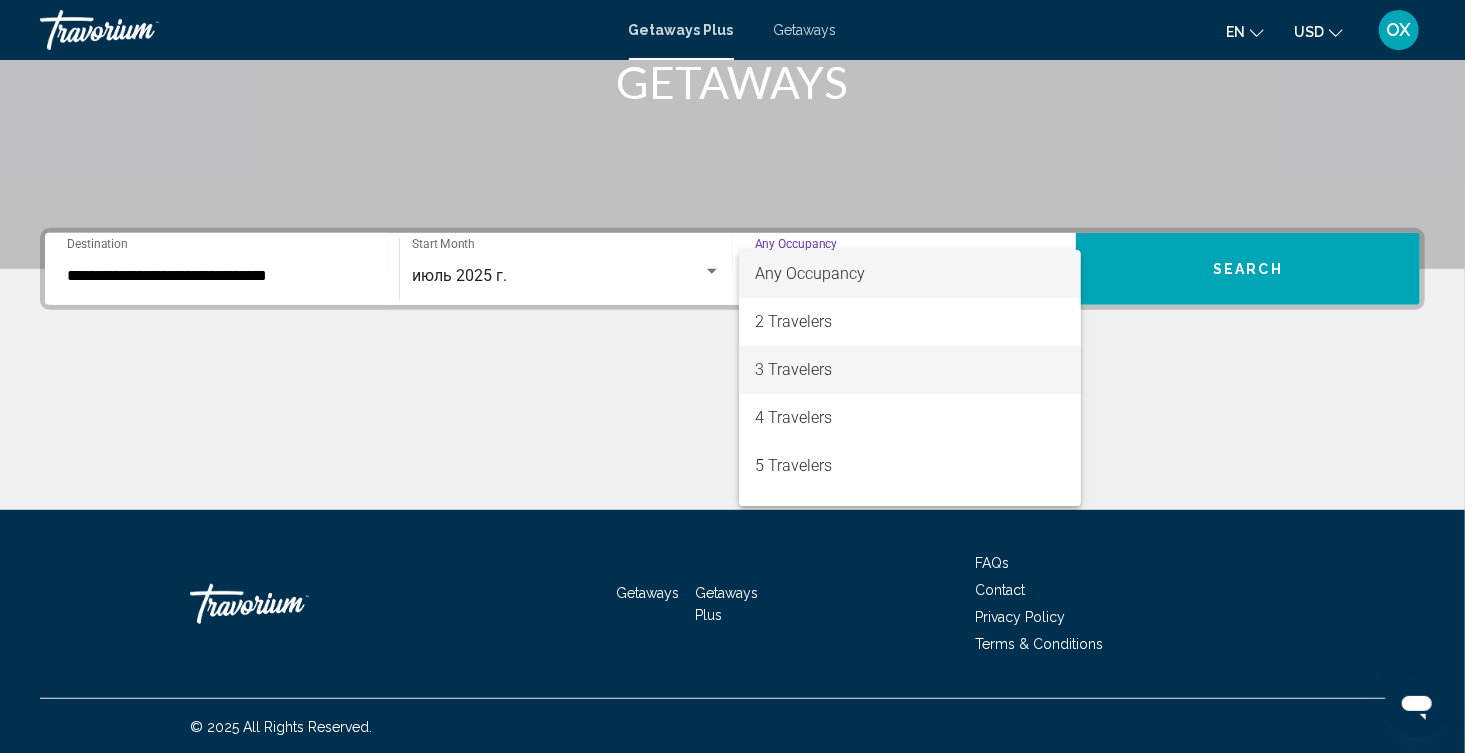 click on "3 Travelers" at bounding box center (910, 370) 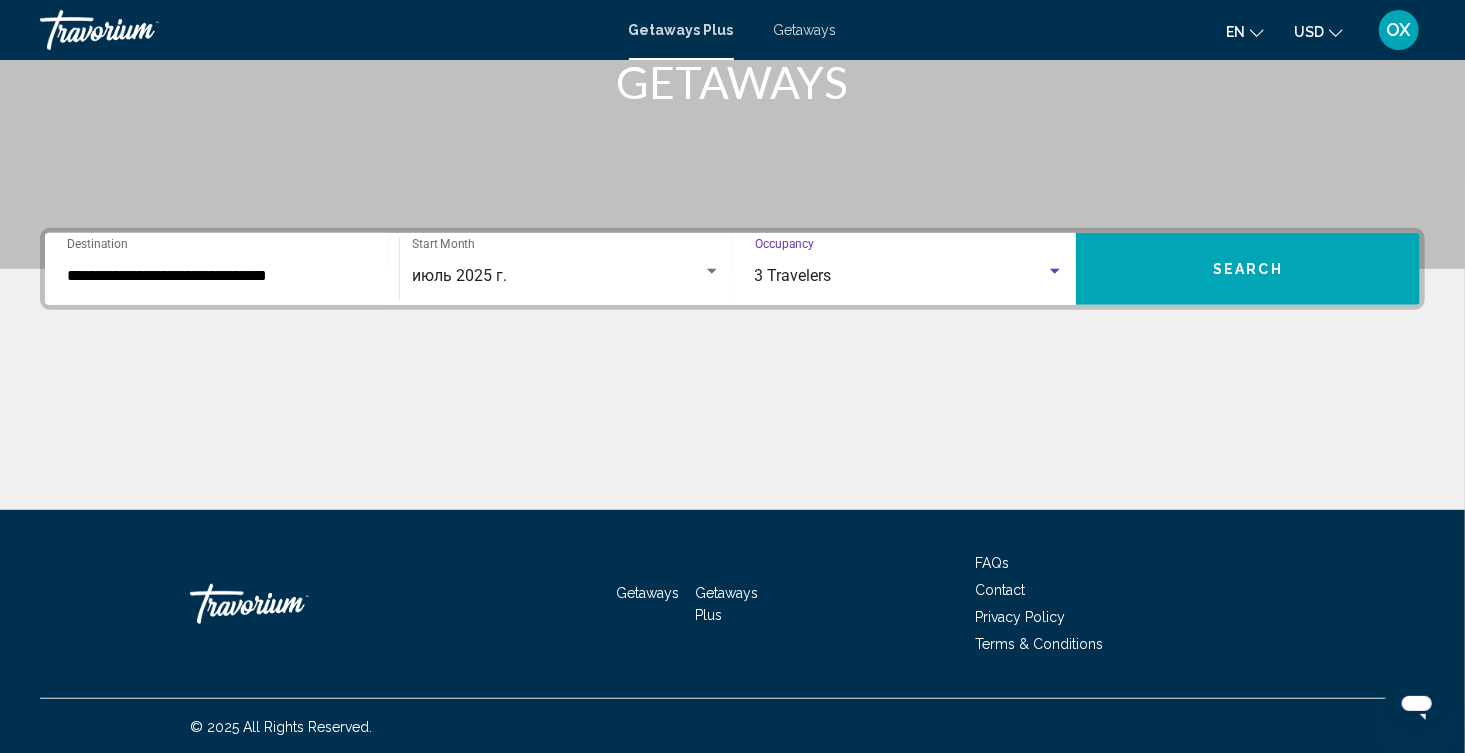 click at bounding box center [1055, 272] 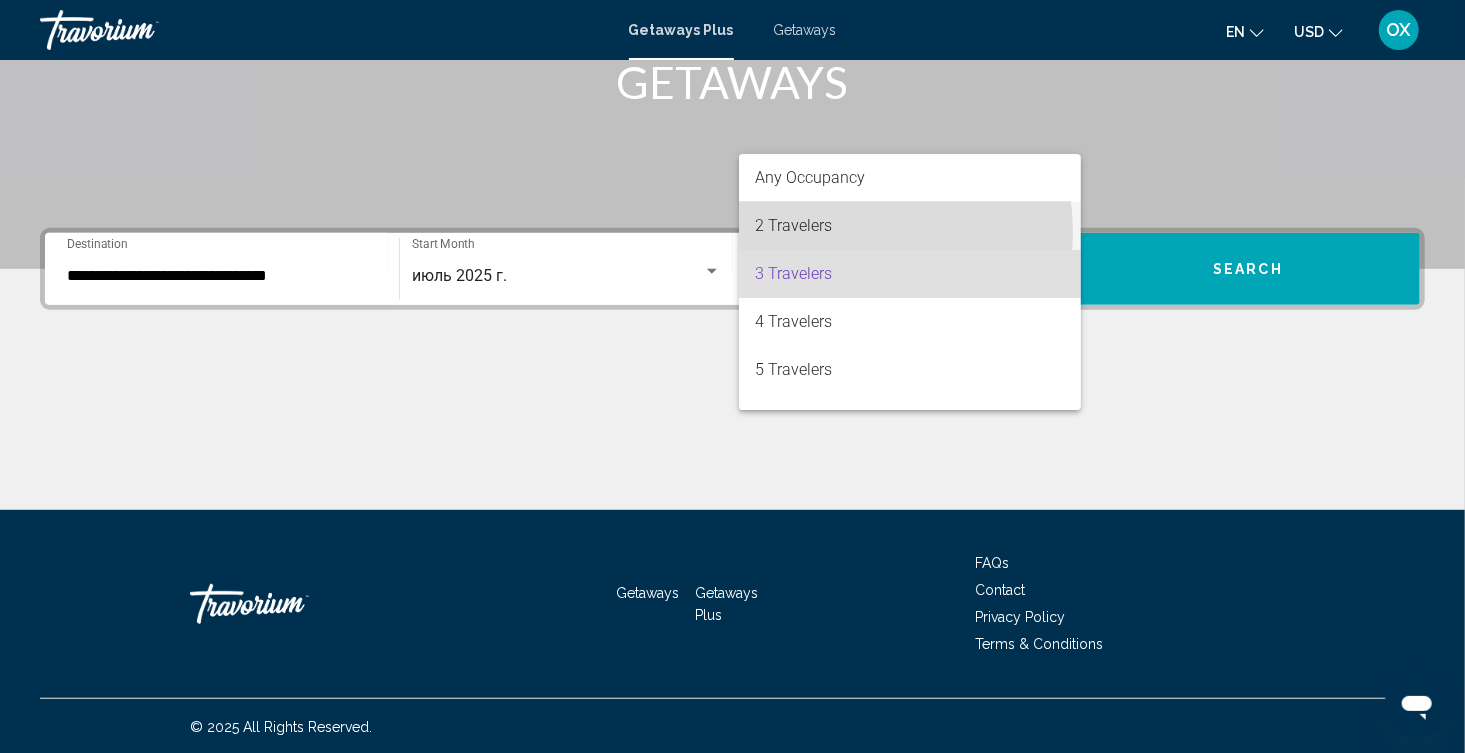 click on "2 Travelers" at bounding box center [910, 226] 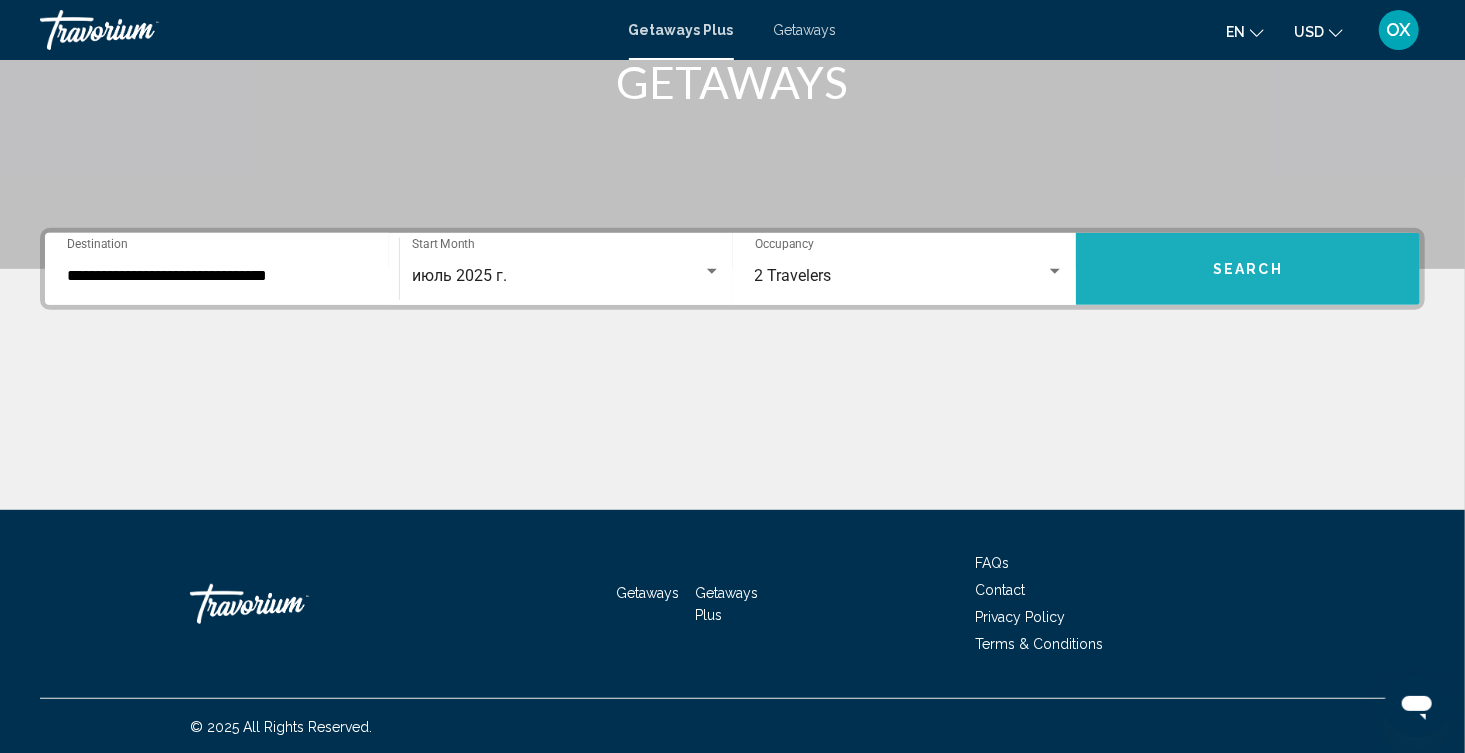 click on "Search" at bounding box center (1248, 270) 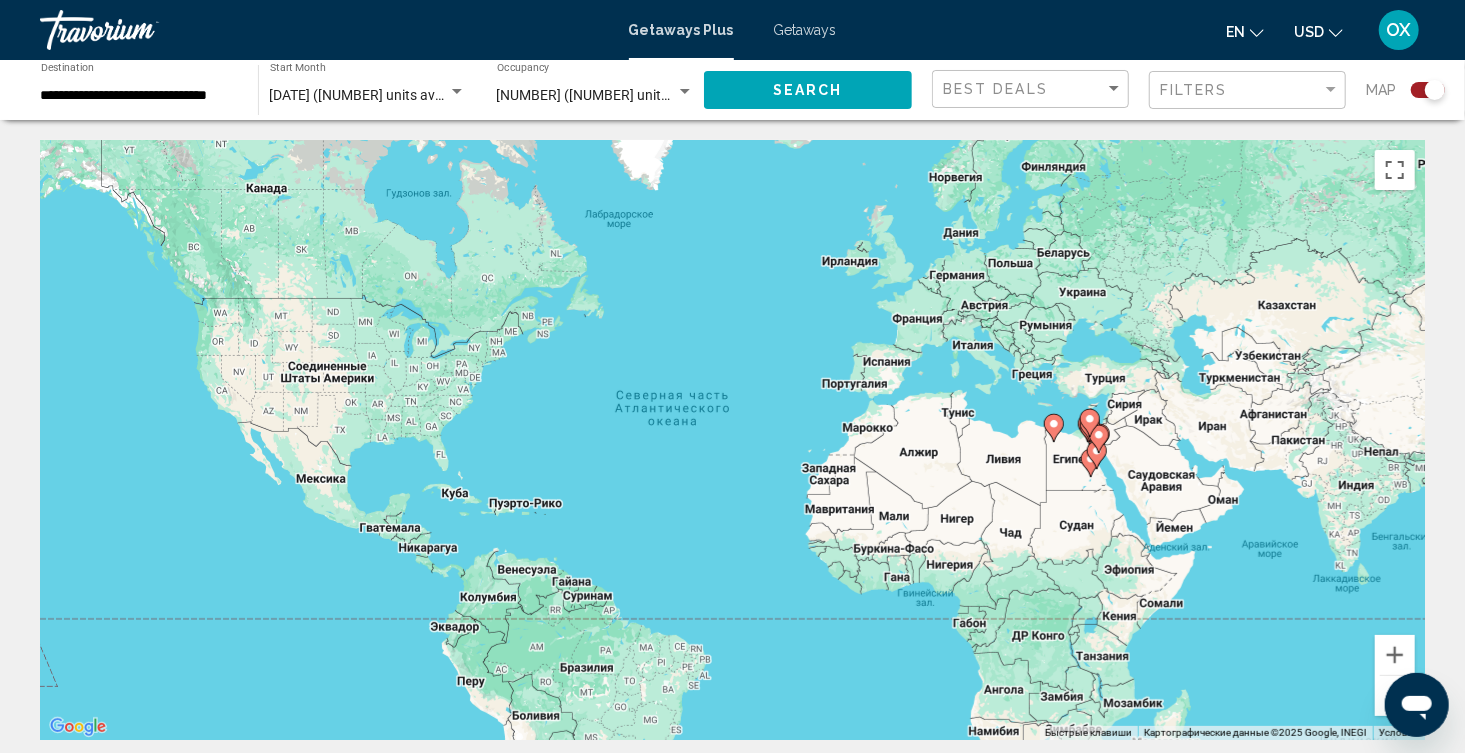 click on "Чтобы активировать перетаскивание с помощью клавиатуры, нажмите Alt + Ввод. После этого перемещайте маркер, используя клавиши со стрелками. Чтобы завершить перетаскивание, нажмите клавишу Ввод. Чтобы отменить действие, нажмите клавишу Esc." at bounding box center (732, 440) 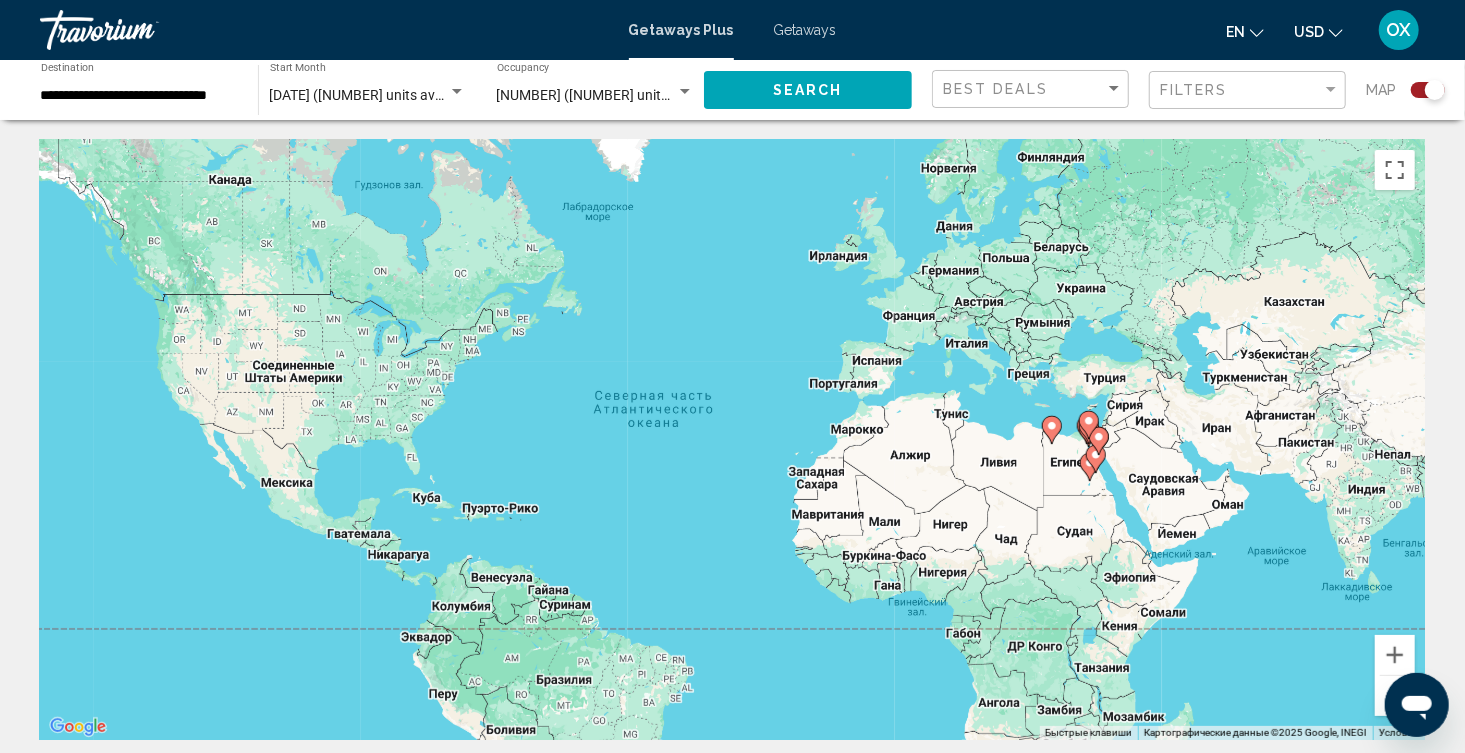 click on "Чтобы активировать перетаскивание с помощью клавиатуры, нажмите Alt + Ввод. После этого перемещайте маркер, используя клавиши со стрелками. Чтобы завершить перетаскивание, нажмите клавишу Ввод. Чтобы отменить действие, нажмите клавишу Esc." at bounding box center (732, 440) 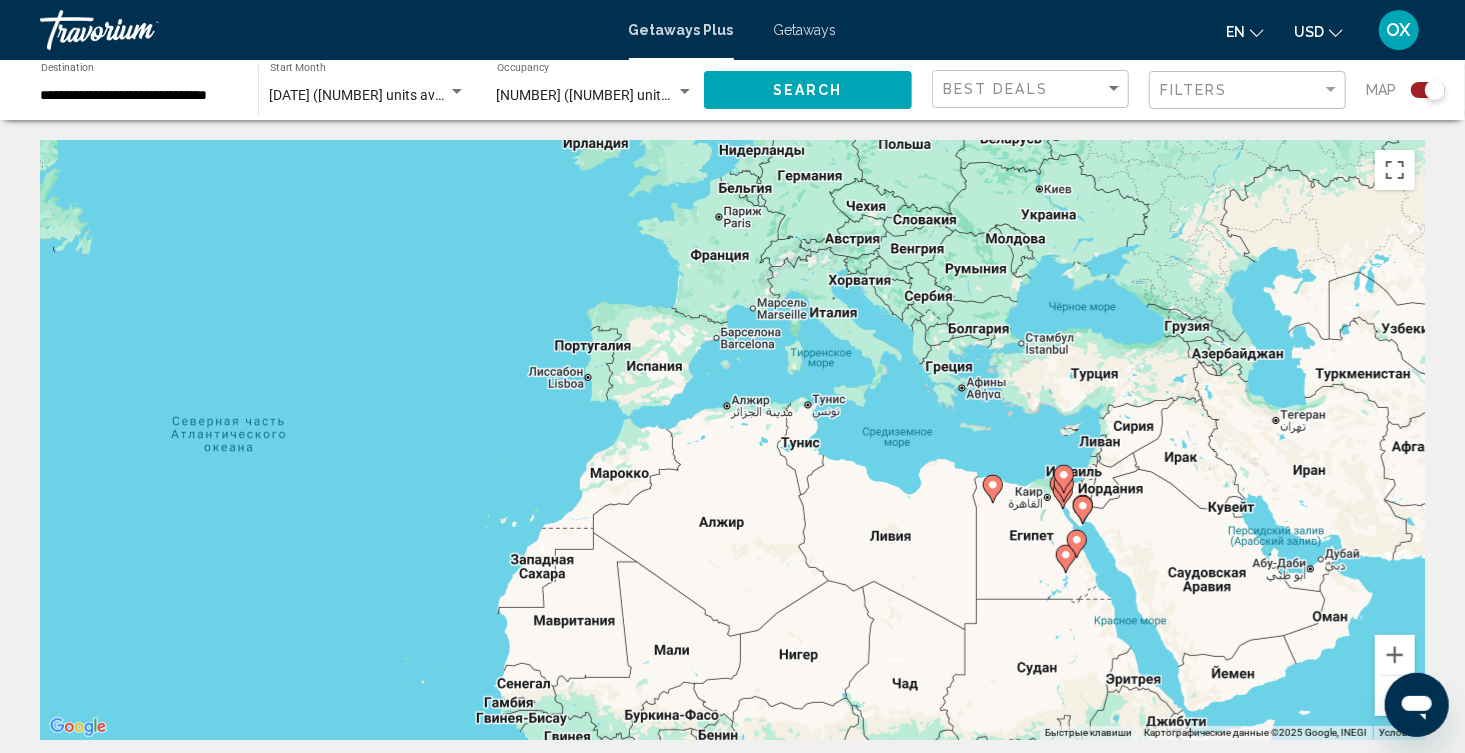 click on "Чтобы активировать перетаскивание с помощью клавиатуры, нажмите Alt + Ввод. После этого перемещайте маркер, используя клавиши со стрелками. Чтобы завершить перетаскивание, нажмите клавишу Ввод. Чтобы отменить действие, нажмите клавишу Esc." at bounding box center [732, 440] 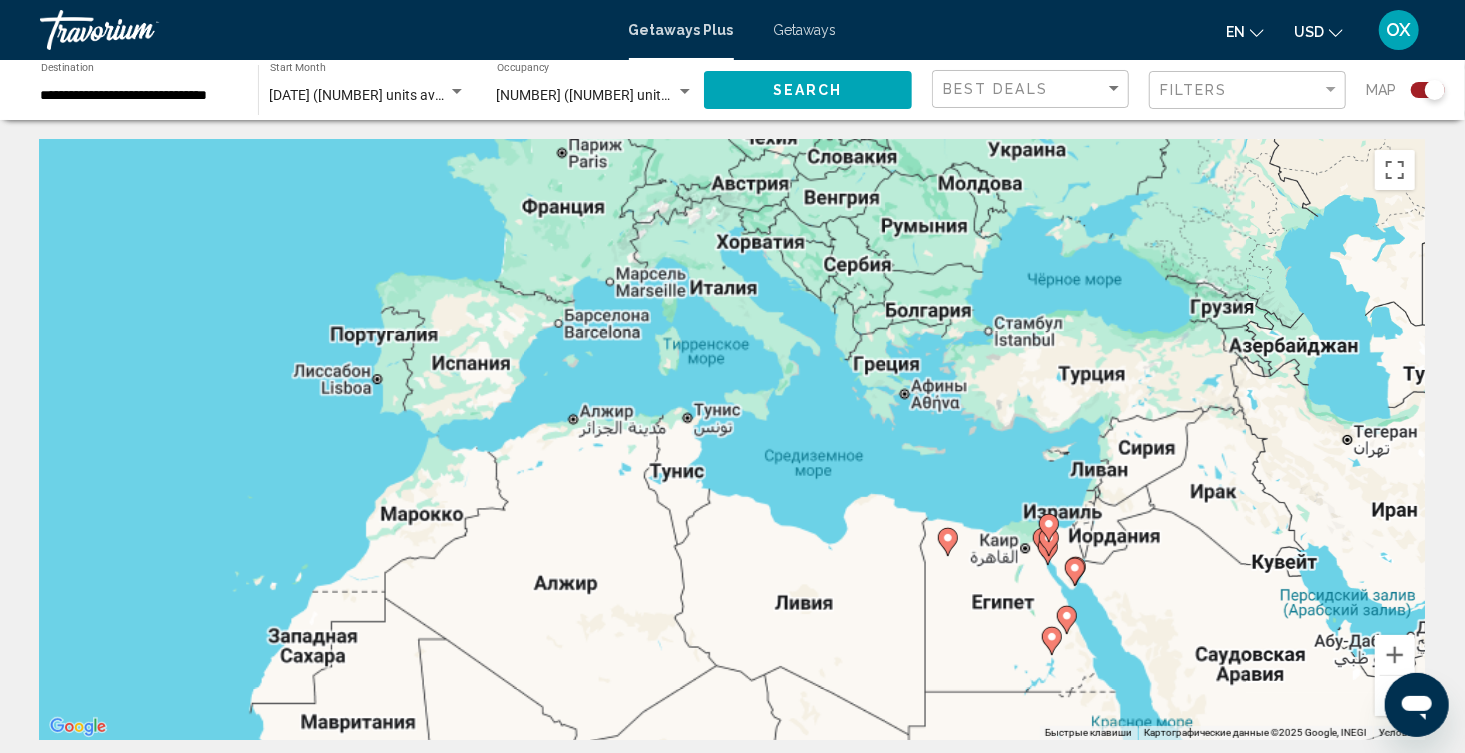 click on "Чтобы активировать перетаскивание с помощью клавиатуры, нажмите Alt + Ввод. После этого перемещайте маркер, используя клавиши со стрелками. Чтобы завершить перетаскивание, нажмите клавишу Ввод. Чтобы отменить действие, нажмите клавишу Esc." at bounding box center (732, 440) 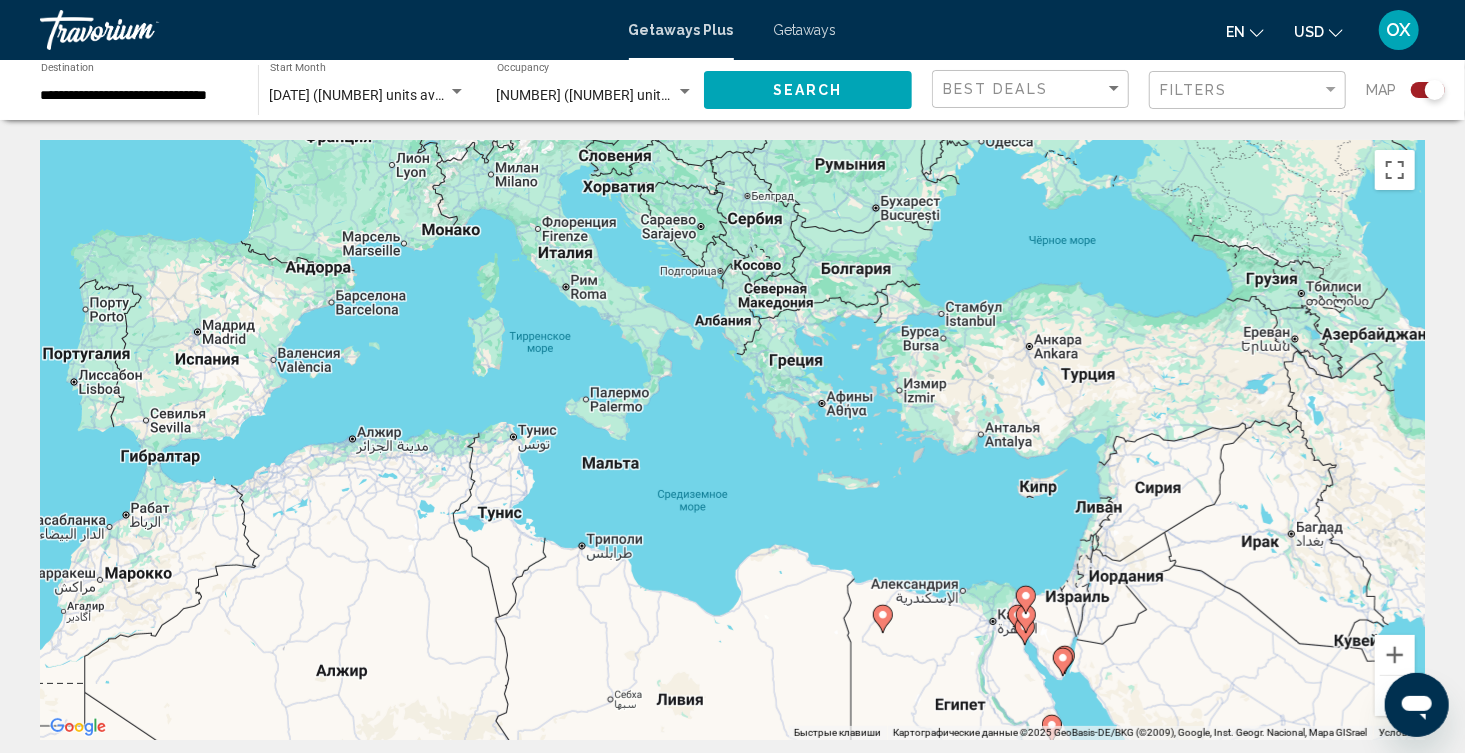 click on "Чтобы активировать перетаскивание с помощью клавиатуры, нажмите Alt + Ввод. После этого перемещайте маркер, используя клавиши со стрелками. Чтобы завершить перетаскивание, нажмите клавишу Ввод. Чтобы отменить действие, нажмите клавишу Esc." at bounding box center [732, 440] 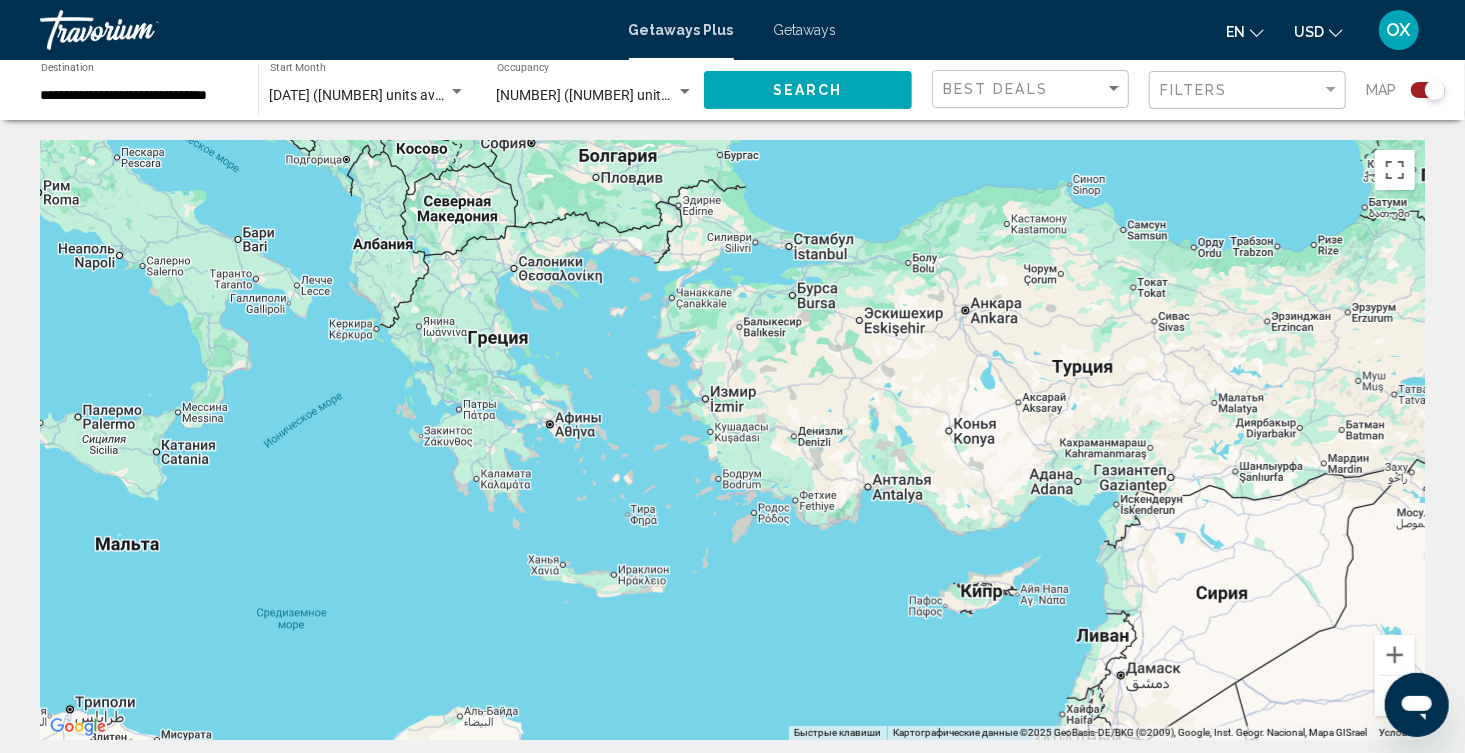 click on "Чтобы активировать перетаскивание с помощью клавиатуры, нажмите Alt + Ввод. После этого перемещайте маркер, используя клавиши со стрелками. Чтобы завершить перетаскивание, нажмите клавишу Ввод. Чтобы отменить действие, нажмите клавишу Esc." at bounding box center [732, 440] 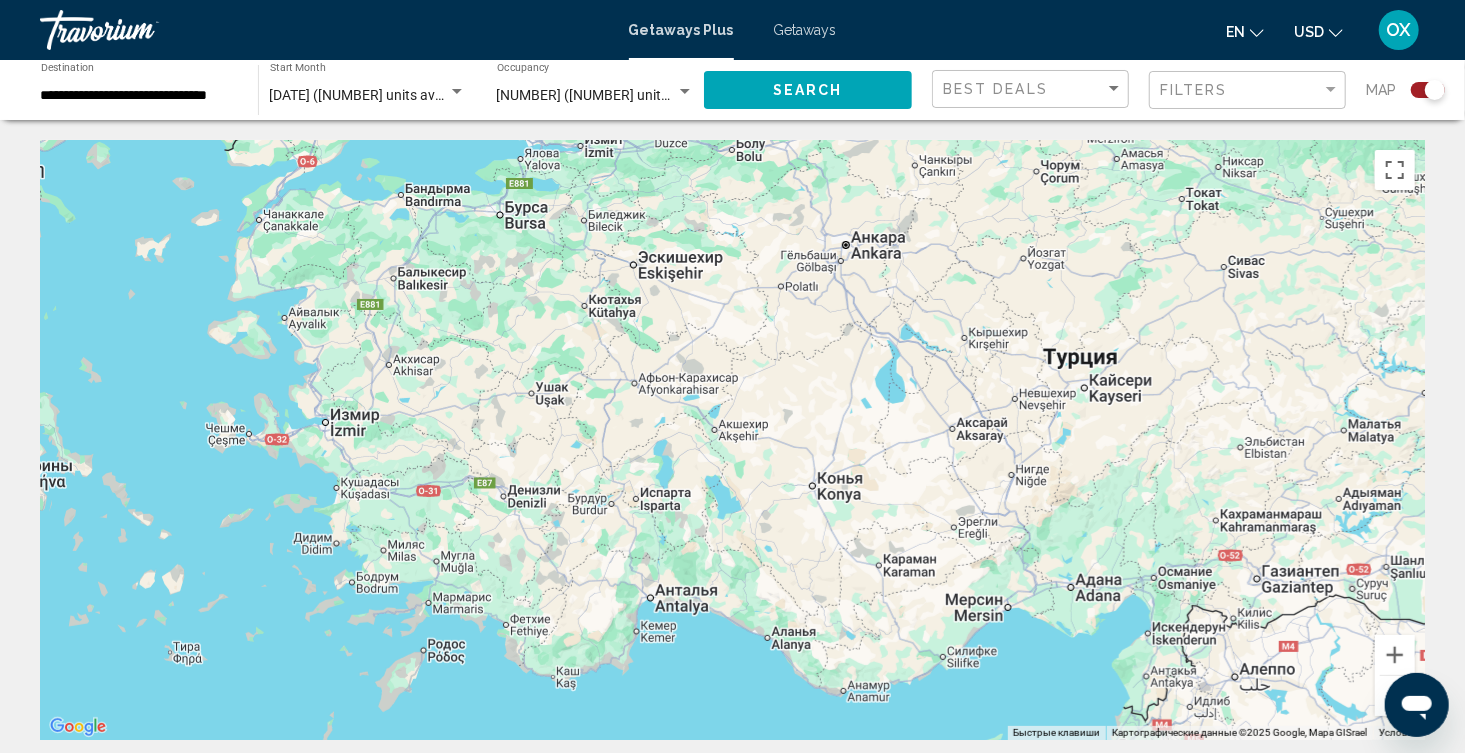 click at bounding box center [732, 440] 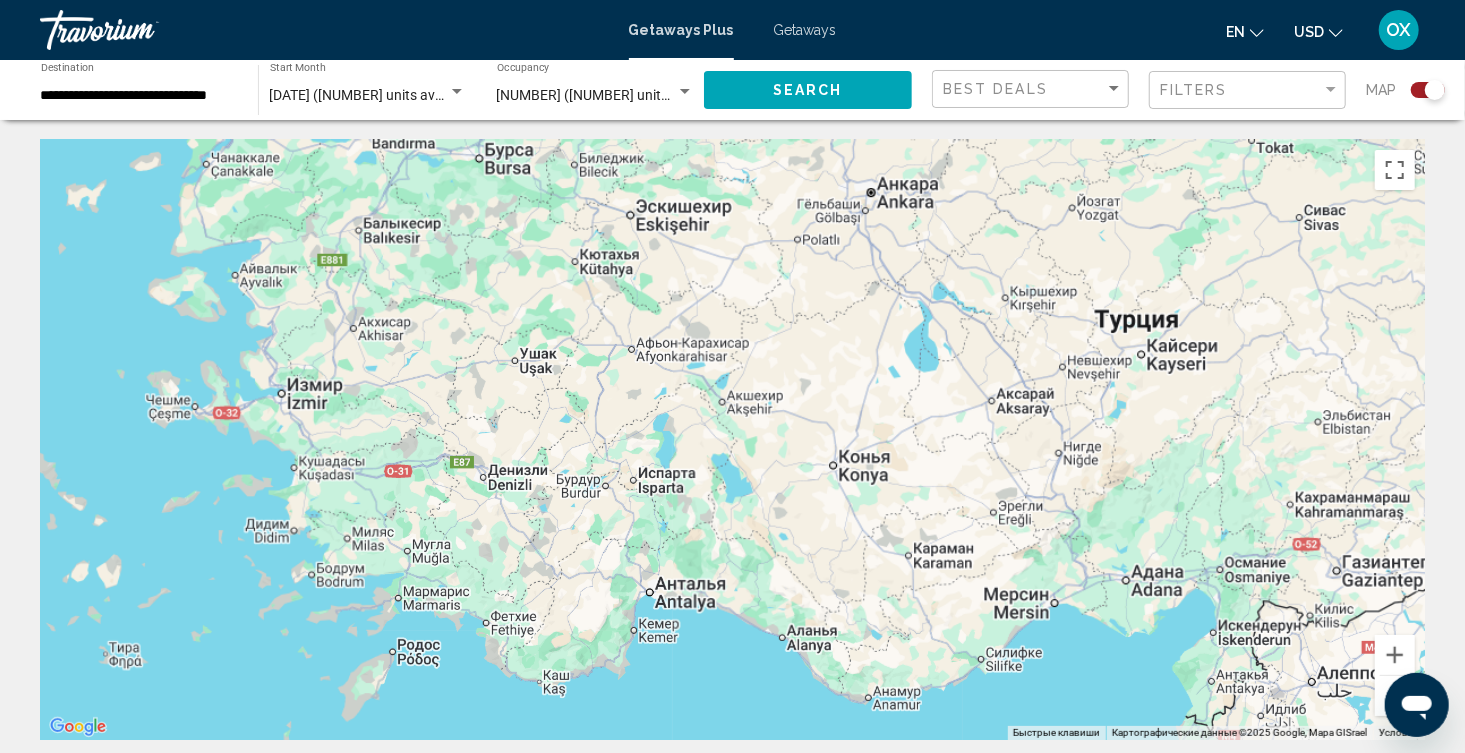click at bounding box center [732, 440] 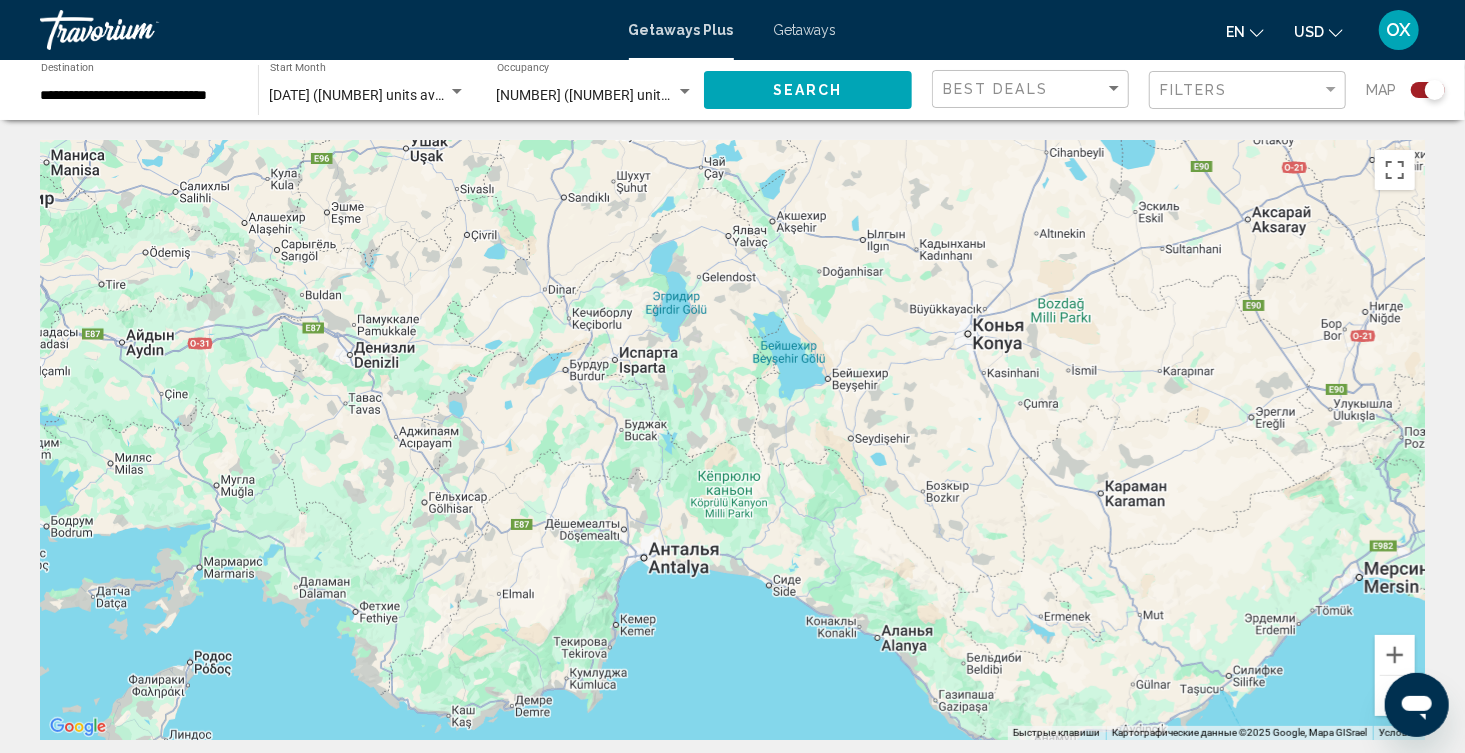 click at bounding box center (732, 440) 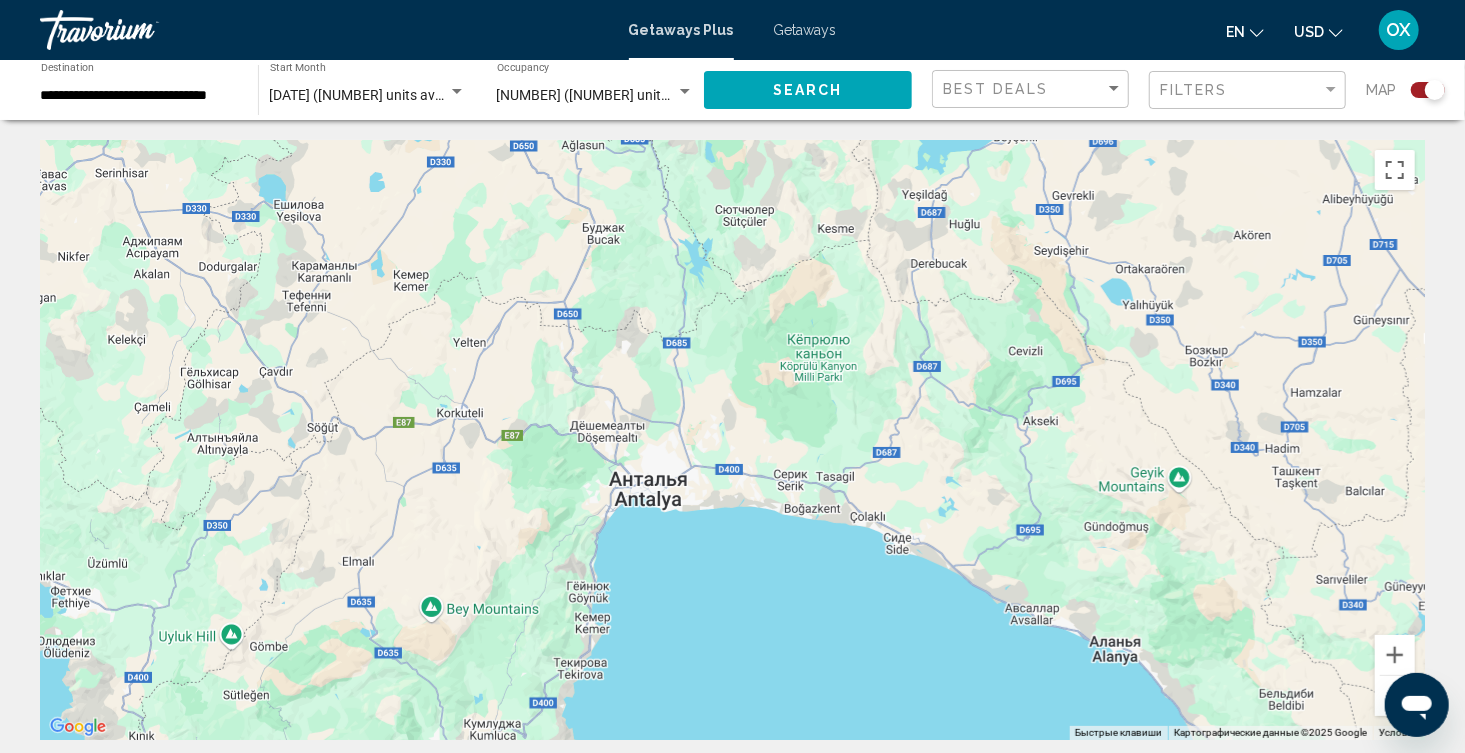 click at bounding box center (732, 440) 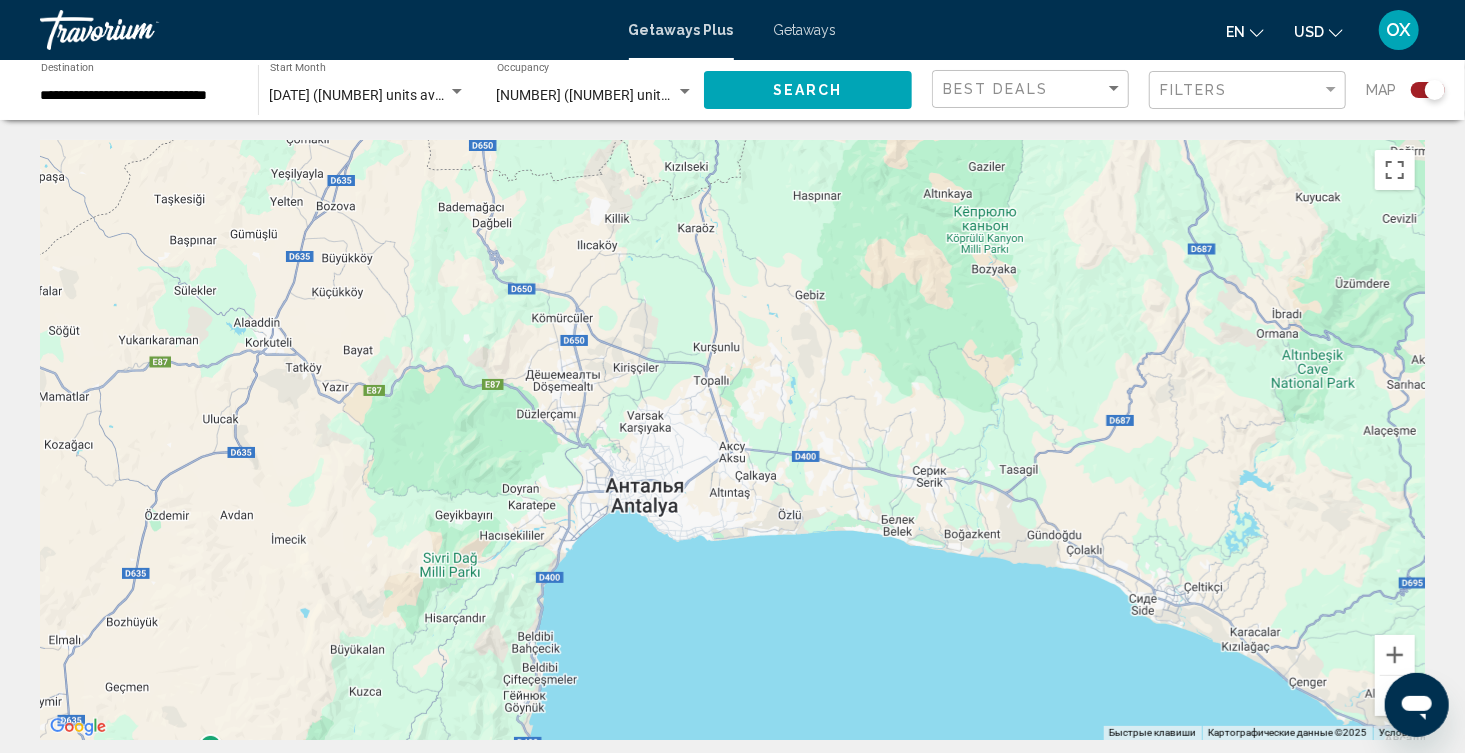 click at bounding box center (732, 440) 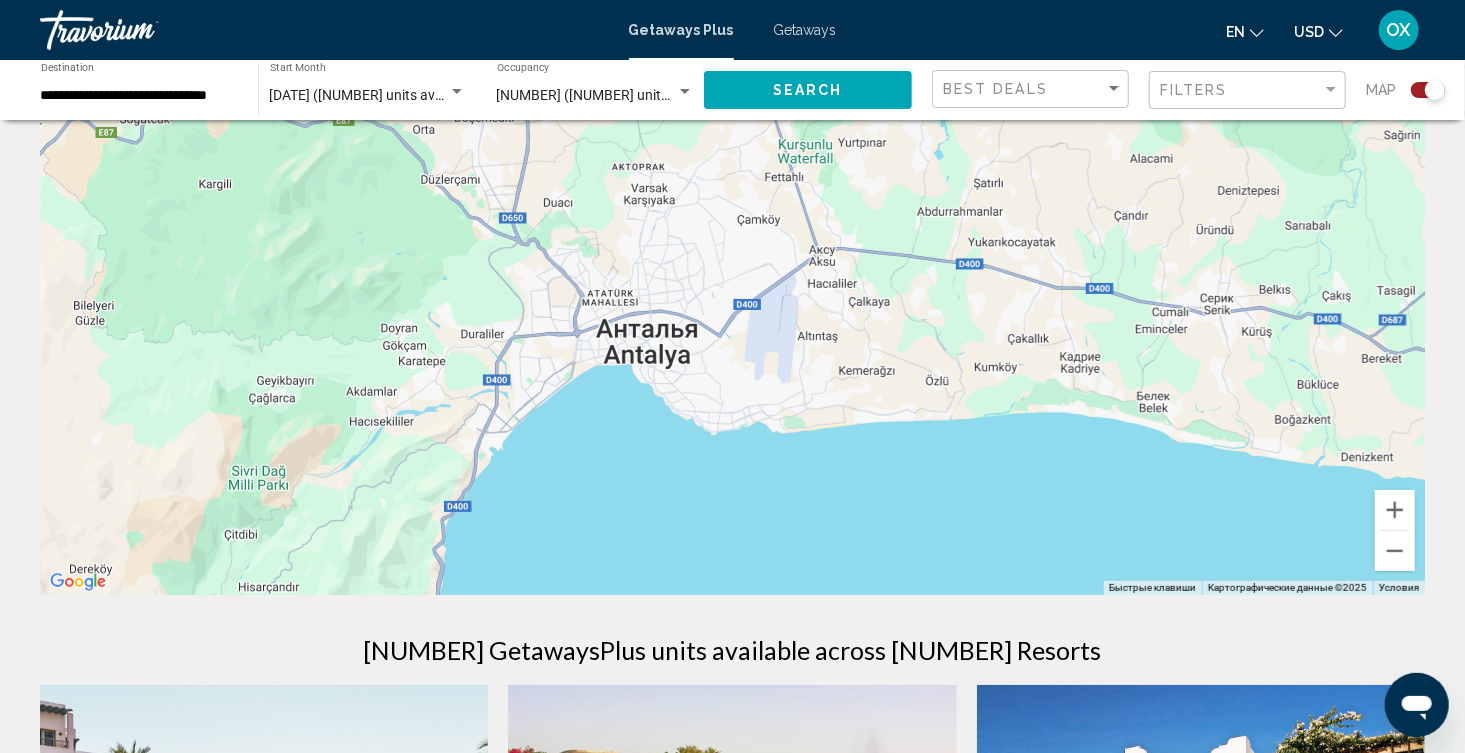 scroll, scrollTop: 99, scrollLeft: 0, axis: vertical 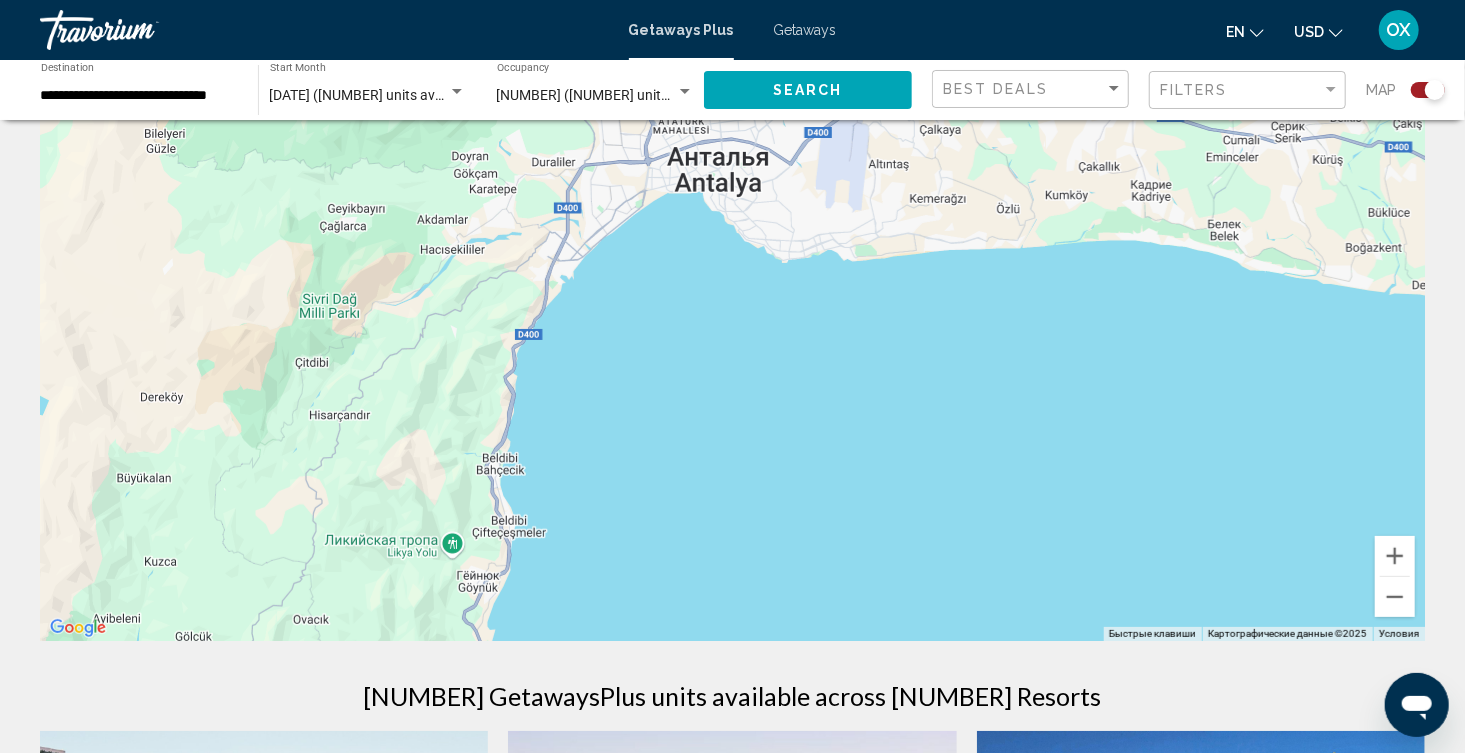 drag, startPoint x: 625, startPoint y: 392, endPoint x: 696, endPoint y: 171, distance: 232.12497 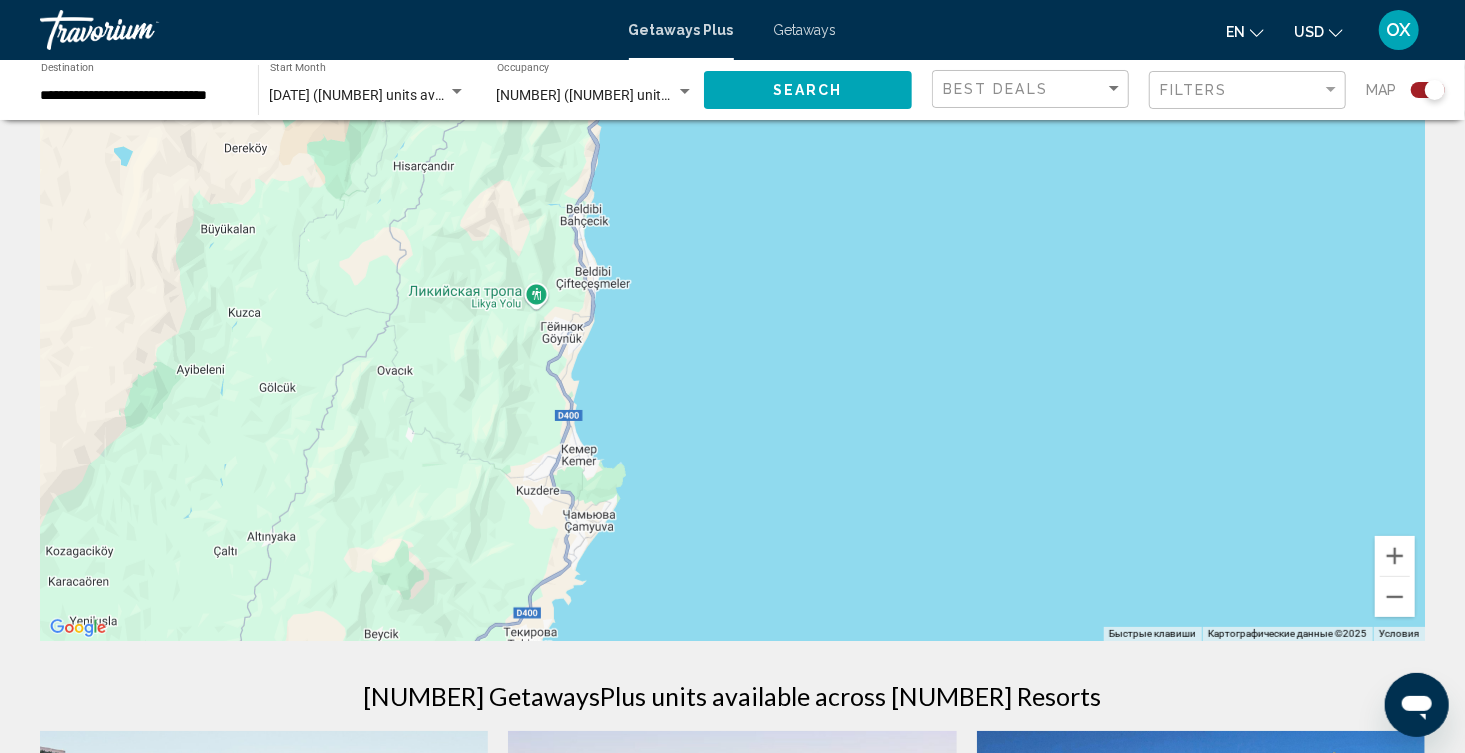 drag, startPoint x: 495, startPoint y: 531, endPoint x: 577, endPoint y: 282, distance: 262.15454 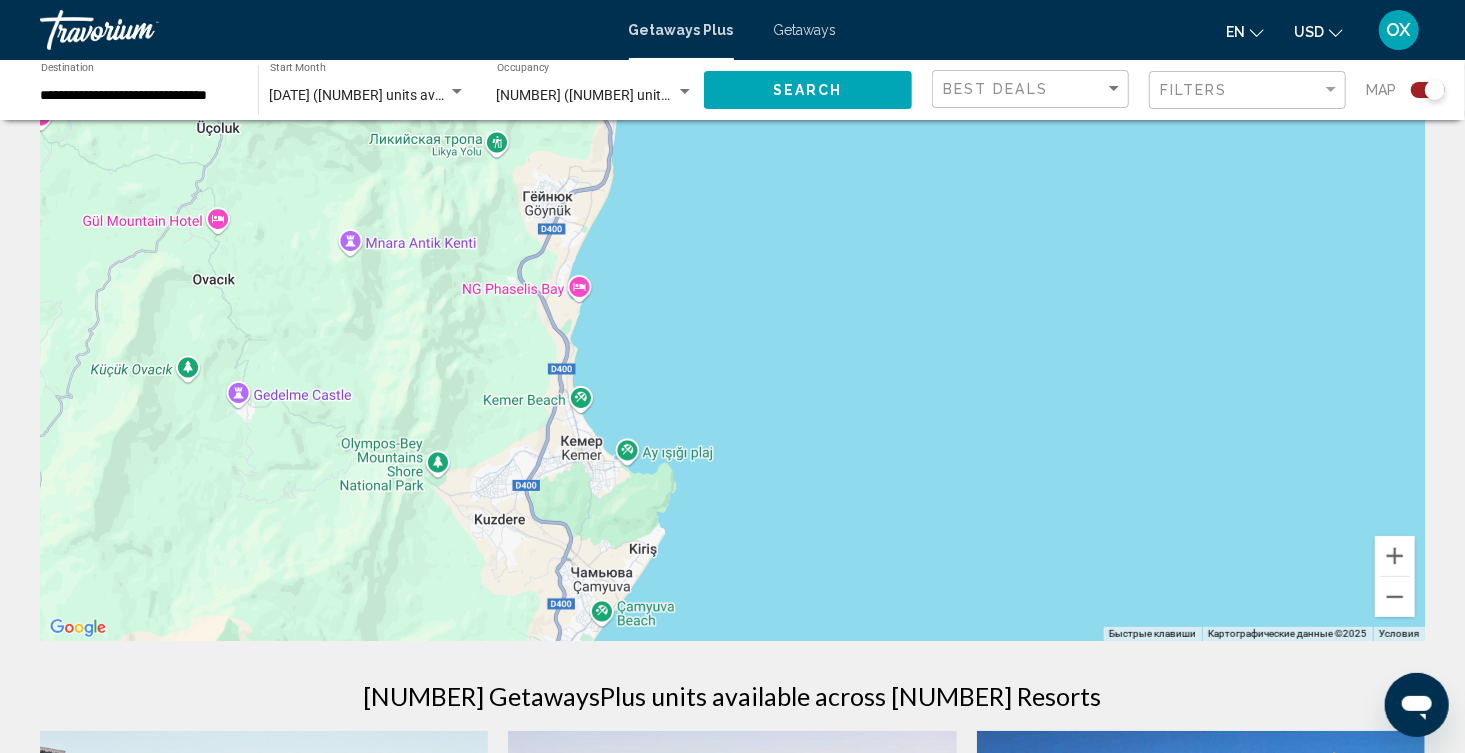 click at bounding box center [732, 341] 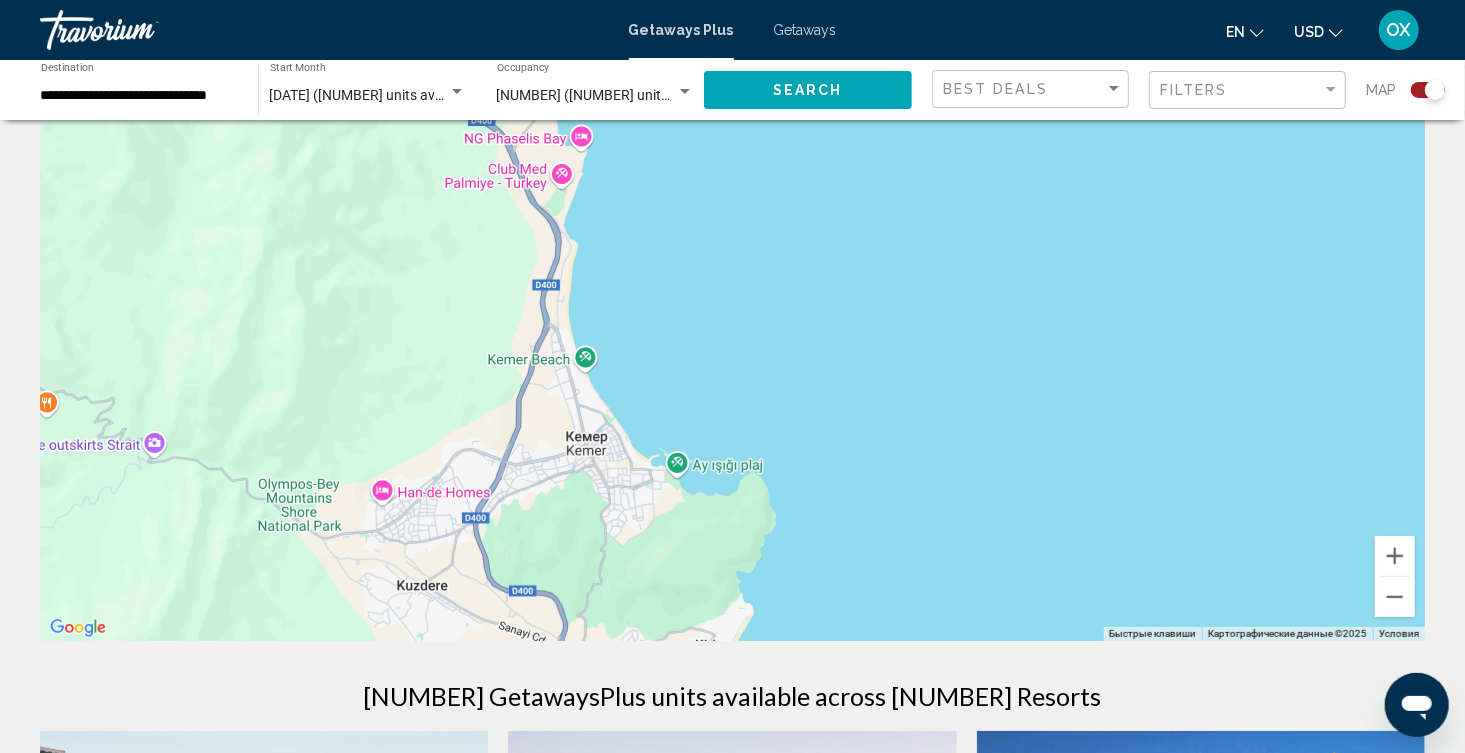 click at bounding box center (732, 341) 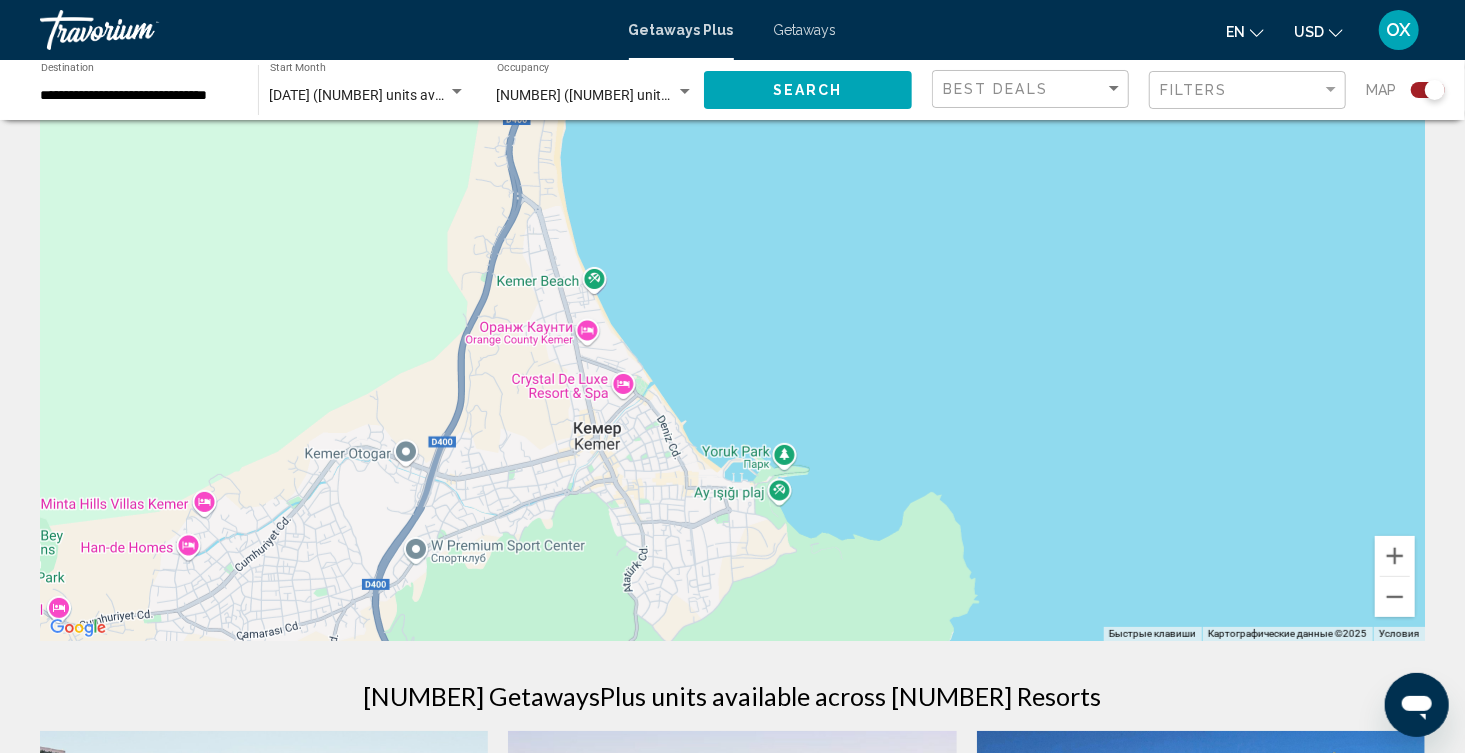 click at bounding box center (732, 341) 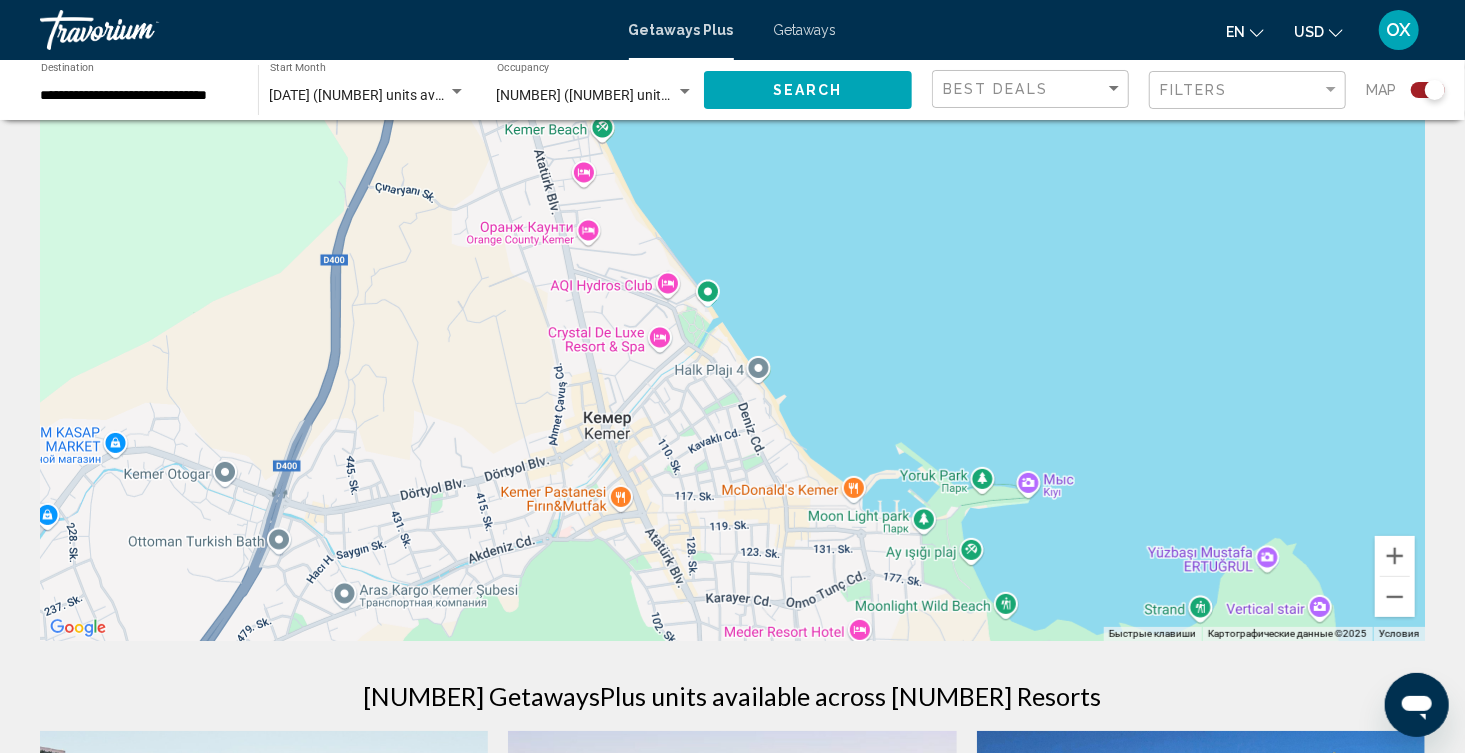 click at bounding box center [732, 341] 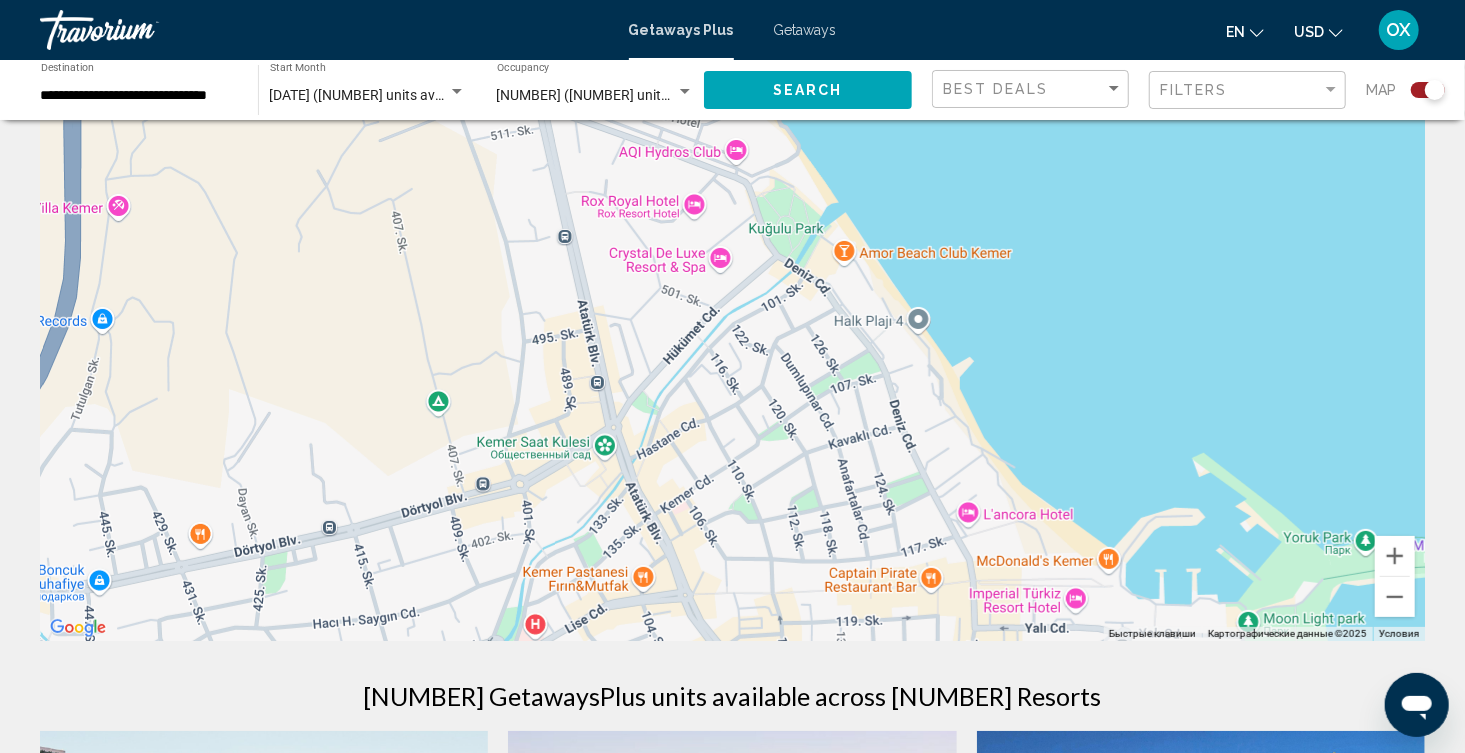 click on "Best Deals" 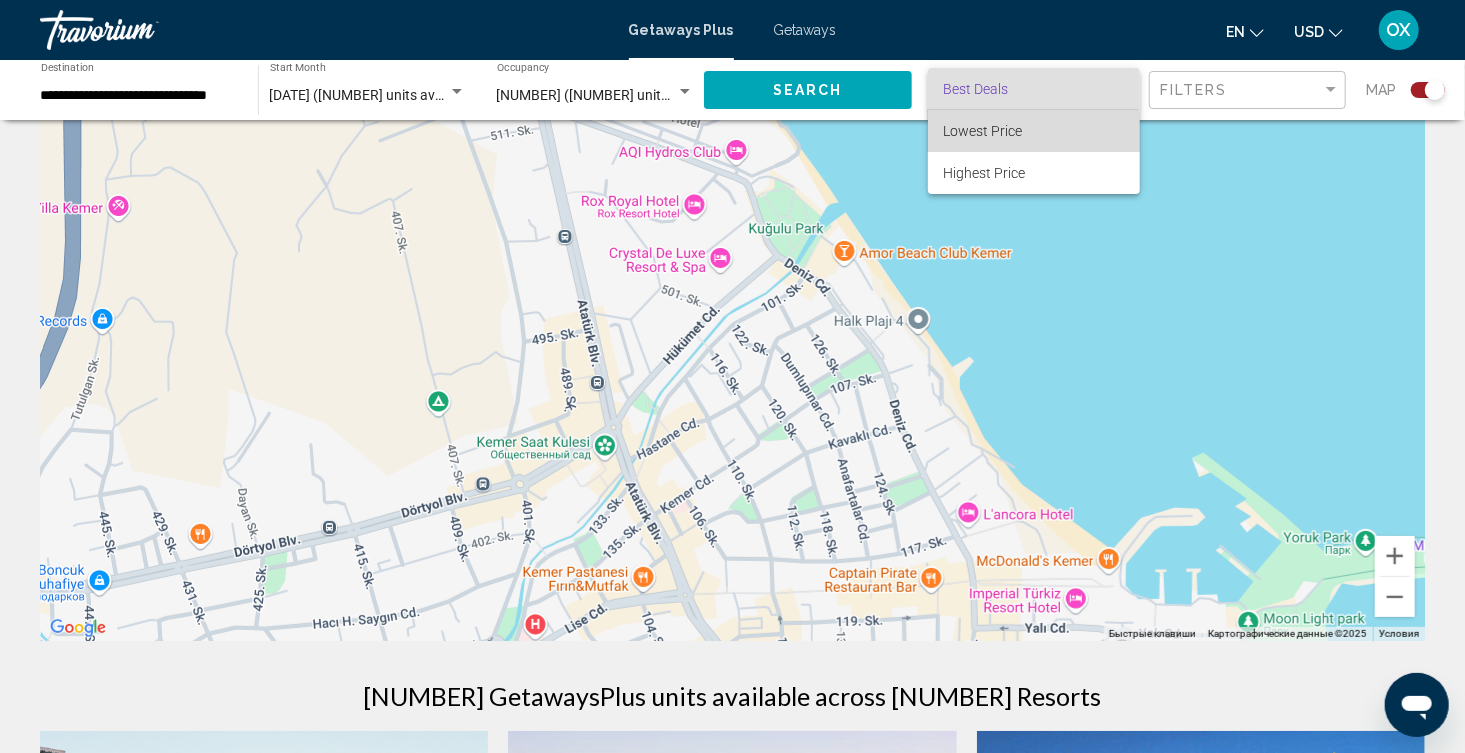 click on "Lowest Price" at bounding box center [983, 131] 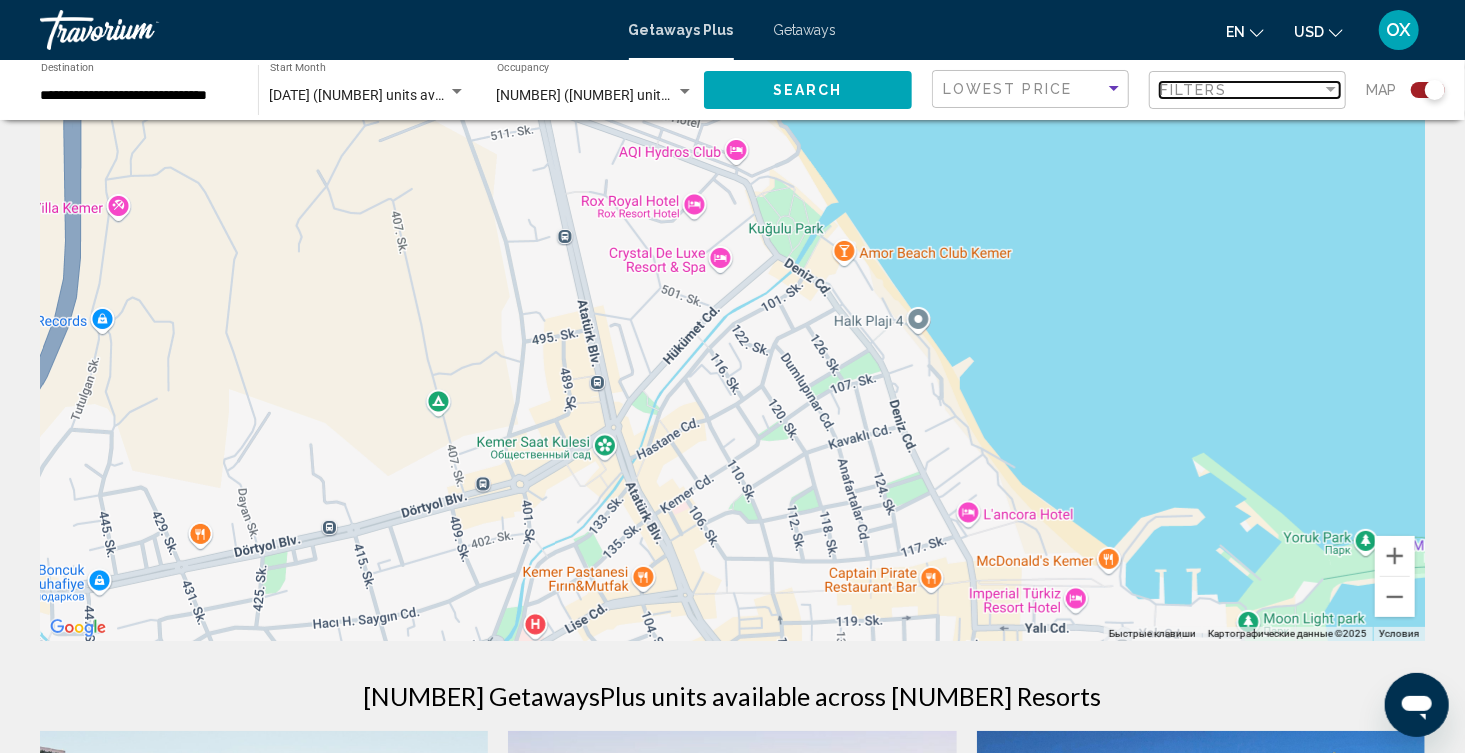 click on "Filters" at bounding box center [1194, 90] 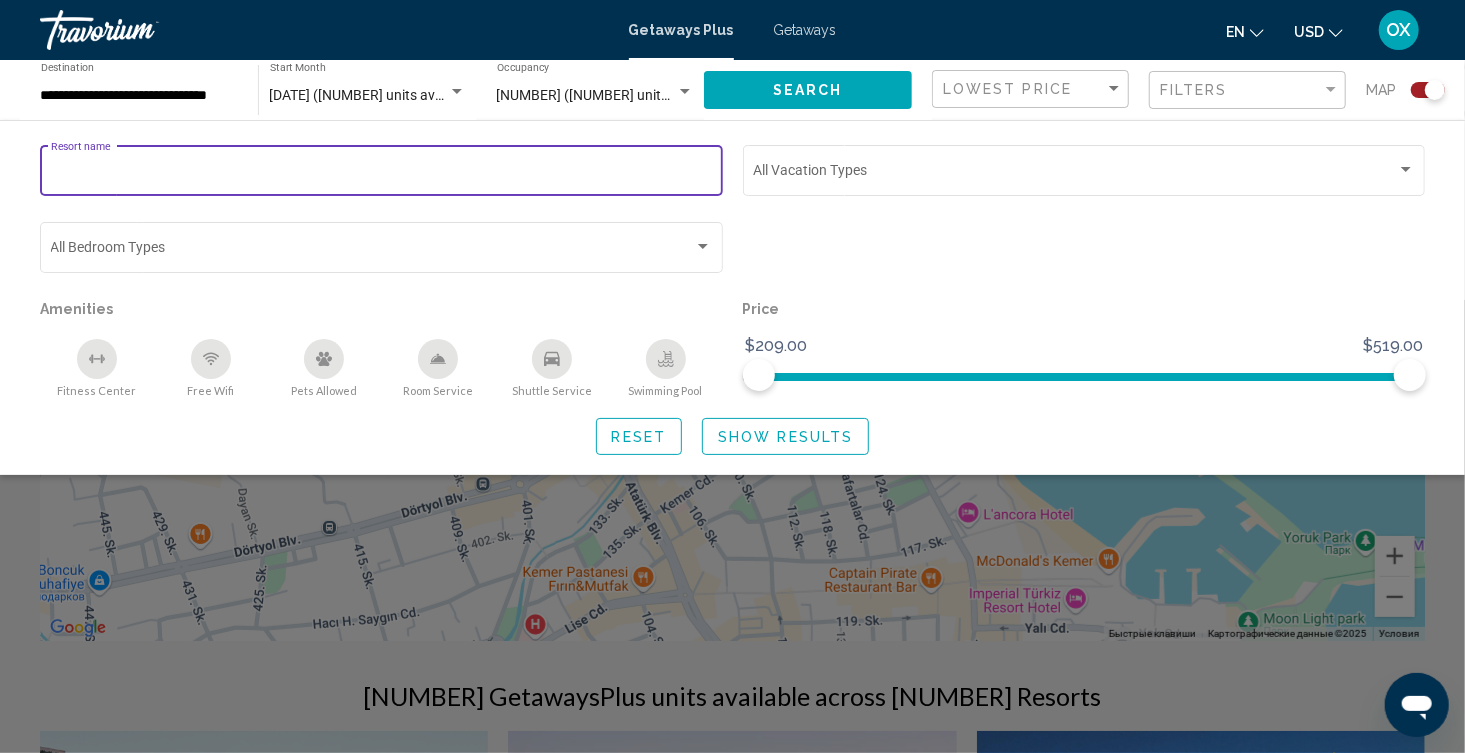click on "Resort name" at bounding box center (382, 174) 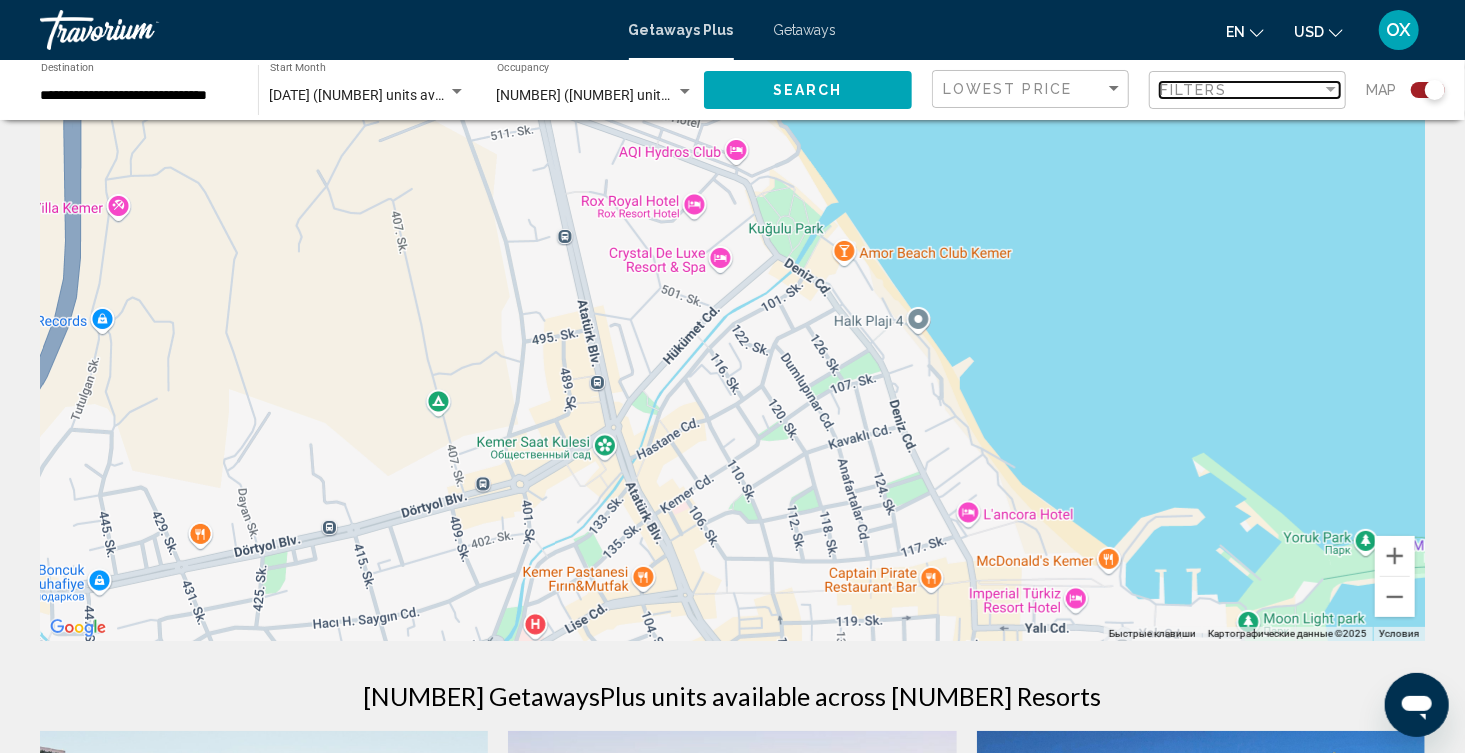 click on "Filters" at bounding box center (1194, 90) 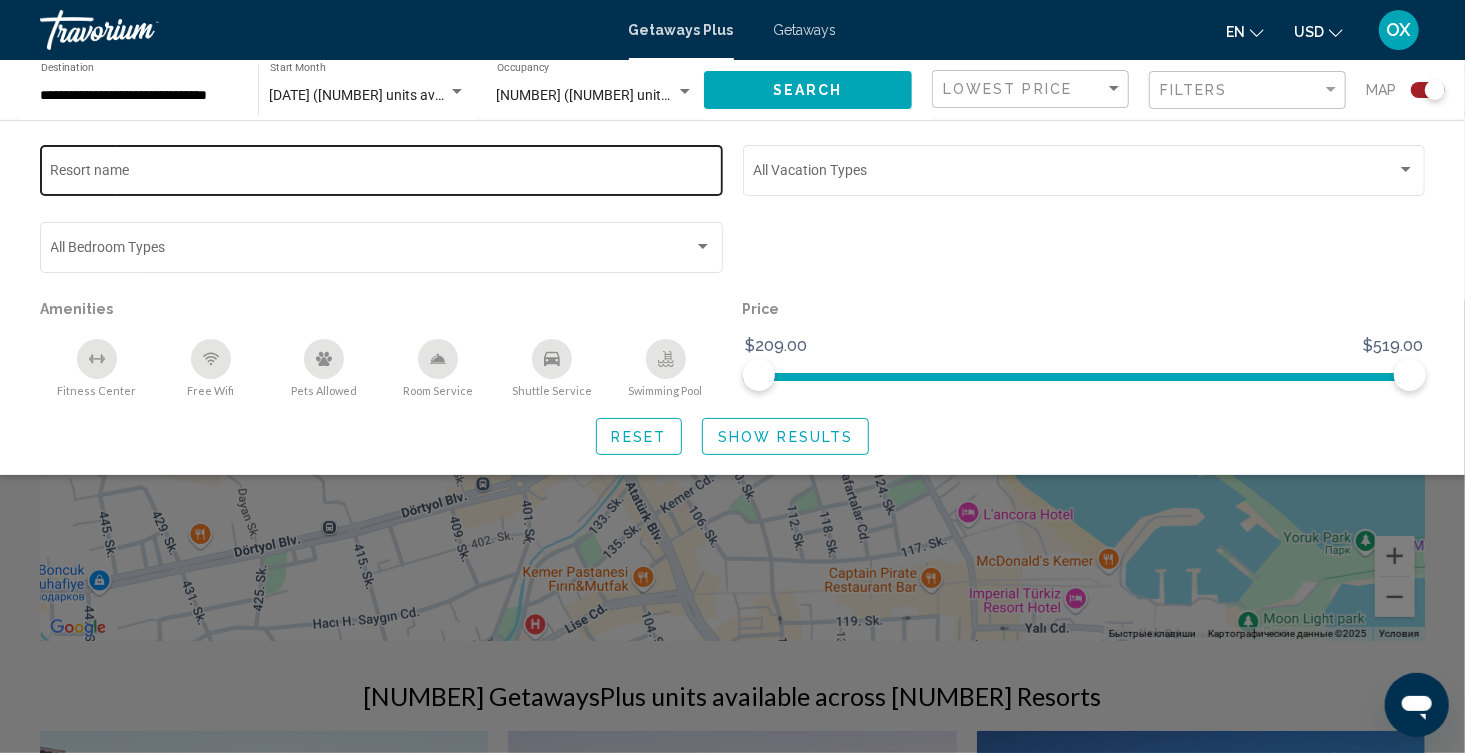 click on "Resort name" 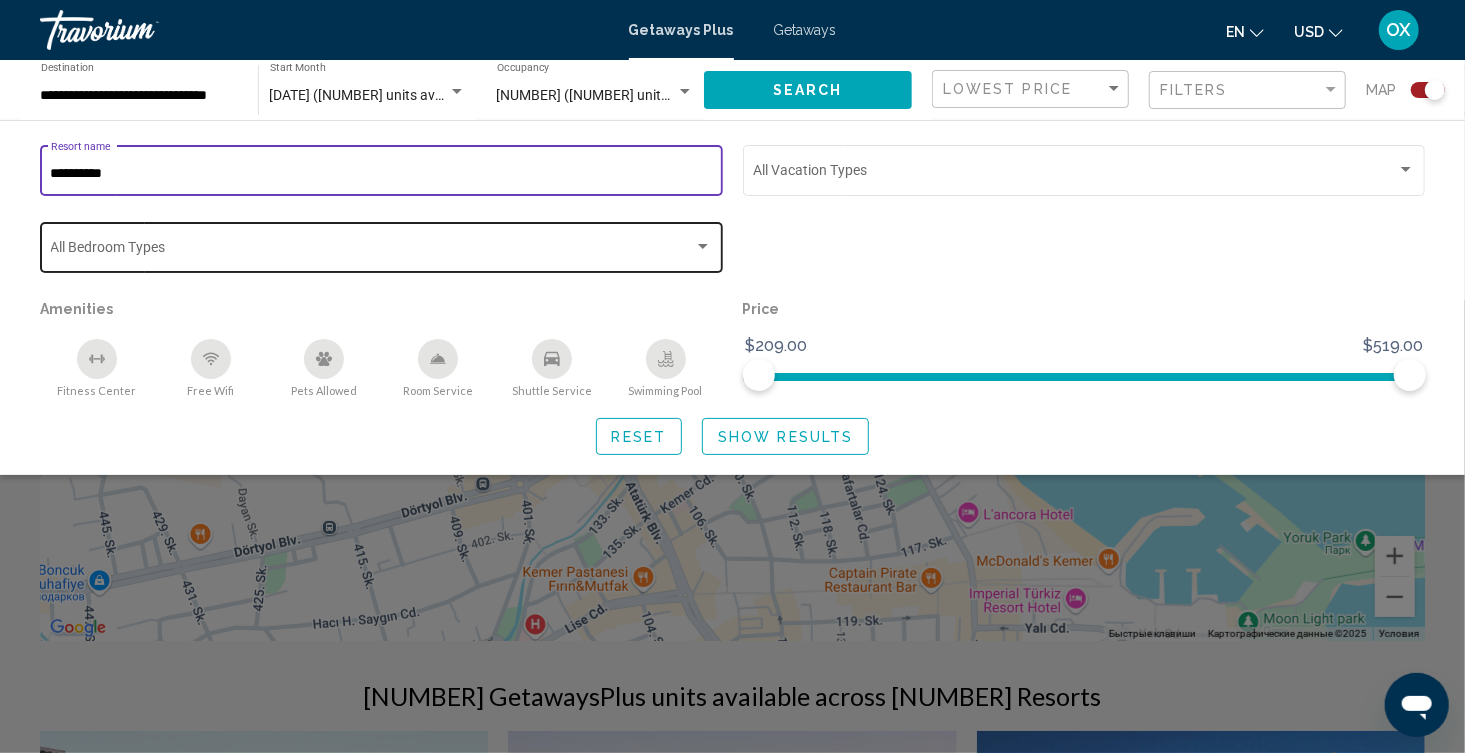 type on "**********" 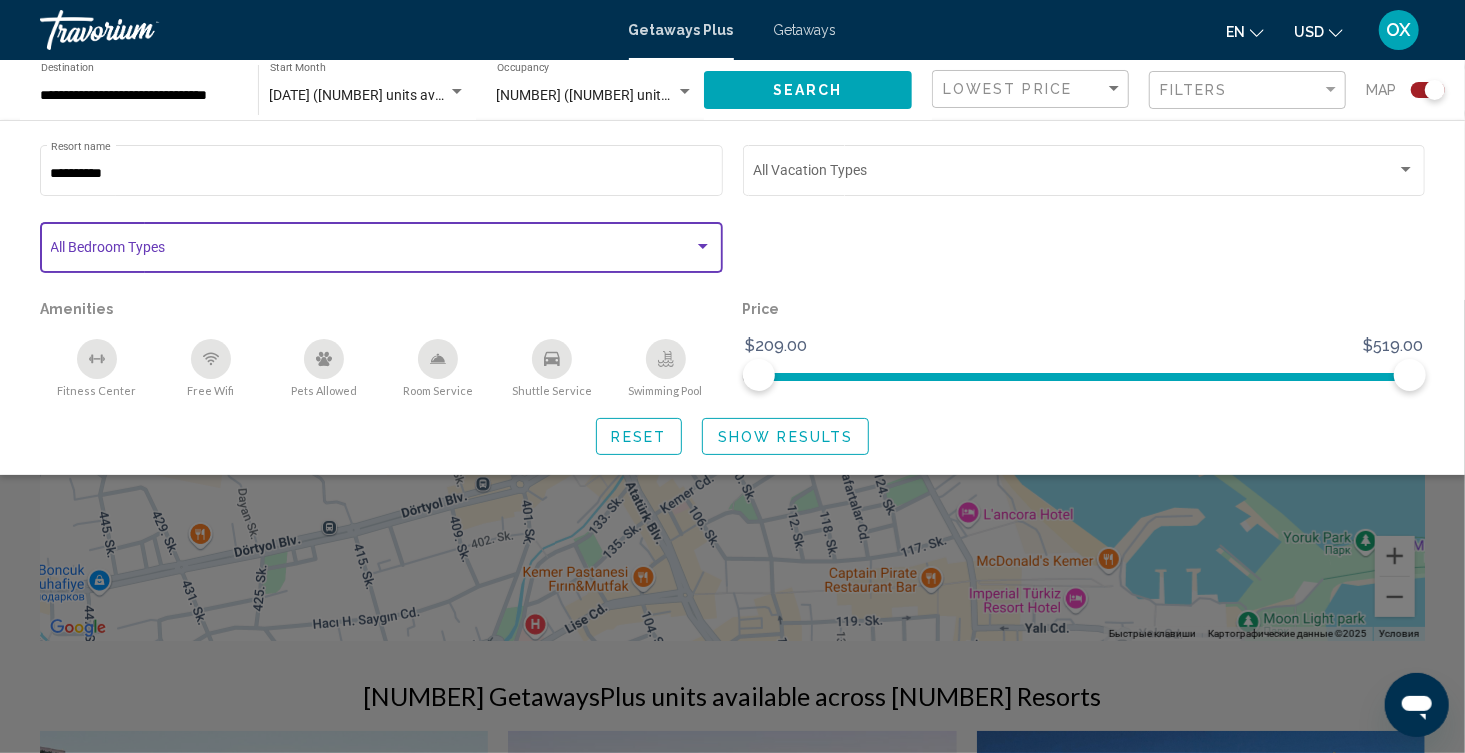 click at bounding box center (373, 251) 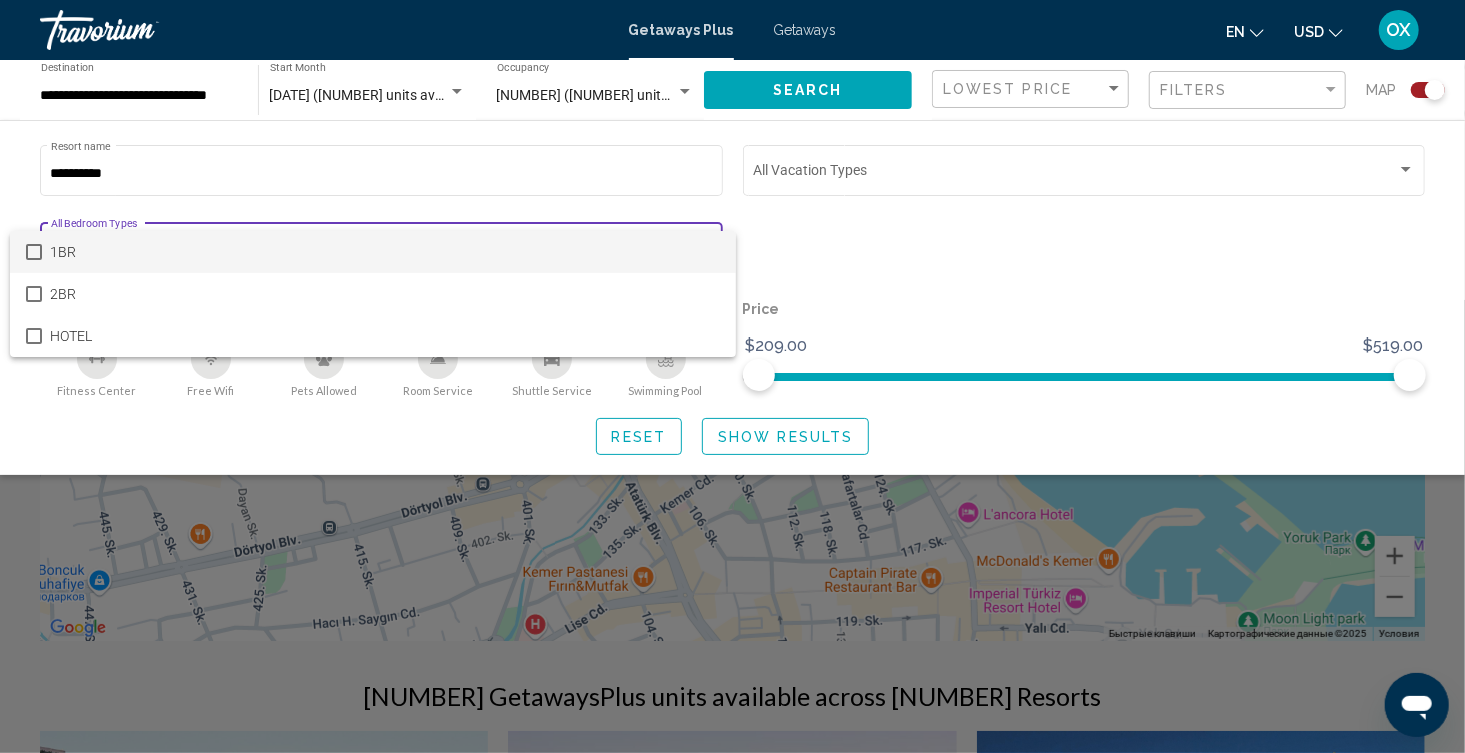 click on "1BR" at bounding box center [385, 252] 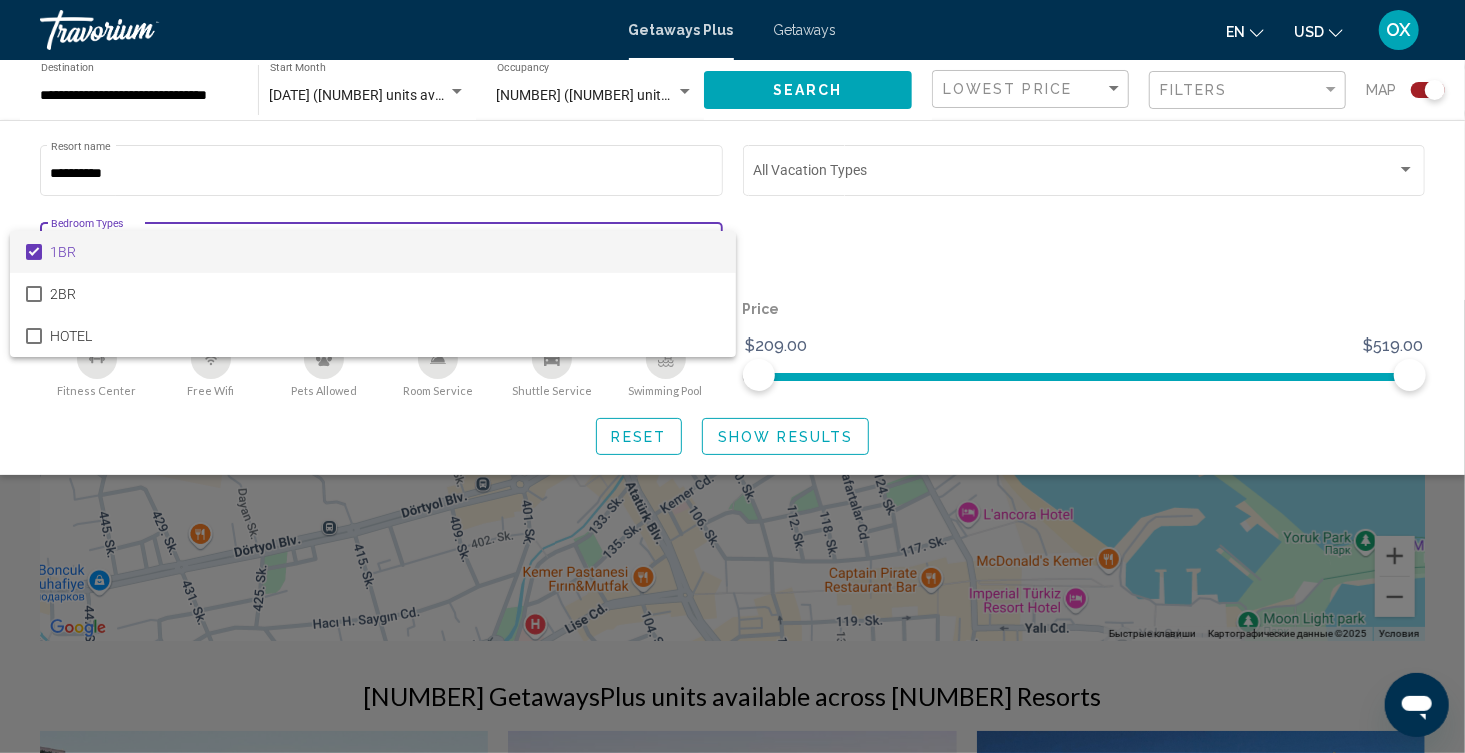 click at bounding box center [732, 376] 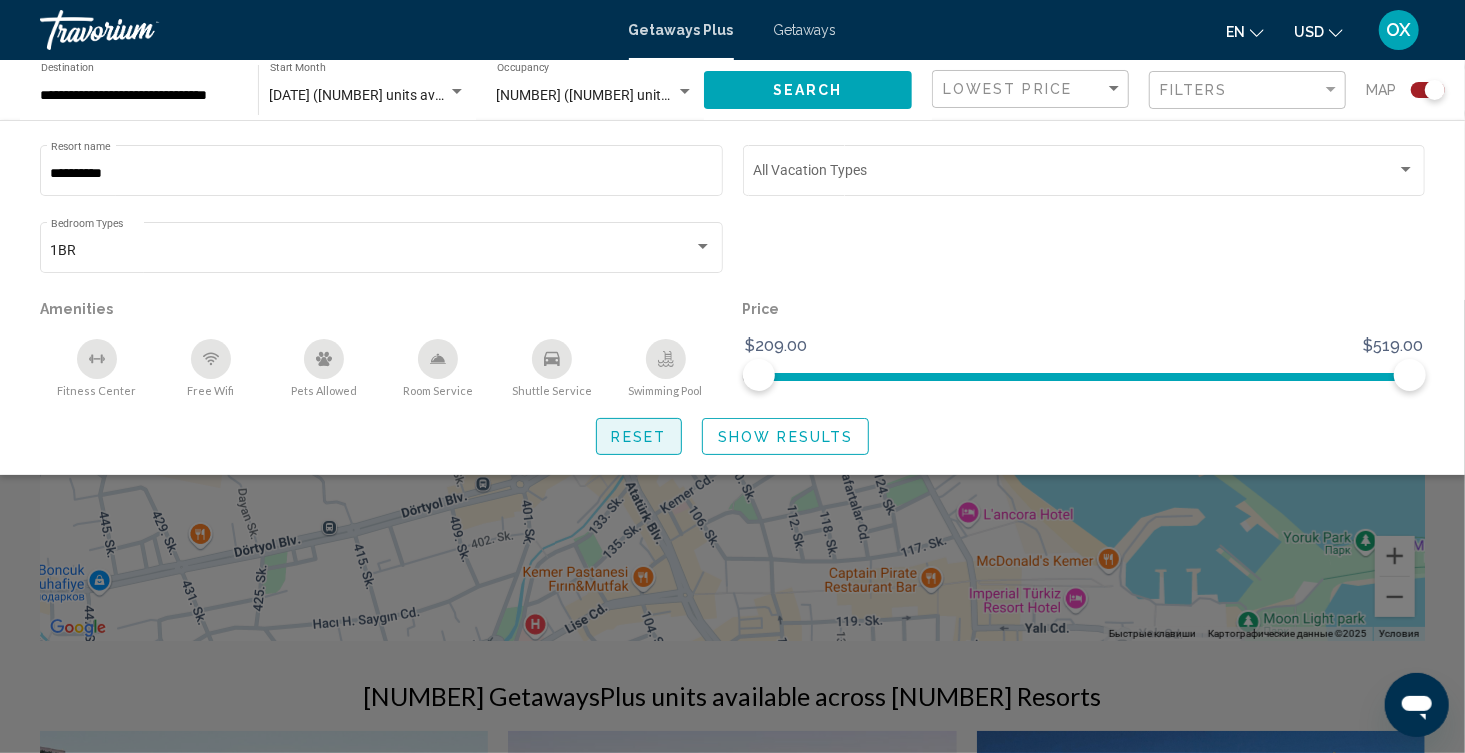 click on "Reset" 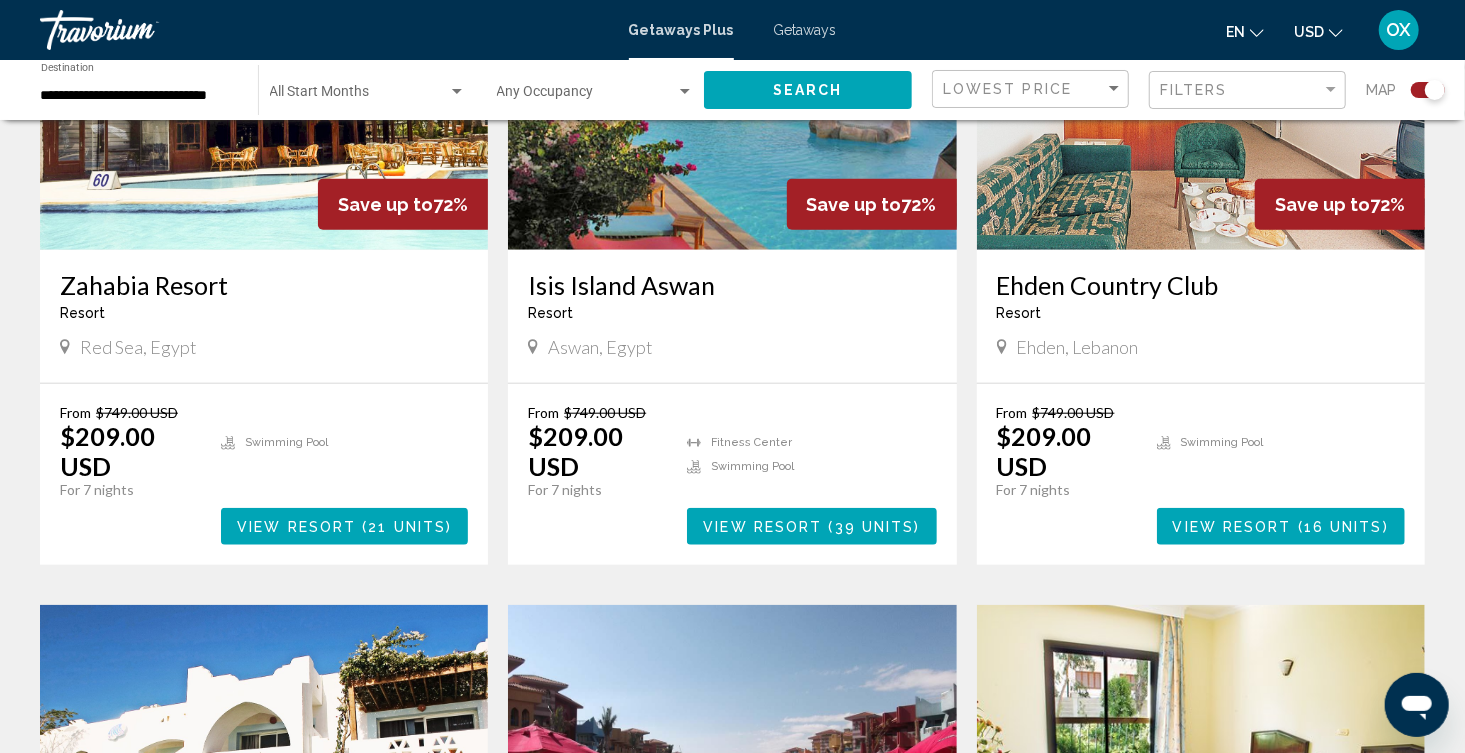 scroll, scrollTop: 800, scrollLeft: 0, axis: vertical 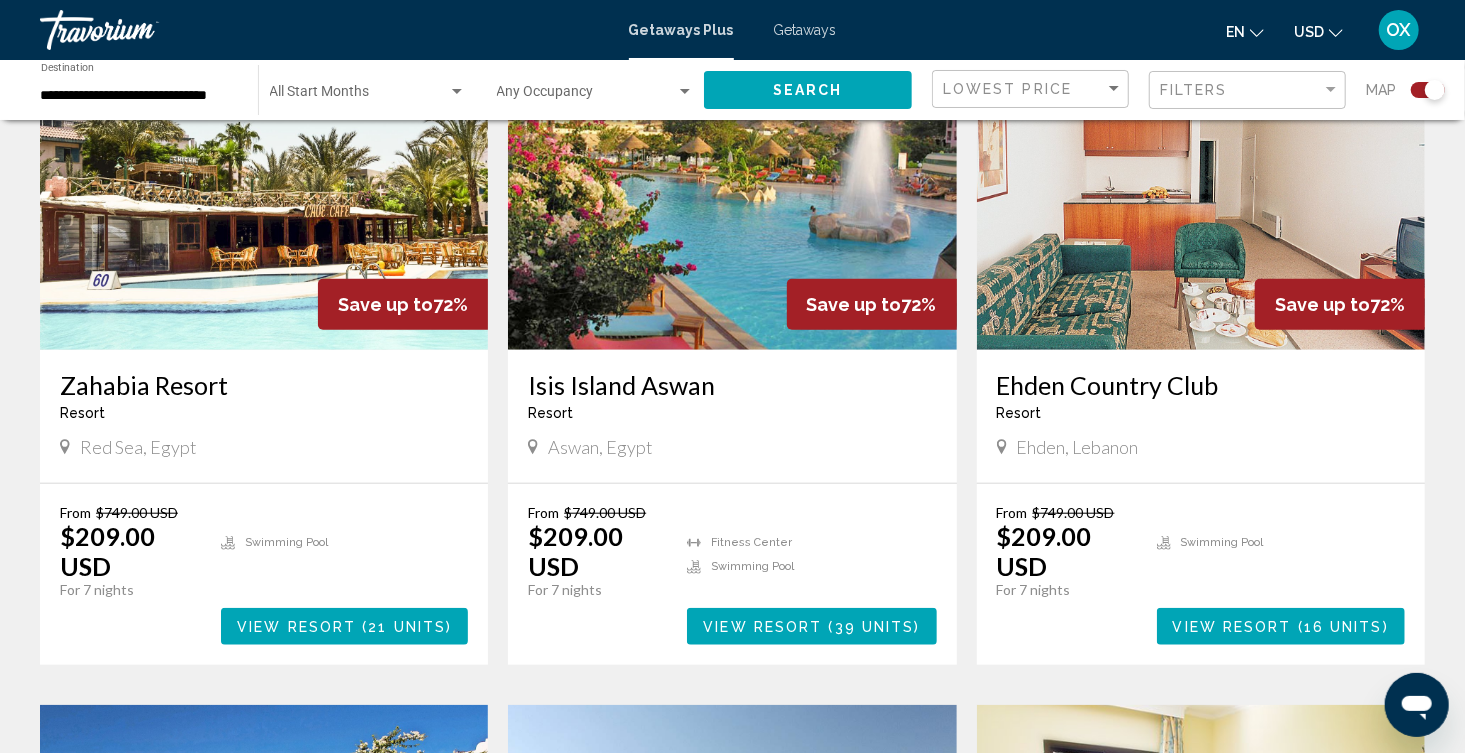 click at bounding box center [586, 96] 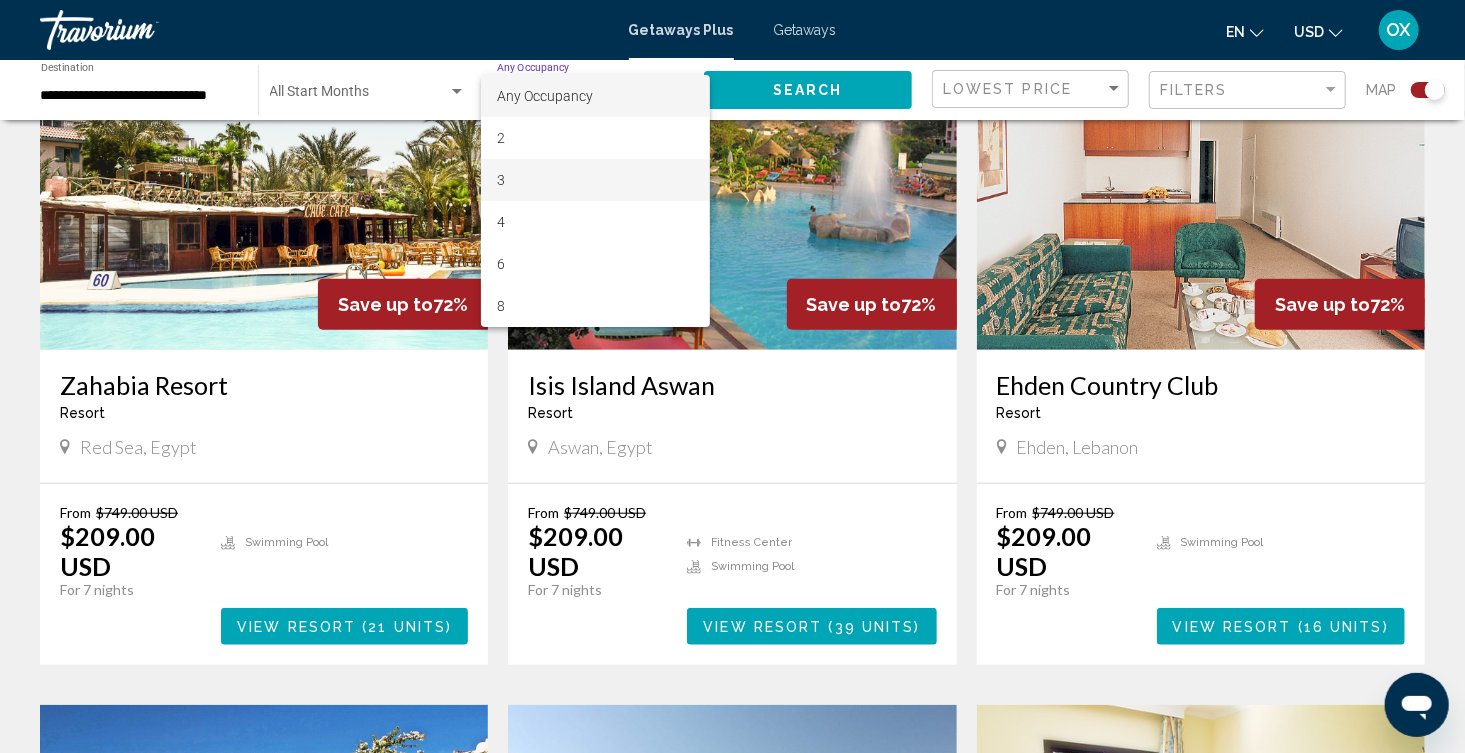 click on "3" at bounding box center [595, 180] 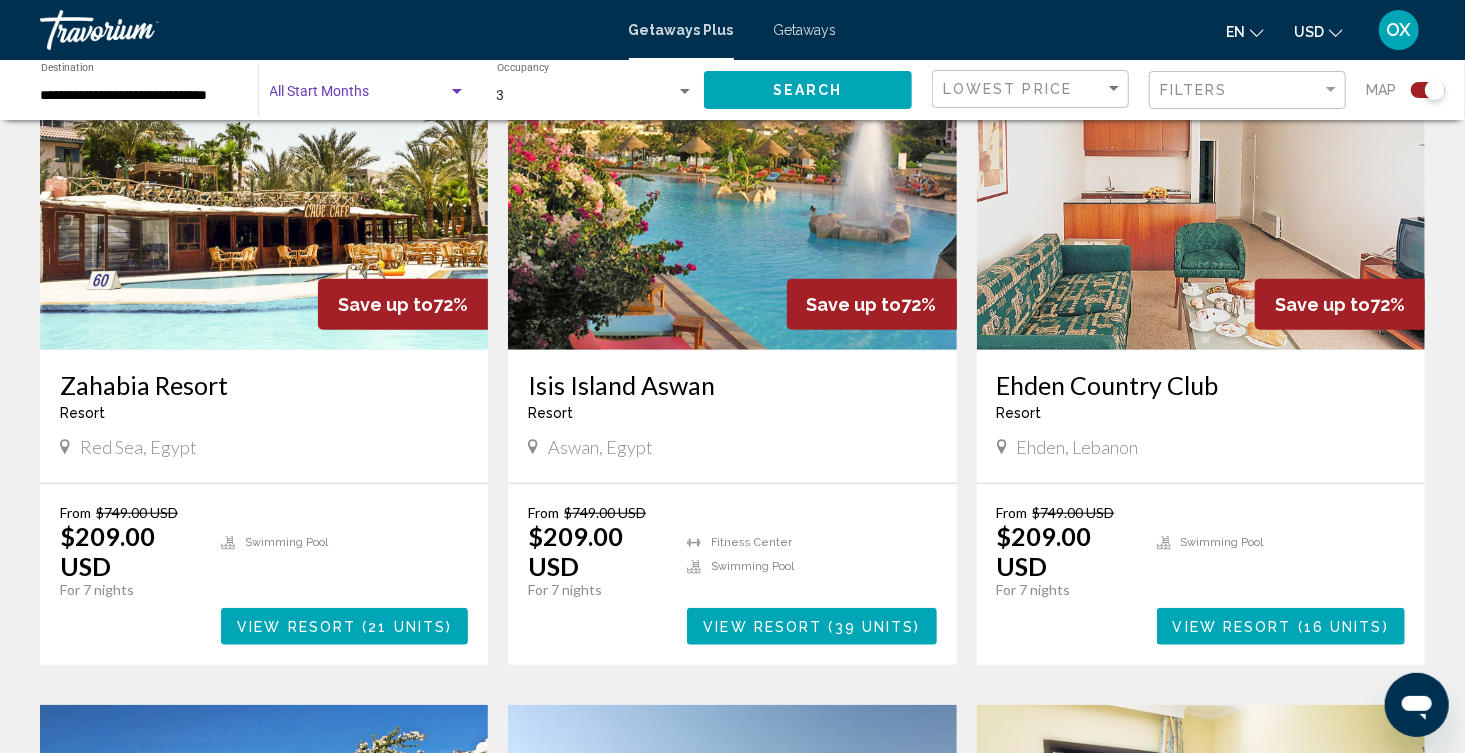 click at bounding box center (359, 96) 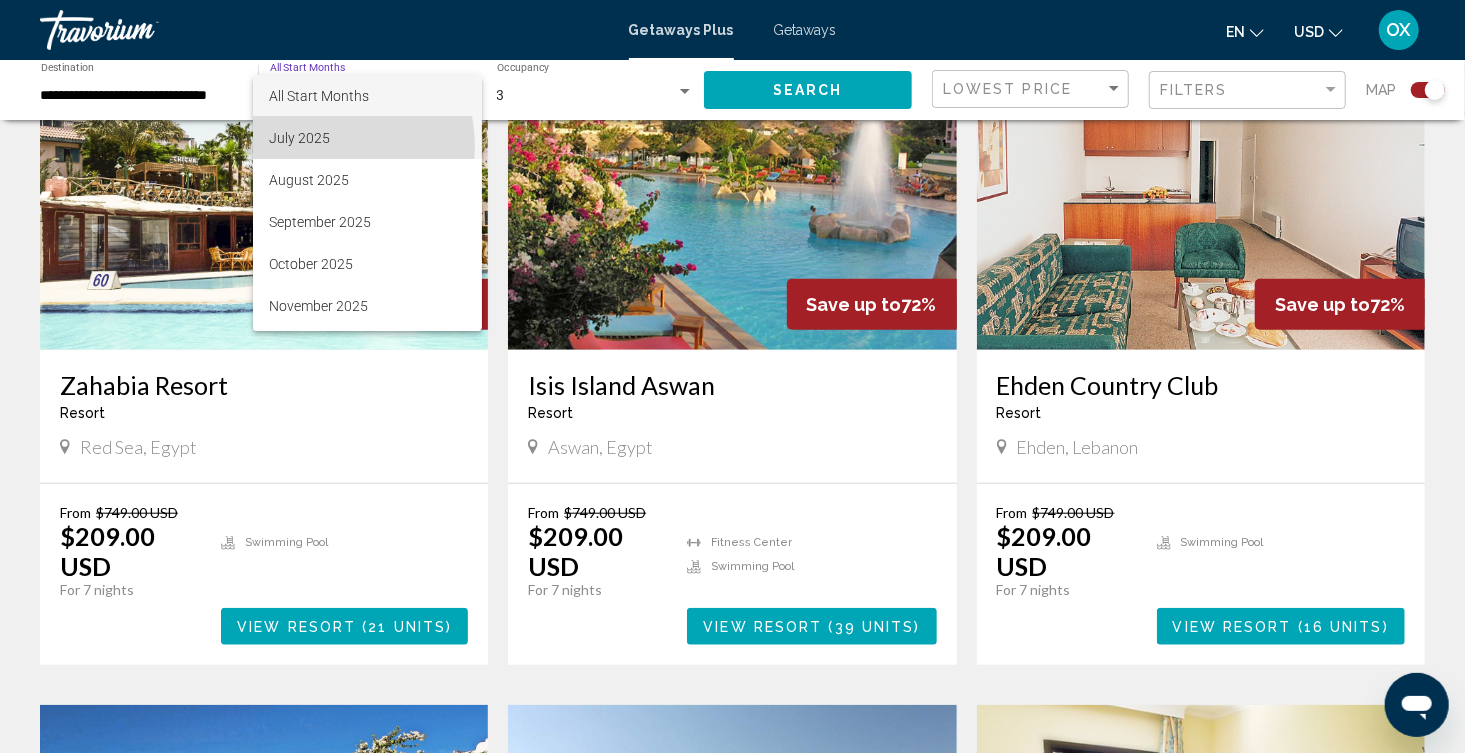click on "July 2025" at bounding box center [367, 138] 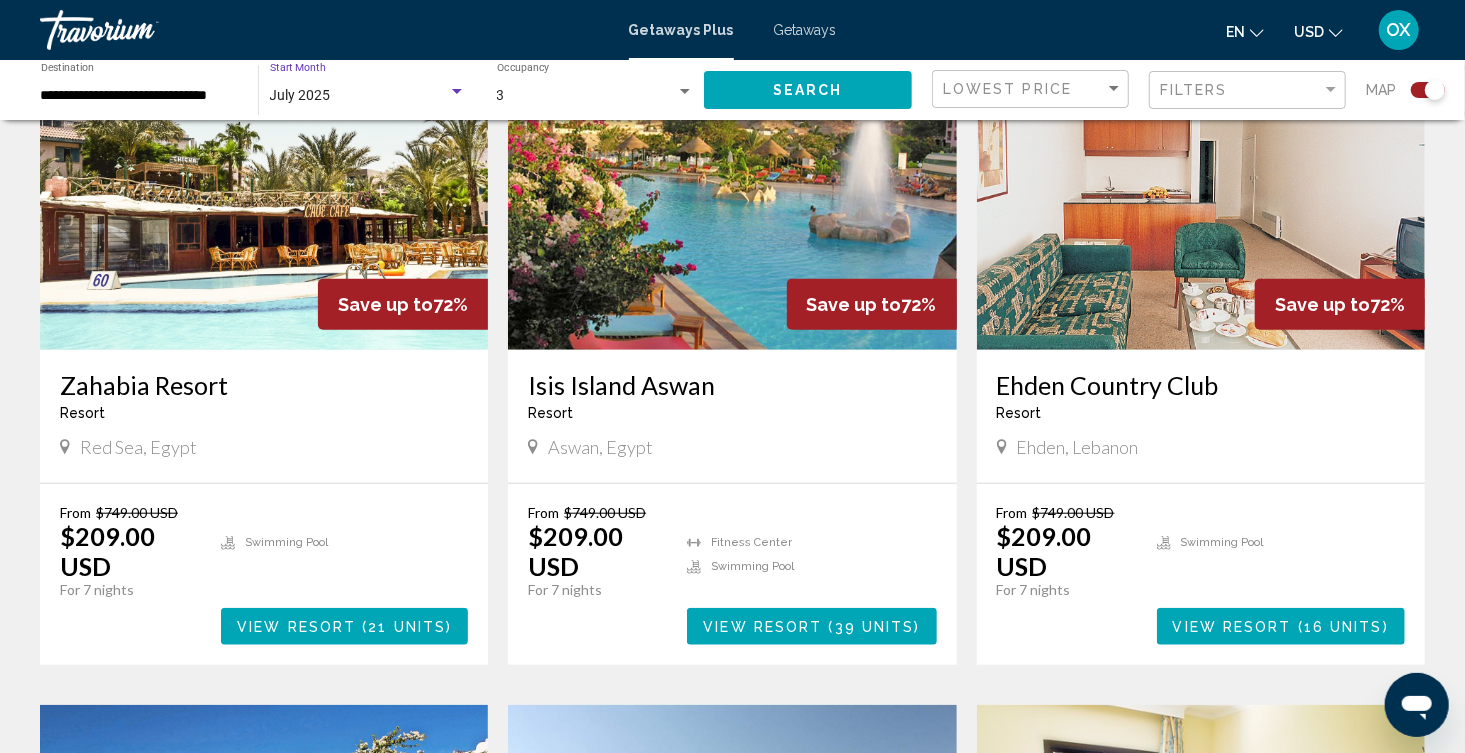 click on "Search" 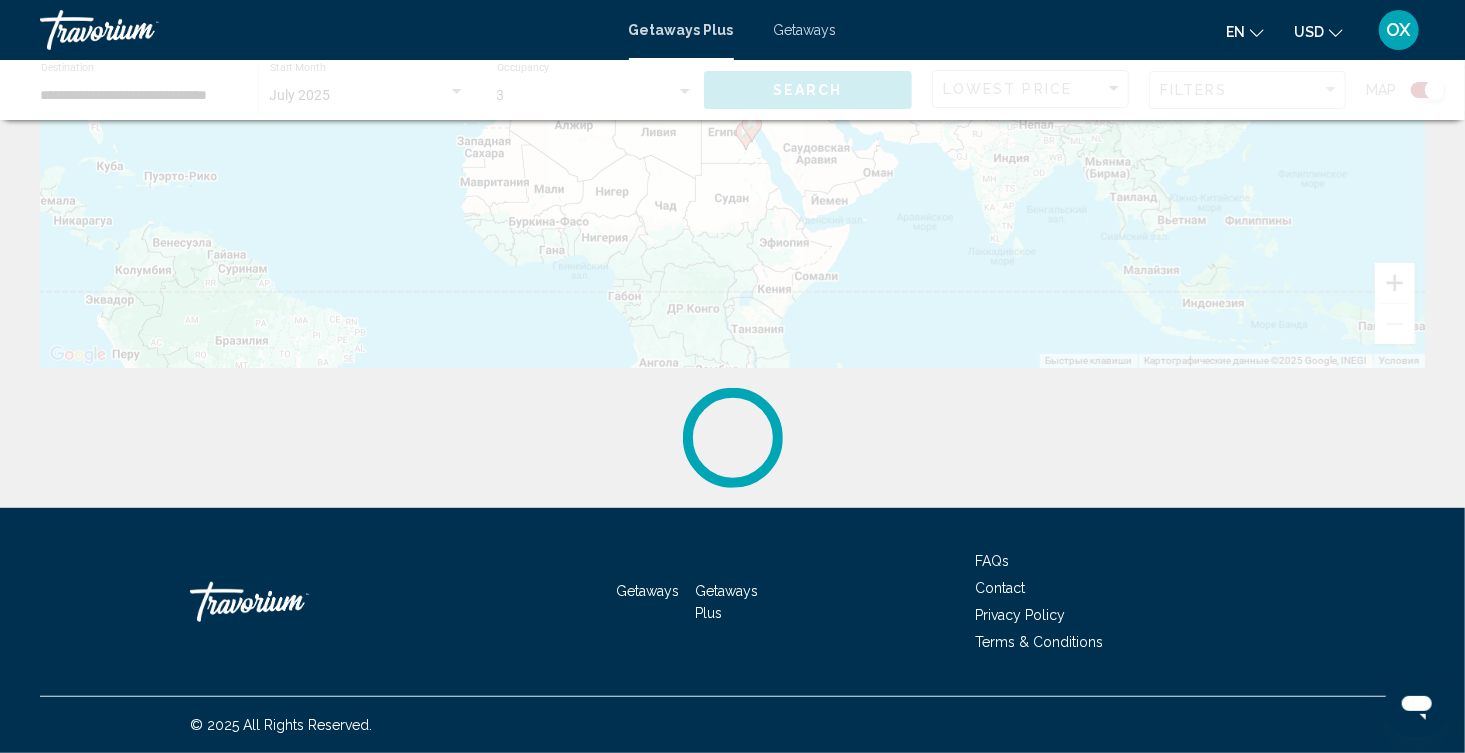 scroll, scrollTop: 0, scrollLeft: 0, axis: both 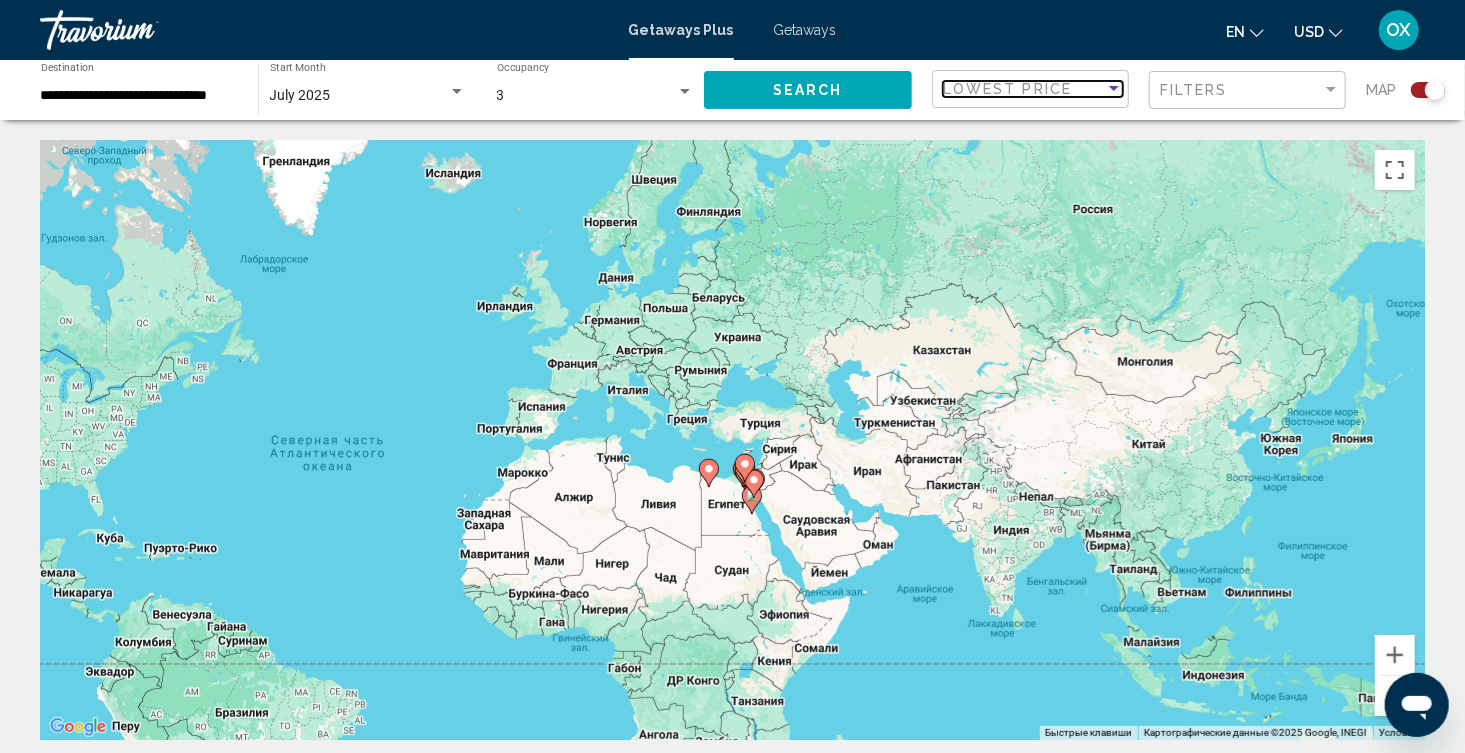 click on "Lowest Price" at bounding box center (1007, 89) 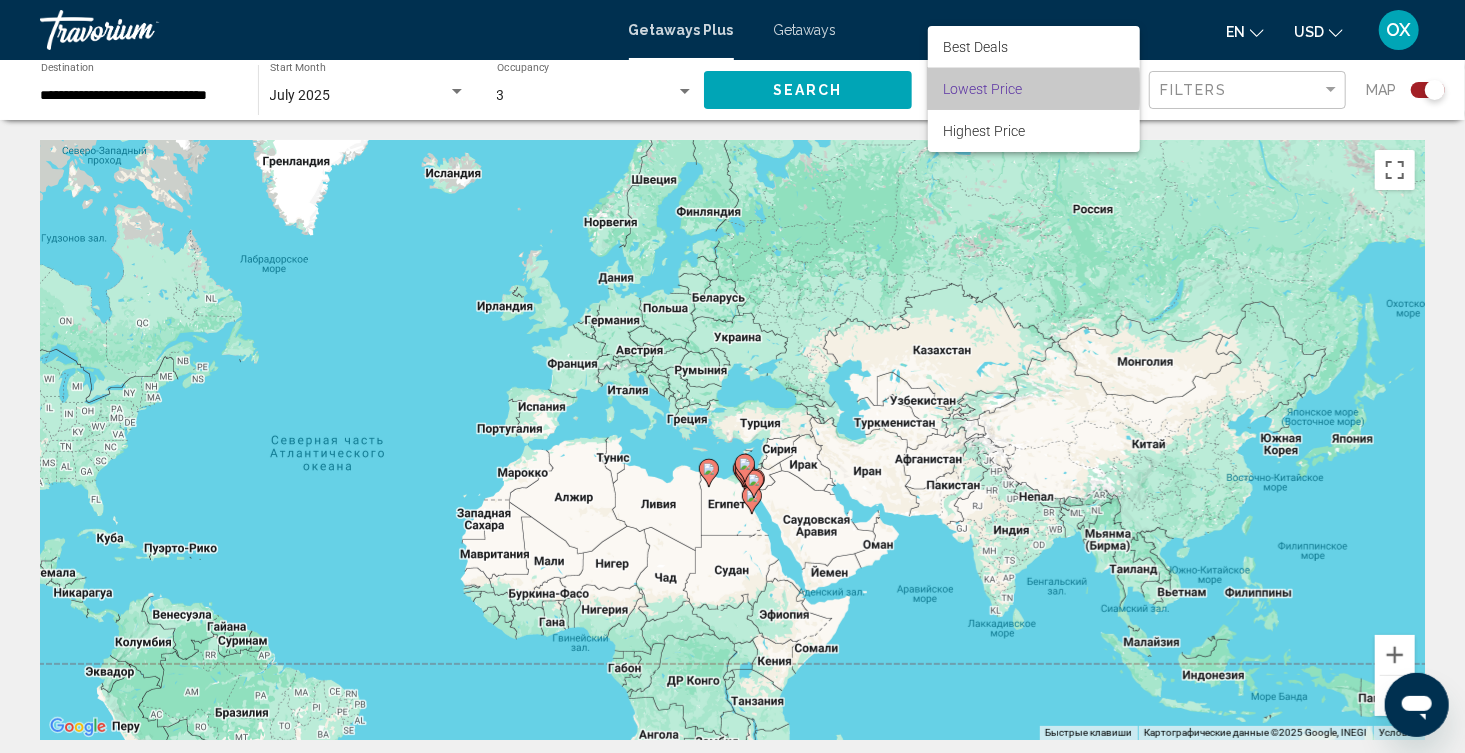 click on "Lowest Price" at bounding box center [983, 89] 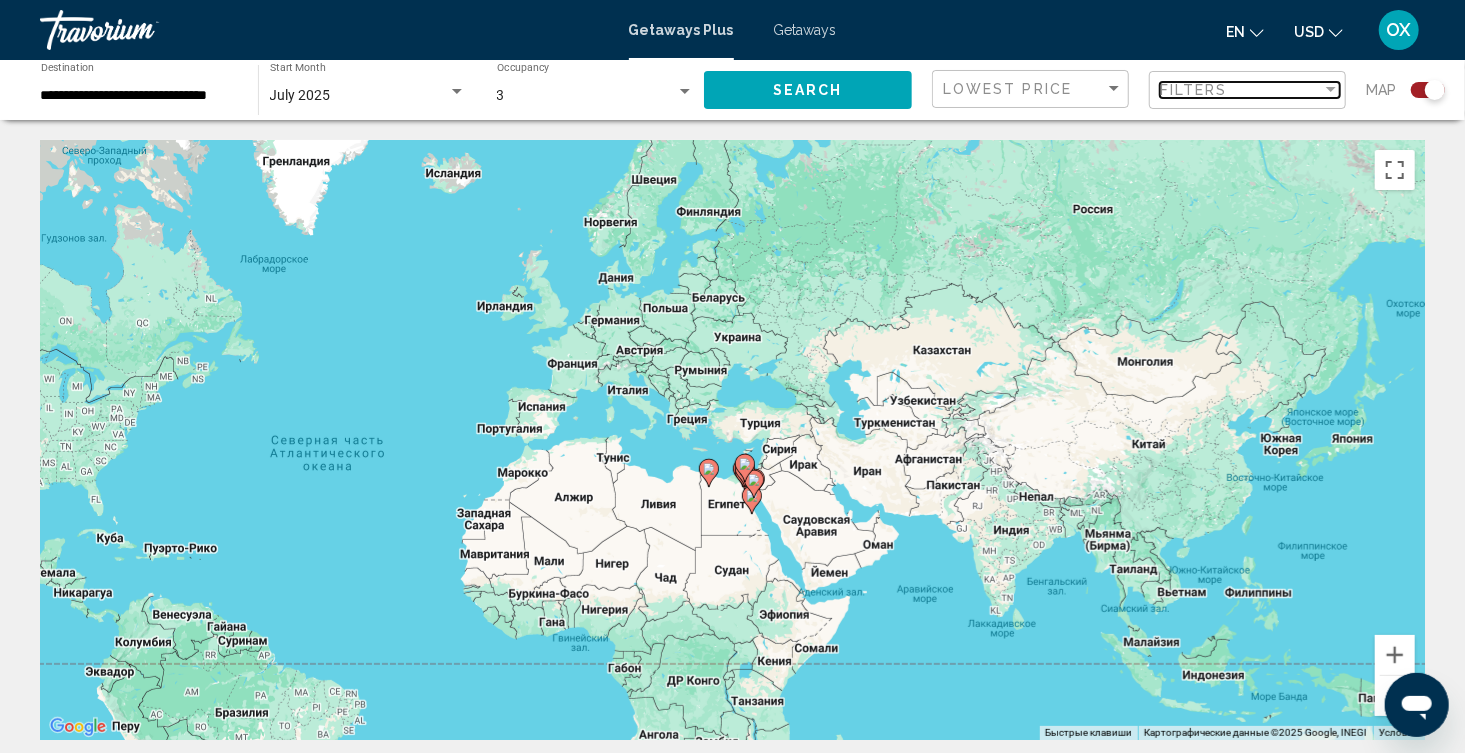 click on "Filters" at bounding box center [1194, 90] 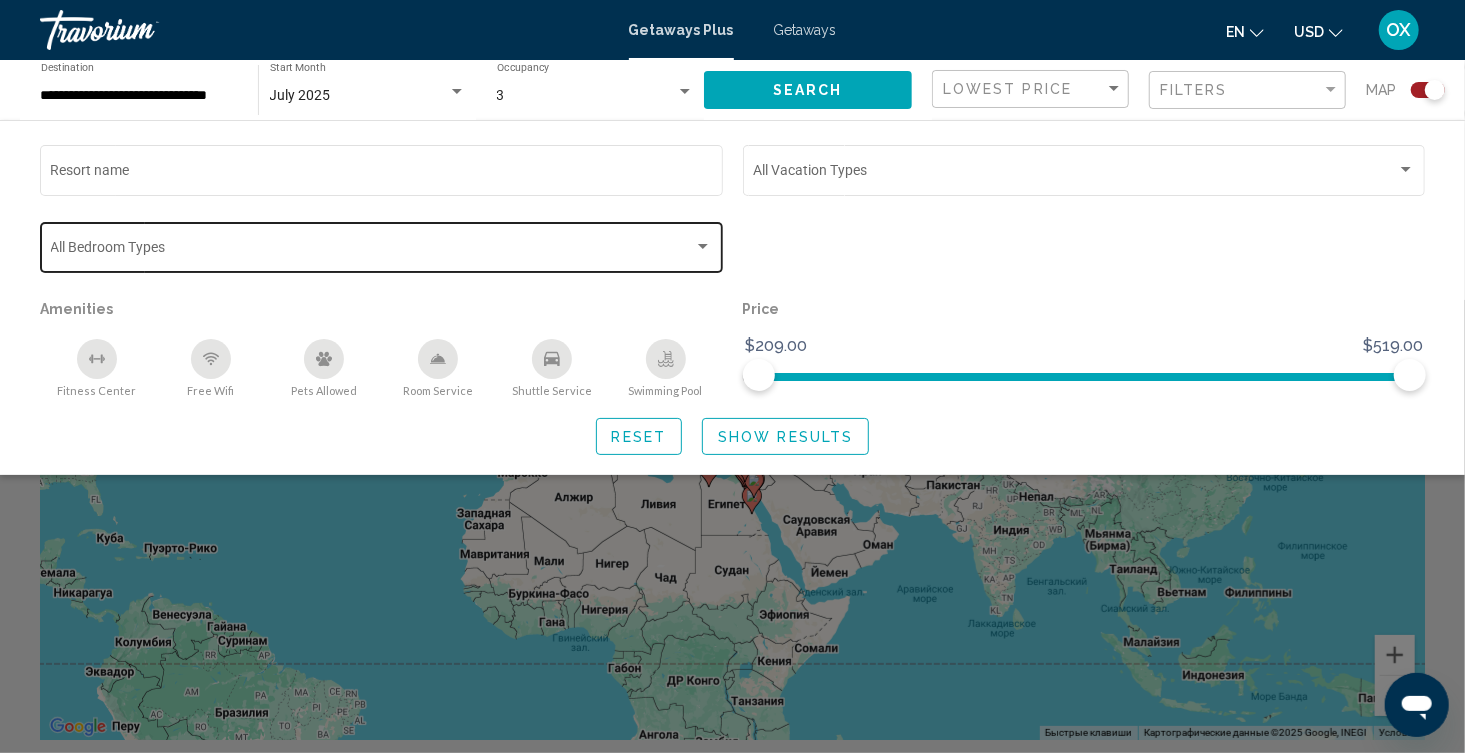 click on "Bedroom Types All Bedroom Types" 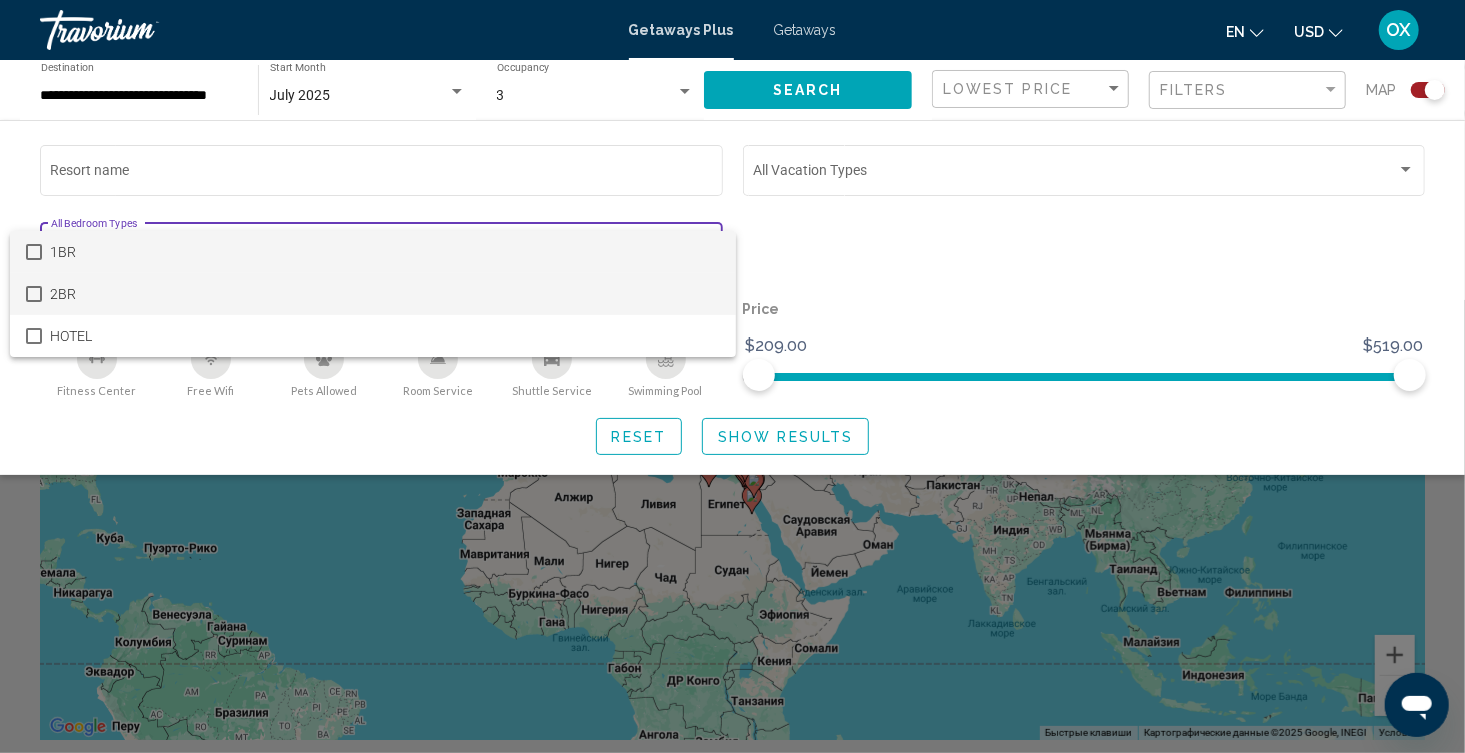 click on "2BR" at bounding box center [385, 294] 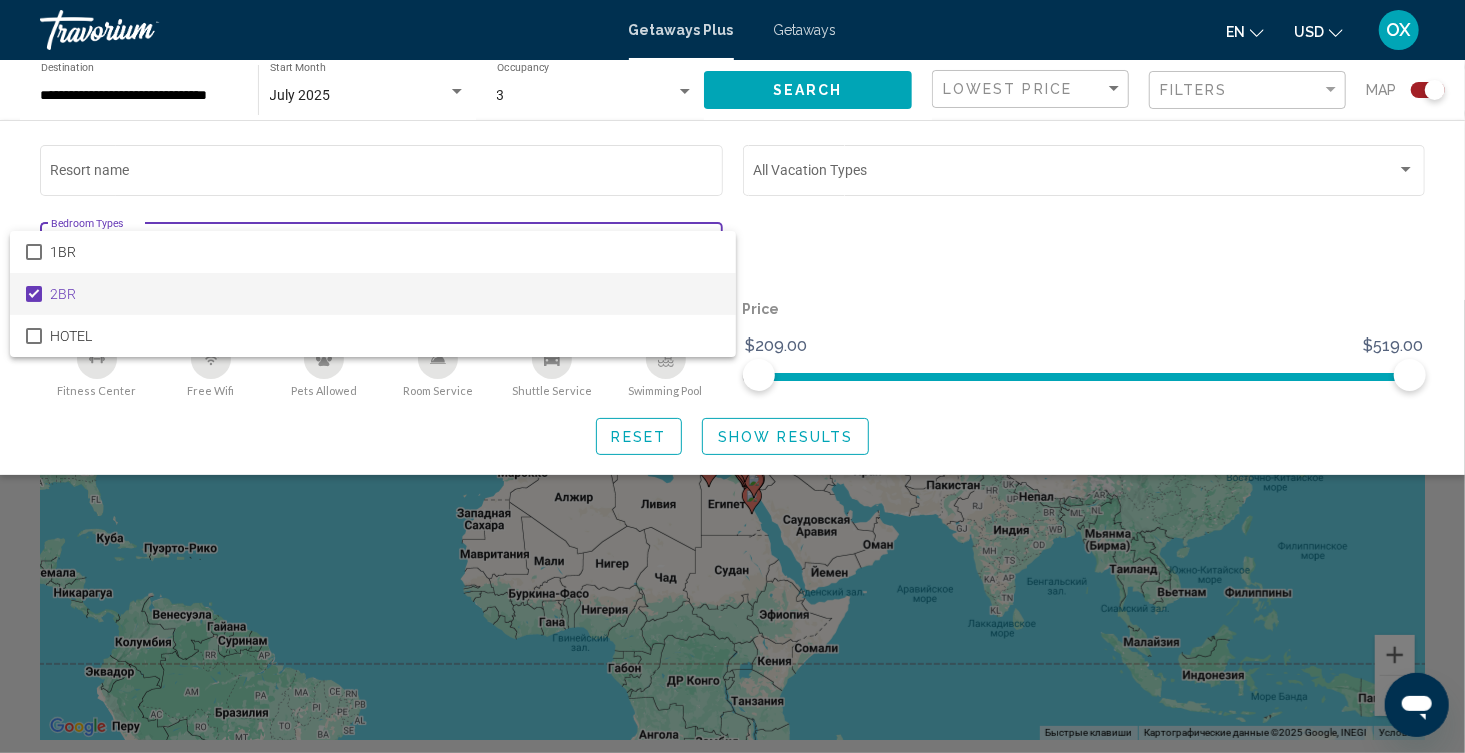click at bounding box center [732, 376] 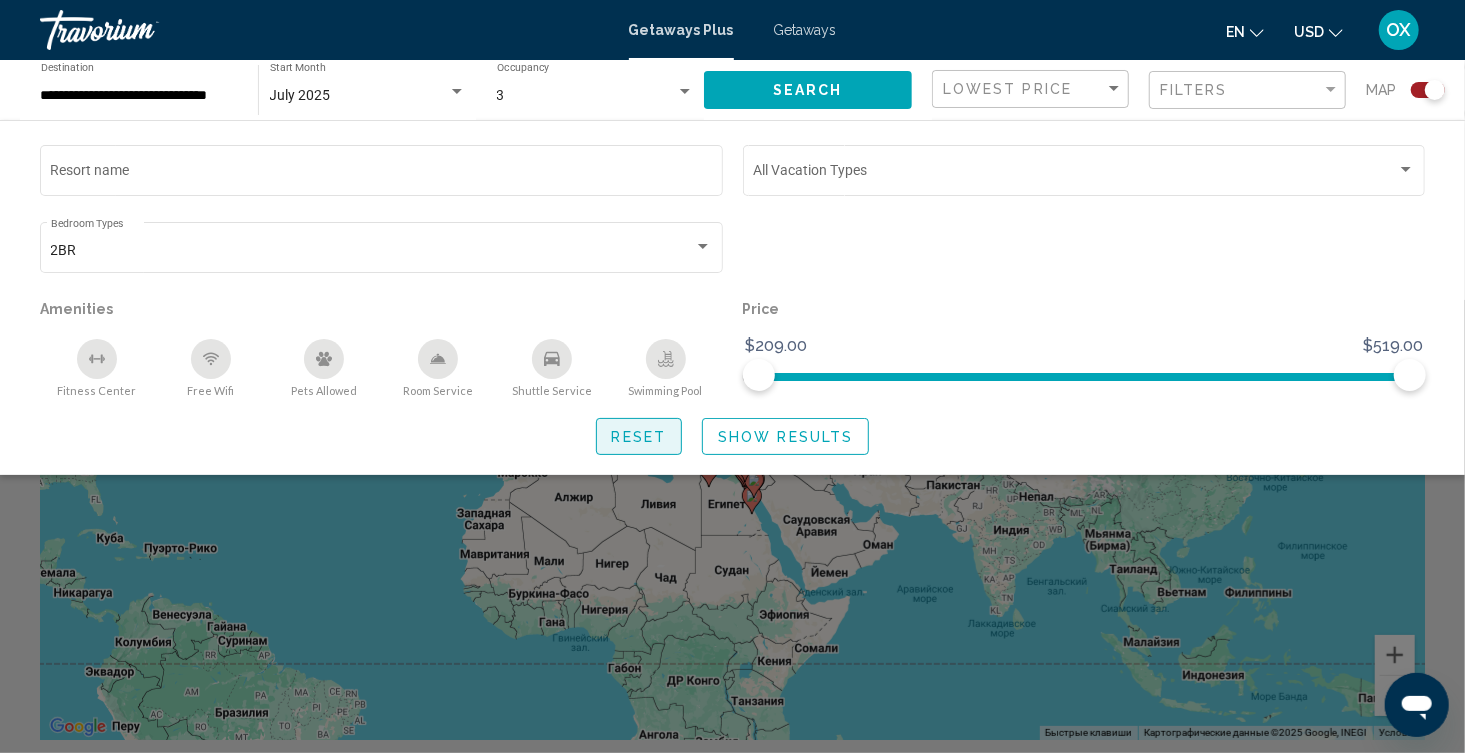 click on "Reset" 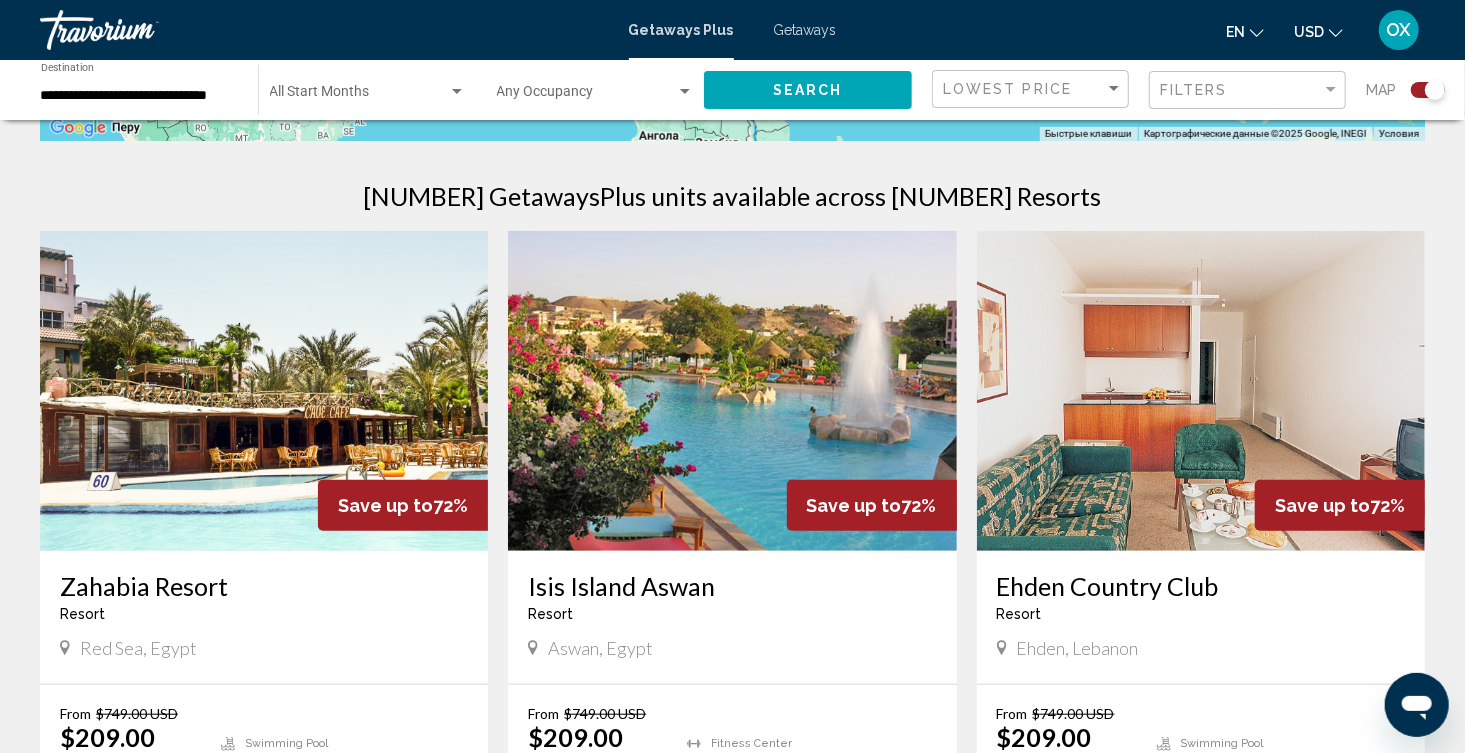 scroll, scrollTop: 699, scrollLeft: 0, axis: vertical 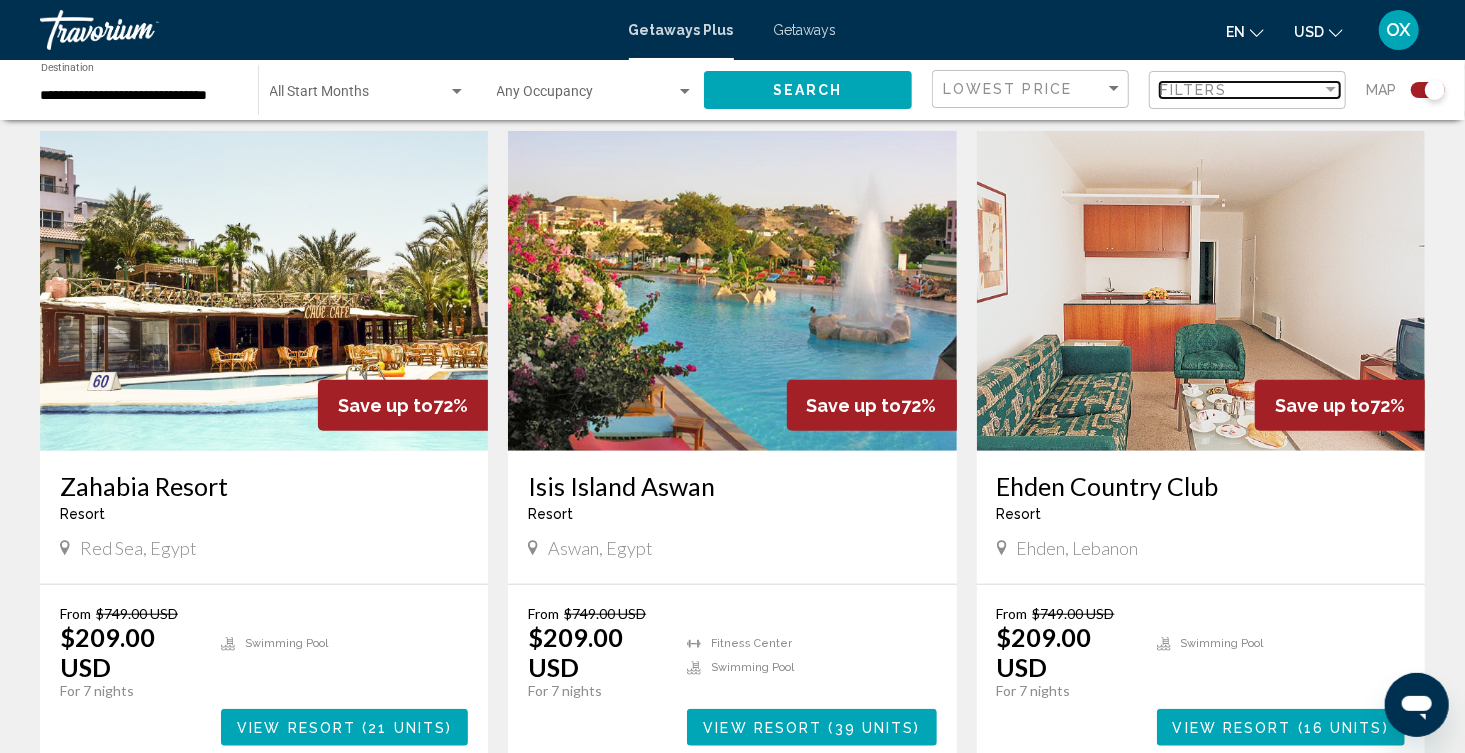 click on "Filters" at bounding box center (1194, 90) 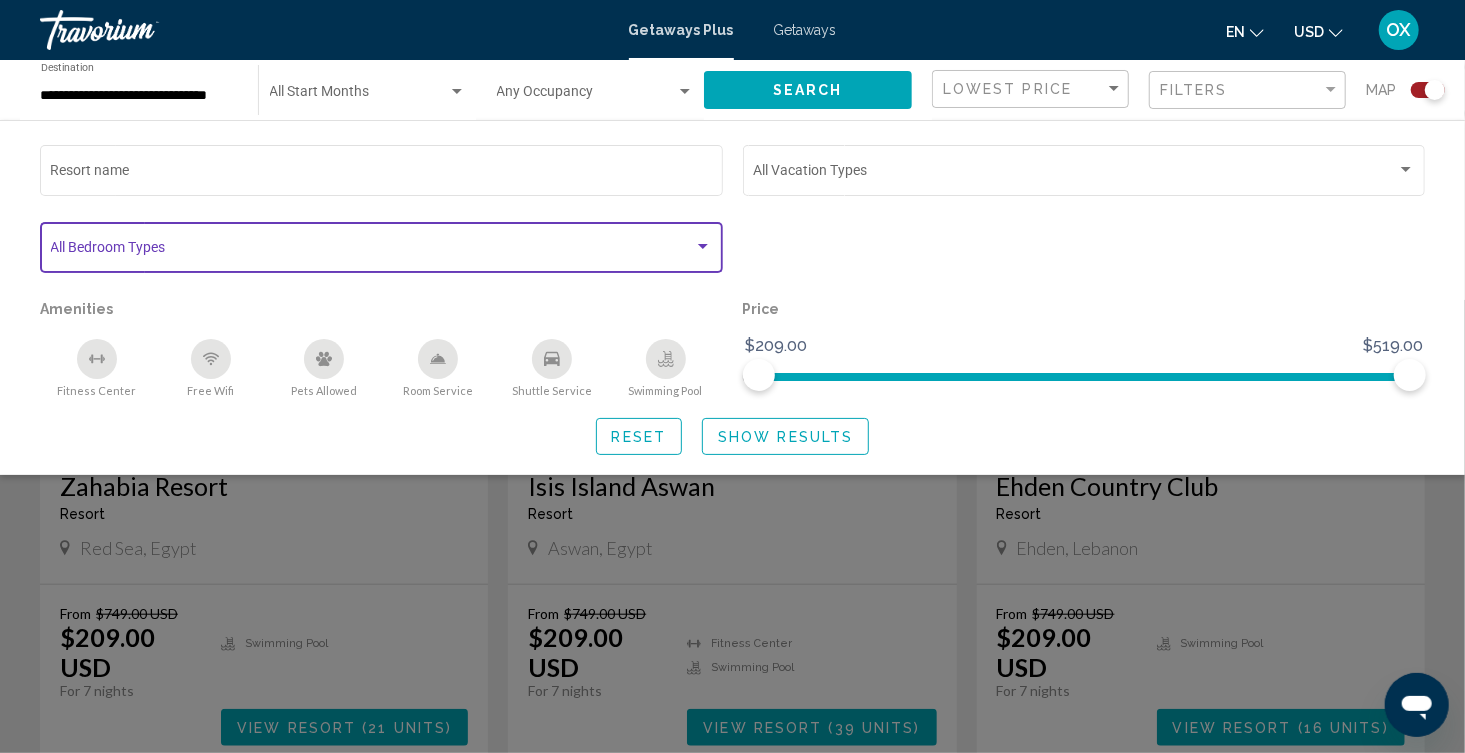 click at bounding box center (703, 247) 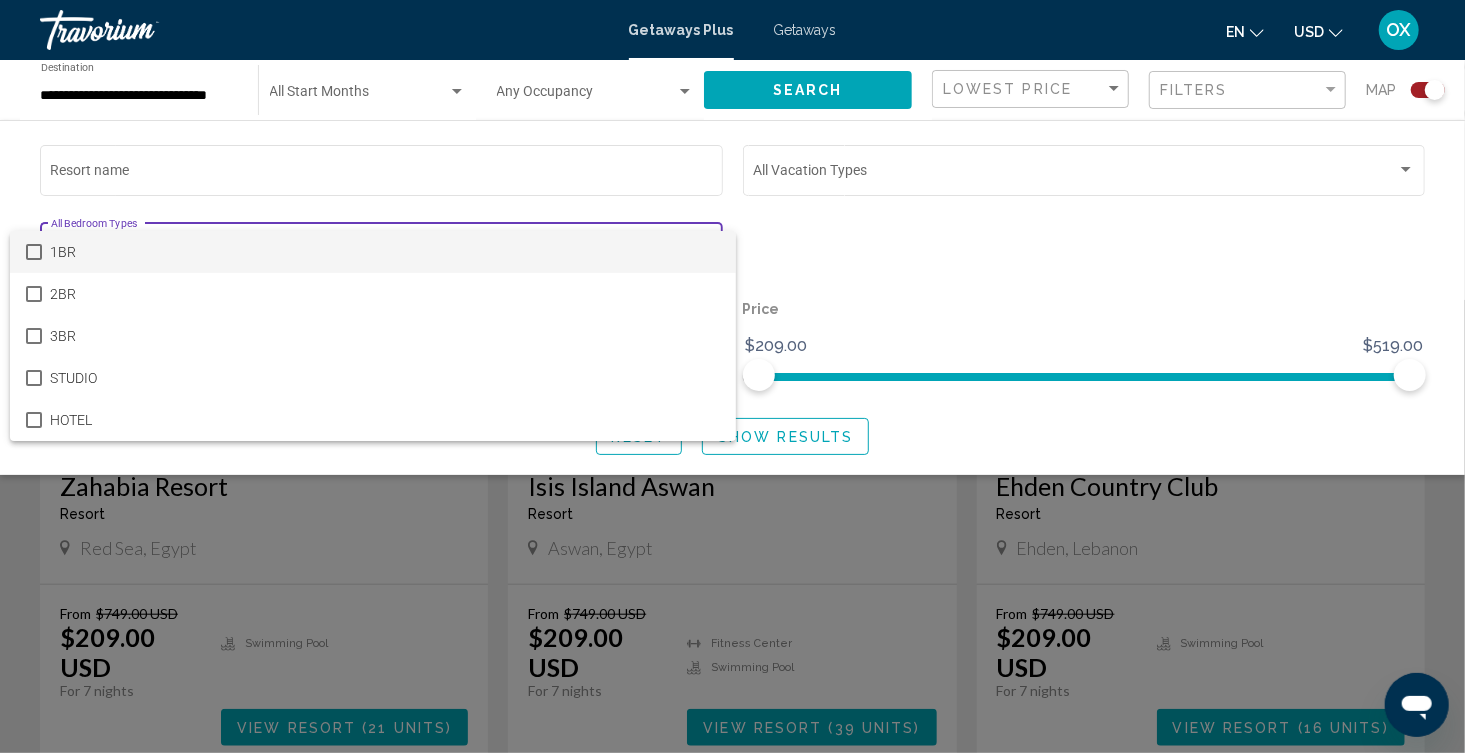 click at bounding box center (34, 252) 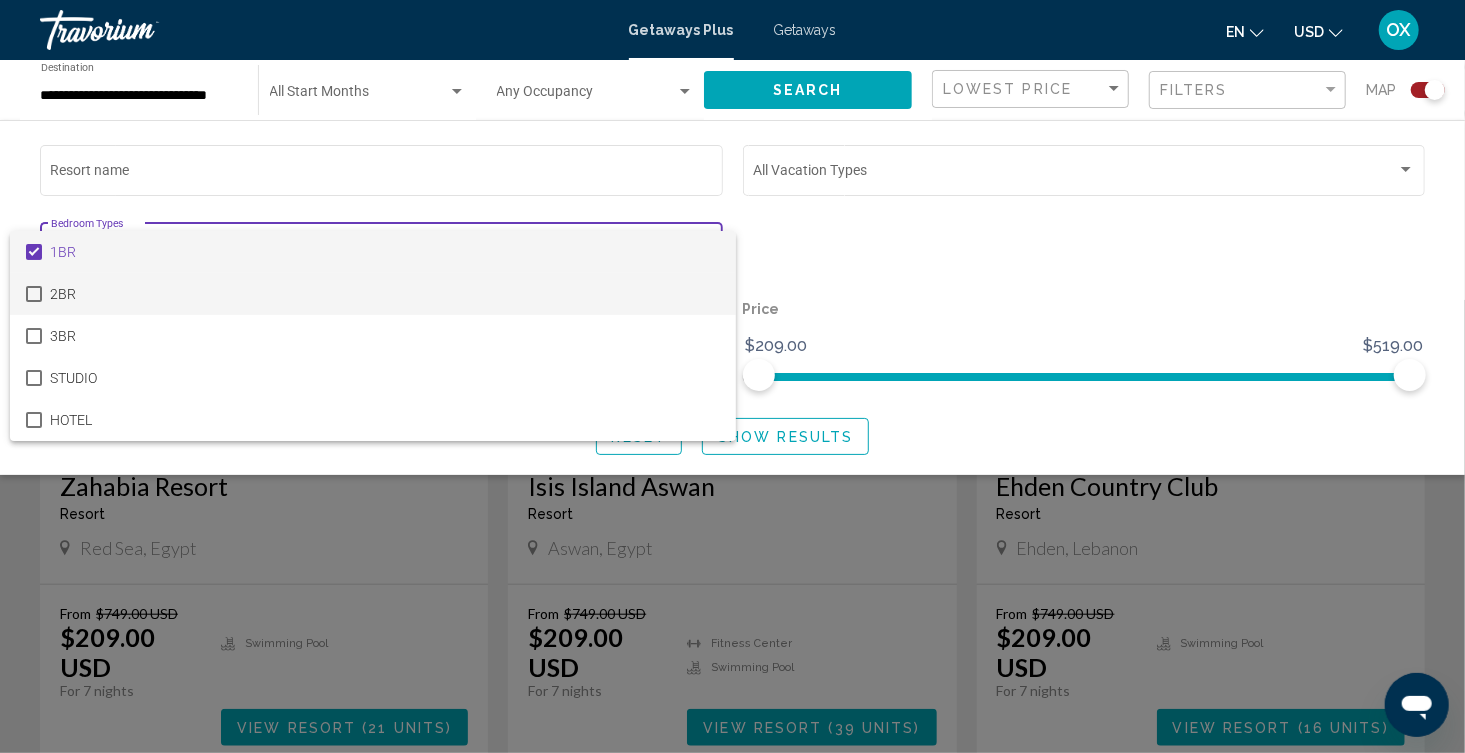 click on "2BR" at bounding box center (385, 294) 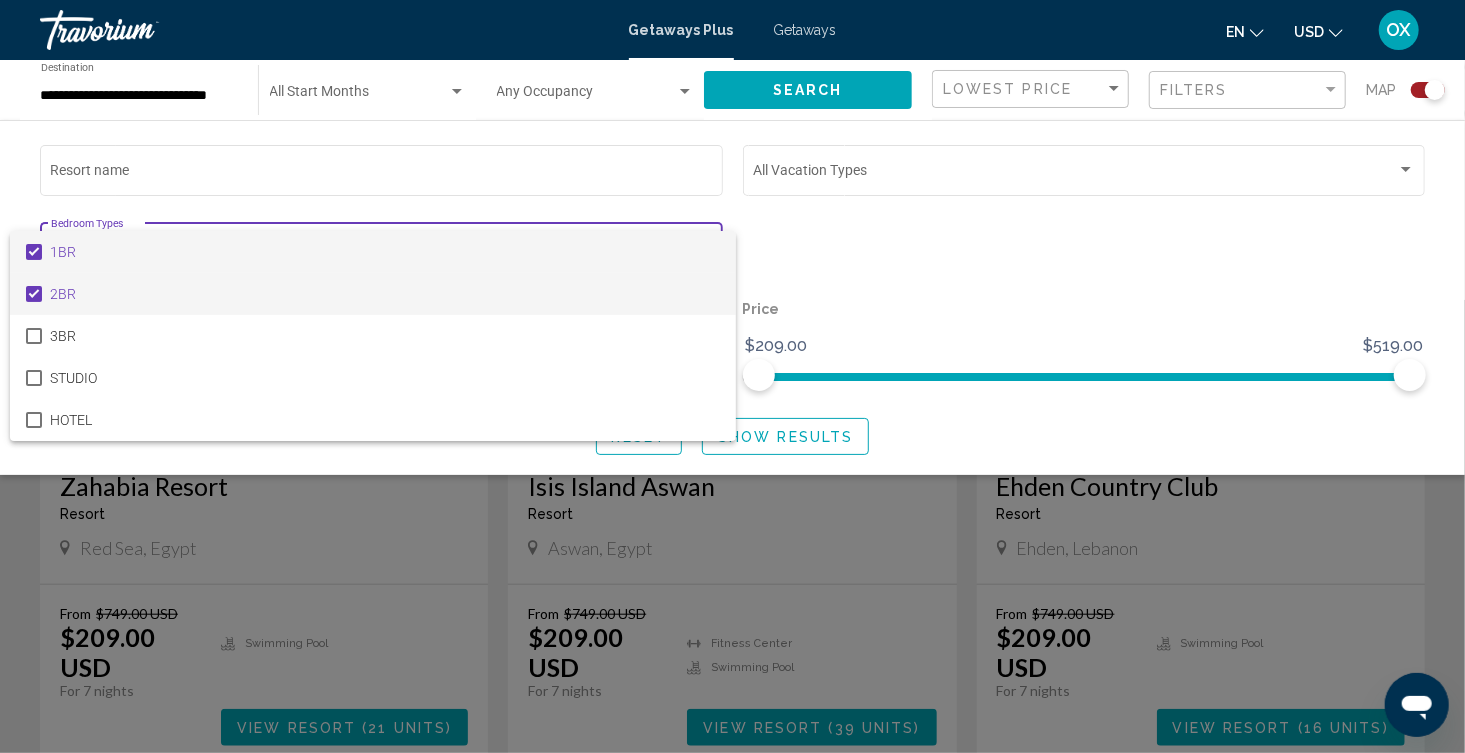 click on "1BR" at bounding box center (385, 252) 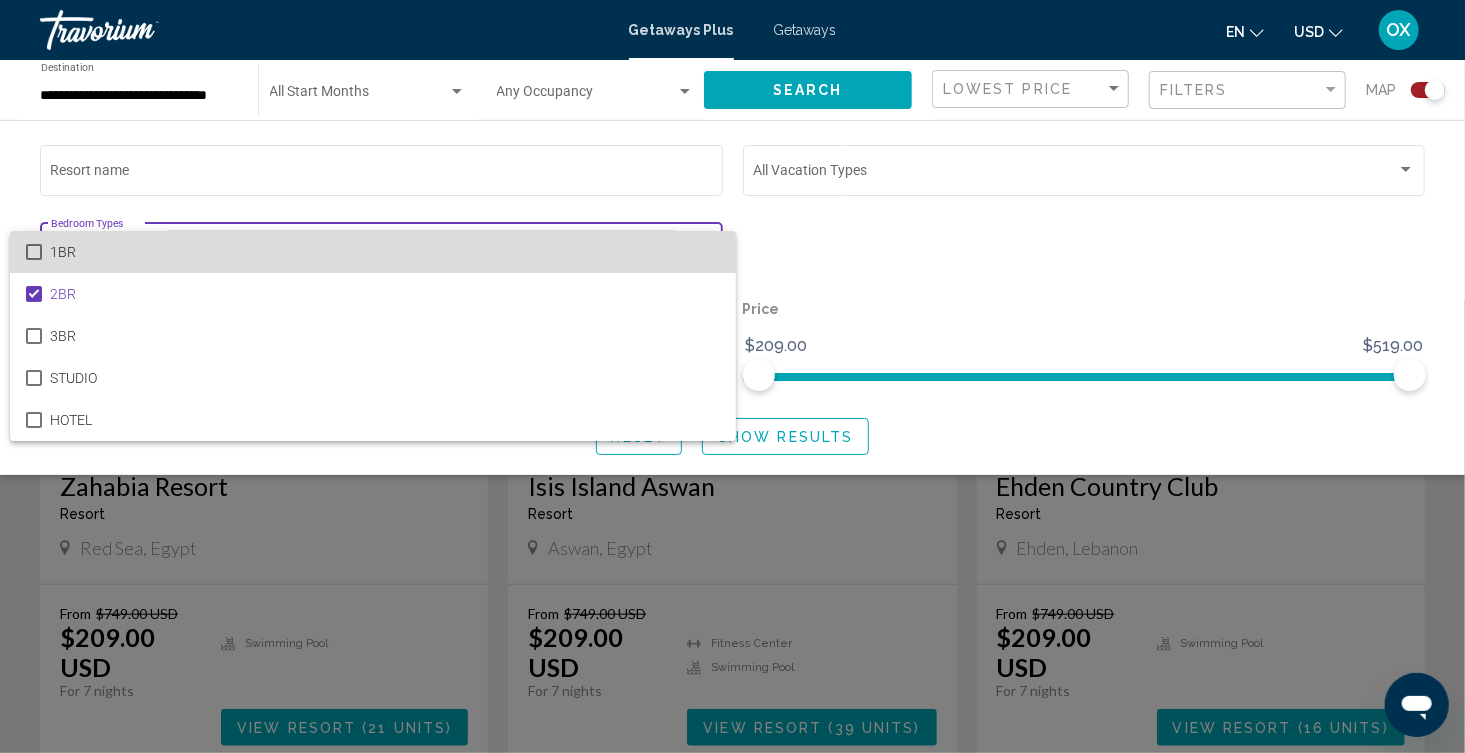 click on "1BR" at bounding box center [385, 252] 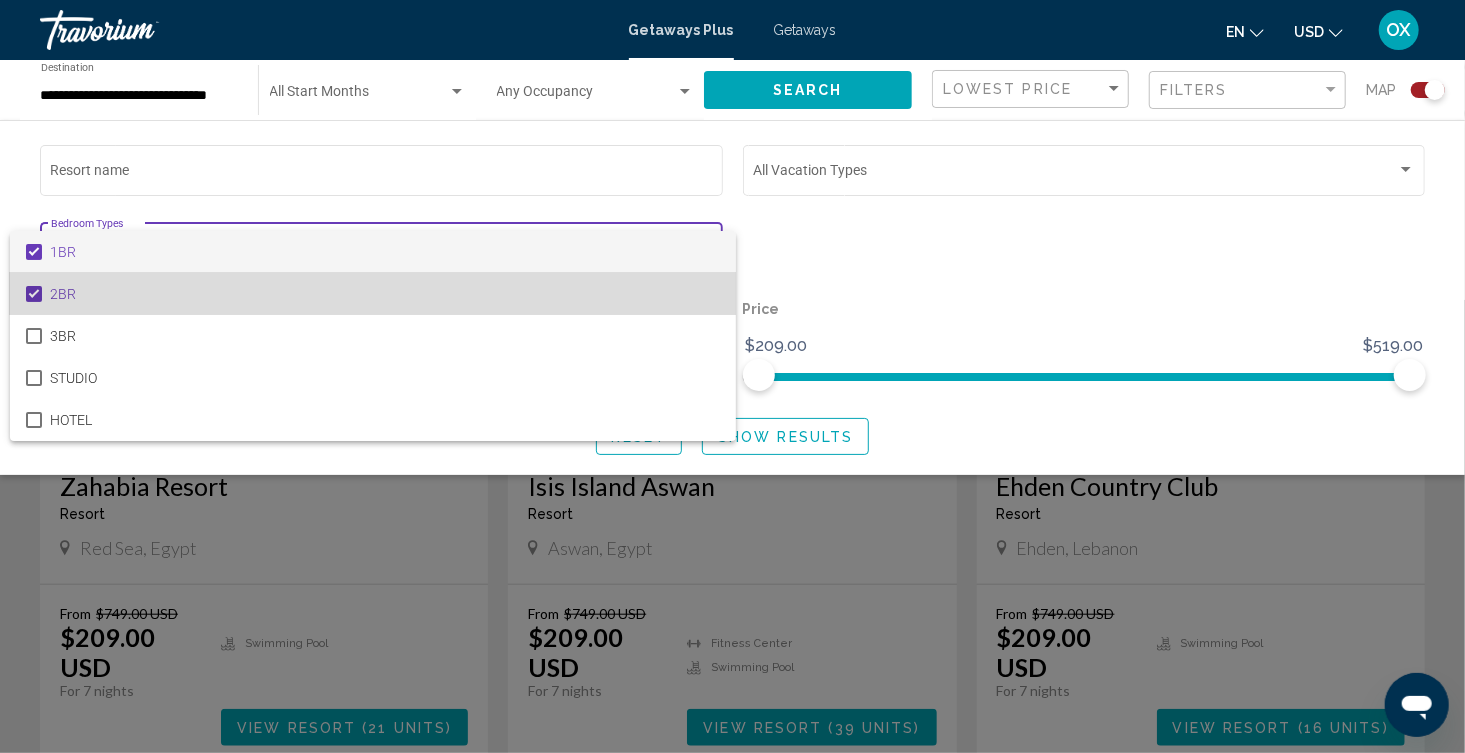 click on "2BR" at bounding box center [385, 294] 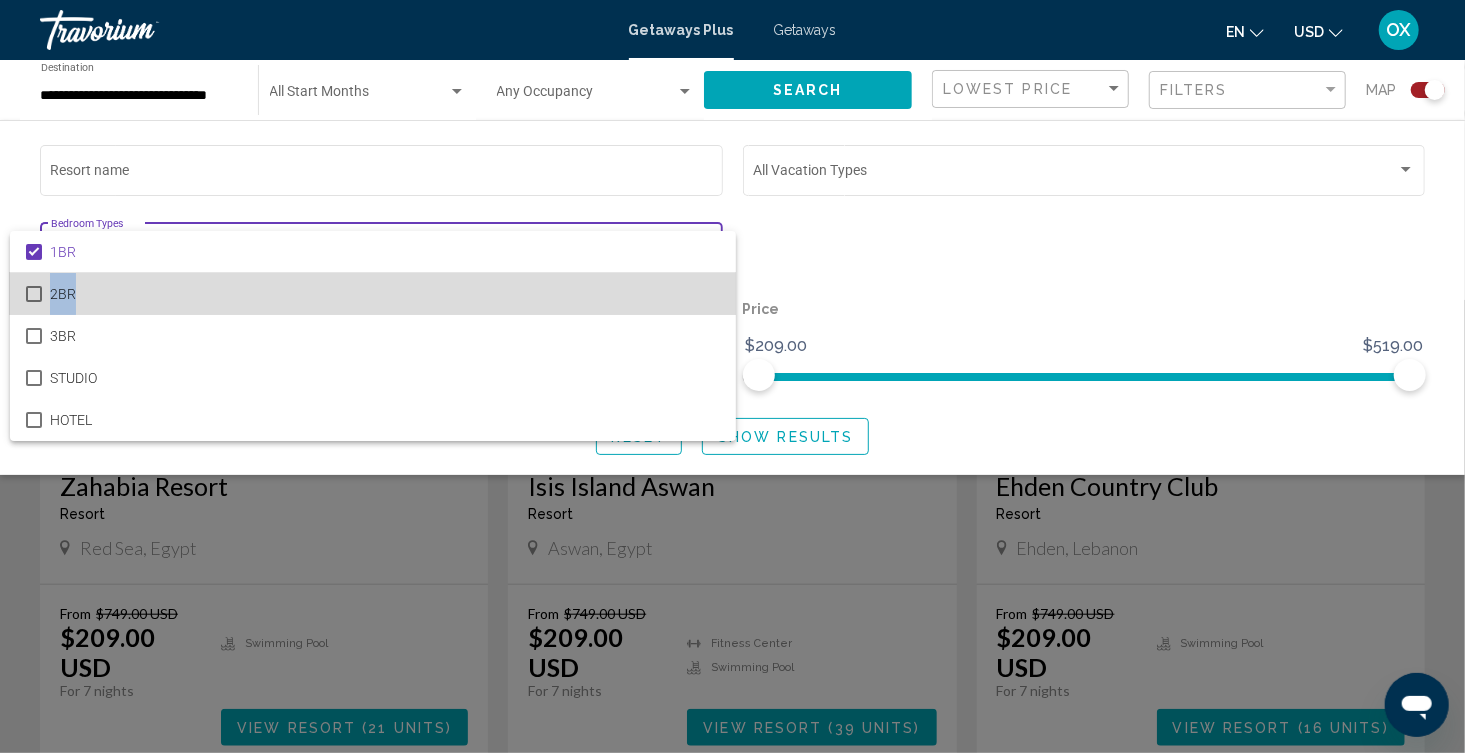 click on "2BR" at bounding box center (385, 294) 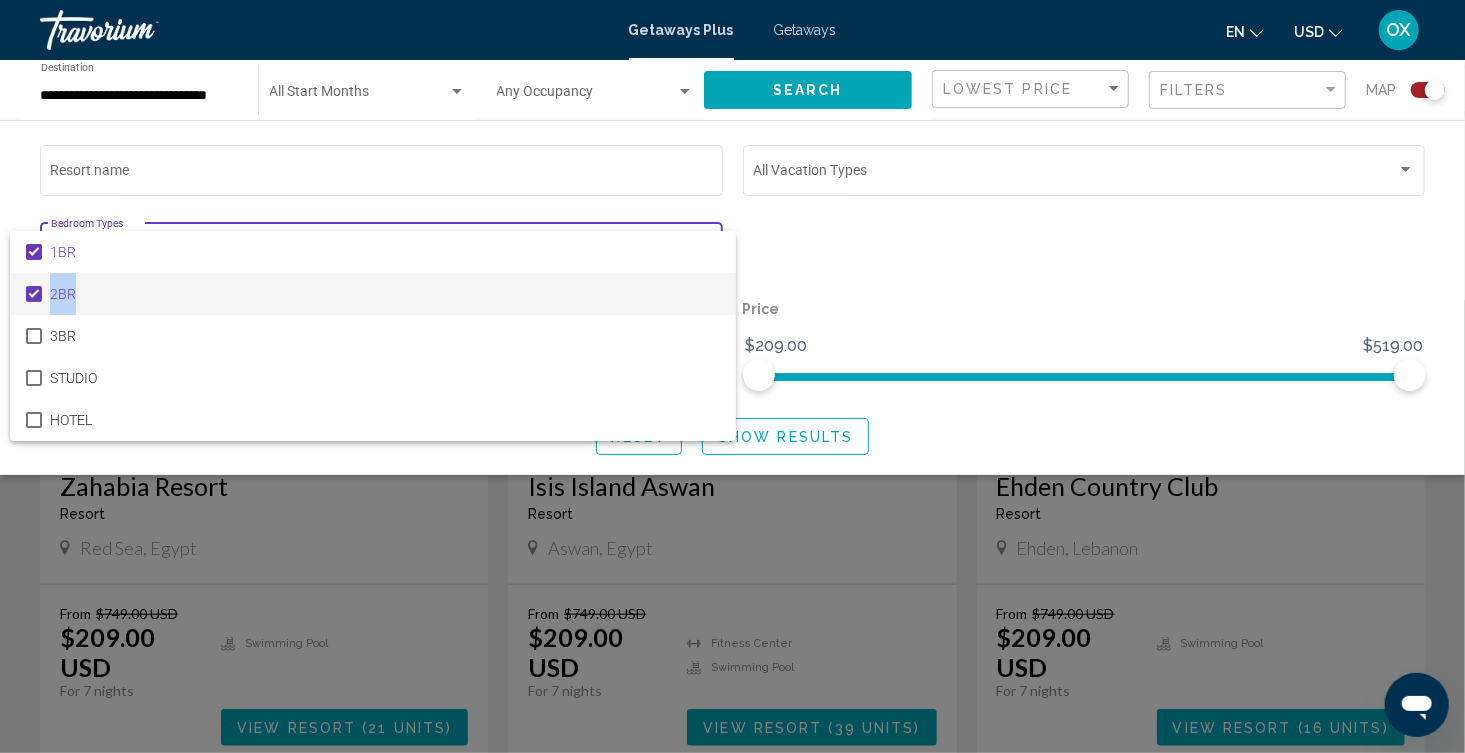 click on "2BR" at bounding box center (385, 294) 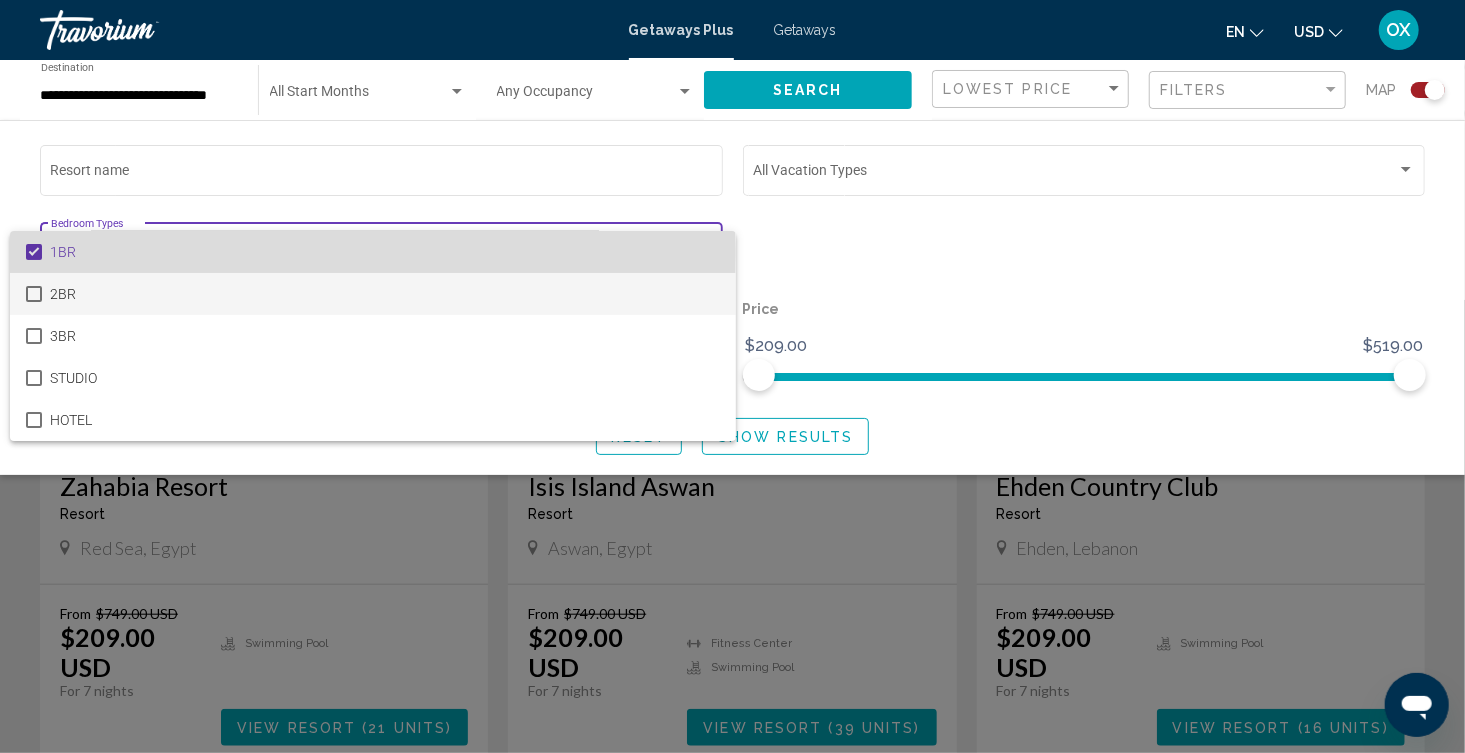 click at bounding box center [34, 252] 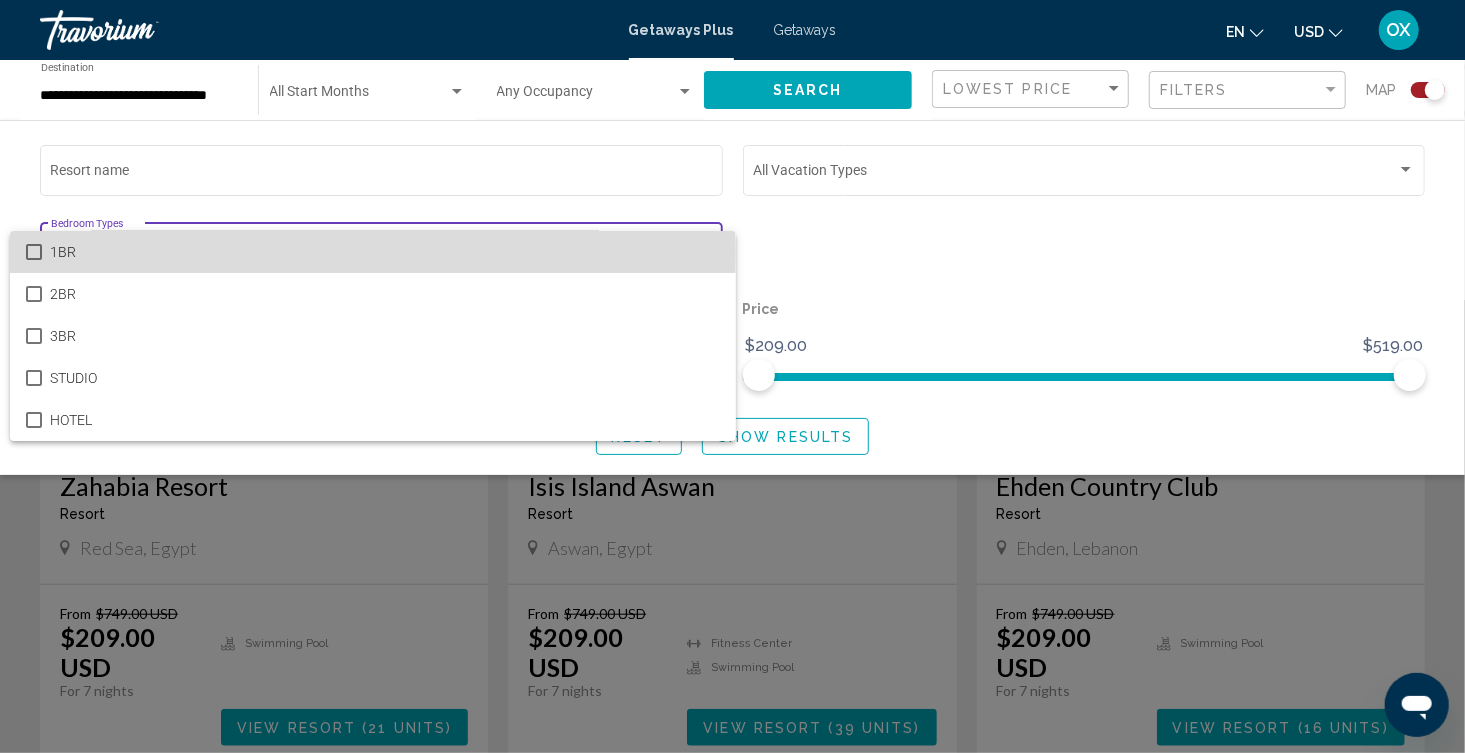 click at bounding box center [34, 252] 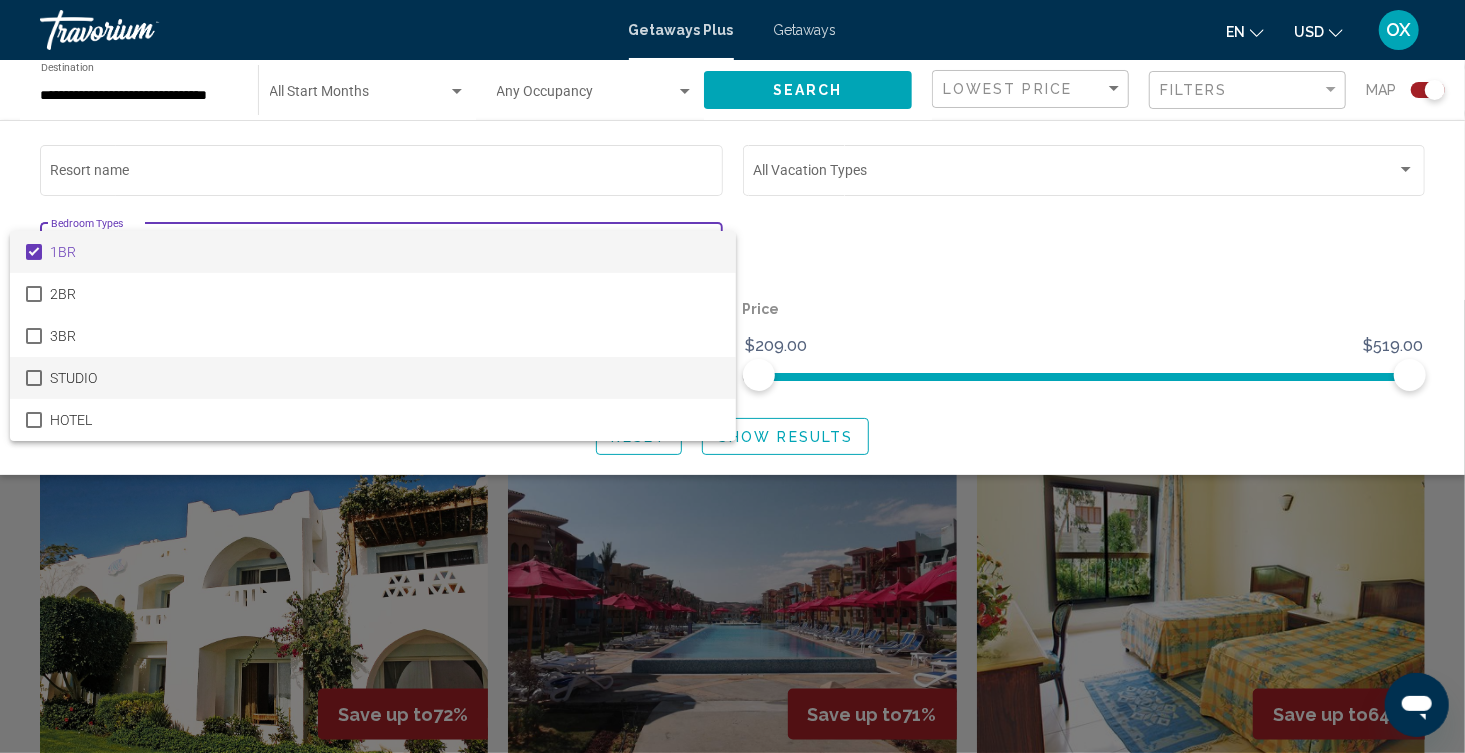 scroll, scrollTop: 1099, scrollLeft: 0, axis: vertical 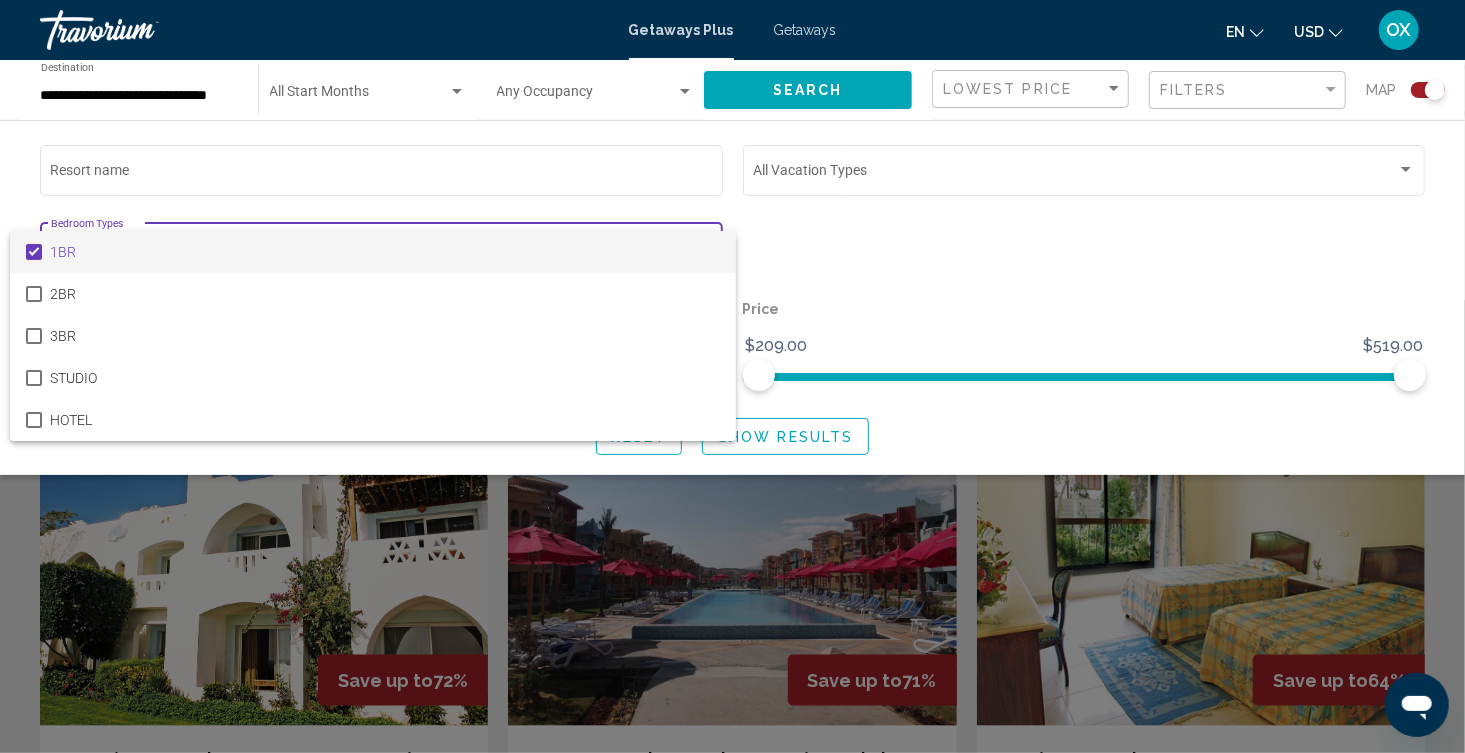 click at bounding box center [732, 376] 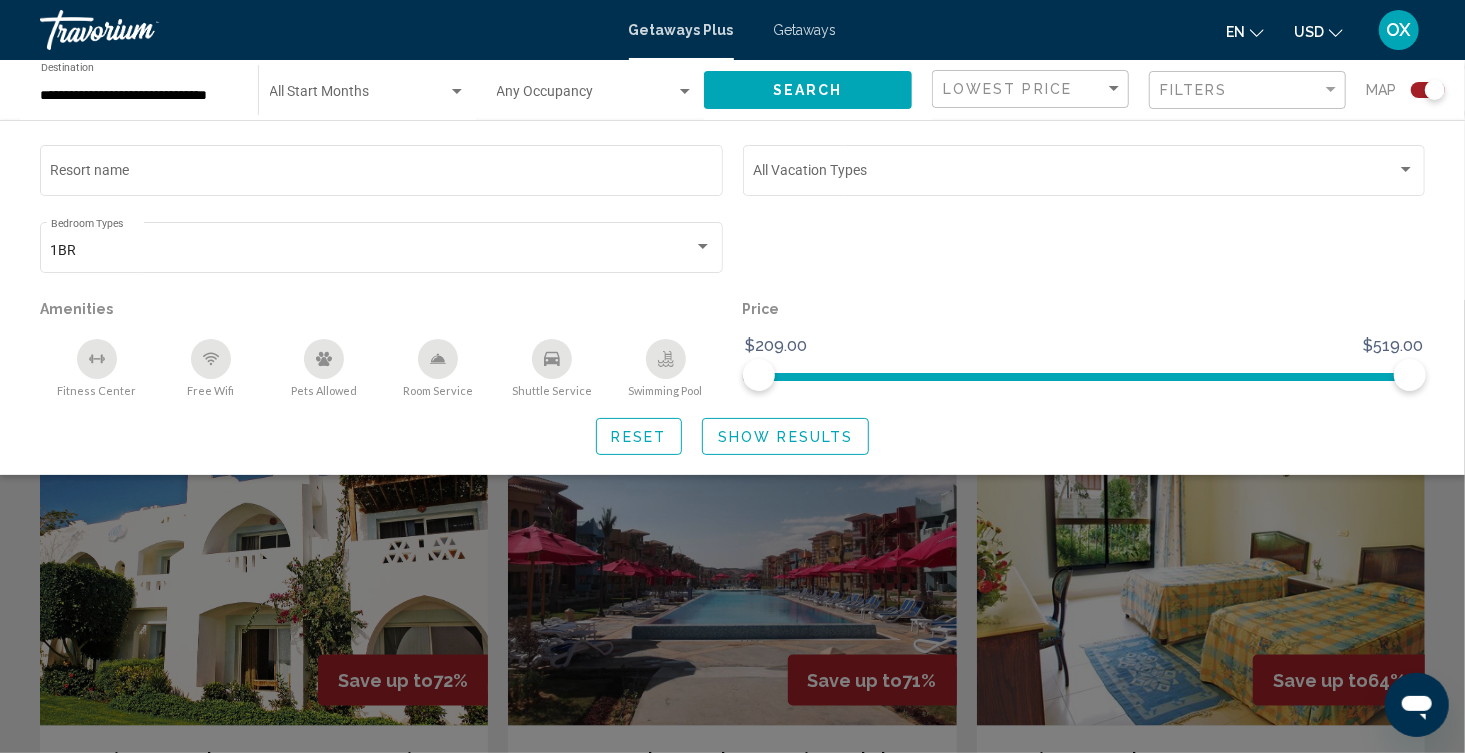 click on "Show Results" 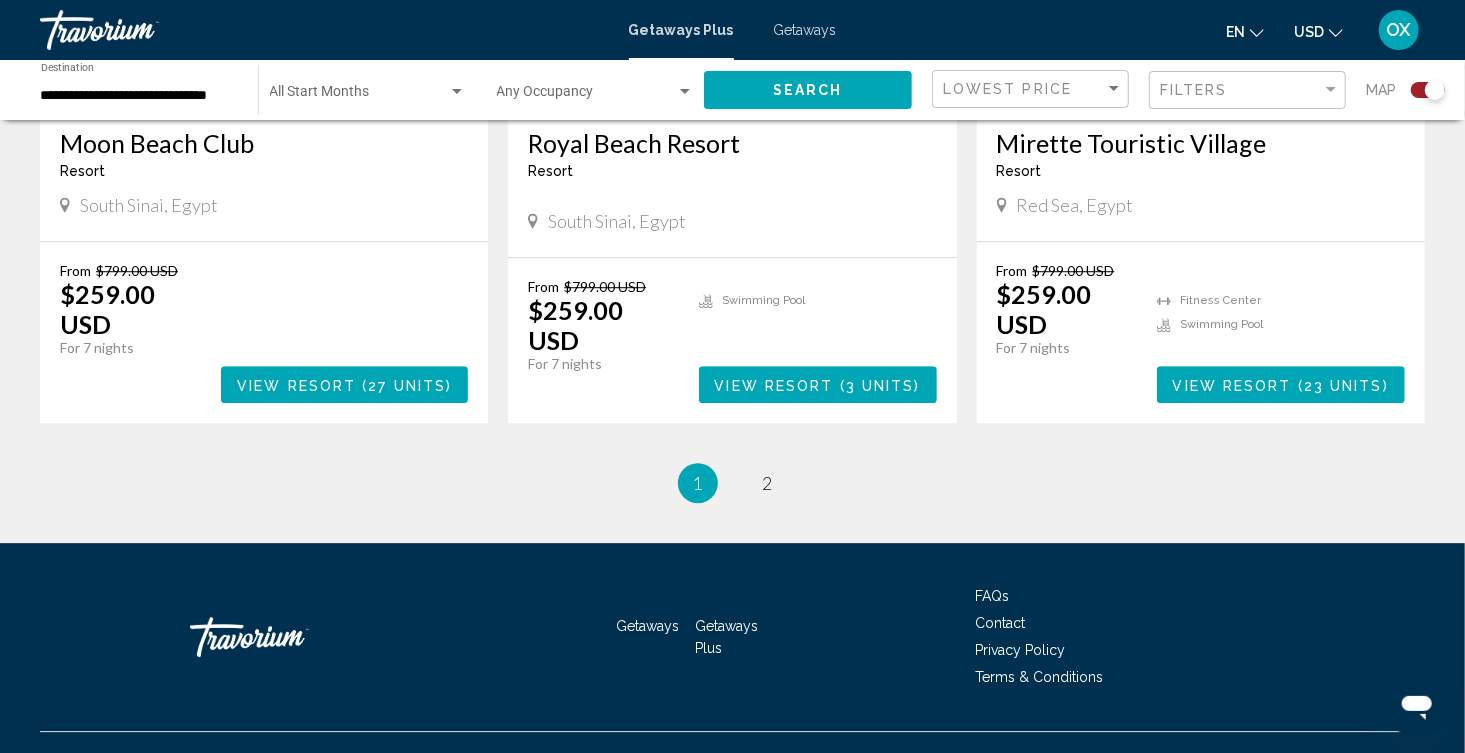 scroll, scrollTop: 3100, scrollLeft: 0, axis: vertical 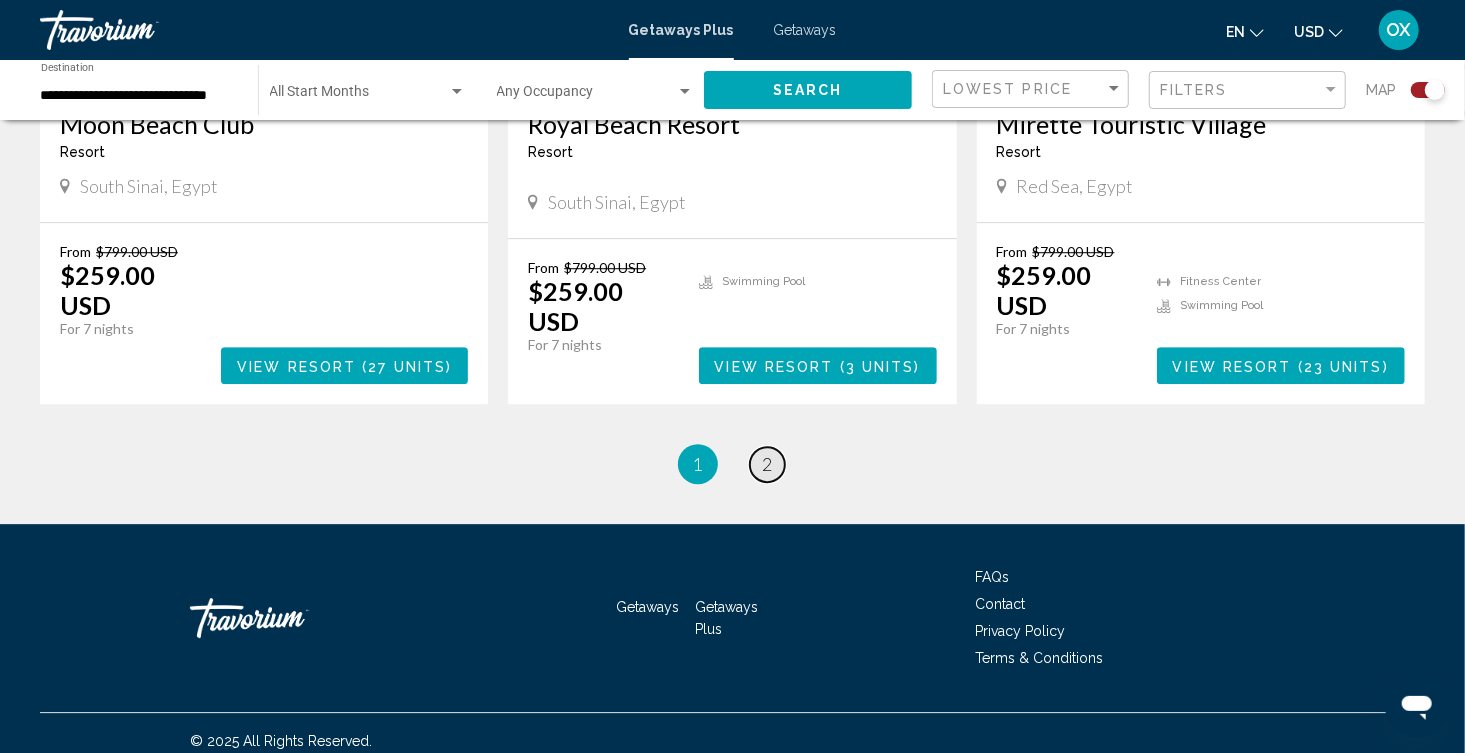 click on "page  2" at bounding box center [767, 464] 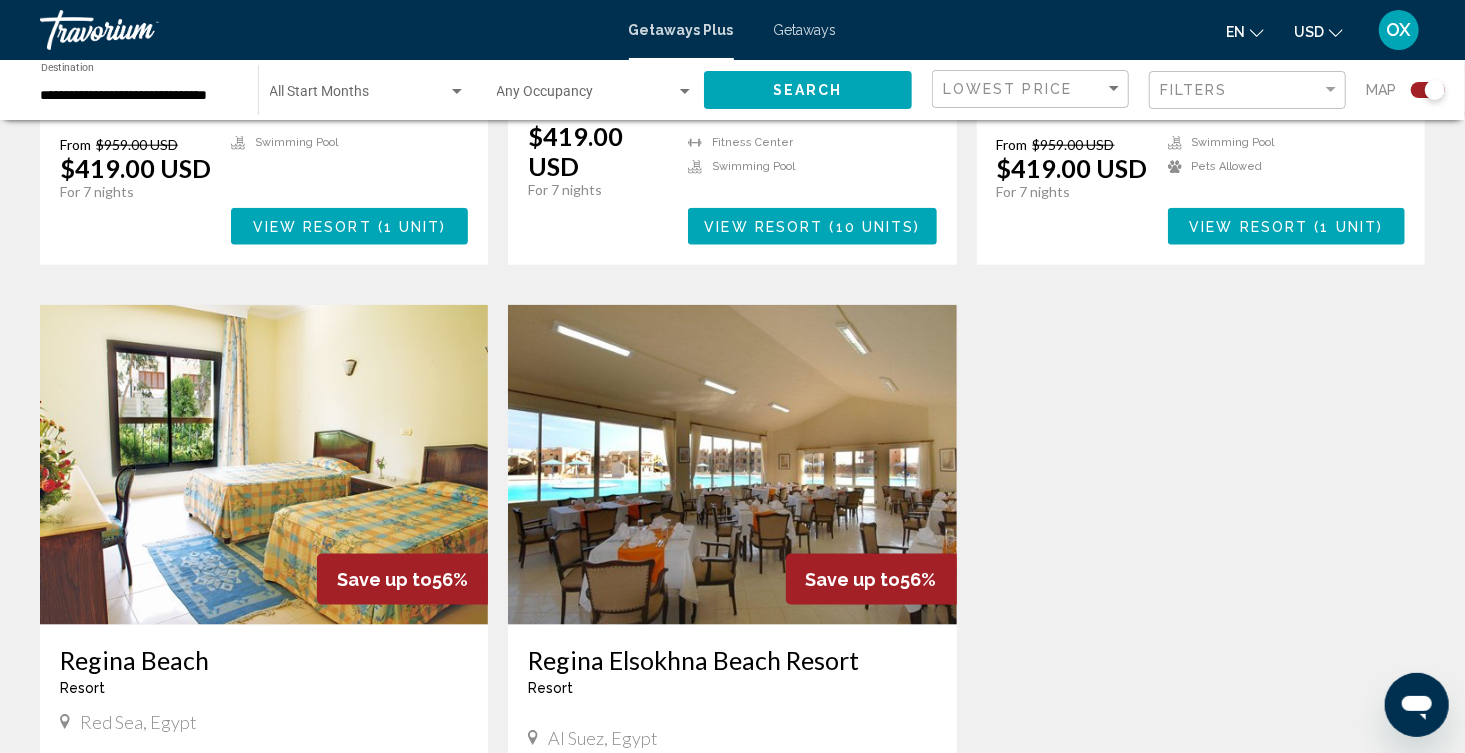 scroll, scrollTop: 1718, scrollLeft: 0, axis: vertical 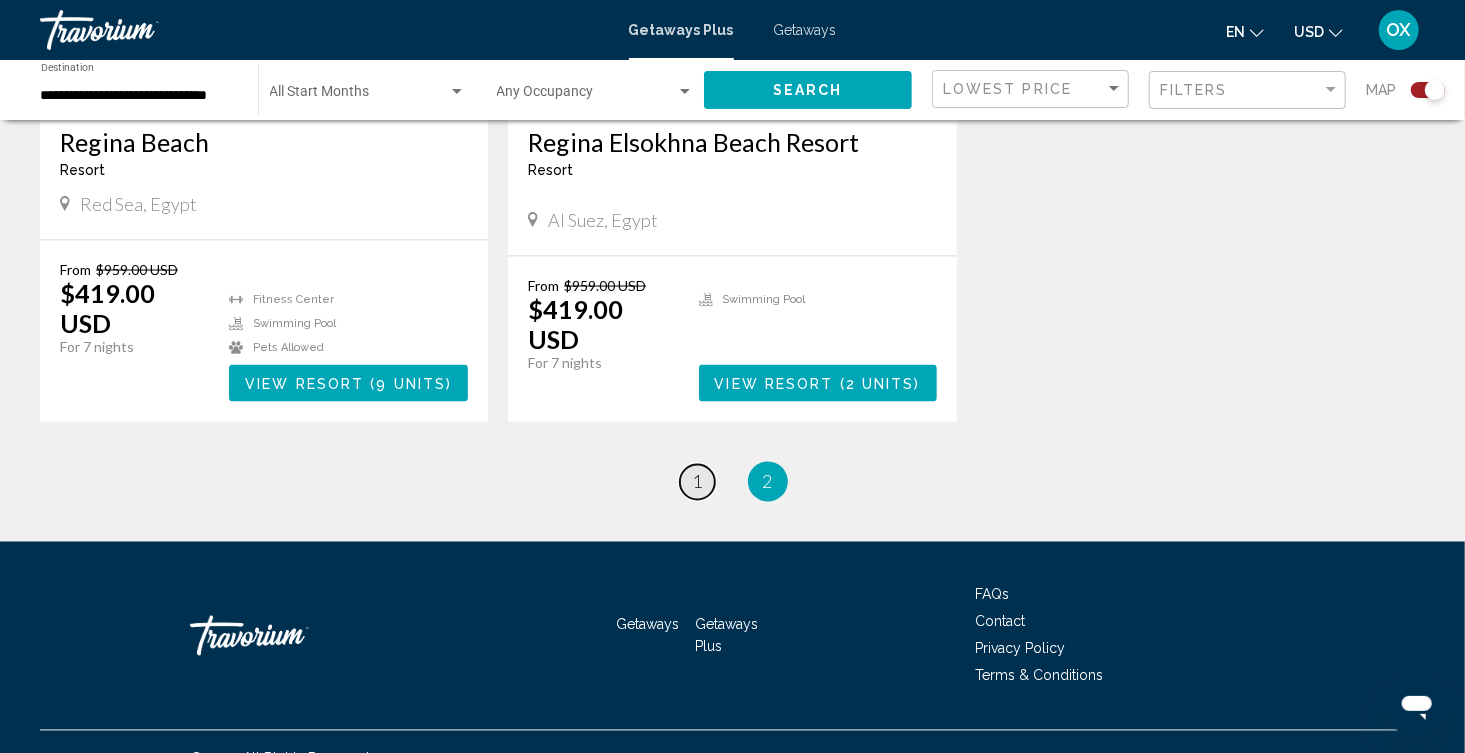 click on "1" at bounding box center [698, 482] 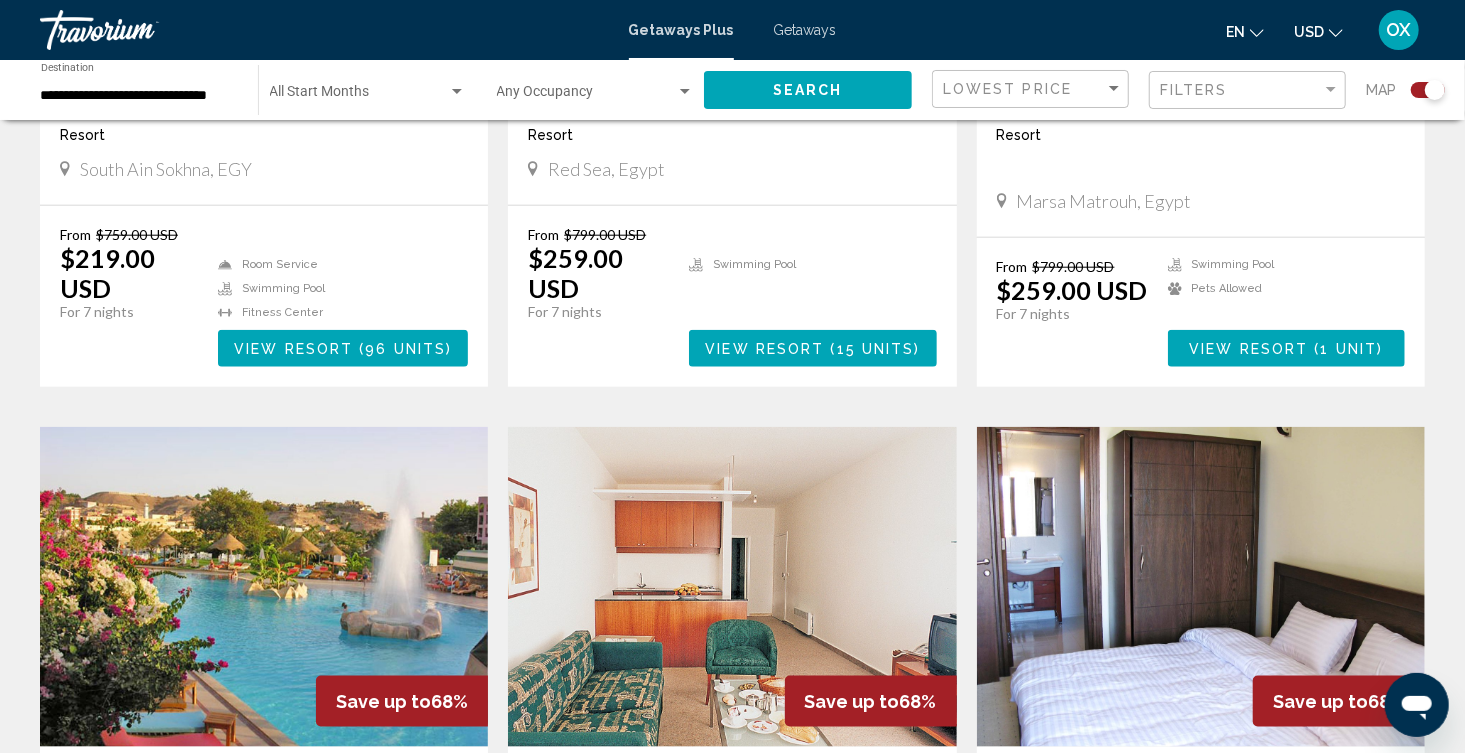 scroll, scrollTop: 1099, scrollLeft: 0, axis: vertical 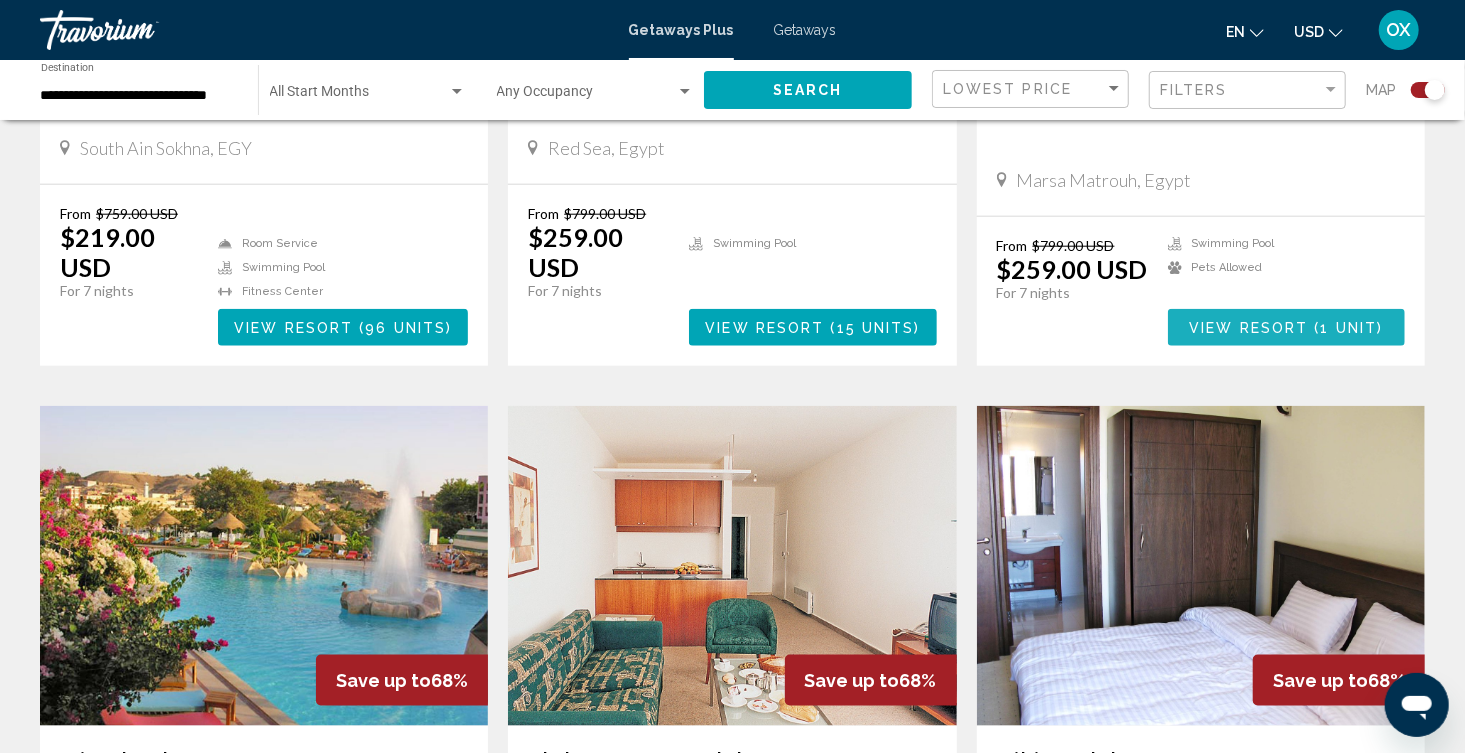 click on "View Resort" at bounding box center (1248, 328) 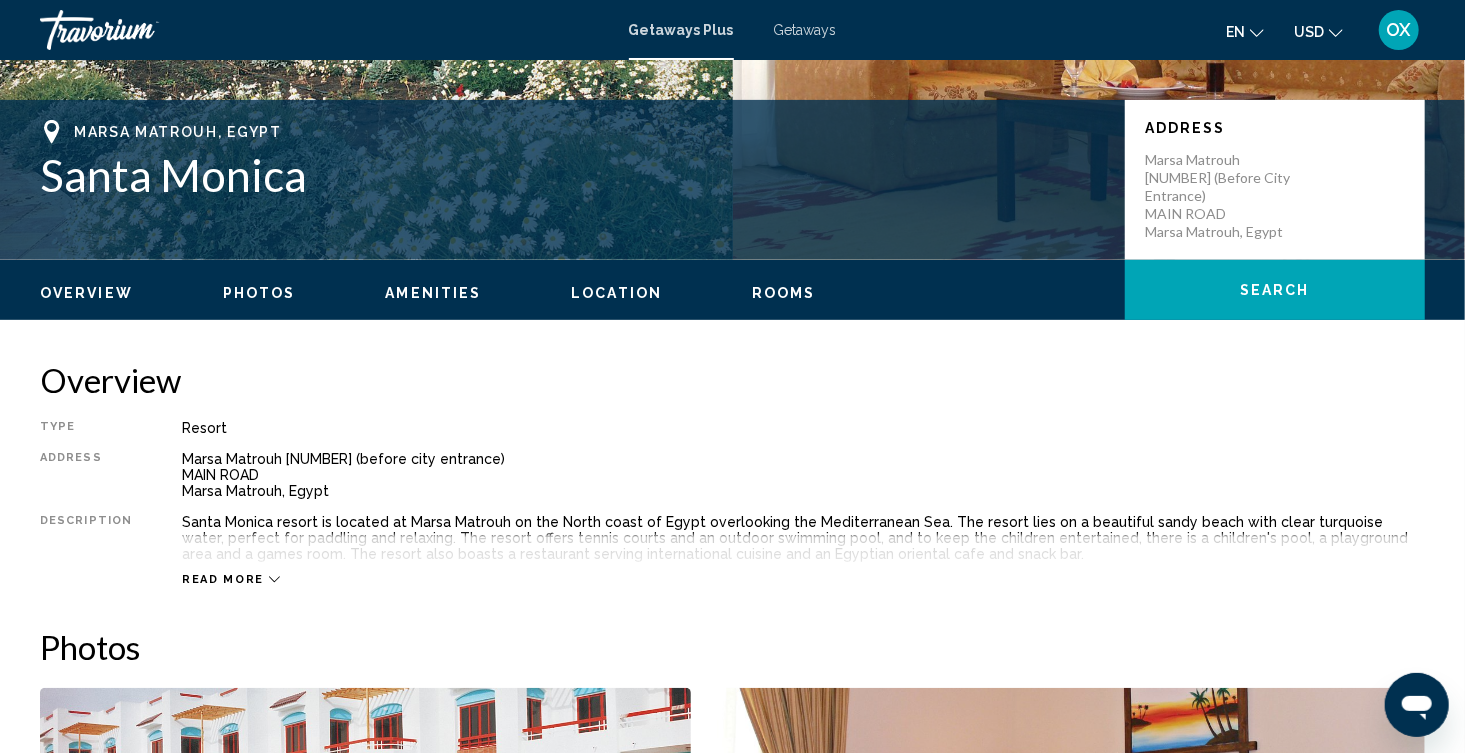 scroll, scrollTop: 499, scrollLeft: 0, axis: vertical 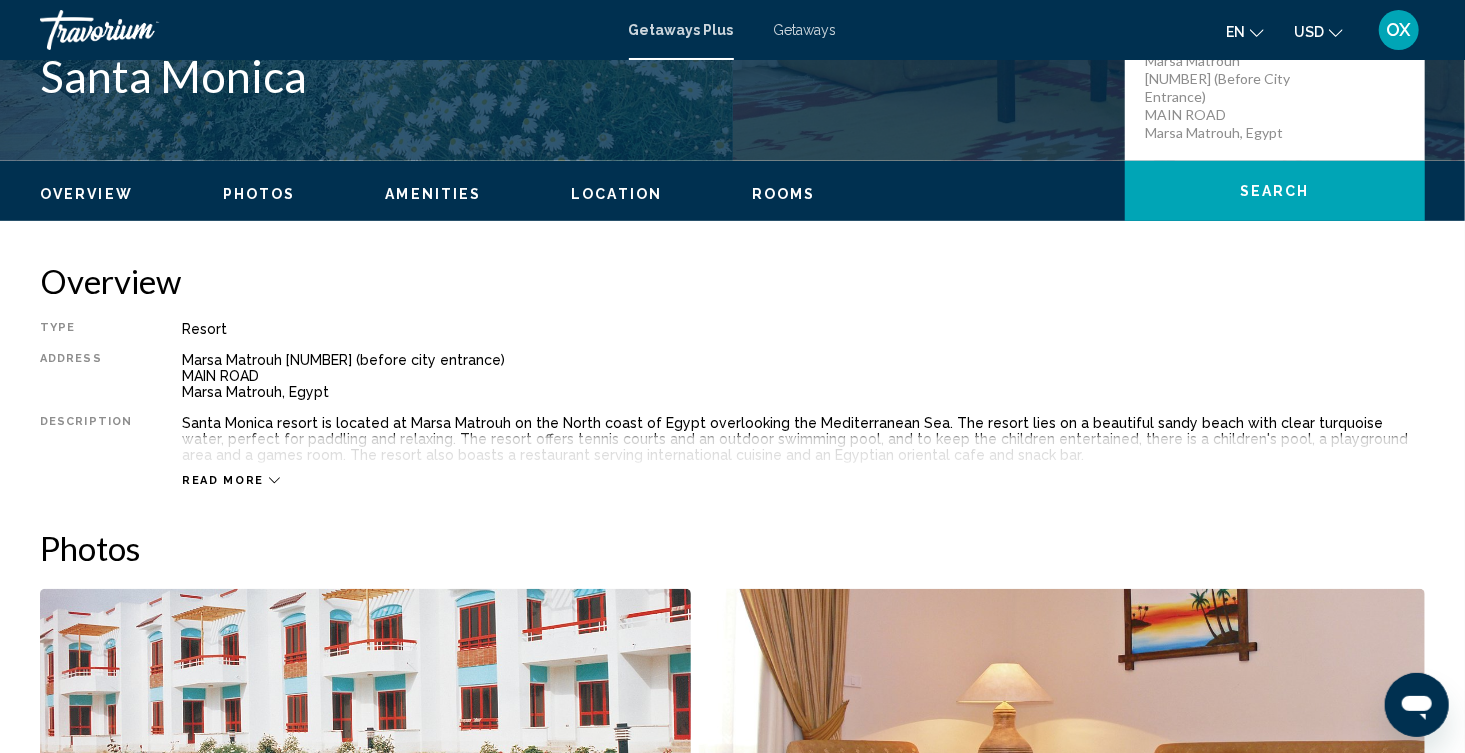 click 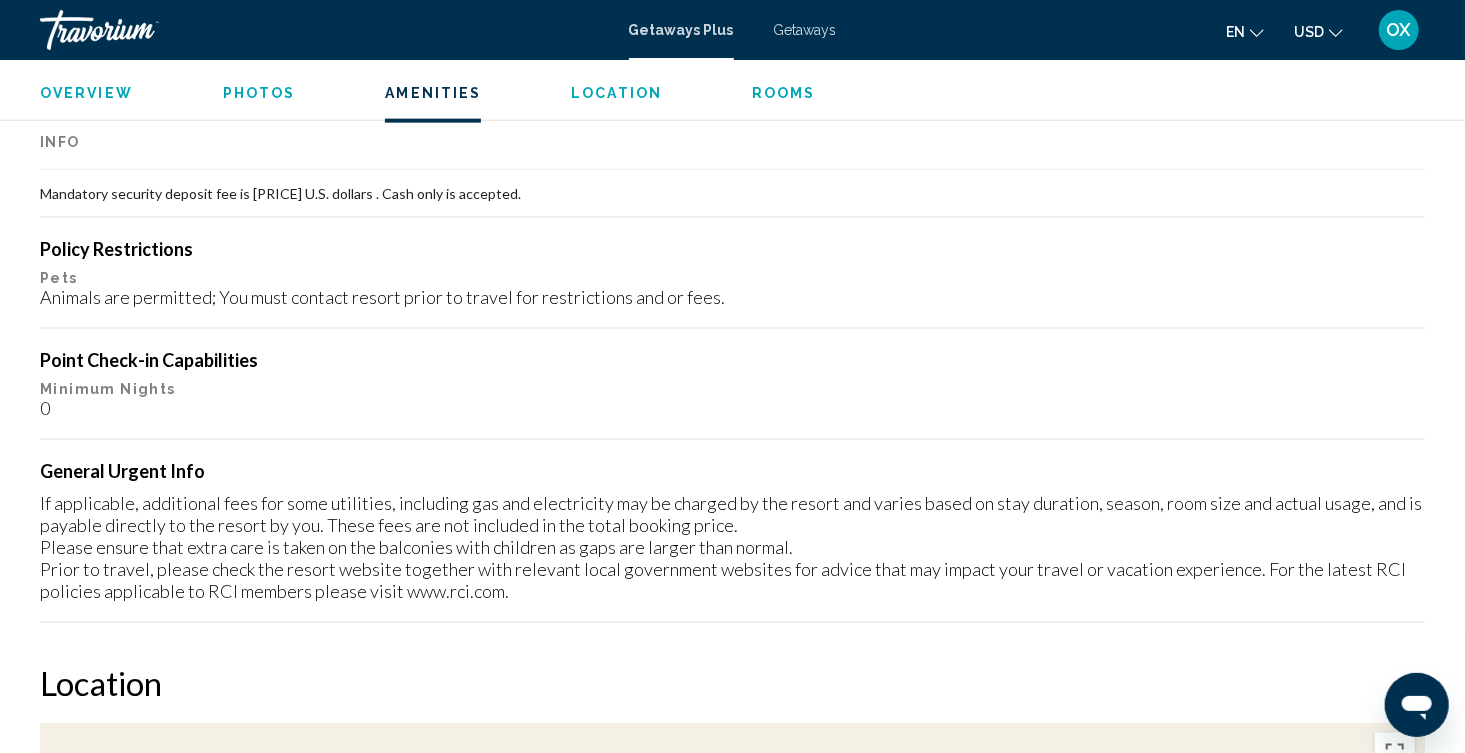scroll, scrollTop: 1300, scrollLeft: 0, axis: vertical 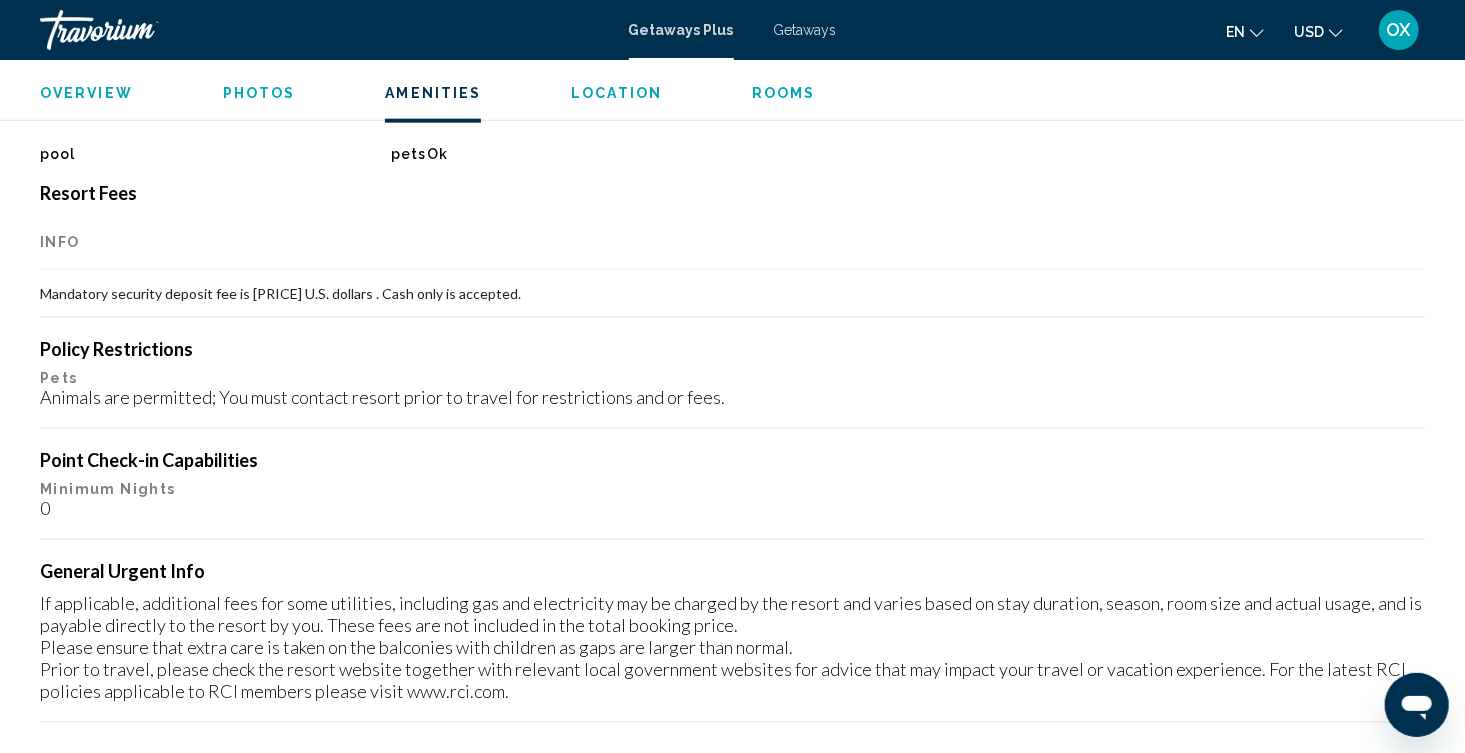 click on "Rooms" at bounding box center [784, 93] 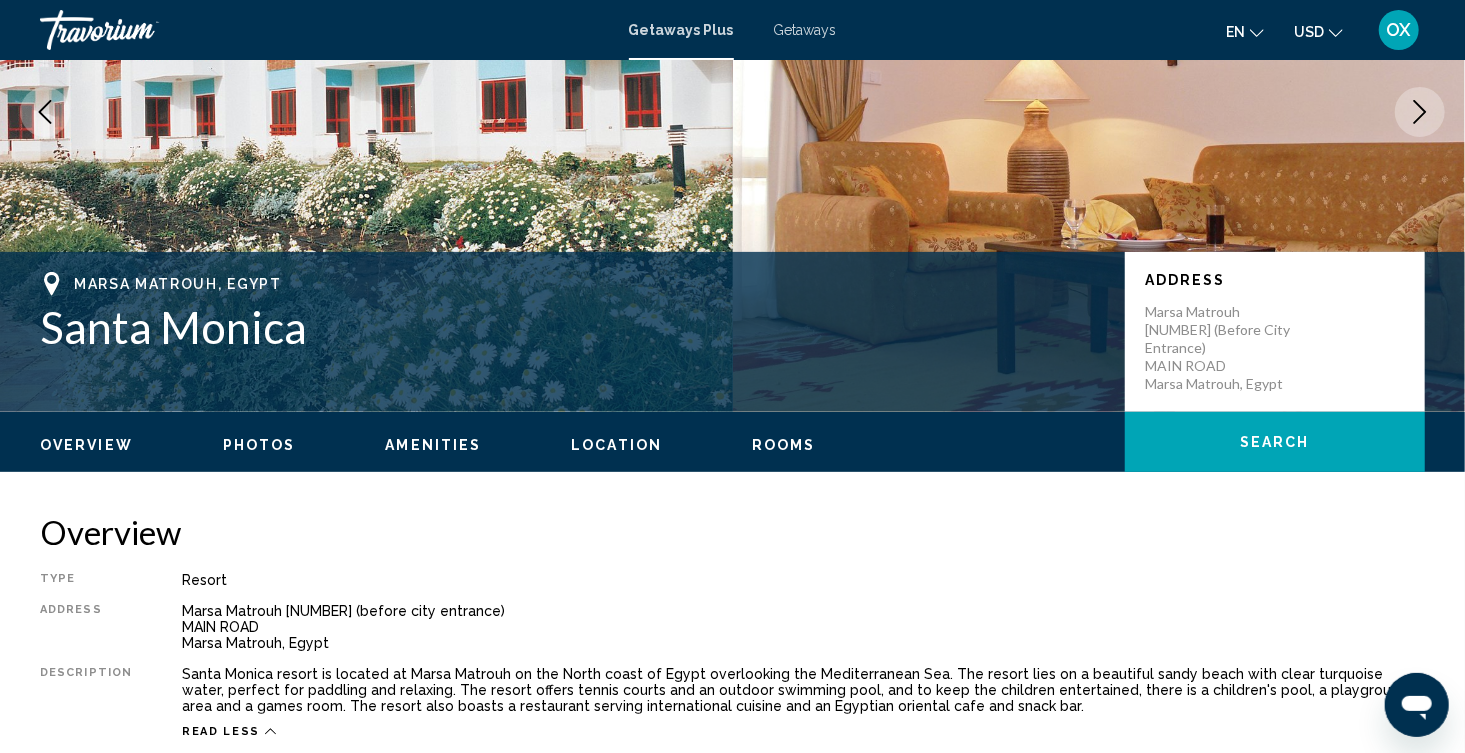 scroll, scrollTop: 0, scrollLeft: 0, axis: both 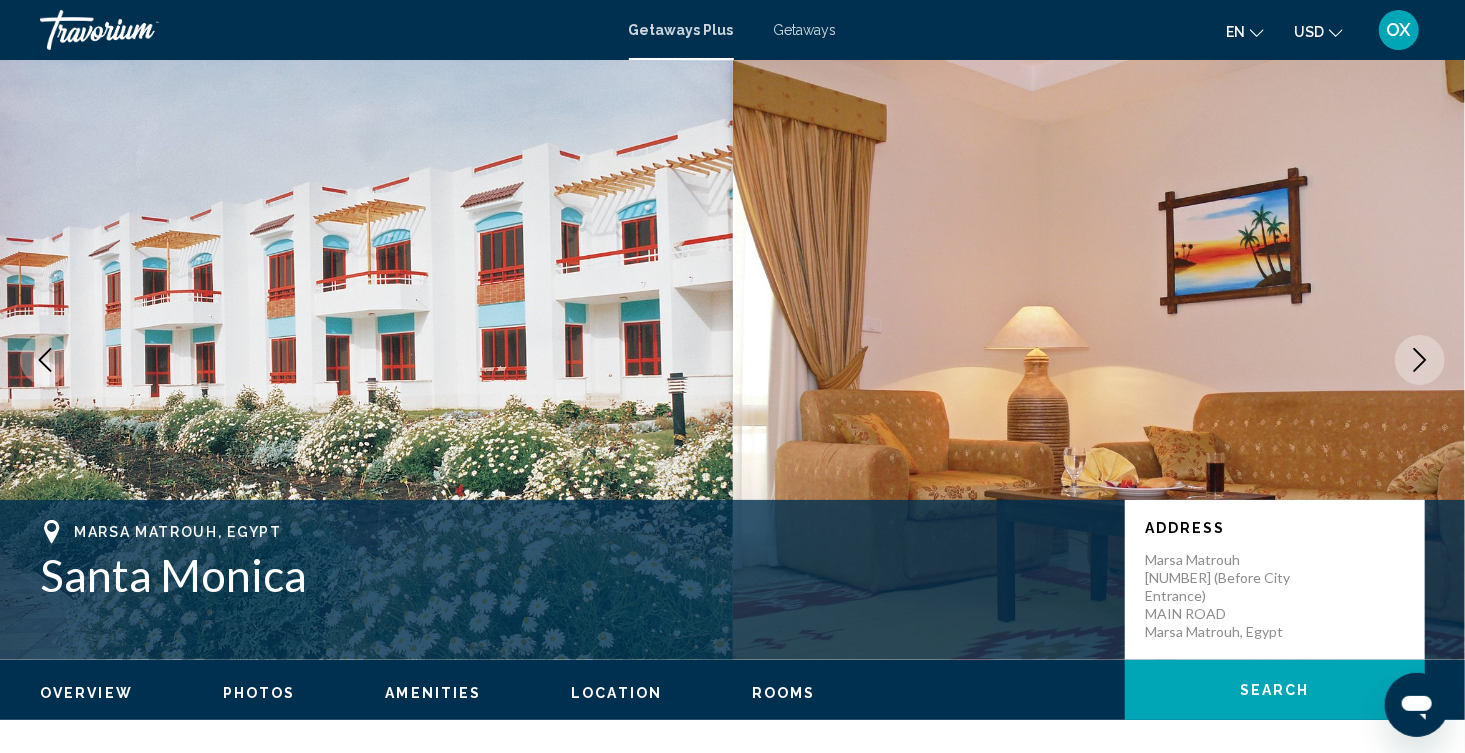 click at bounding box center (1099, 360) 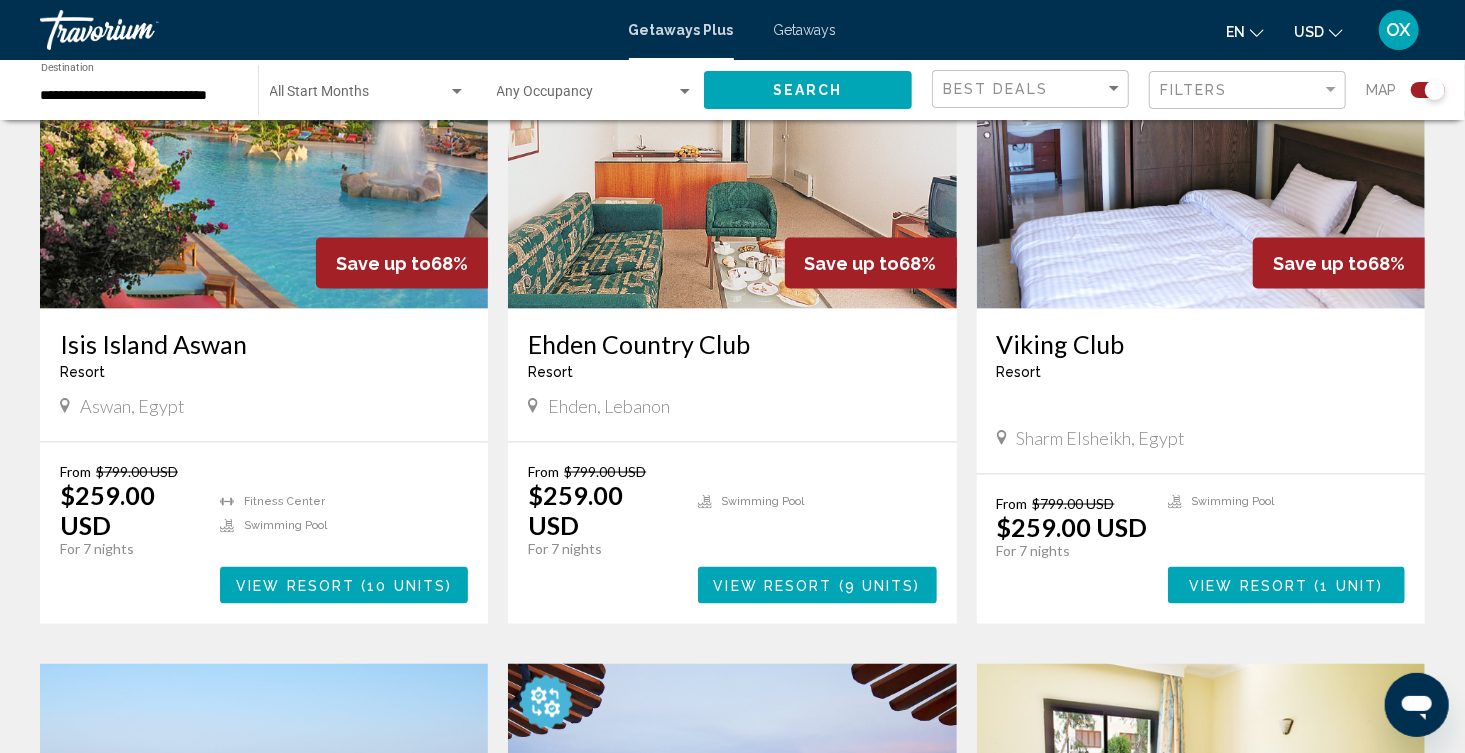 scroll, scrollTop: 1400, scrollLeft: 0, axis: vertical 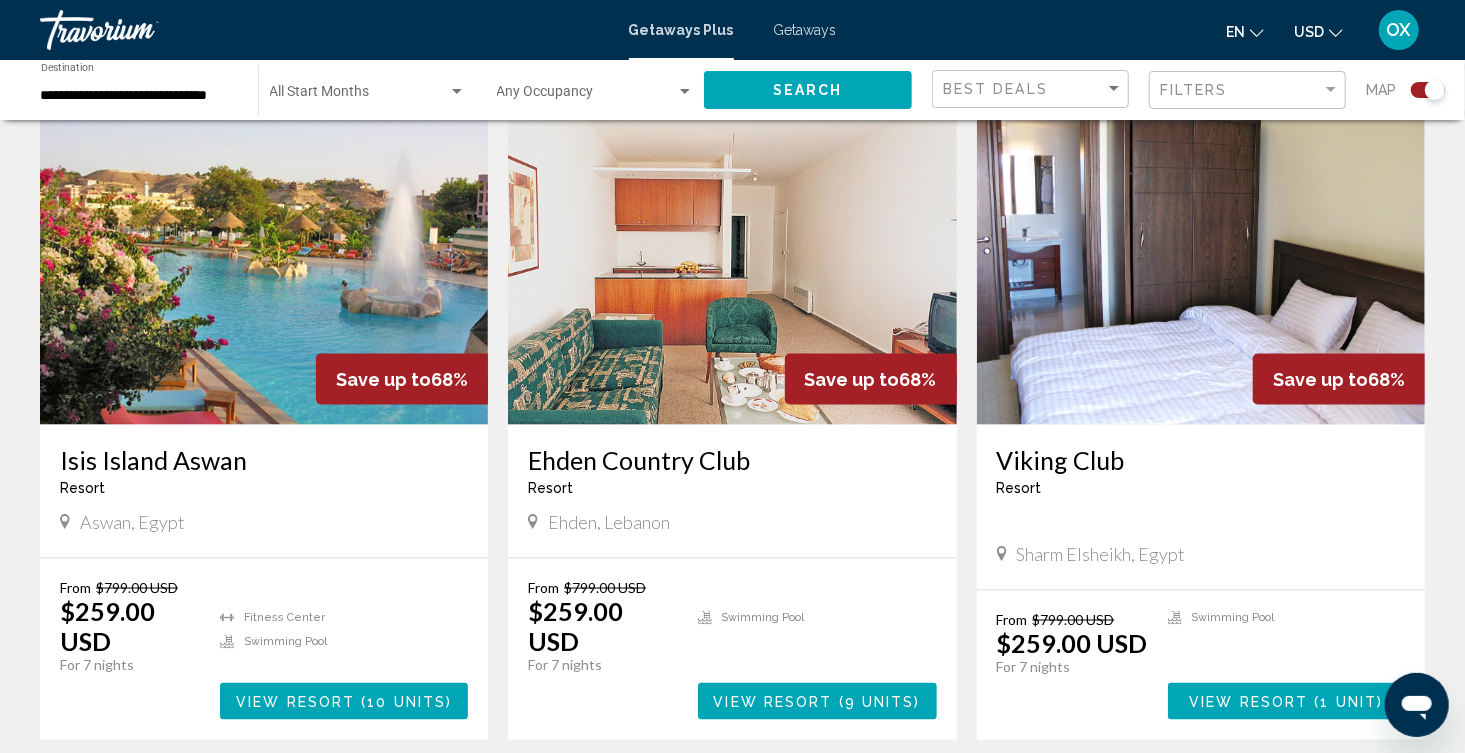 click on "Getaways" at bounding box center [805, 30] 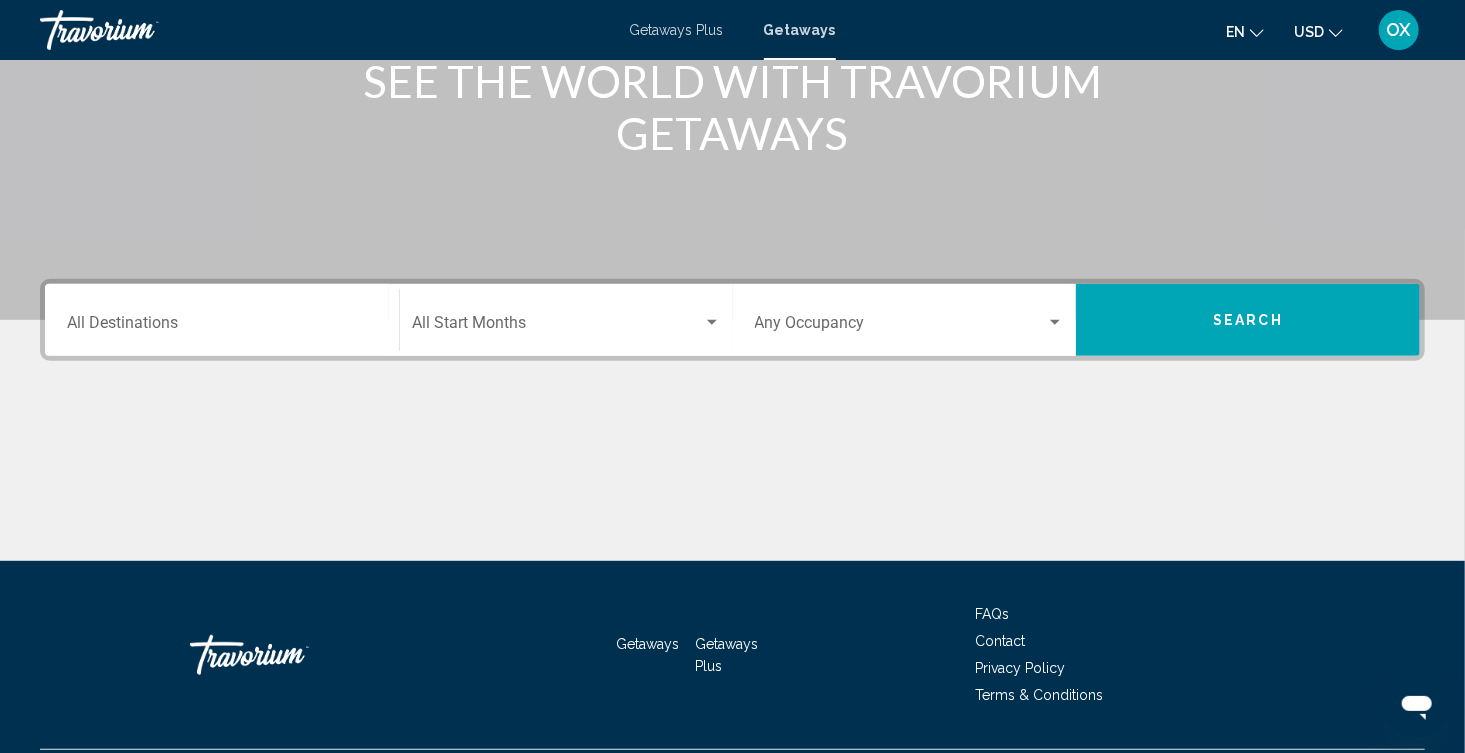 scroll, scrollTop: 300, scrollLeft: 0, axis: vertical 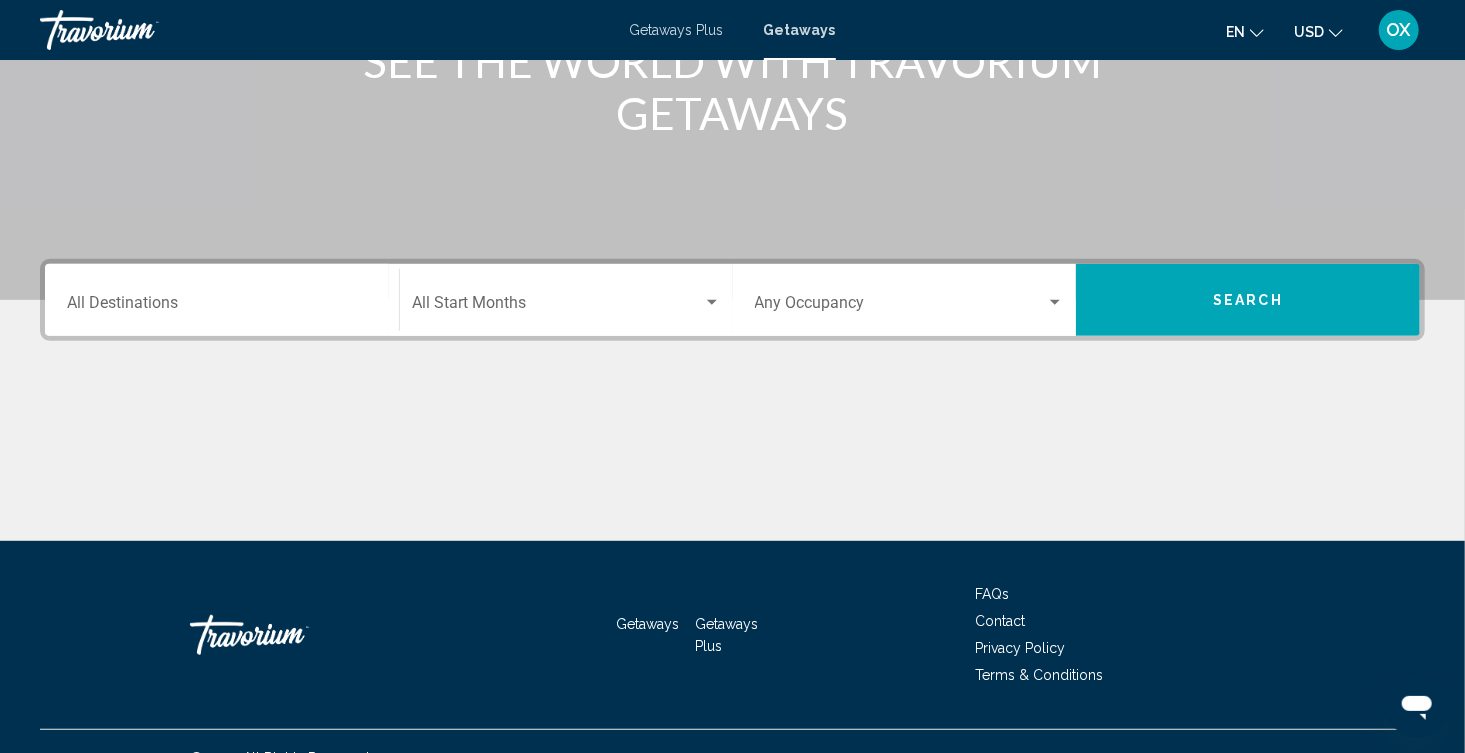 click on "Destination All Destinations" at bounding box center [222, 307] 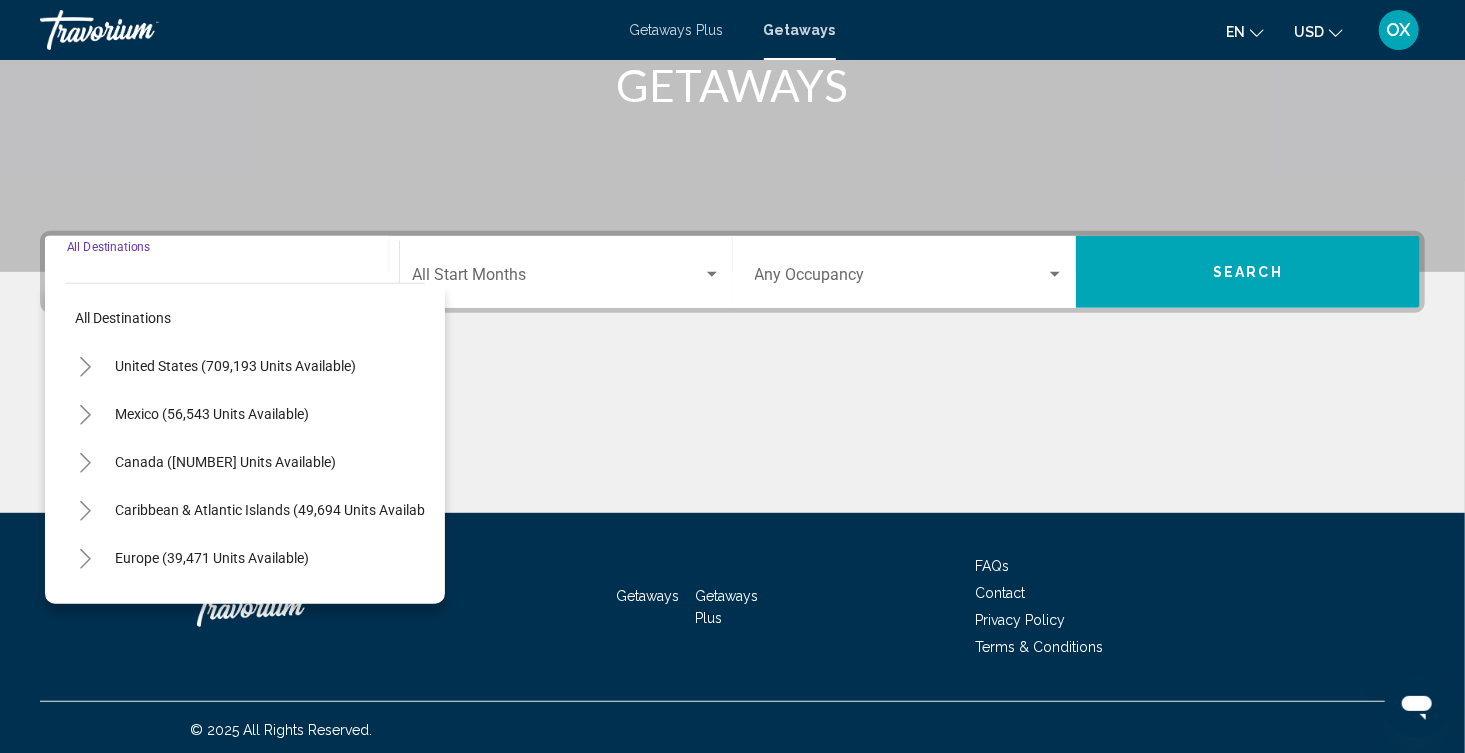 scroll, scrollTop: 331, scrollLeft: 0, axis: vertical 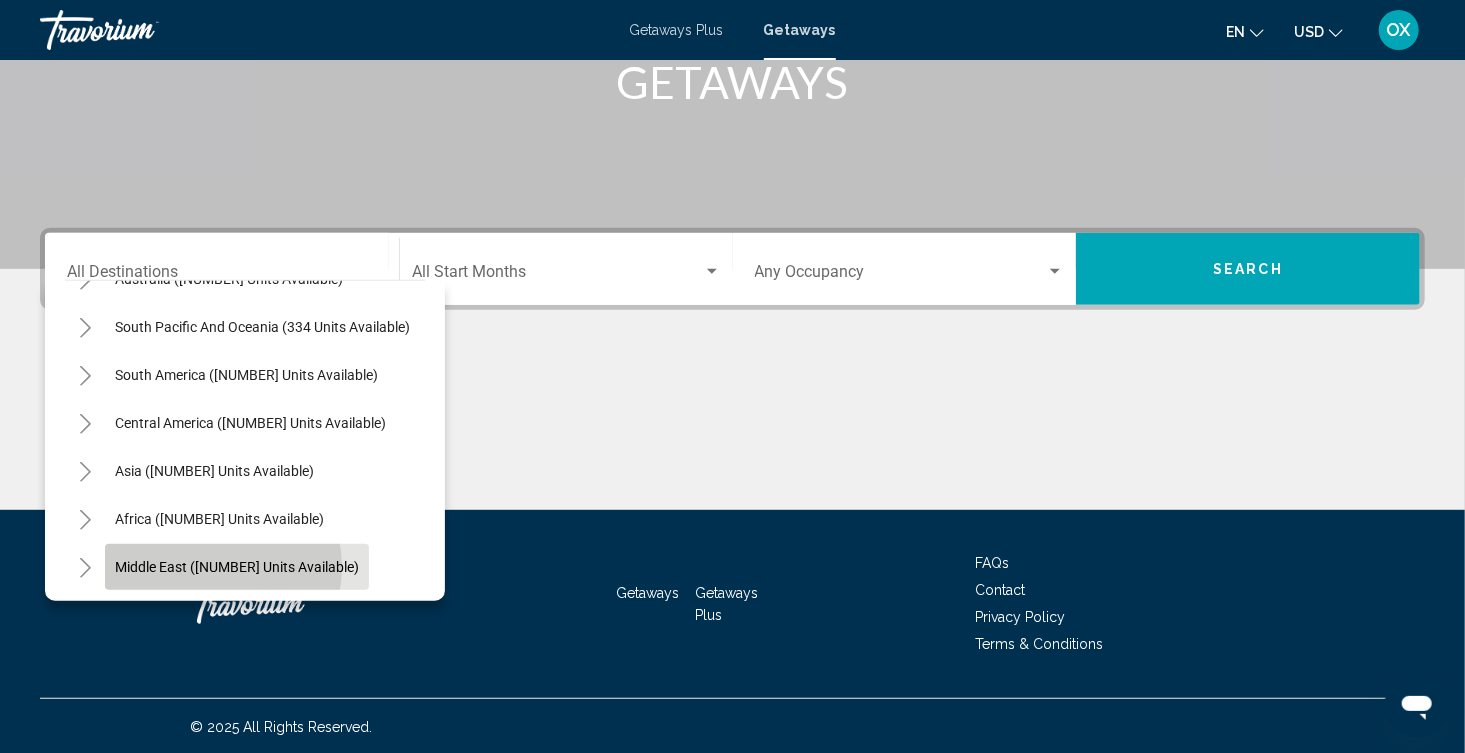 click on "Middle East ([NUMBER] units available)" 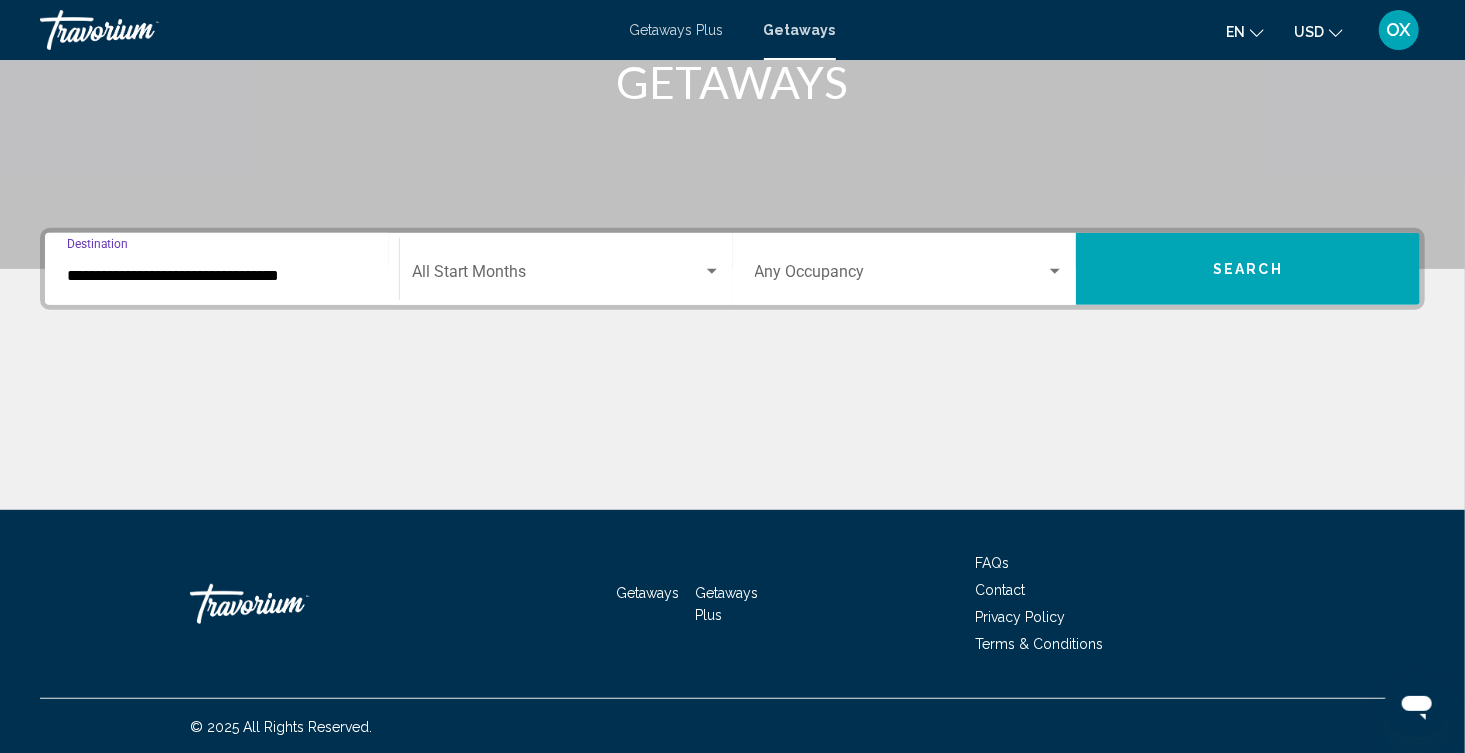 click at bounding box center [557, 276] 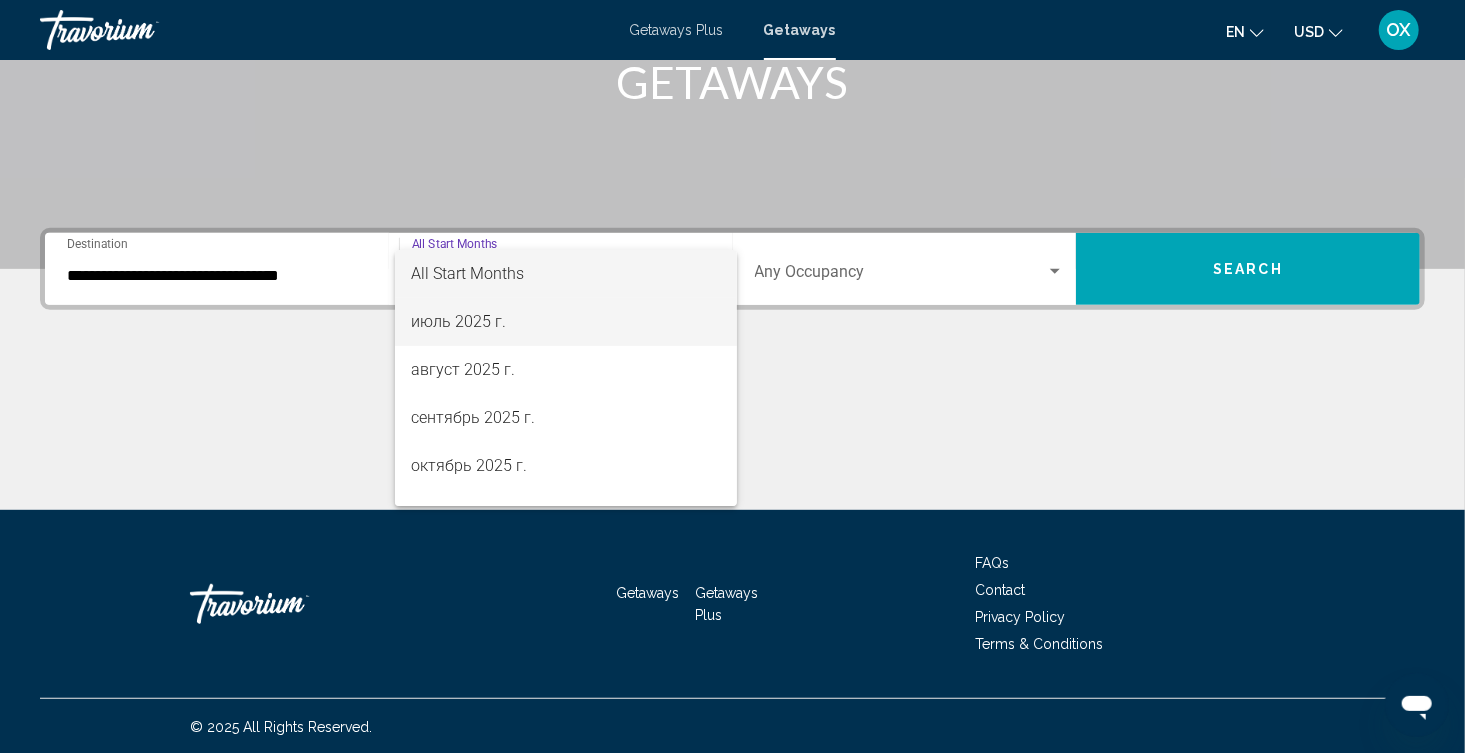 click on "июль 2025 г." at bounding box center (565, 322) 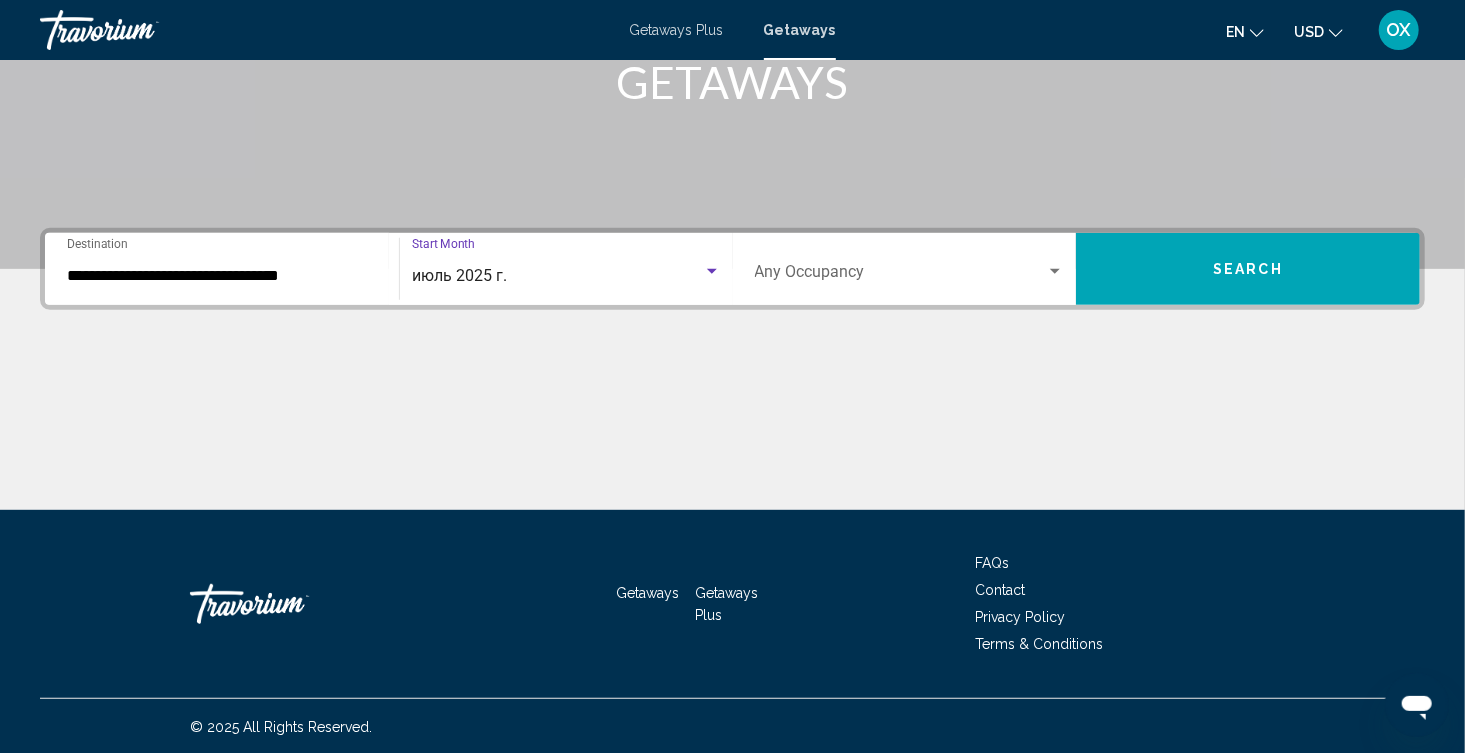 click at bounding box center [901, 276] 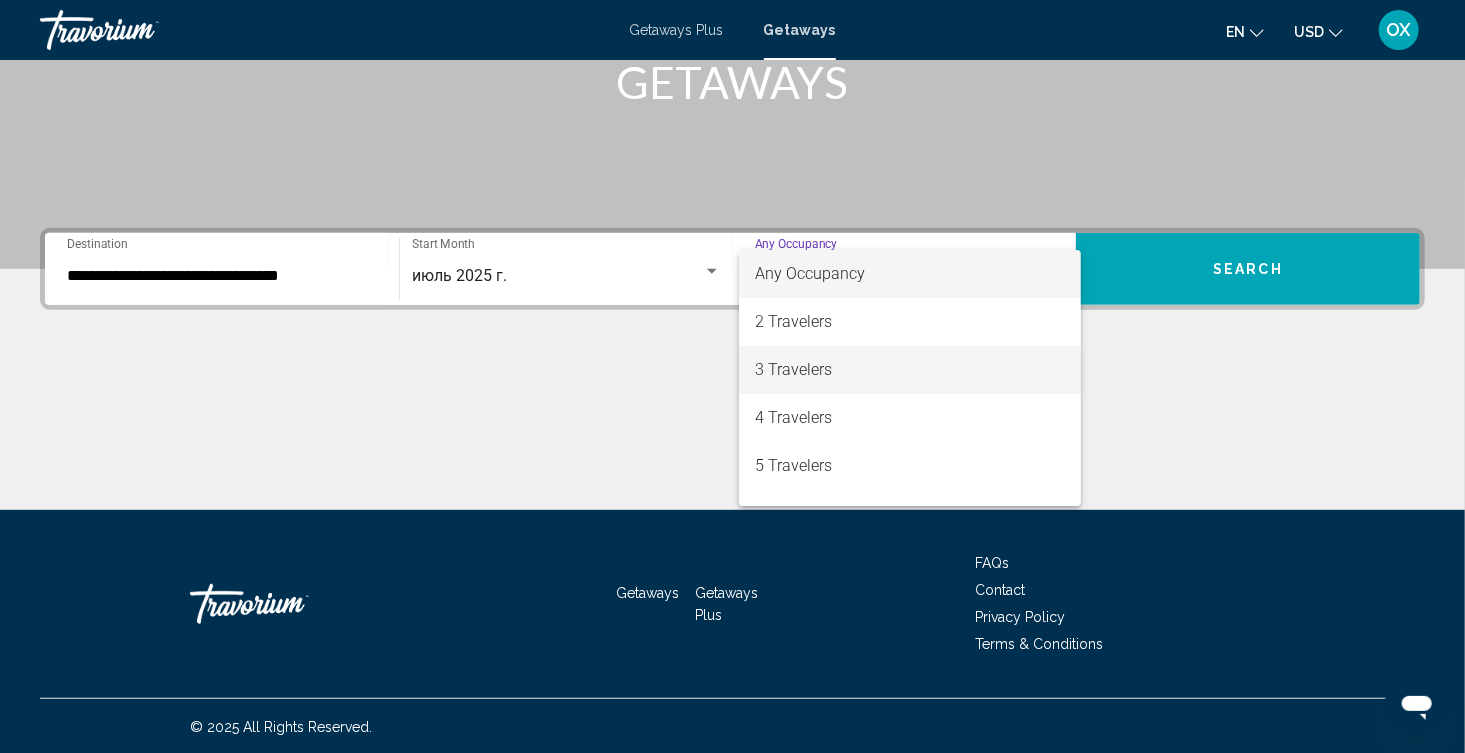 click on "3 Travelers" at bounding box center (910, 370) 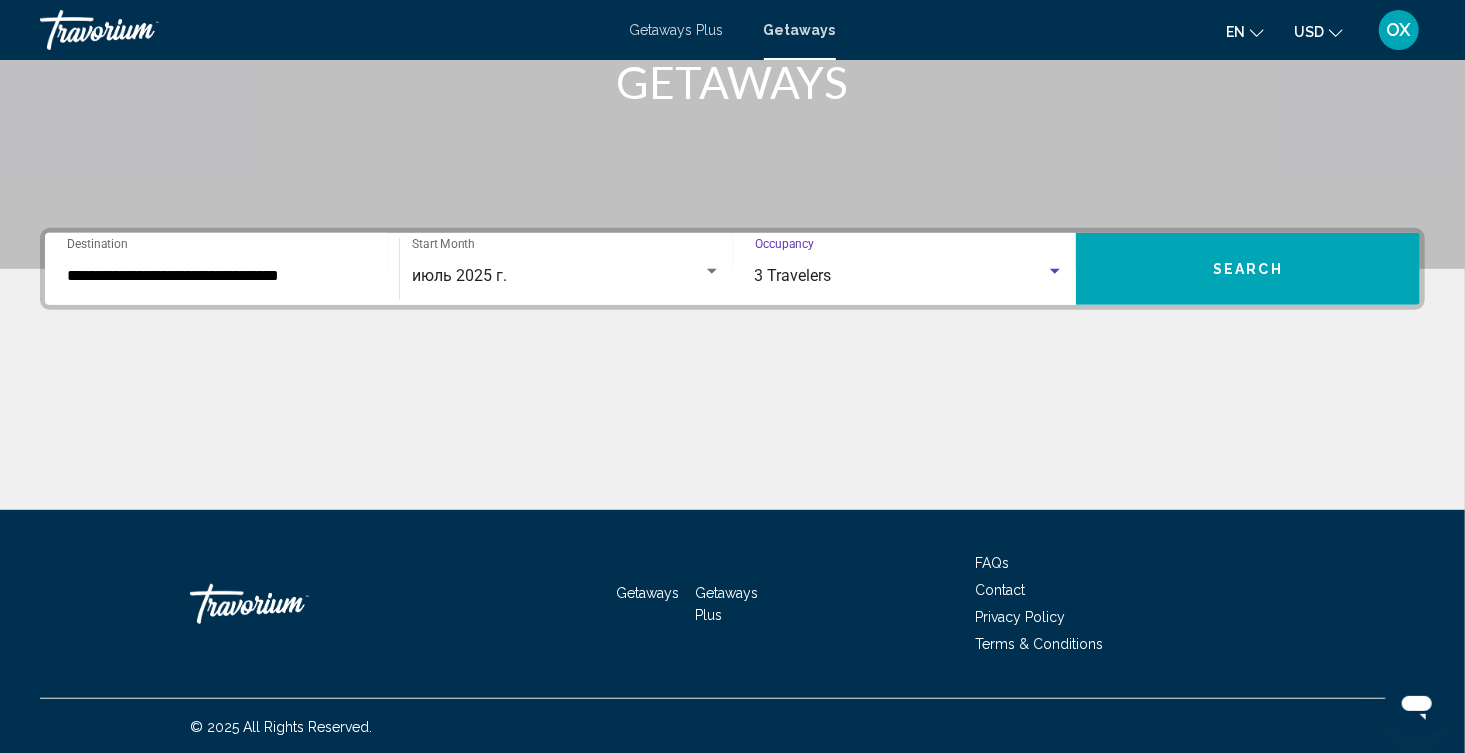 click on "Search" at bounding box center [1248, 269] 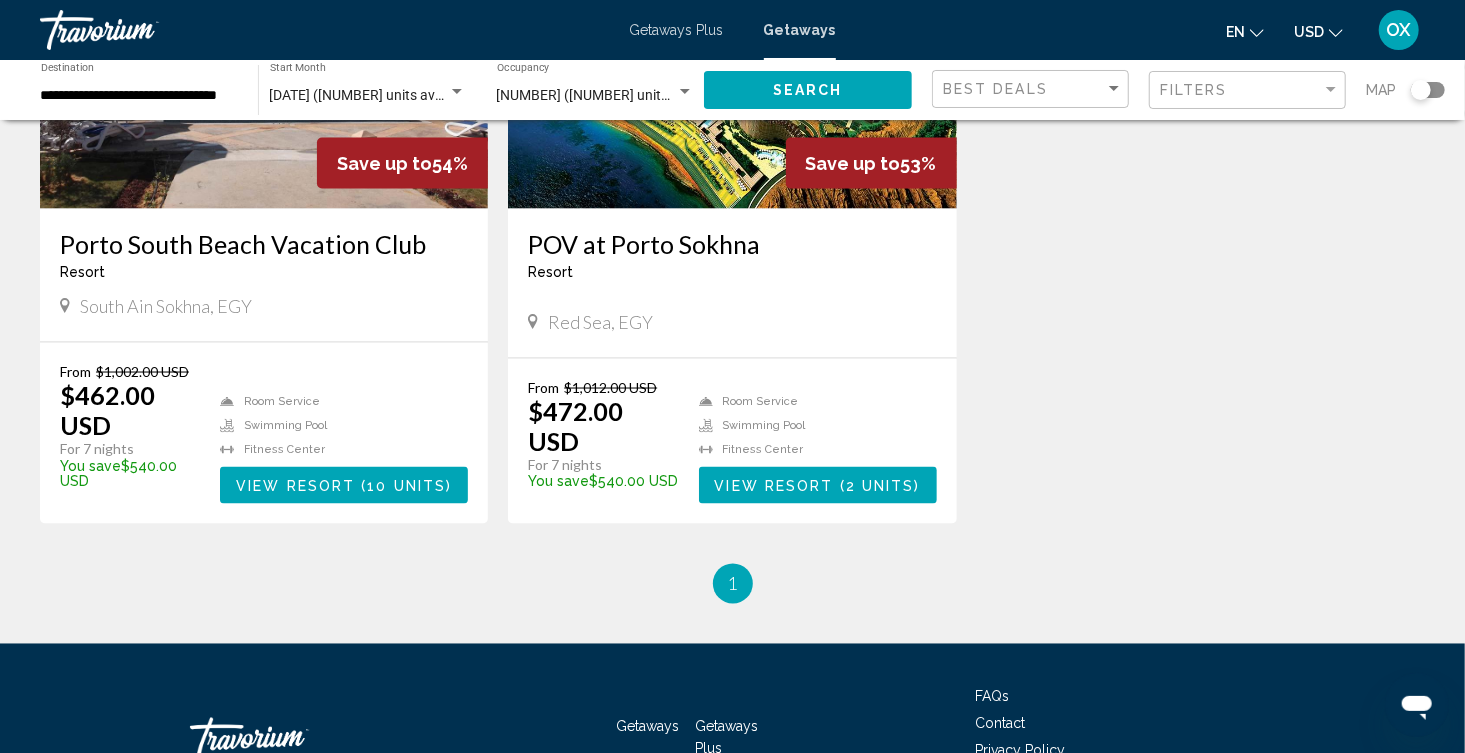 scroll, scrollTop: 1700, scrollLeft: 0, axis: vertical 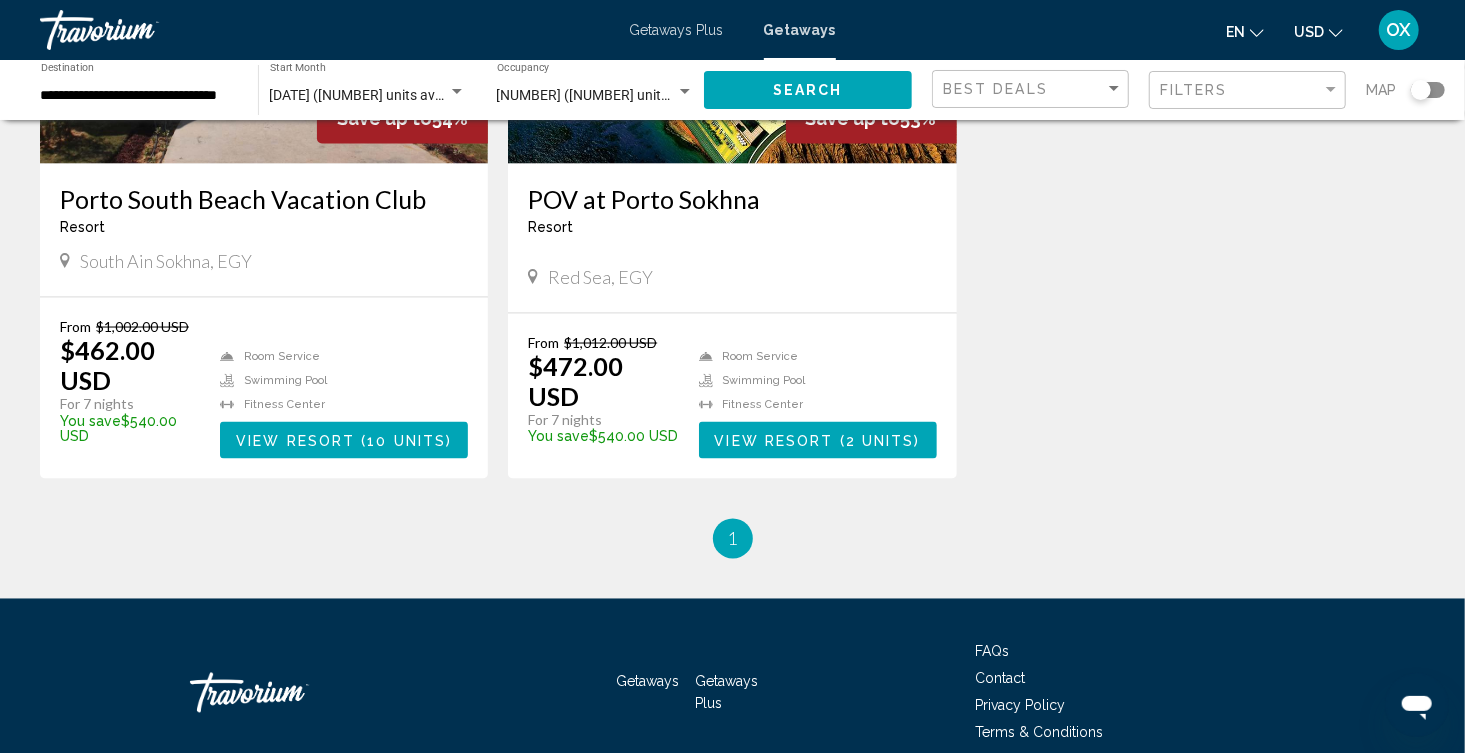 click on "You're on page  1" at bounding box center (733, 539) 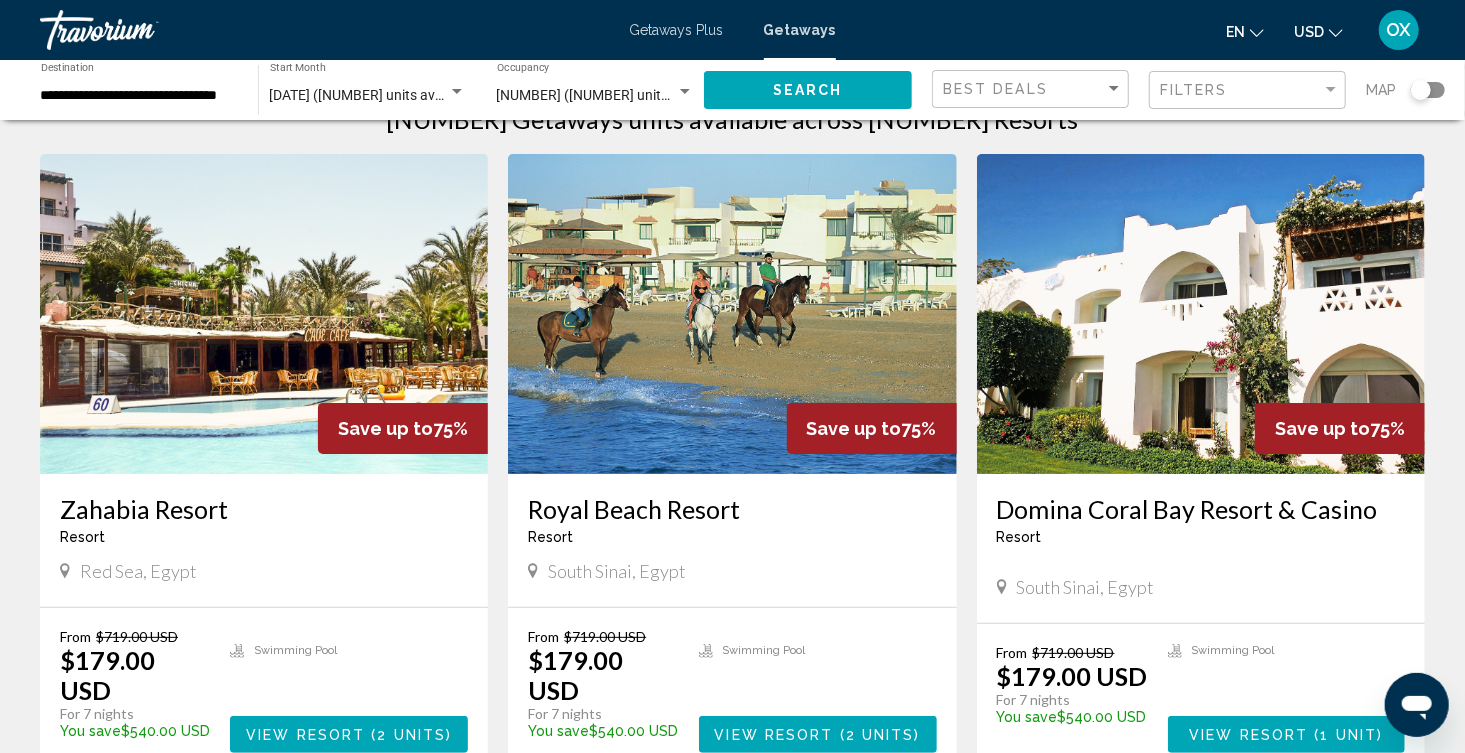 scroll, scrollTop: 0, scrollLeft: 0, axis: both 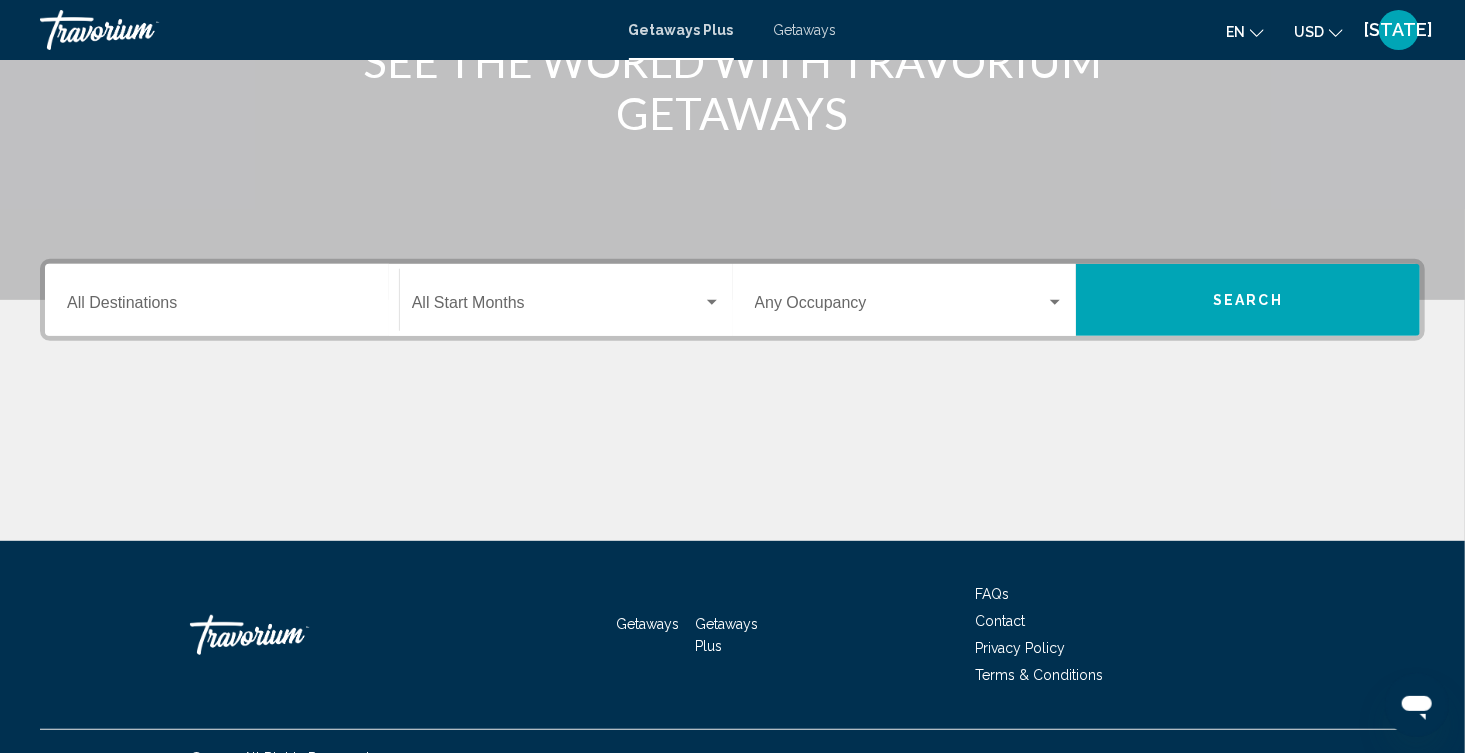 click on "Destination All Destinations" at bounding box center [222, 307] 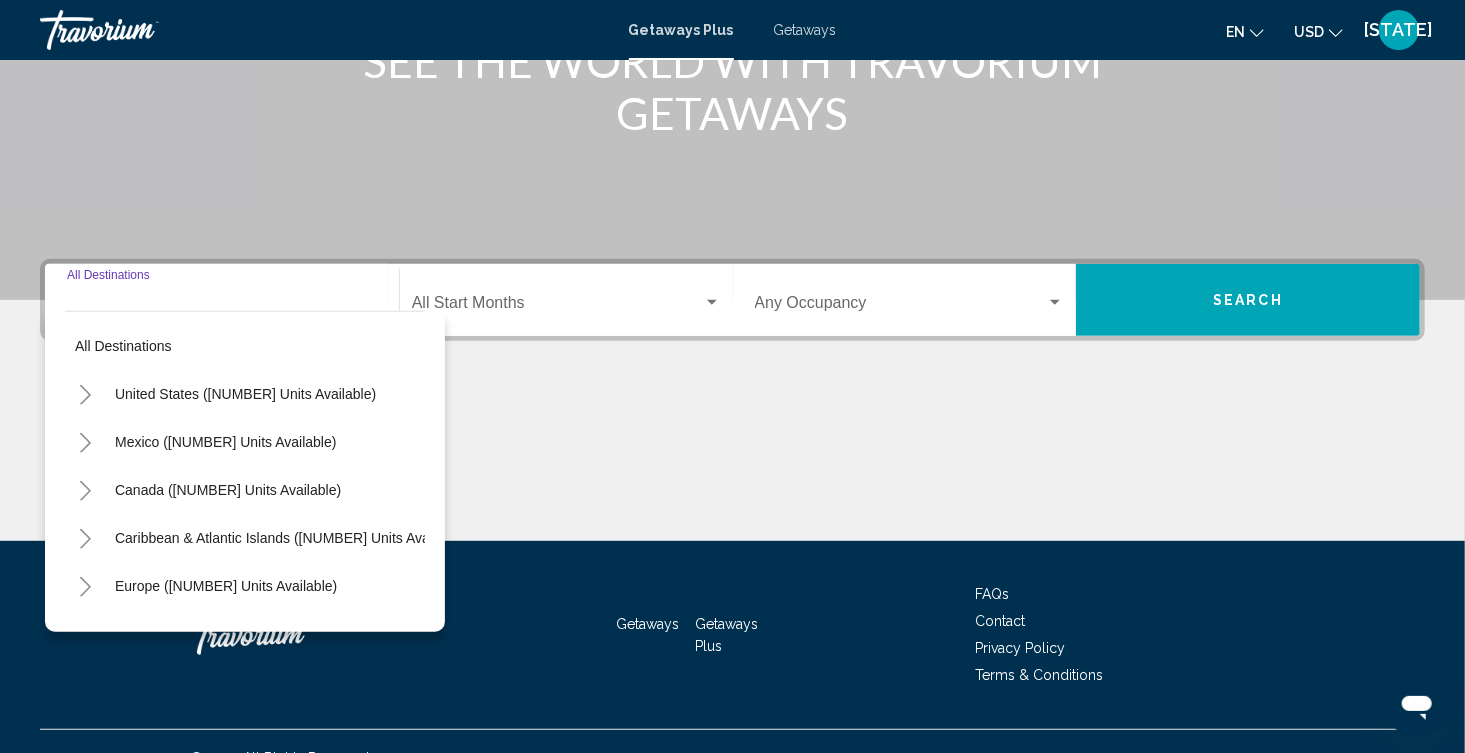 scroll, scrollTop: 331, scrollLeft: 0, axis: vertical 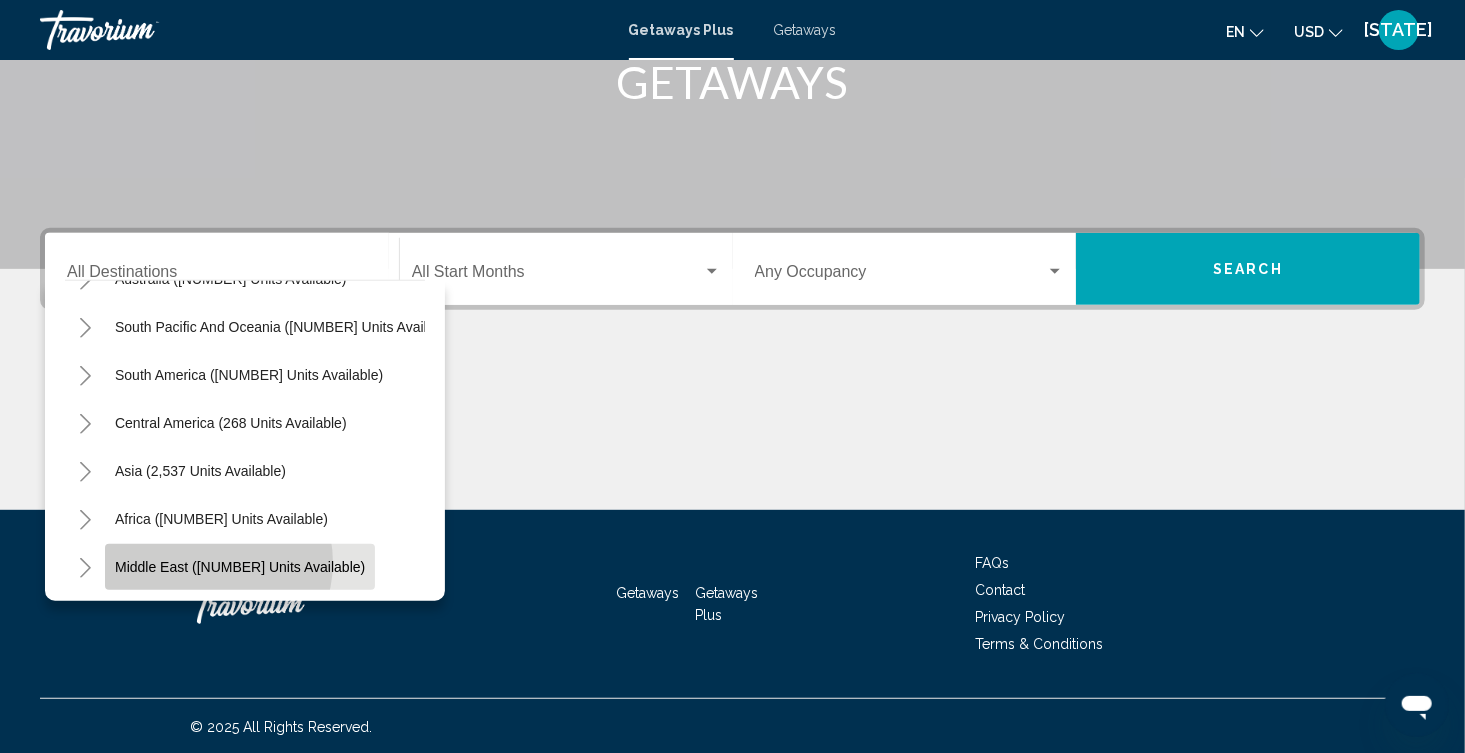 click on "Middle East ([NUMBER] units available)" 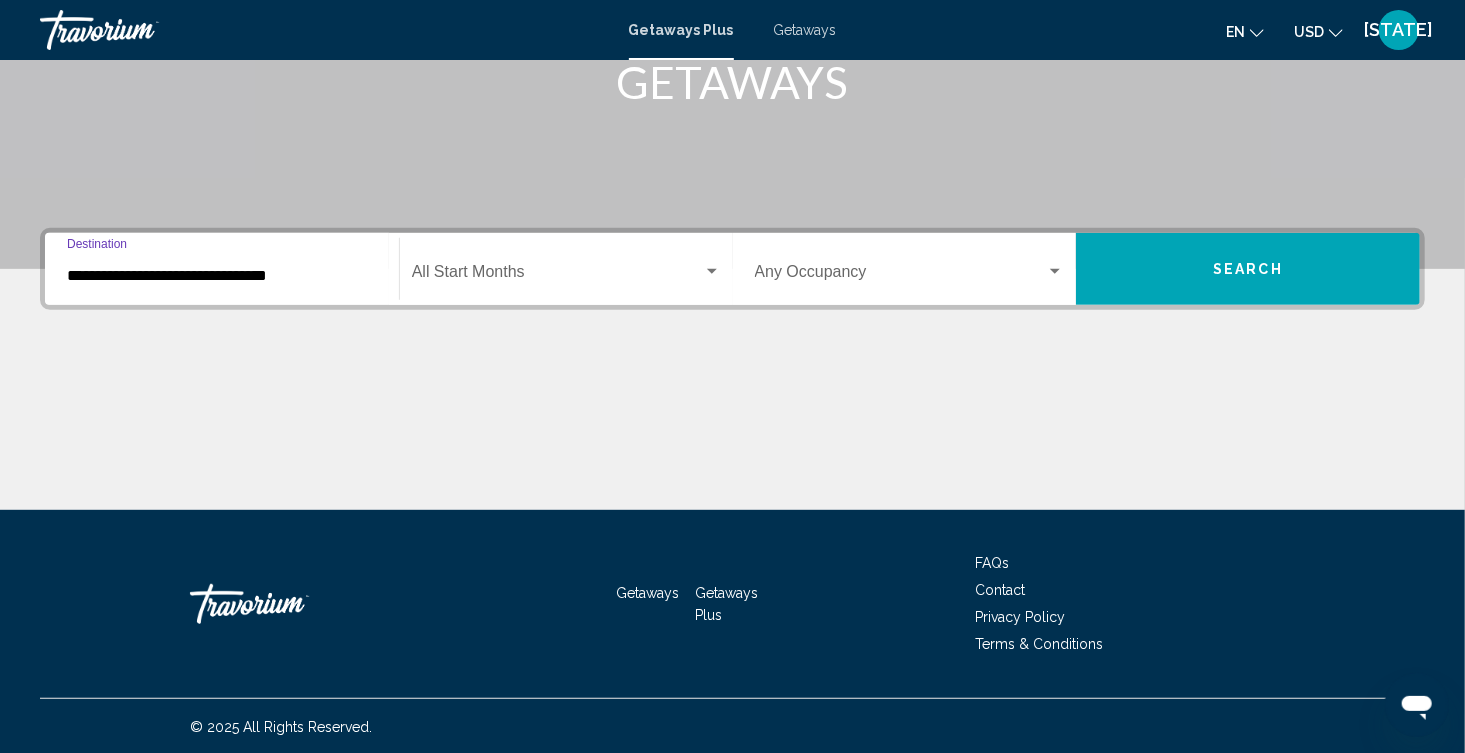 click at bounding box center (557, 276) 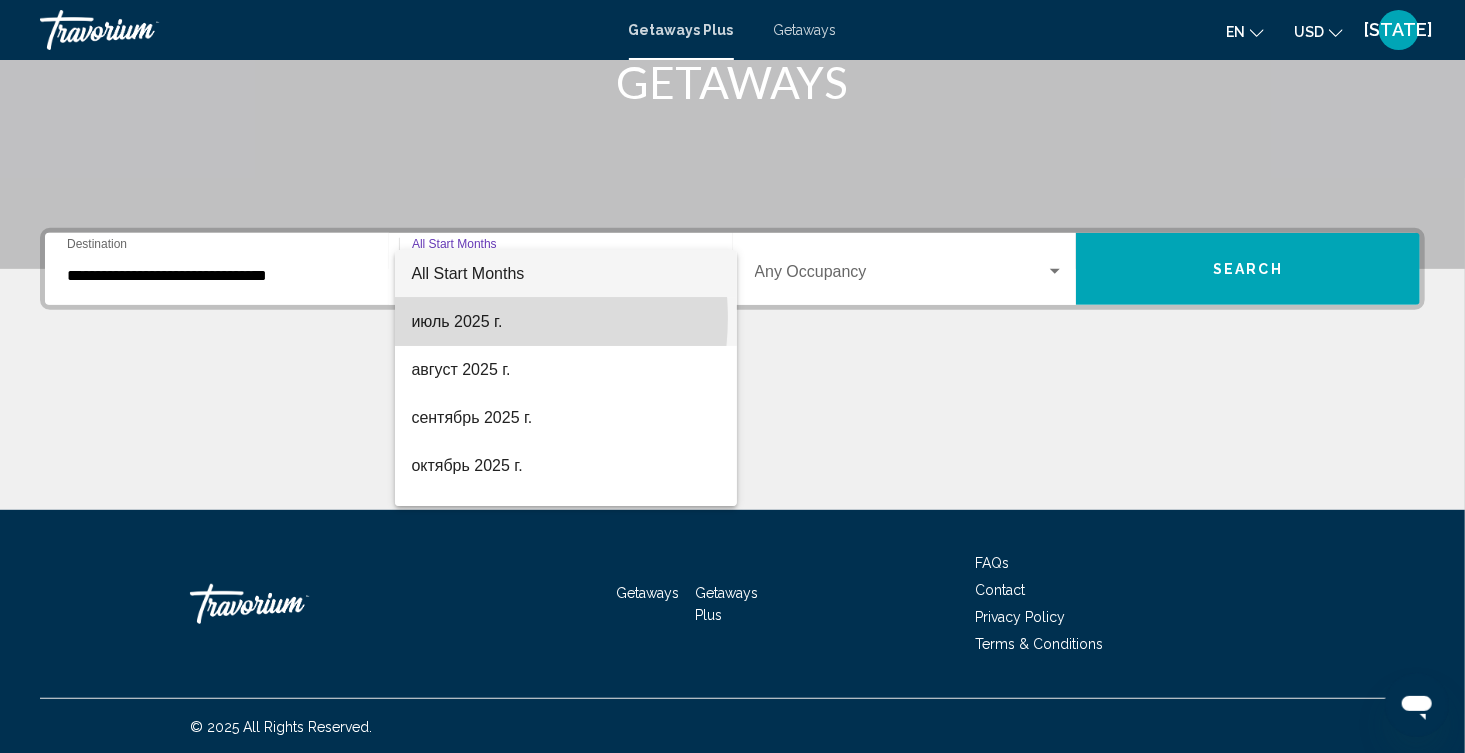 click on "июль 2025 г." at bounding box center [565, 322] 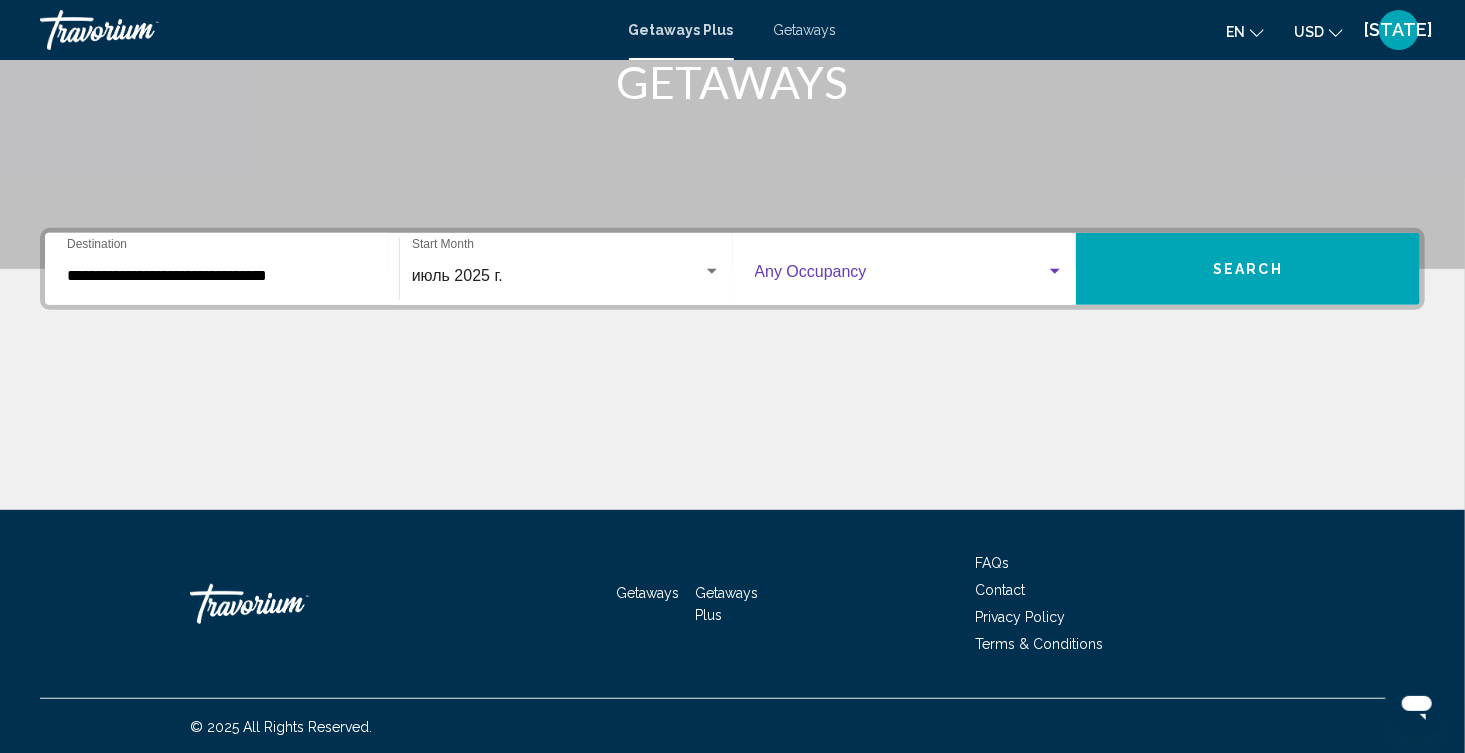 click at bounding box center [901, 276] 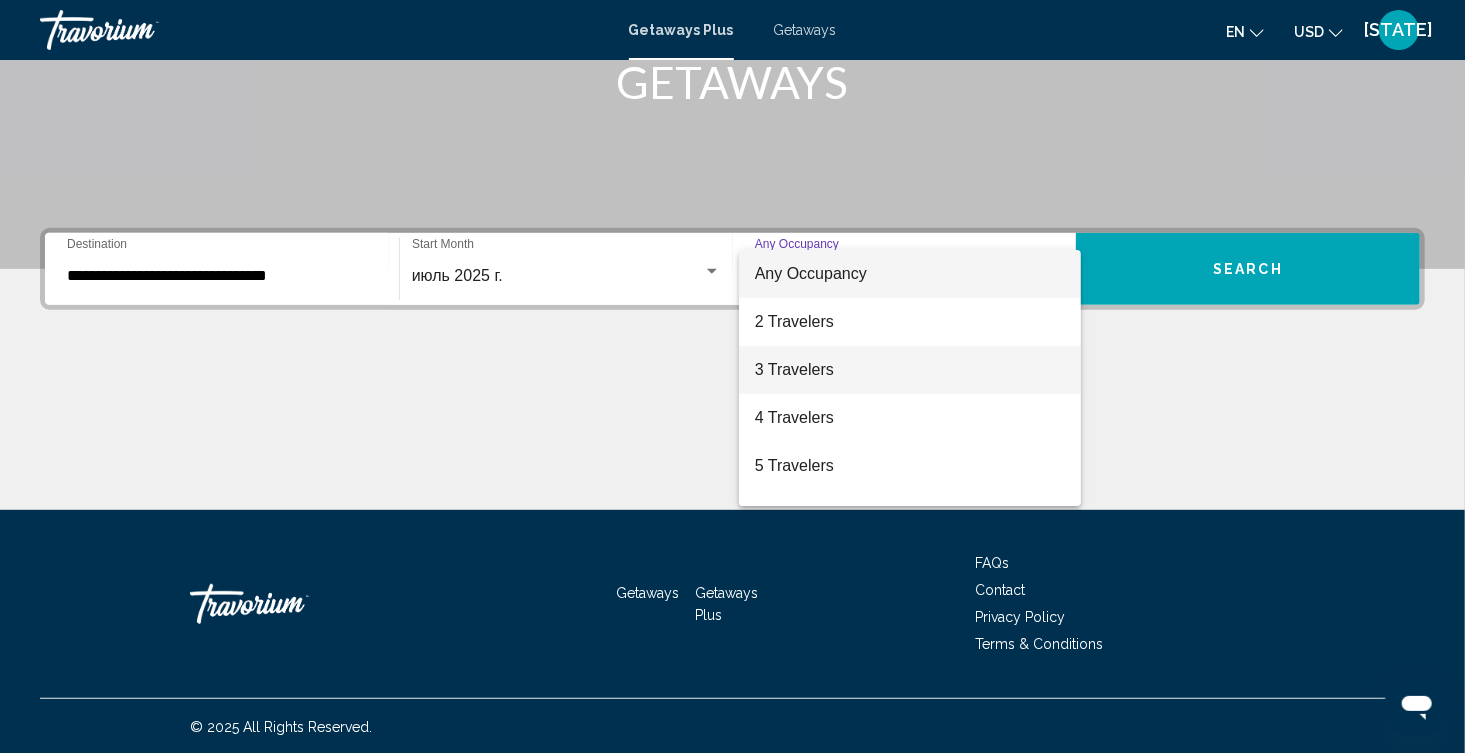 click on "3 Travelers" at bounding box center (910, 370) 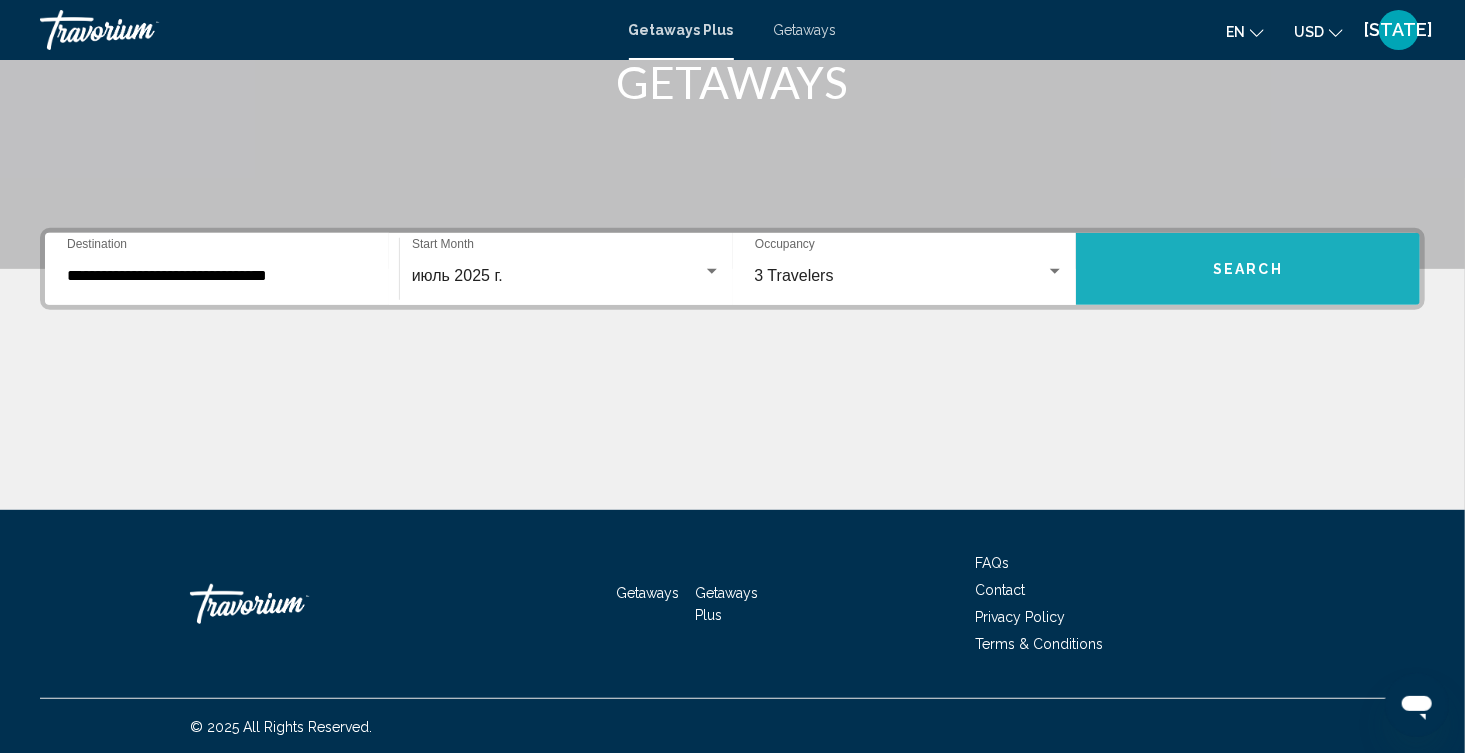click on "Search" at bounding box center [1248, 269] 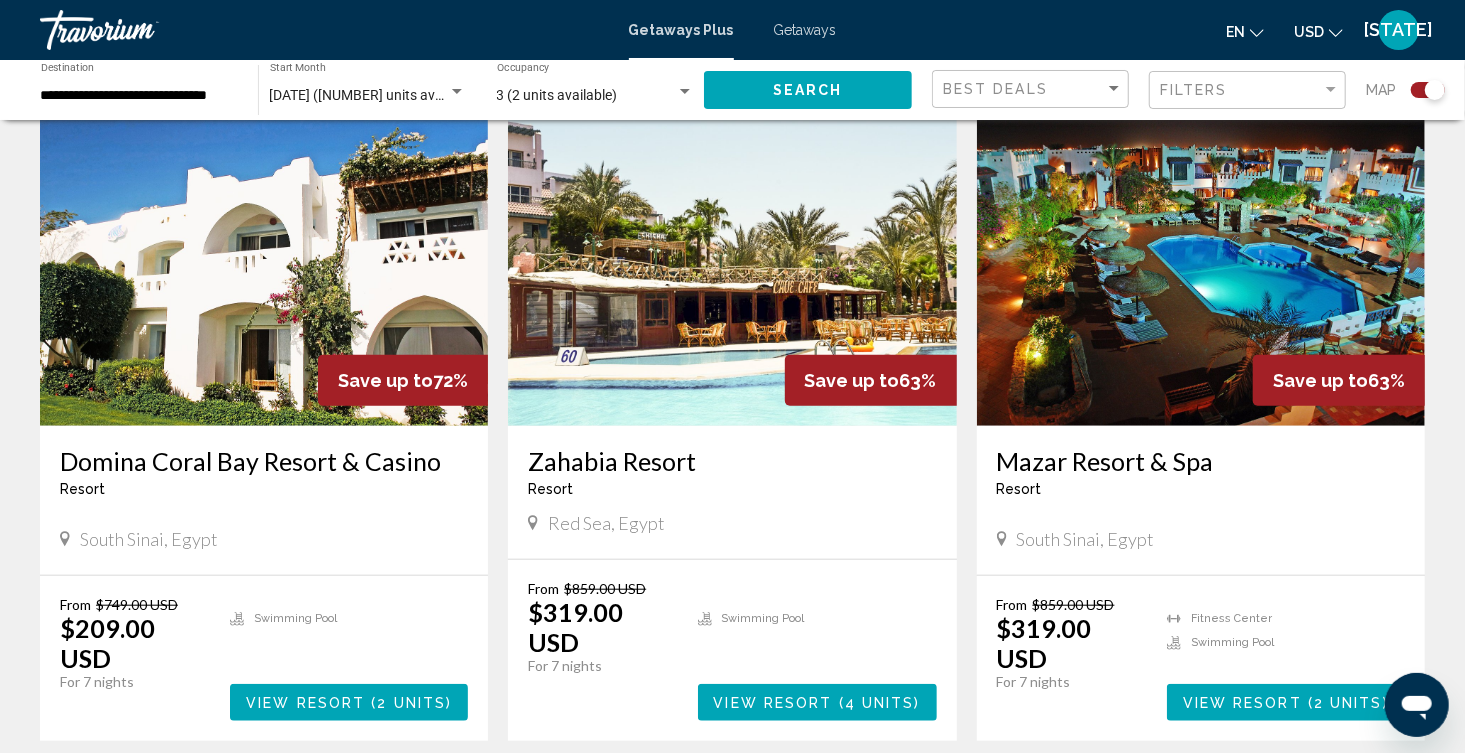 scroll, scrollTop: 300, scrollLeft: 0, axis: vertical 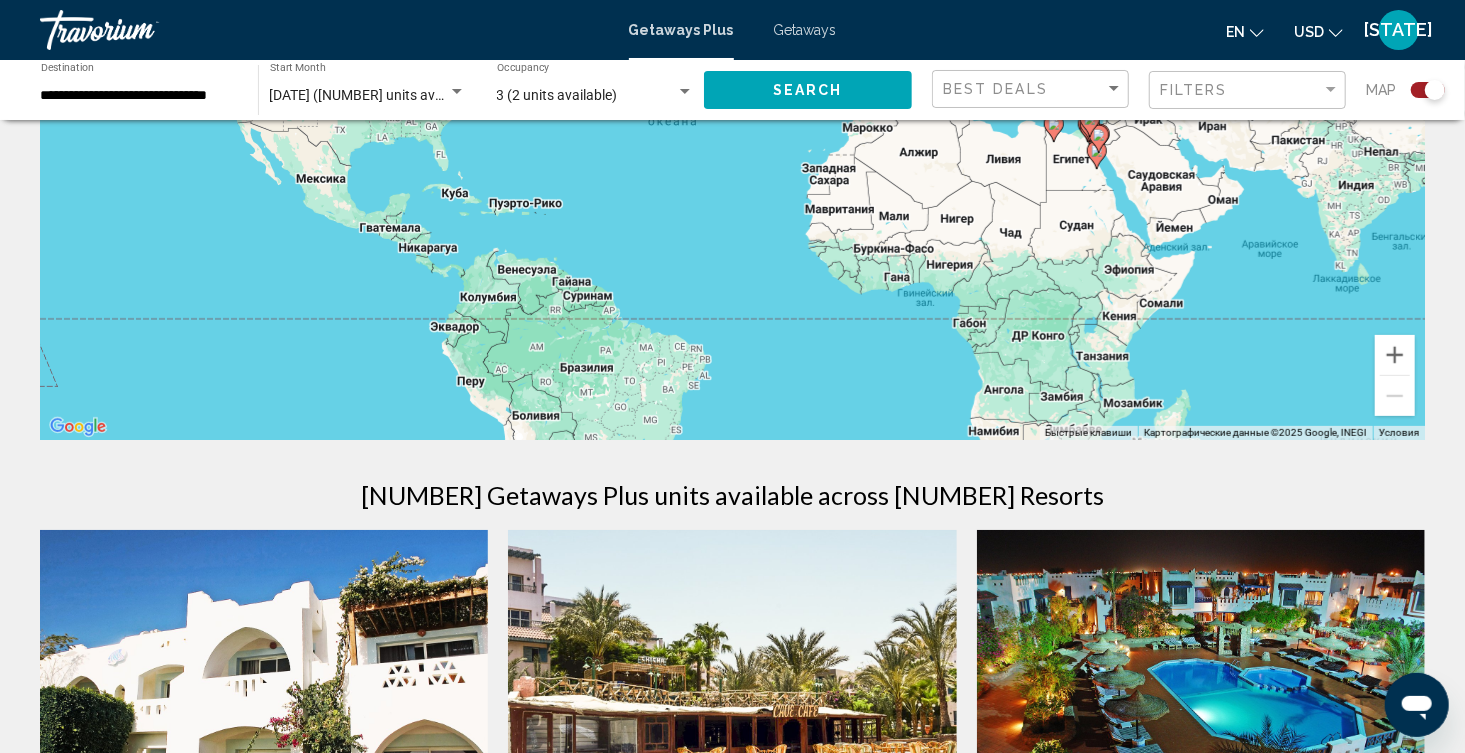 click on "Getaways" at bounding box center (805, 30) 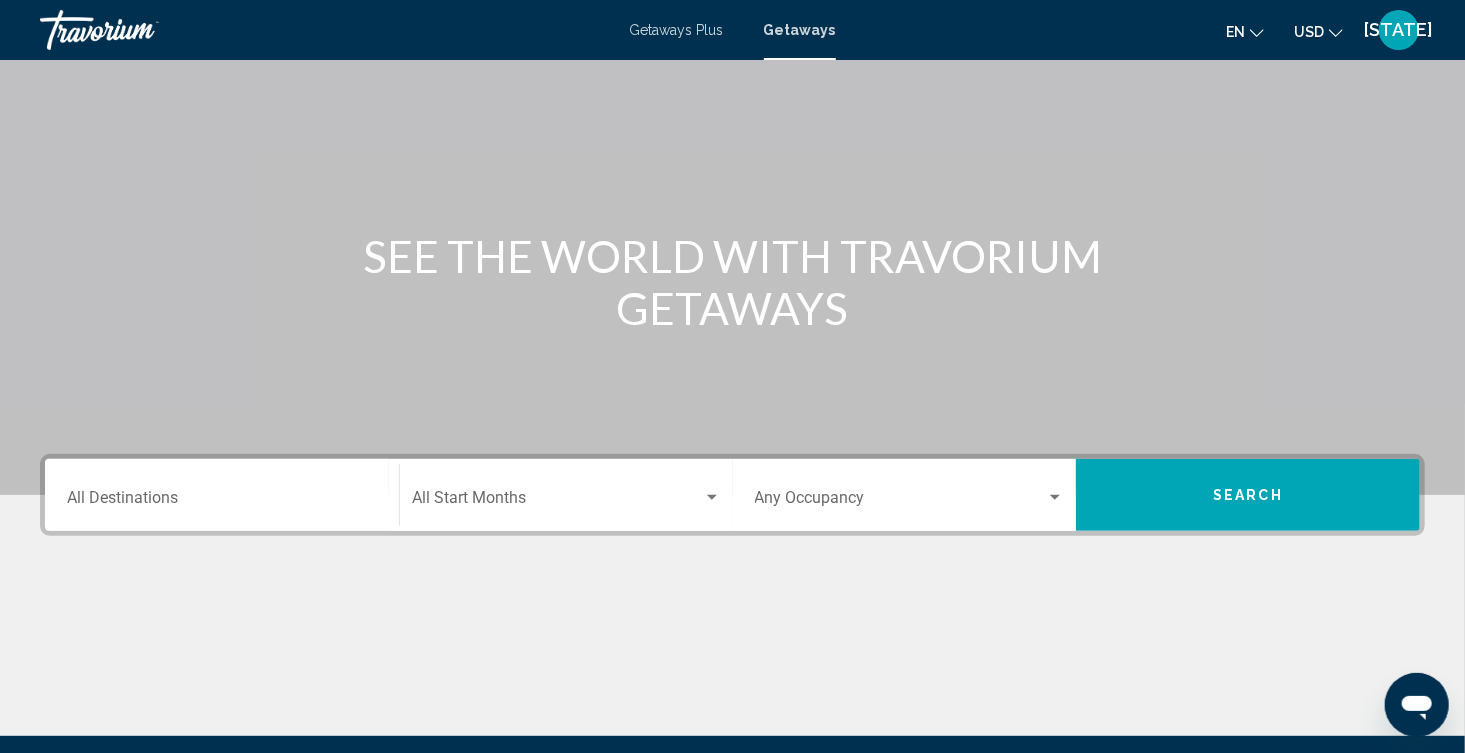 scroll, scrollTop: 331, scrollLeft: 0, axis: vertical 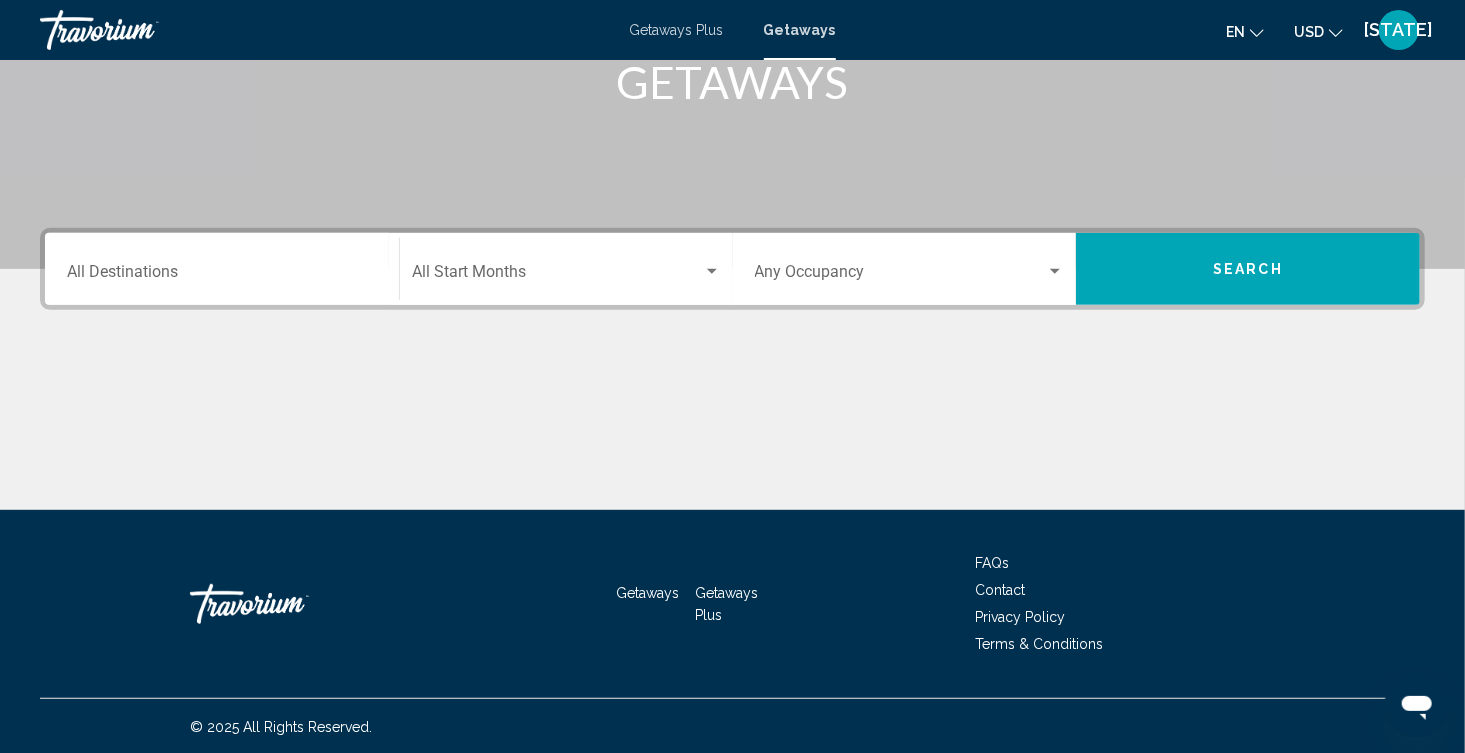 click on "Destination All Destinations" at bounding box center (222, 276) 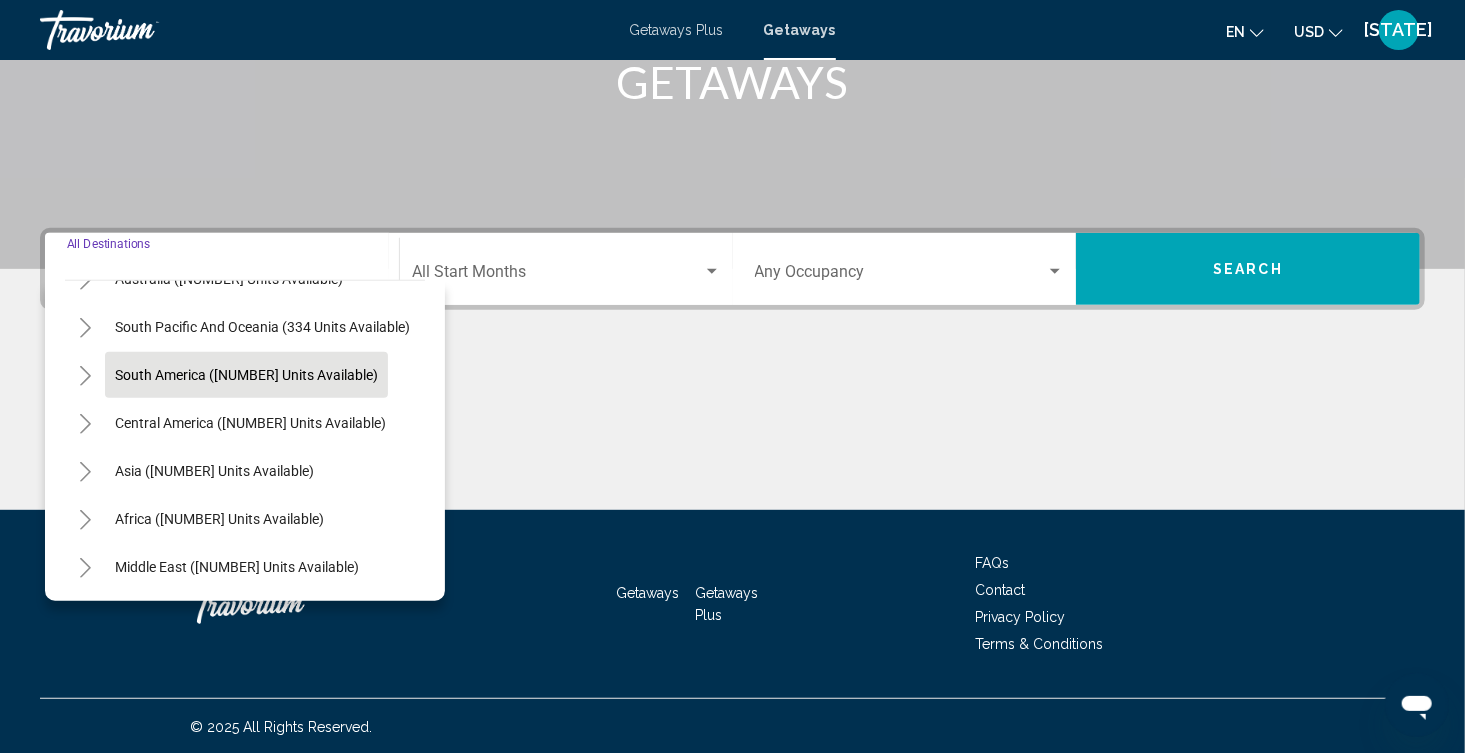 scroll, scrollTop: 339, scrollLeft: 0, axis: vertical 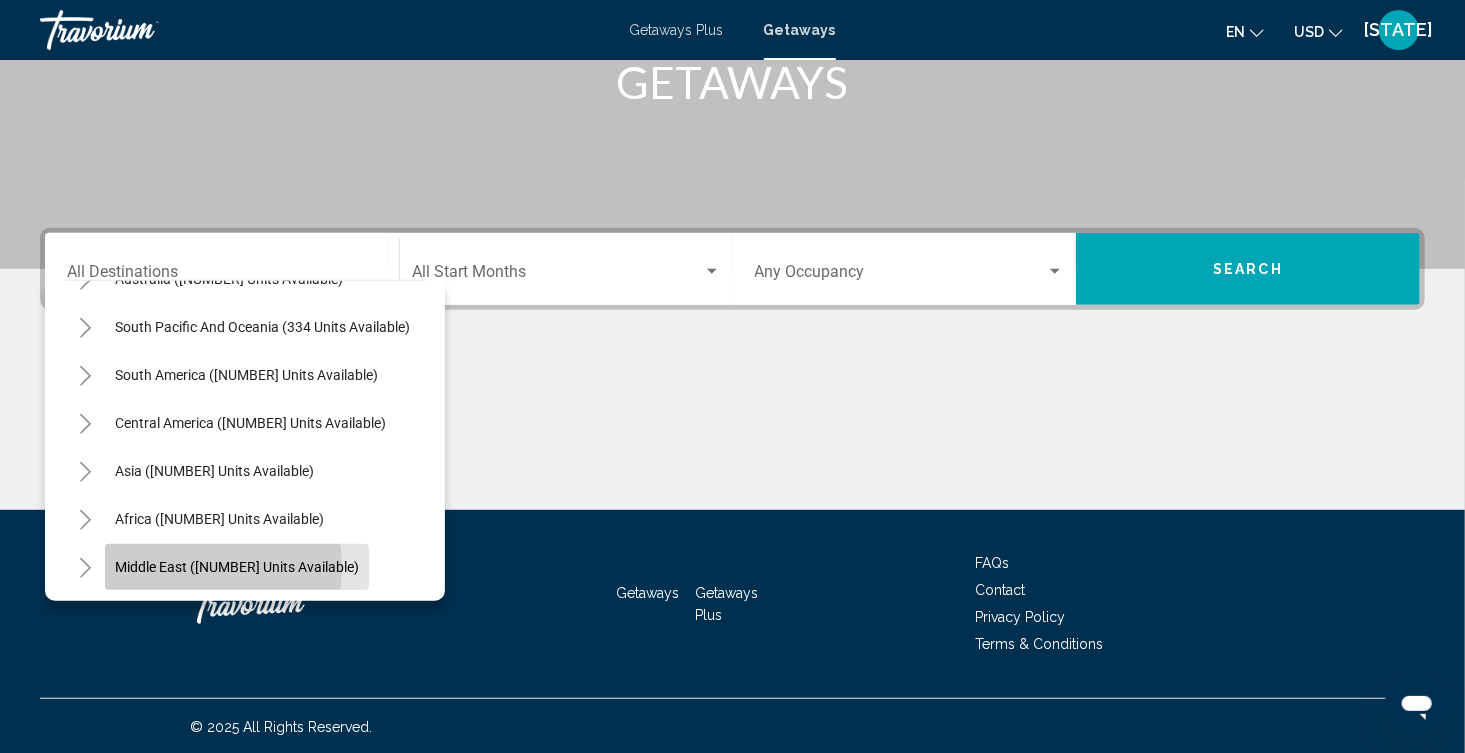 click on "Middle East ([NUMBER] units available)" 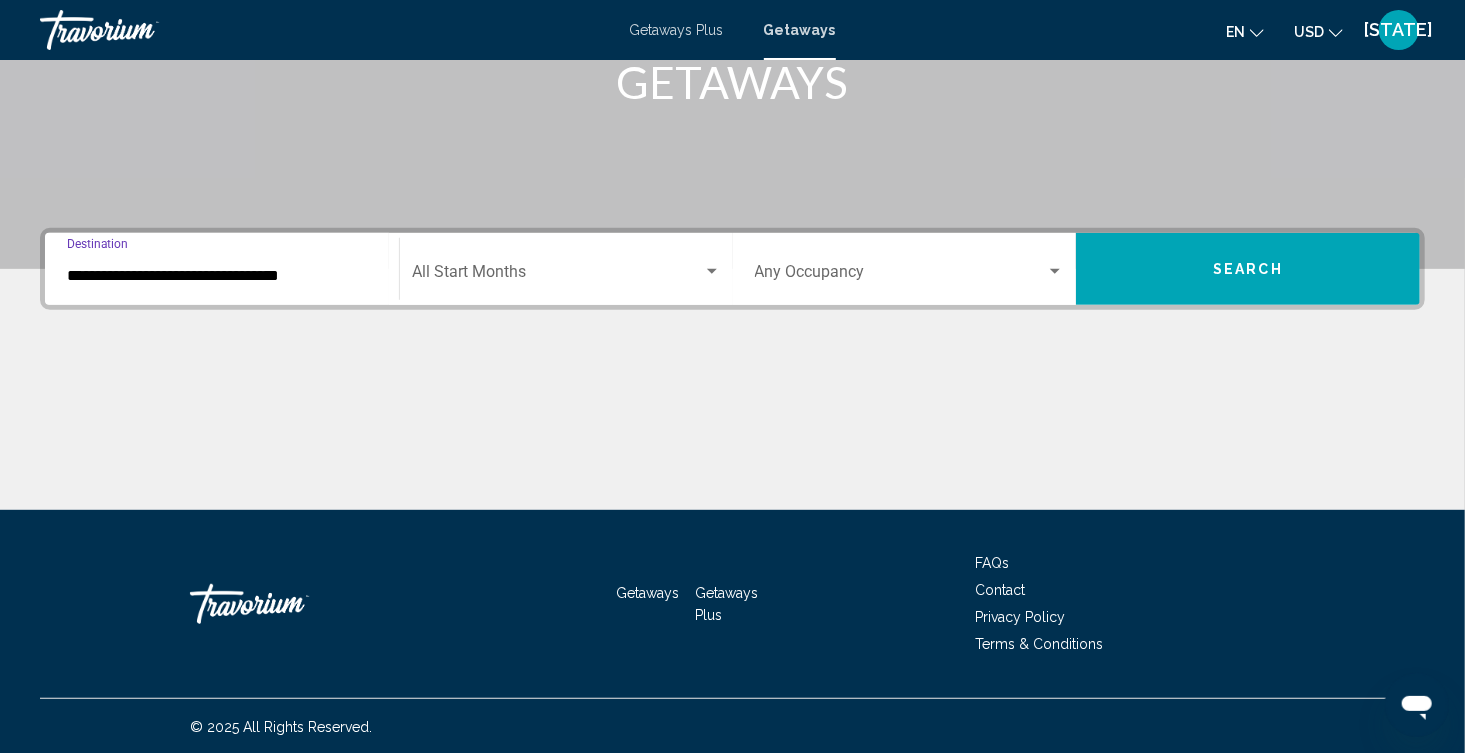 click on "**********" at bounding box center [222, 276] 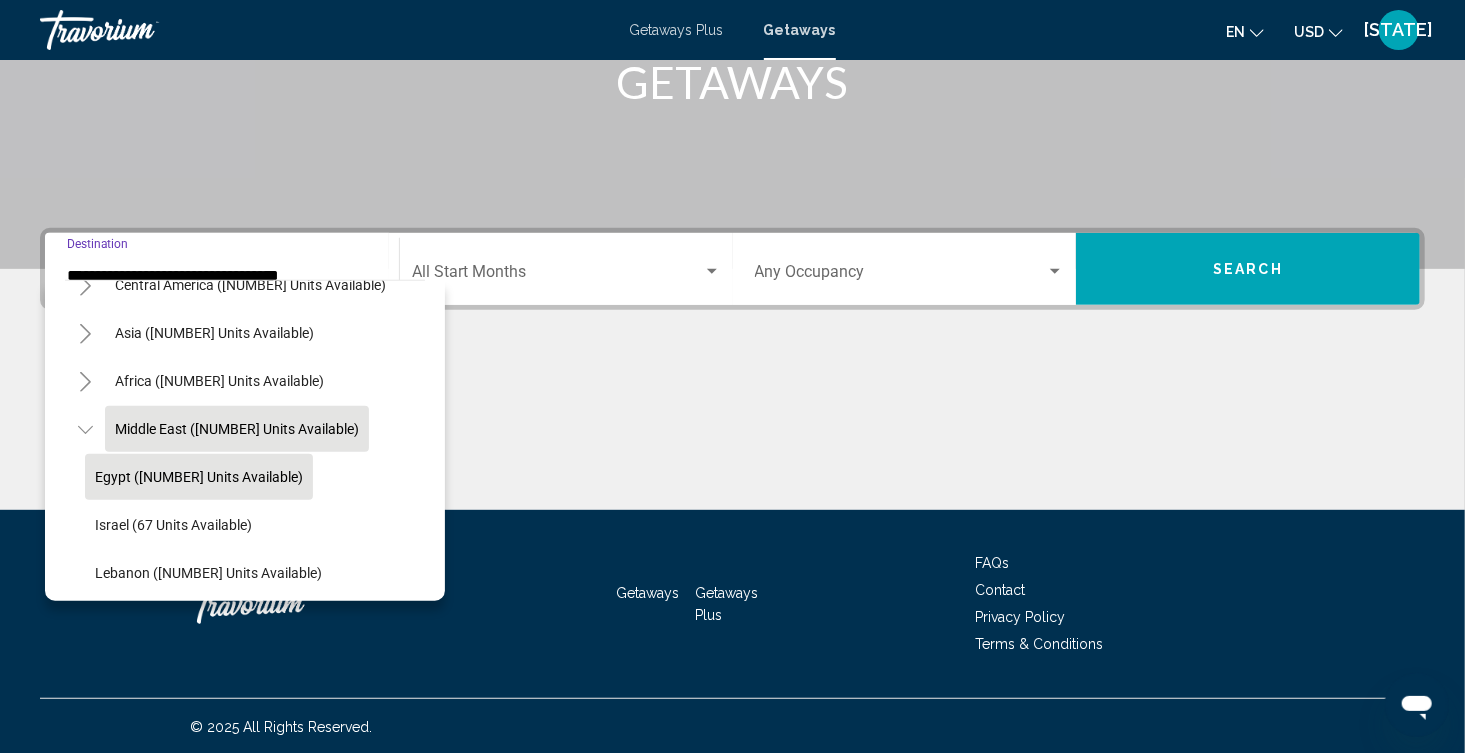 scroll, scrollTop: 531, scrollLeft: 0, axis: vertical 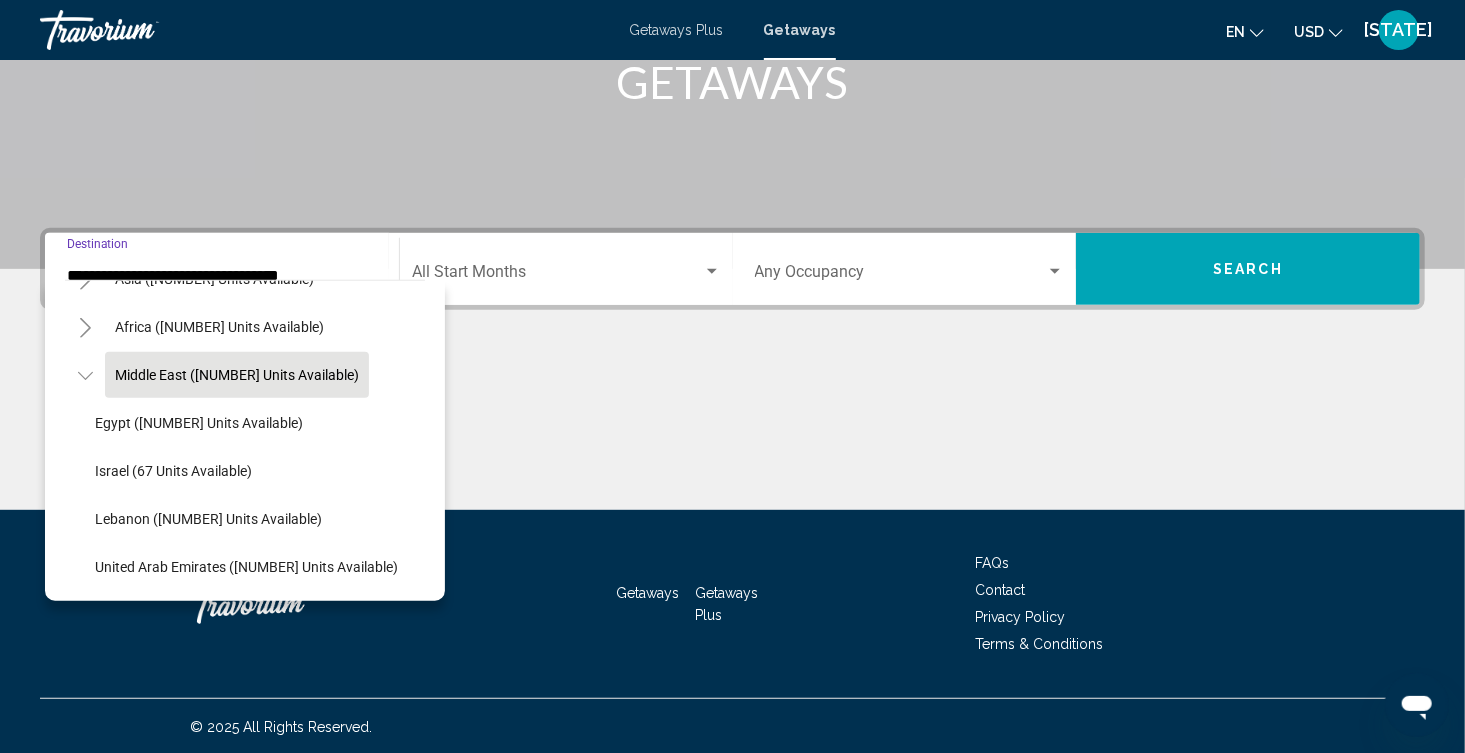 click on "Asia ([NUMBER] units available)" at bounding box center (199, 327) 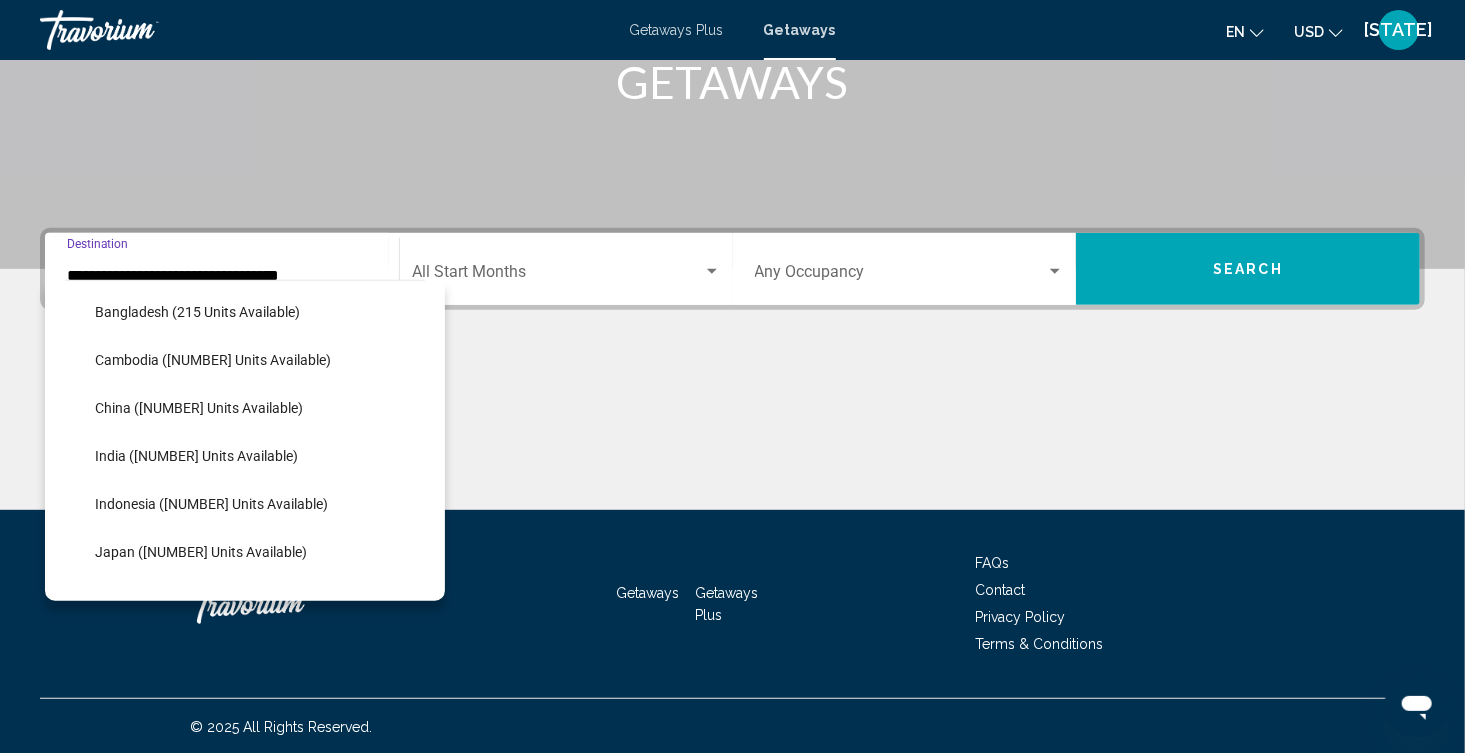 click on "**********" at bounding box center [222, 276] 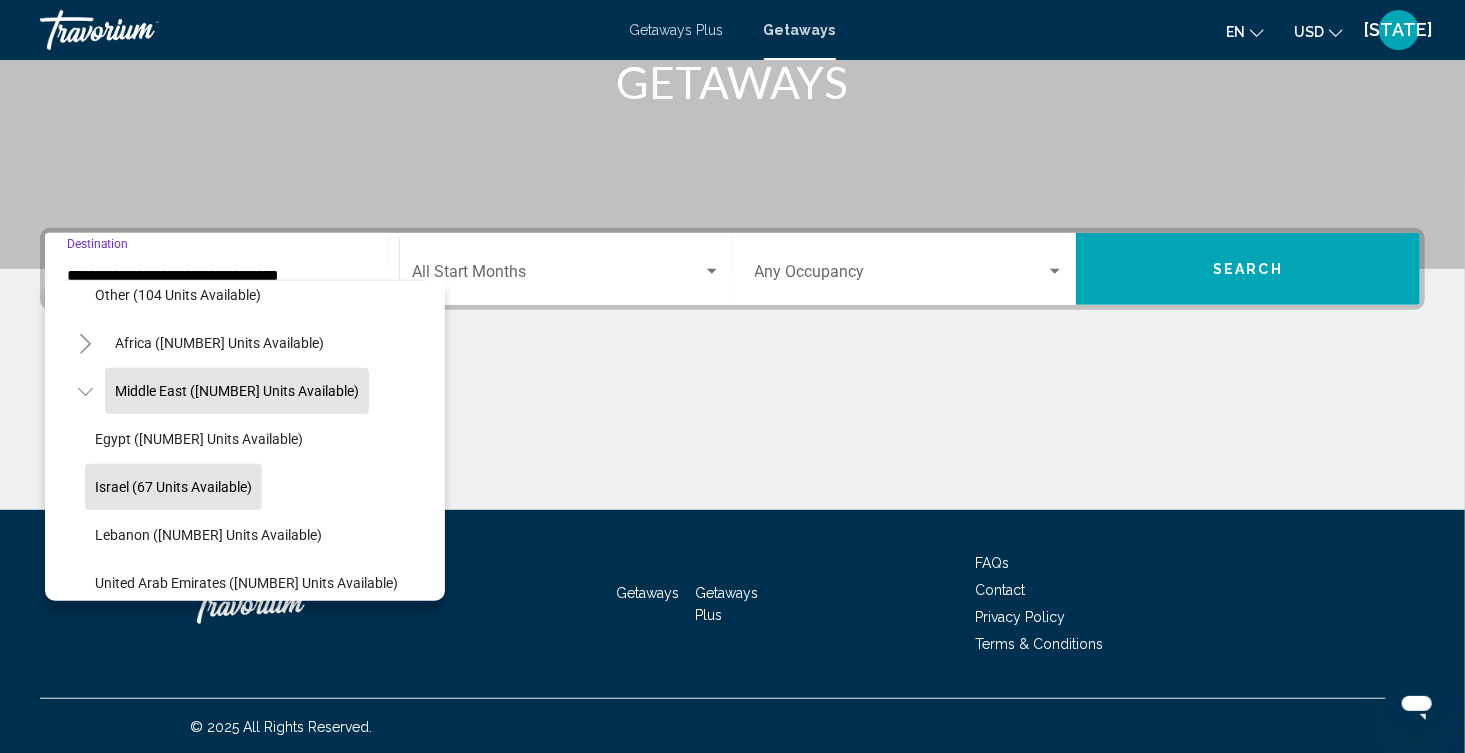 scroll, scrollTop: 1251, scrollLeft: 0, axis: vertical 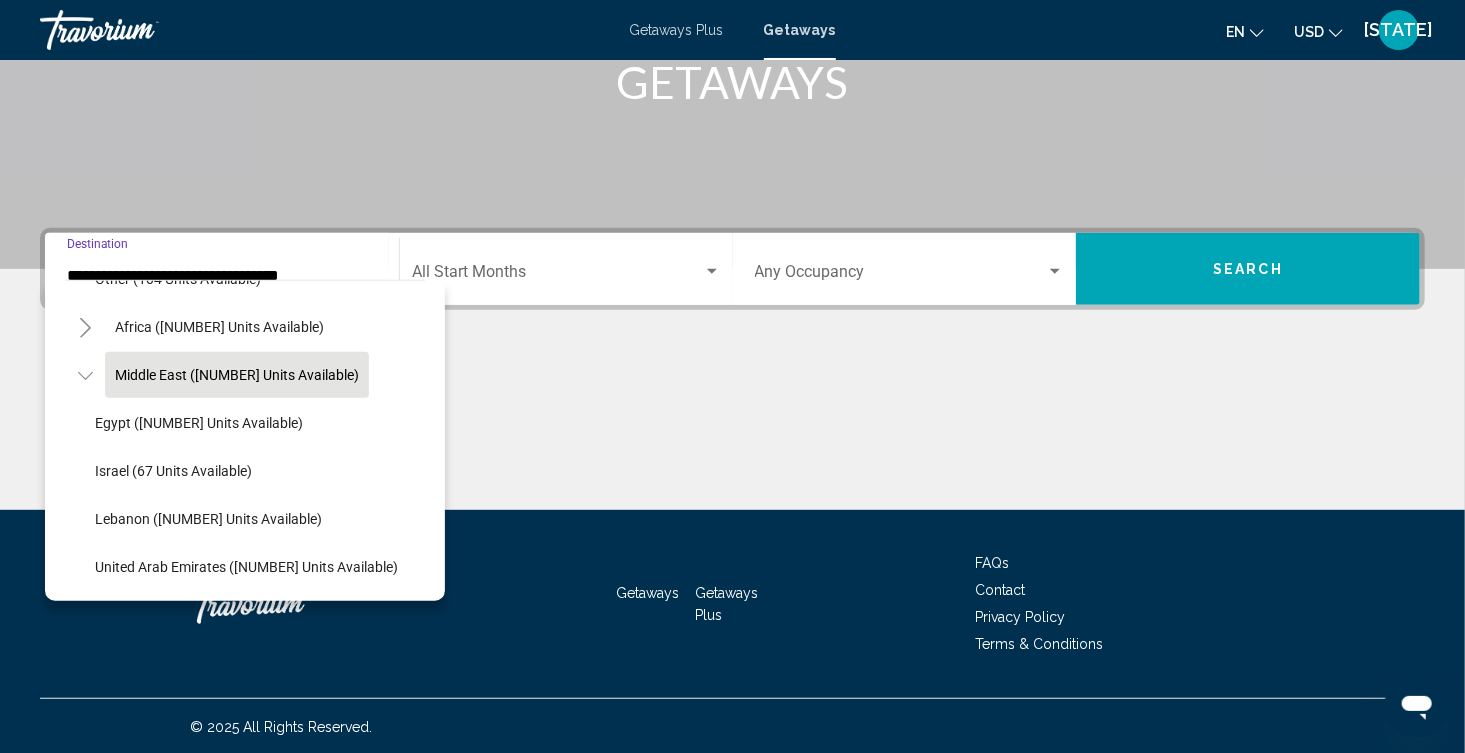 click at bounding box center [732, 435] 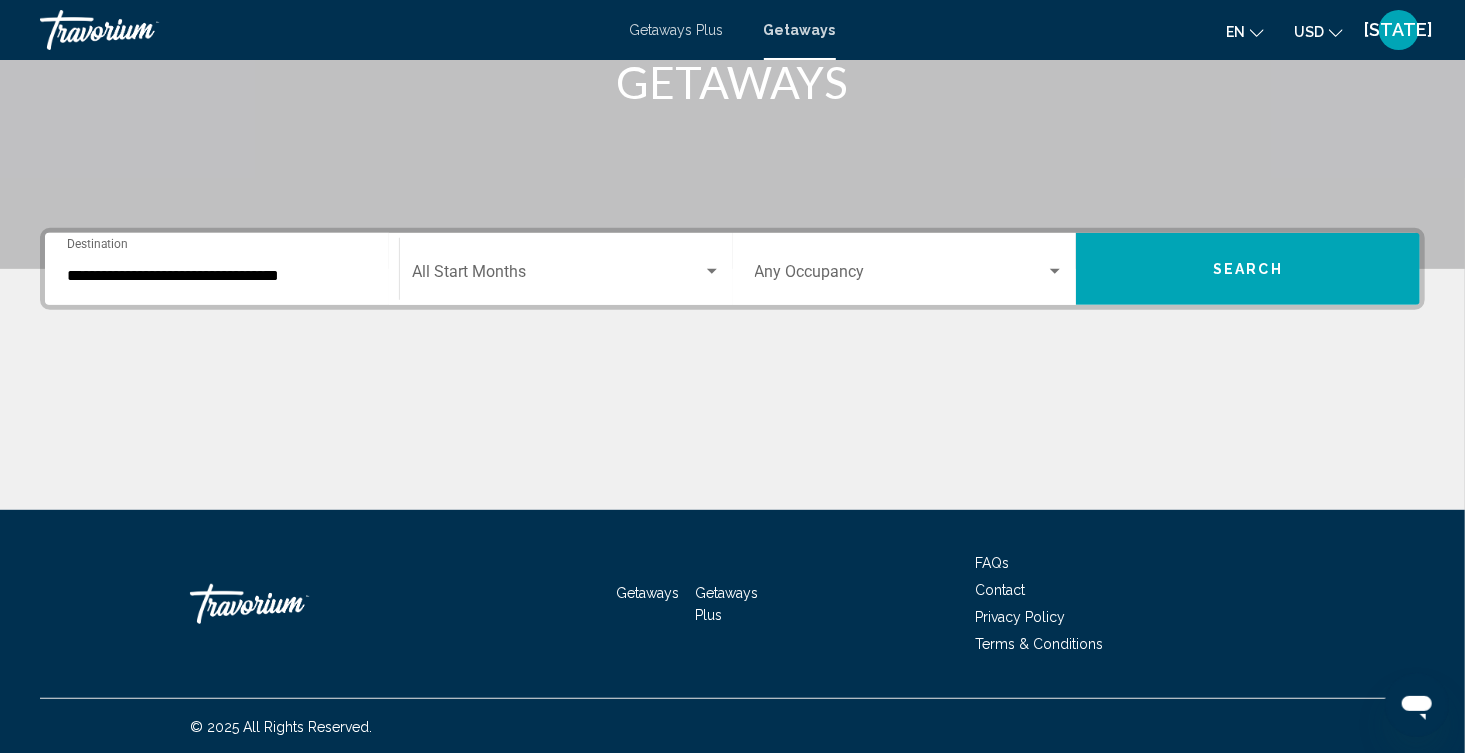 click on "**********" at bounding box center (222, 269) 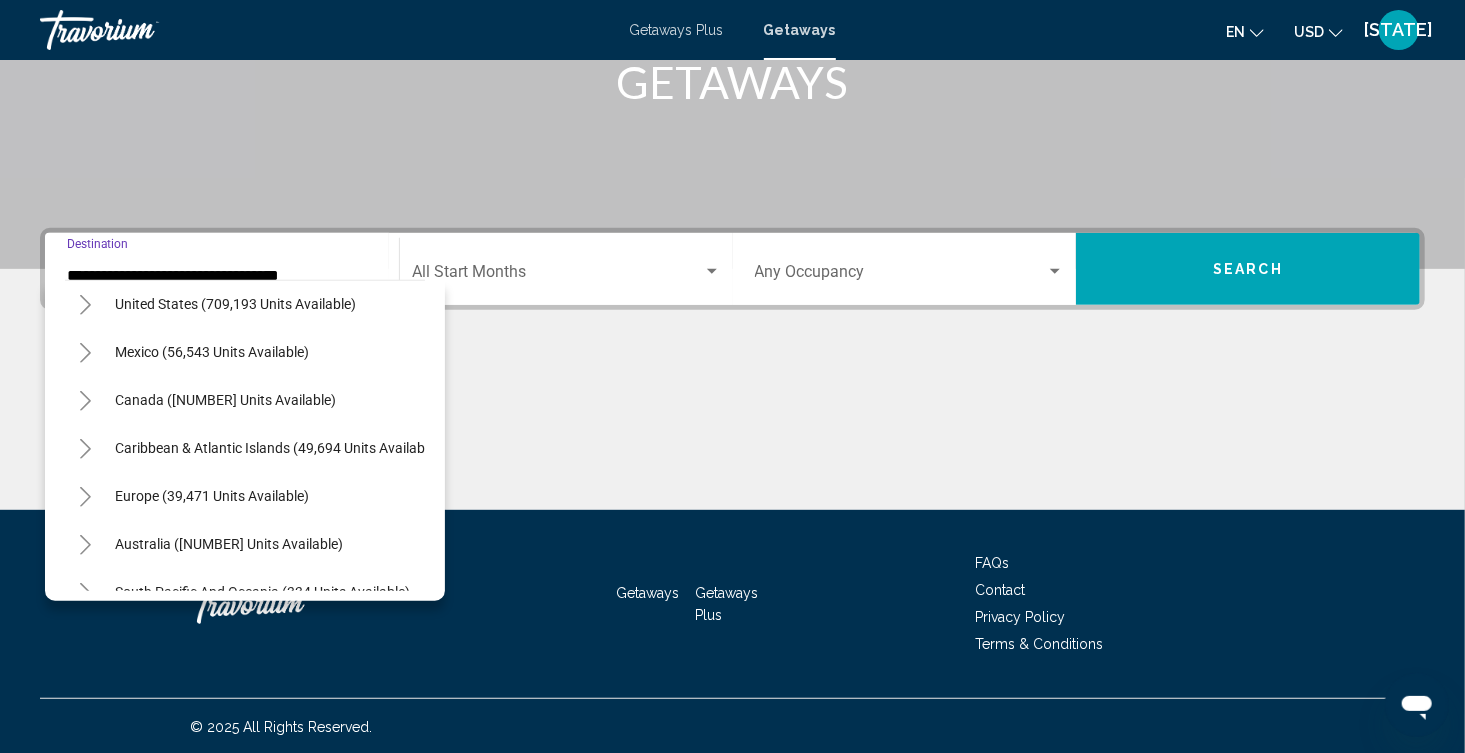 scroll, scrollTop: 0, scrollLeft: 0, axis: both 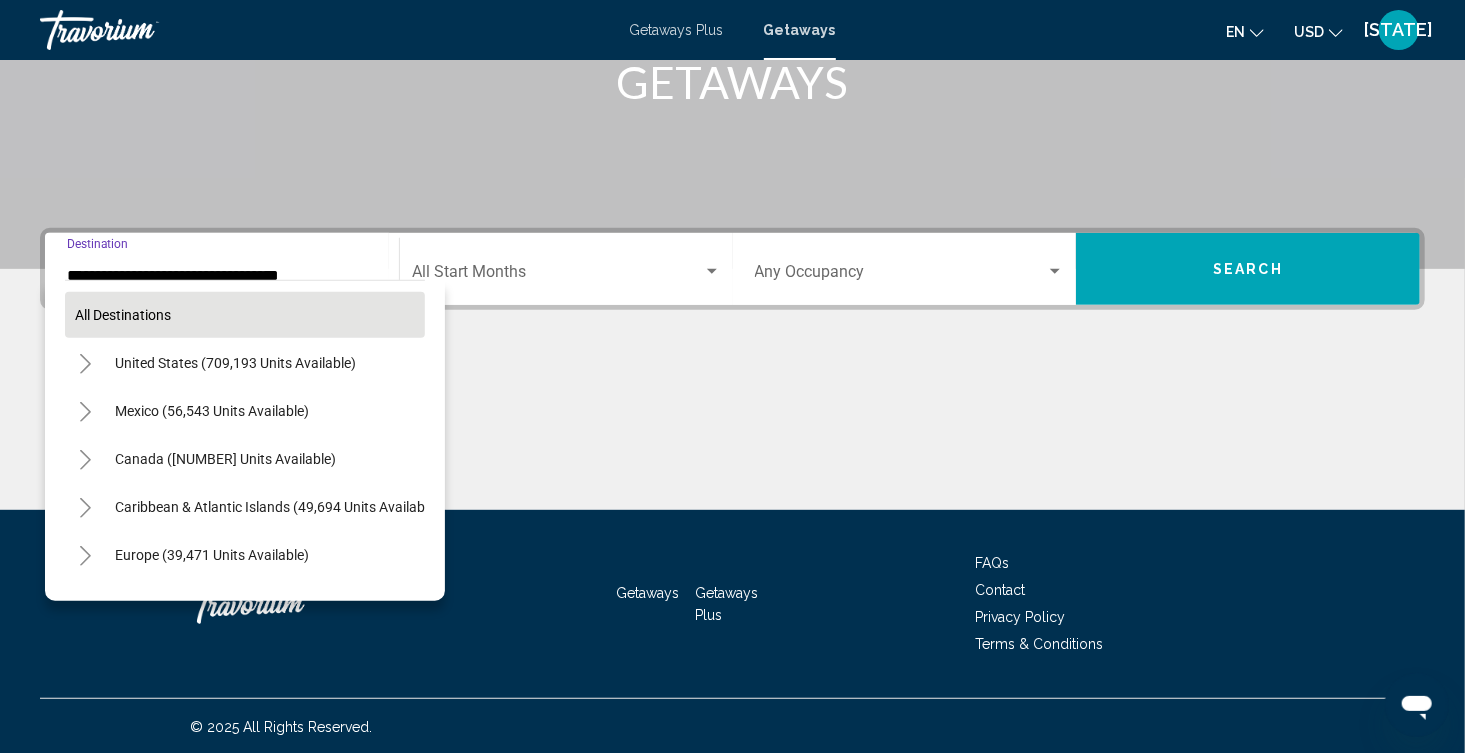click on "All destinations" at bounding box center (123, 315) 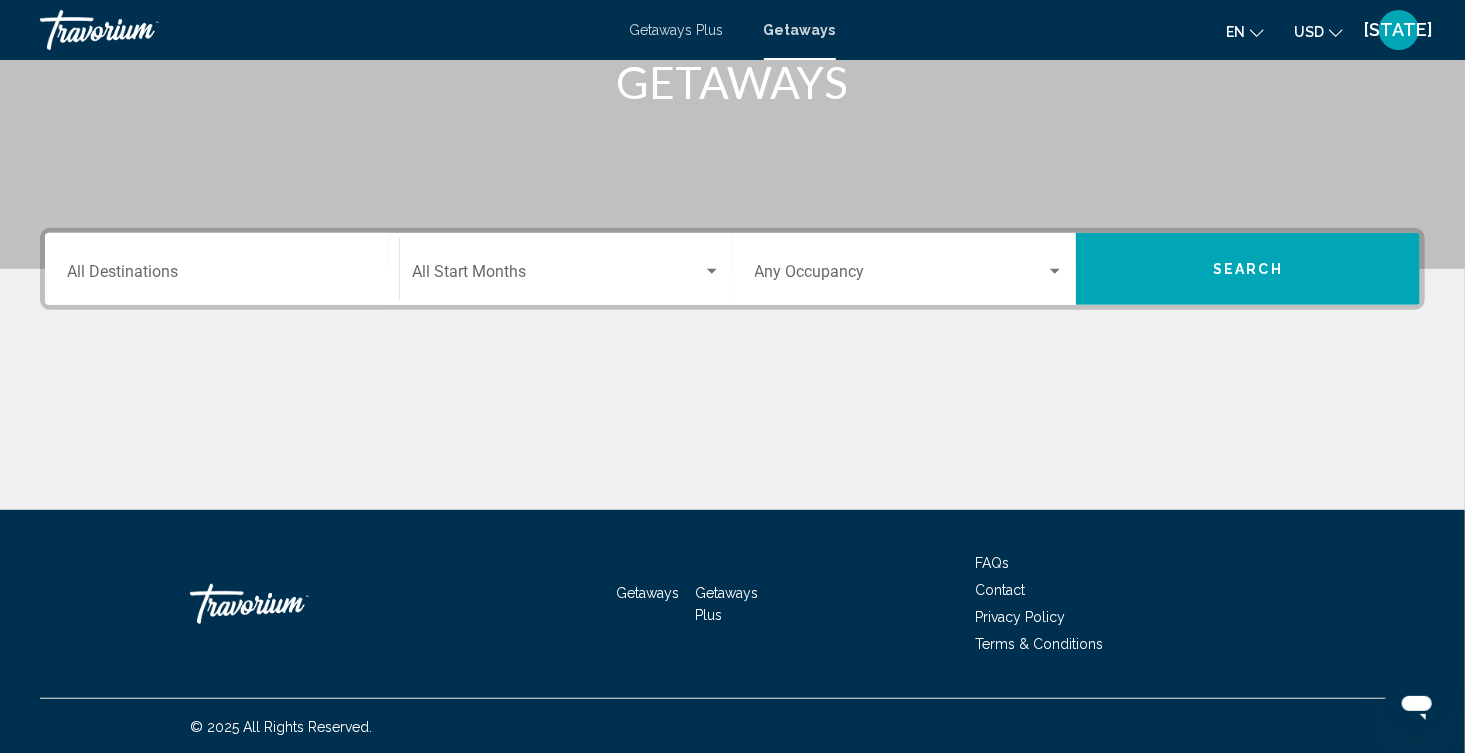 click on "Destination All Destinations" at bounding box center (222, 276) 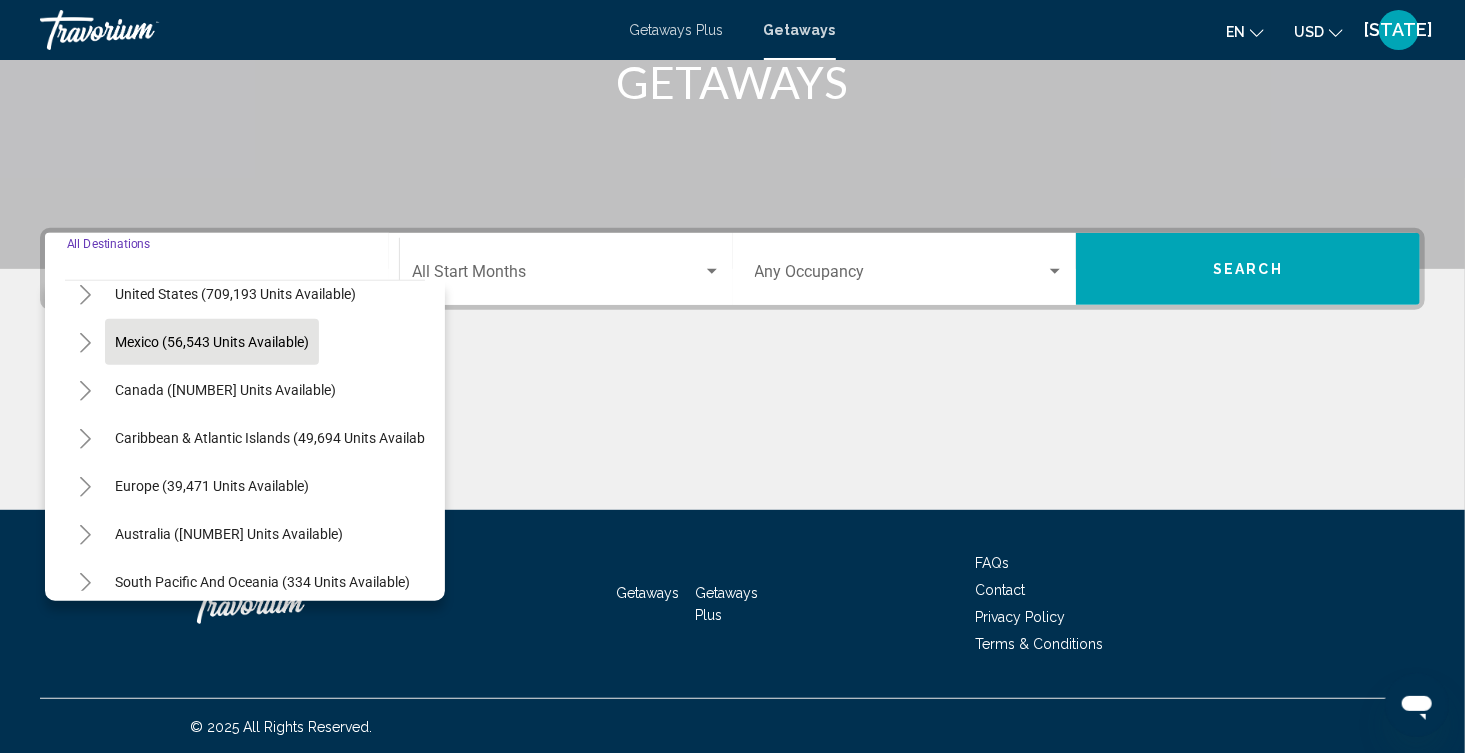 scroll, scrollTop: 99, scrollLeft: 0, axis: vertical 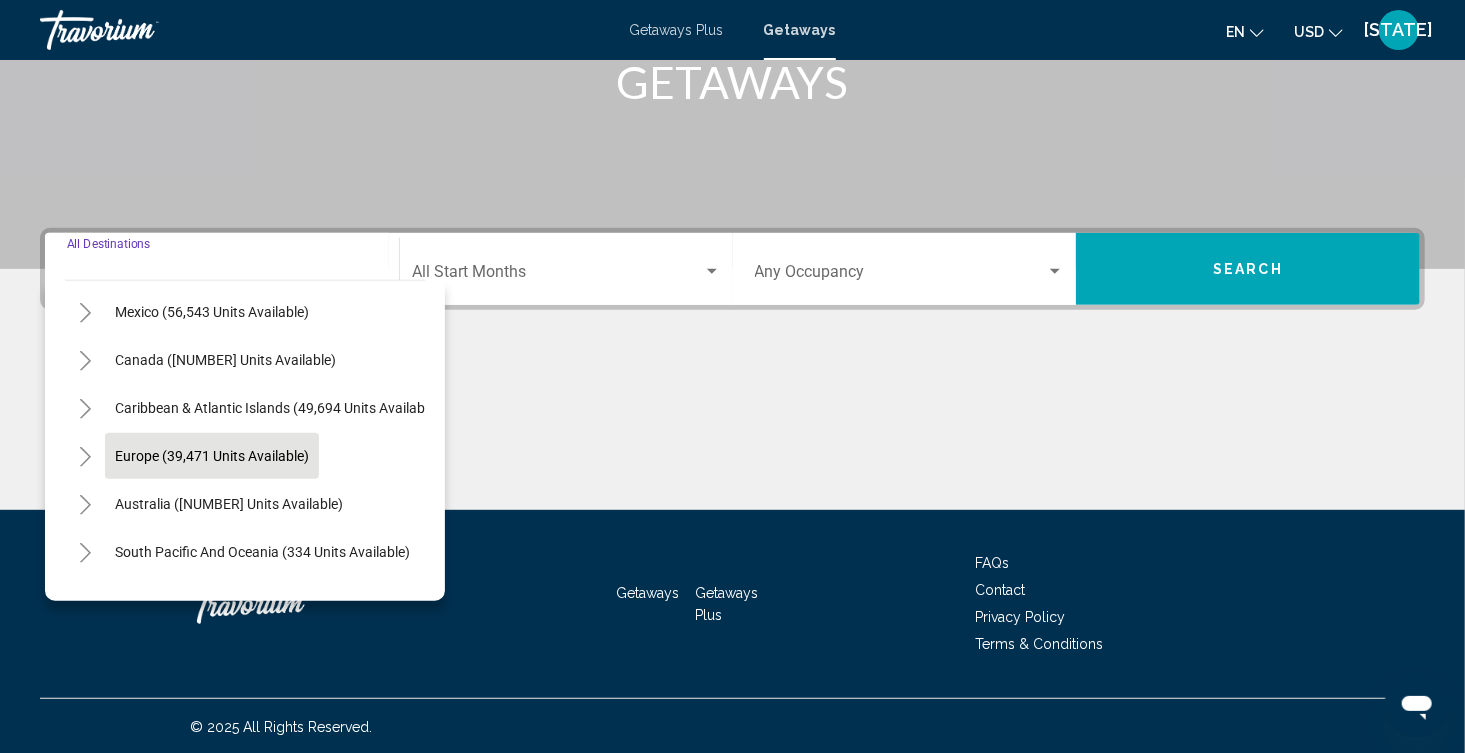 click on "Europe (39,471 units available)" at bounding box center [229, 504] 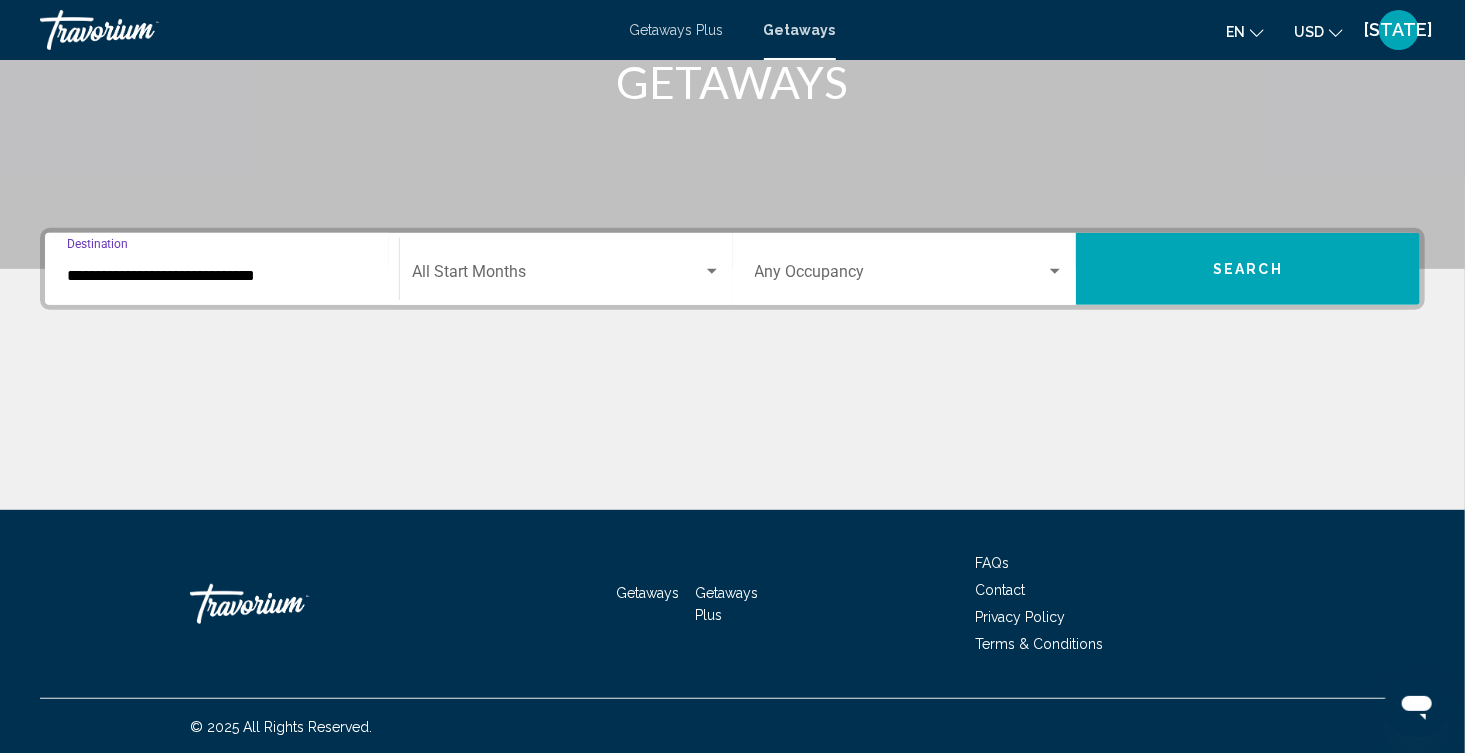 click on "**********" at bounding box center [222, 276] 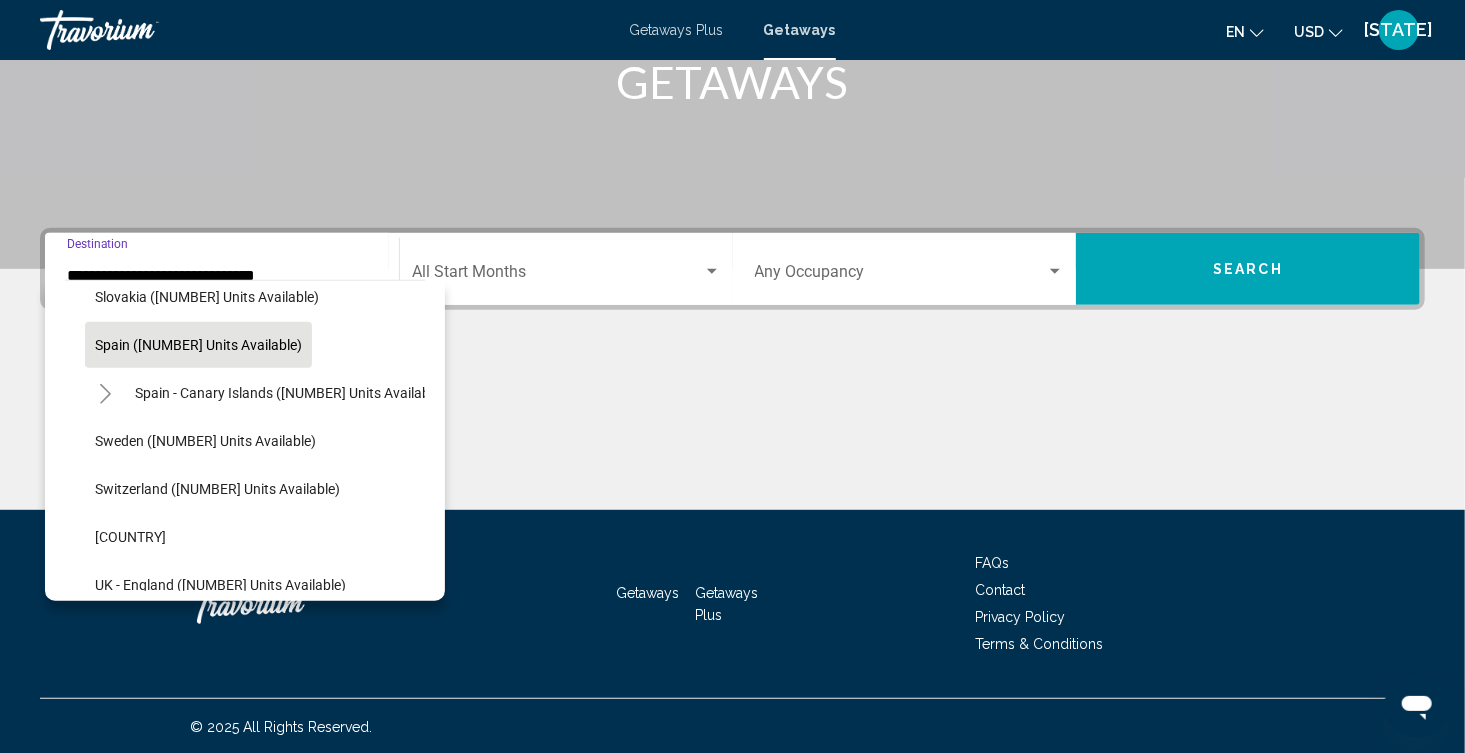 scroll, scrollTop: 1126, scrollLeft: 0, axis: vertical 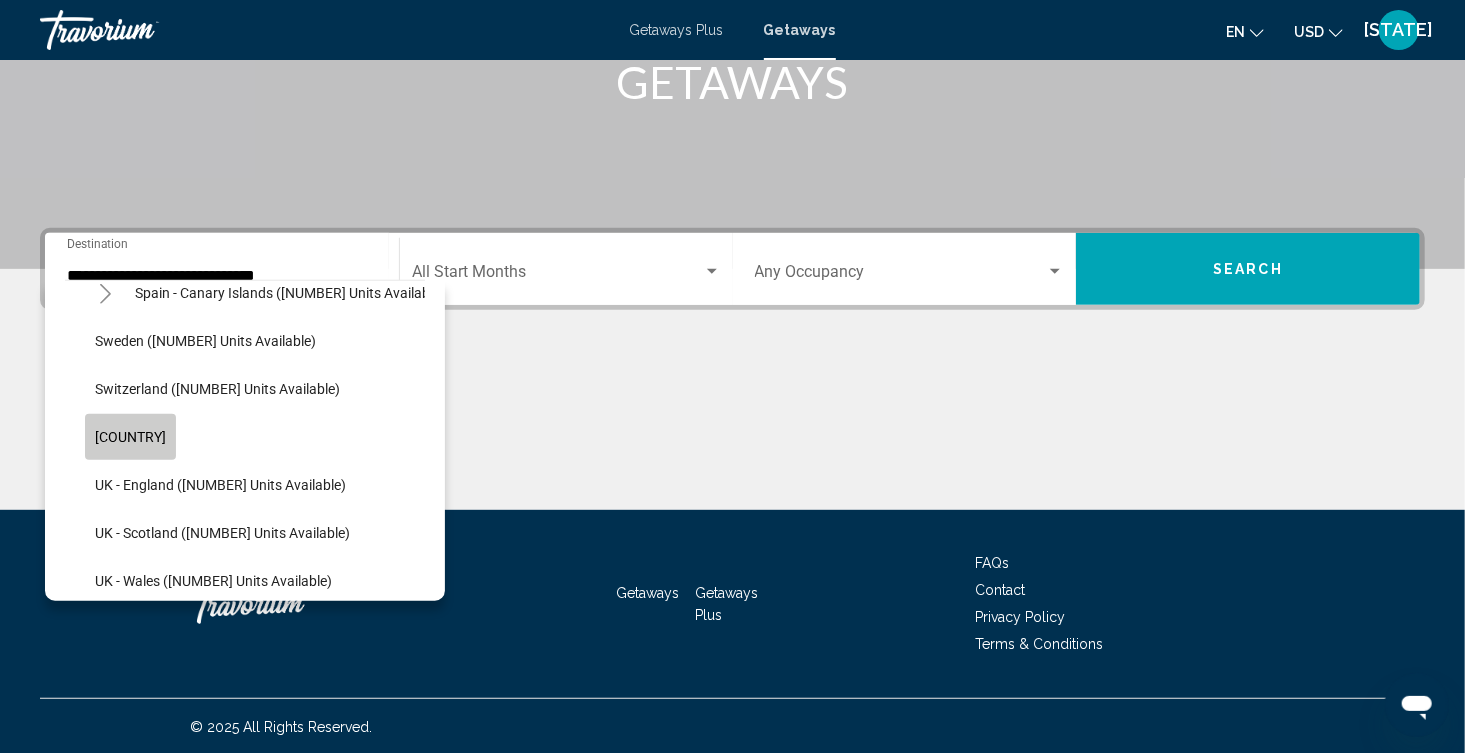 click on "Turkey (745 units available)" 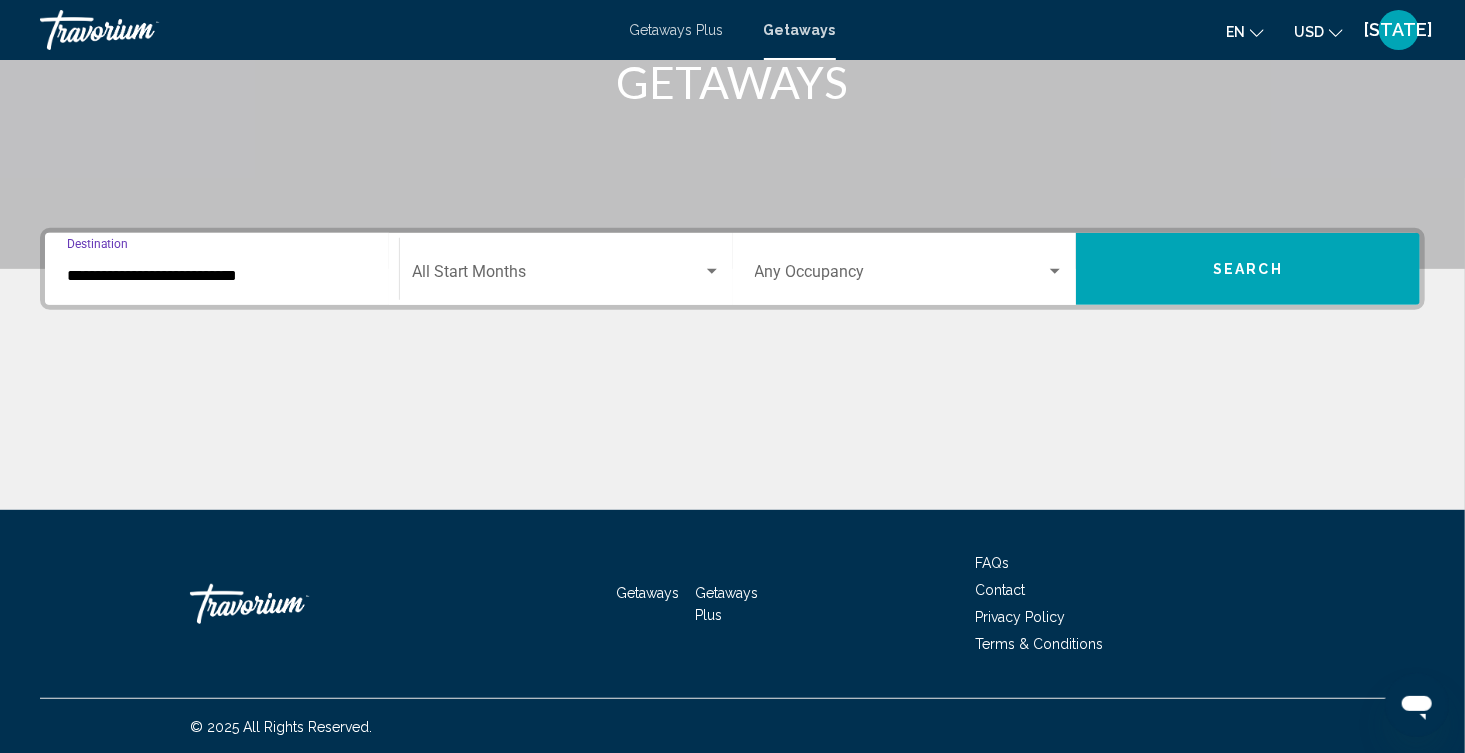 click at bounding box center [557, 276] 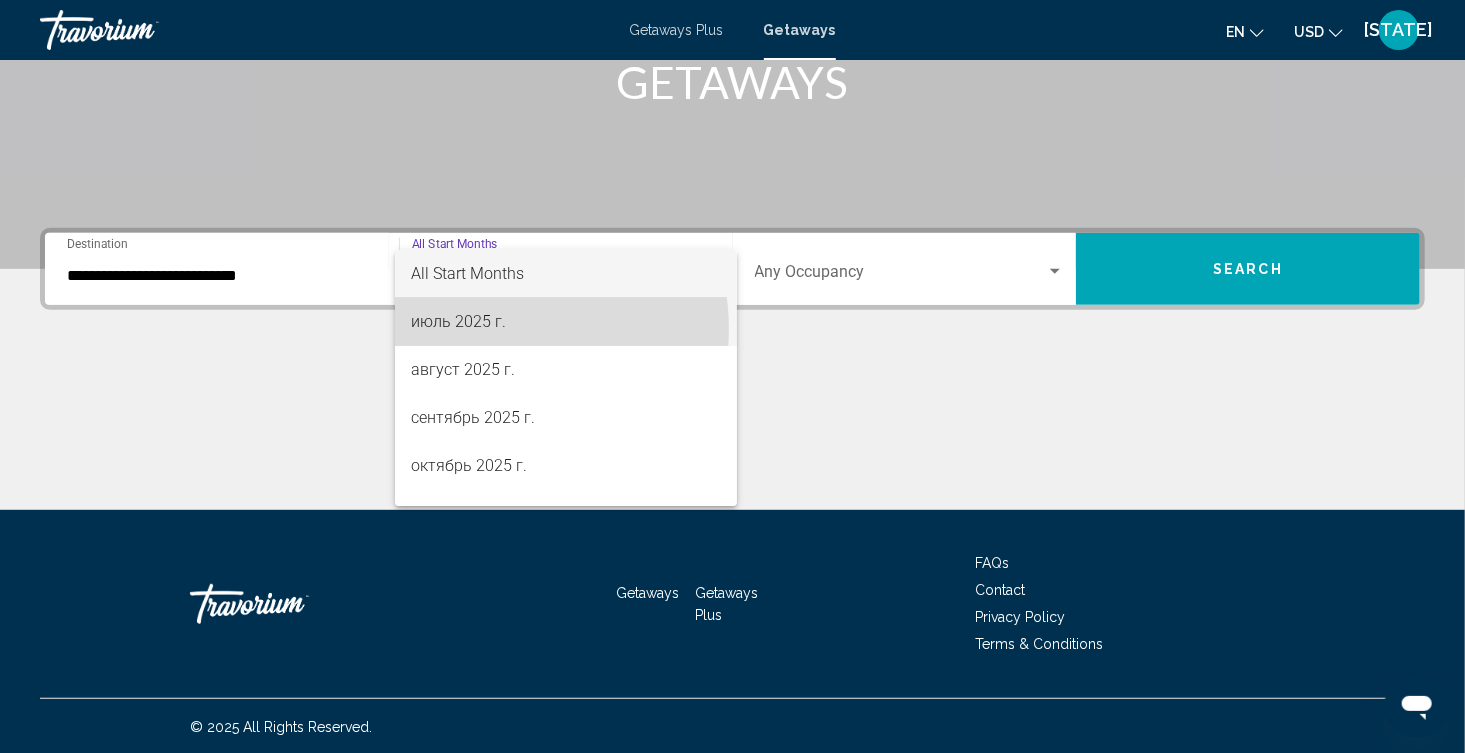 click on "июль 2025 г." at bounding box center (565, 322) 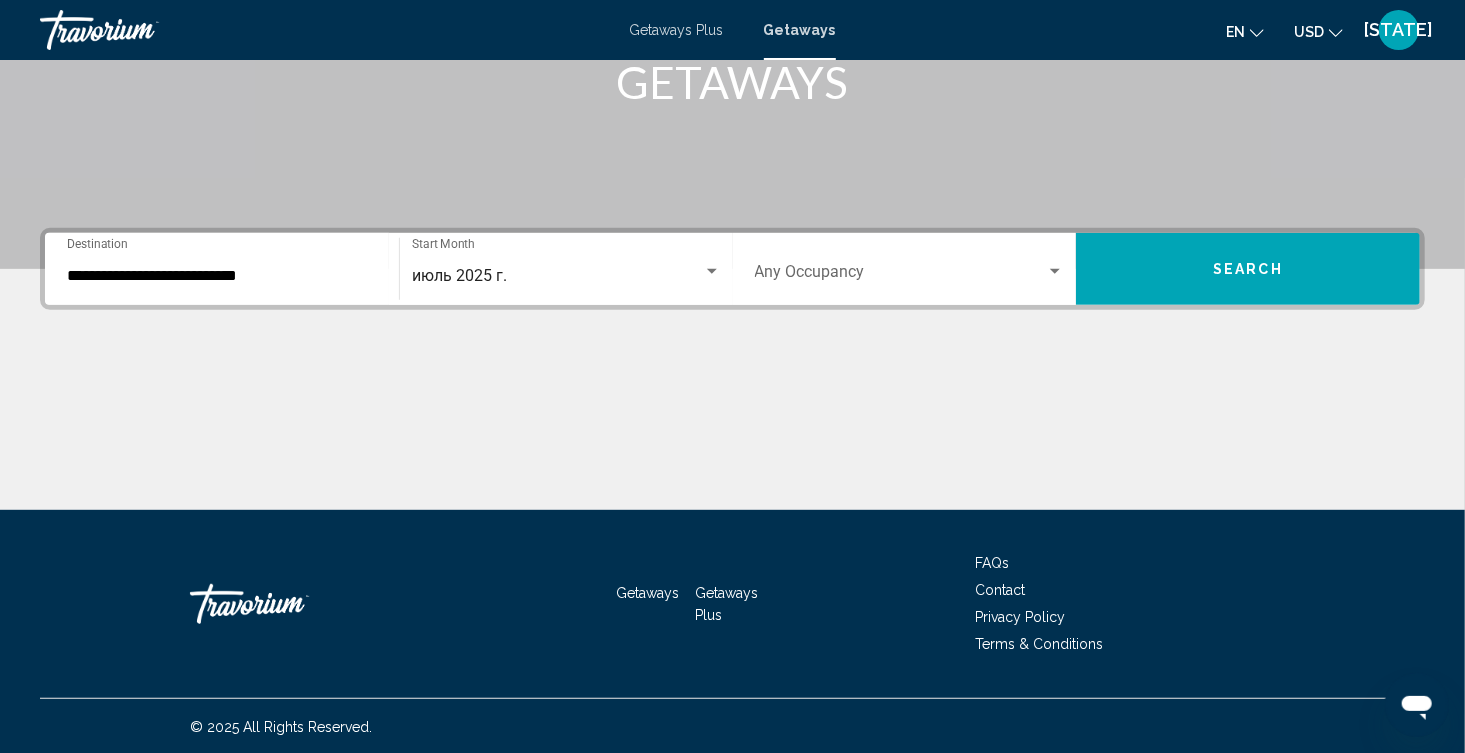 click on "Occupancy Any Occupancy" at bounding box center [910, 269] 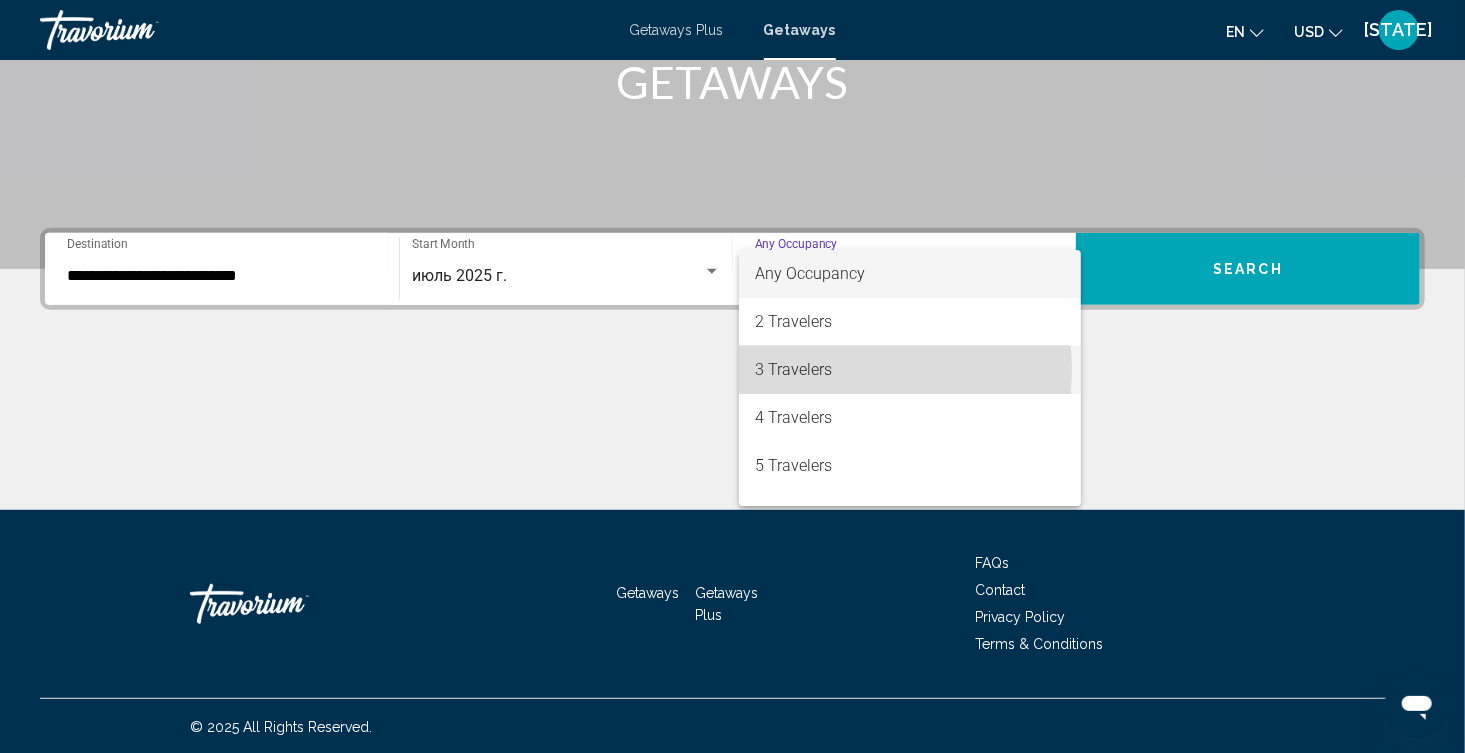 click on "3 Travelers" at bounding box center (910, 370) 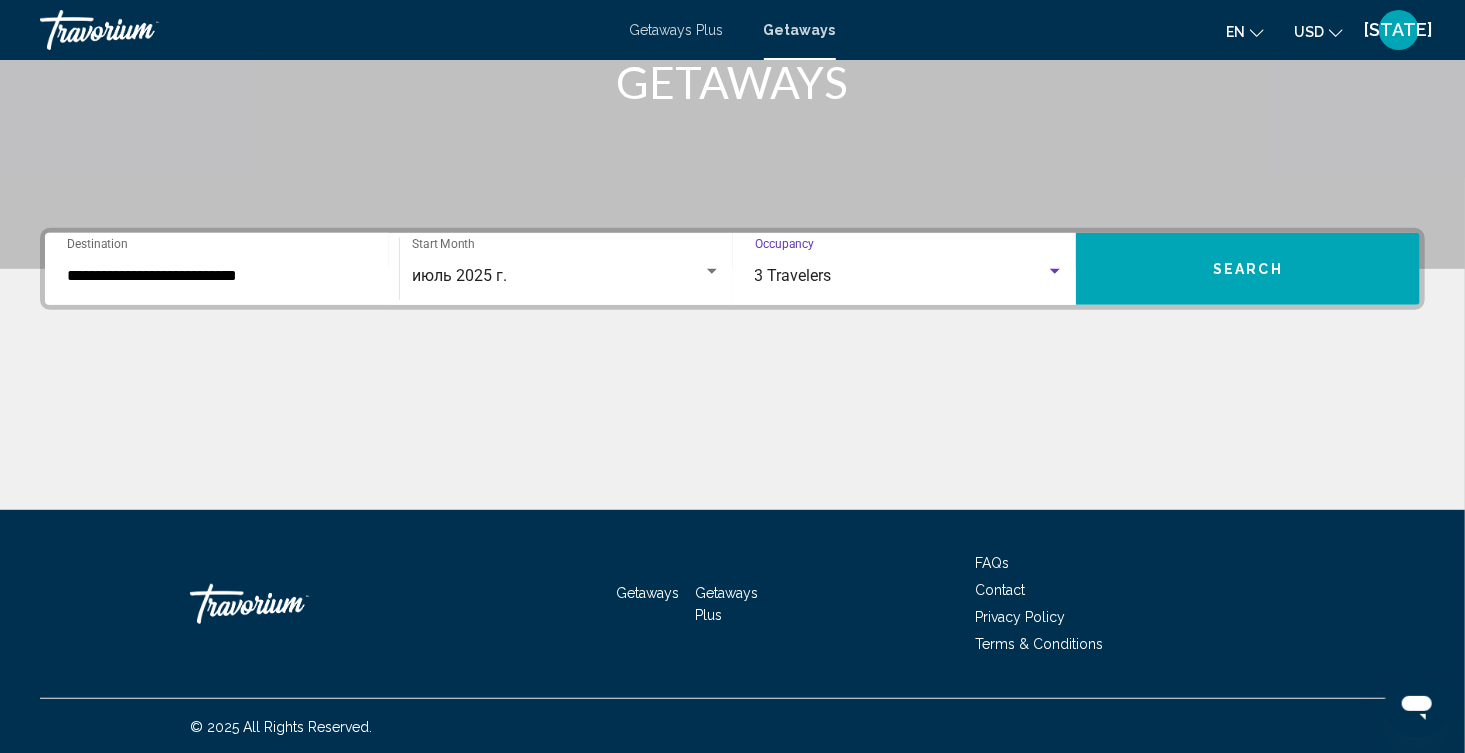 click on "Search" at bounding box center (1248, 270) 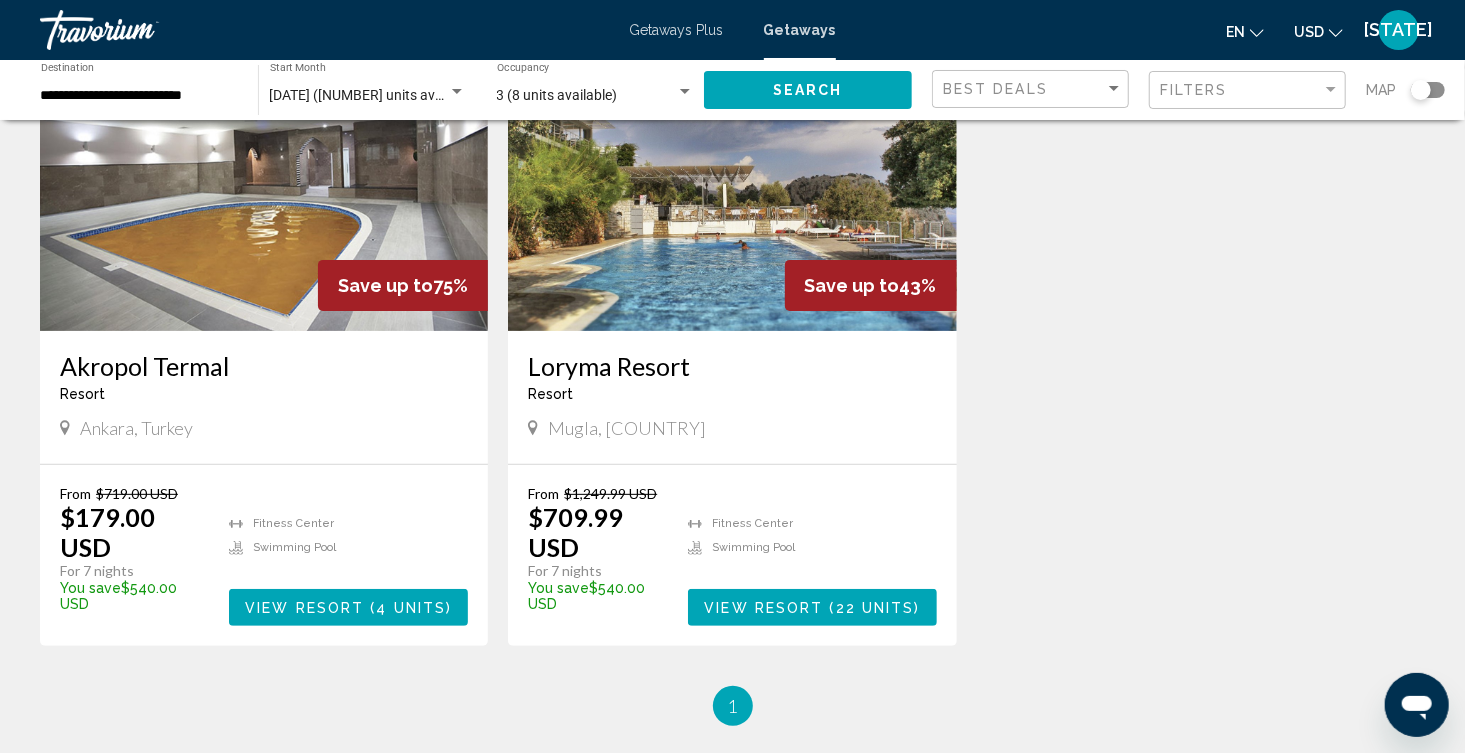 scroll, scrollTop: 0, scrollLeft: 0, axis: both 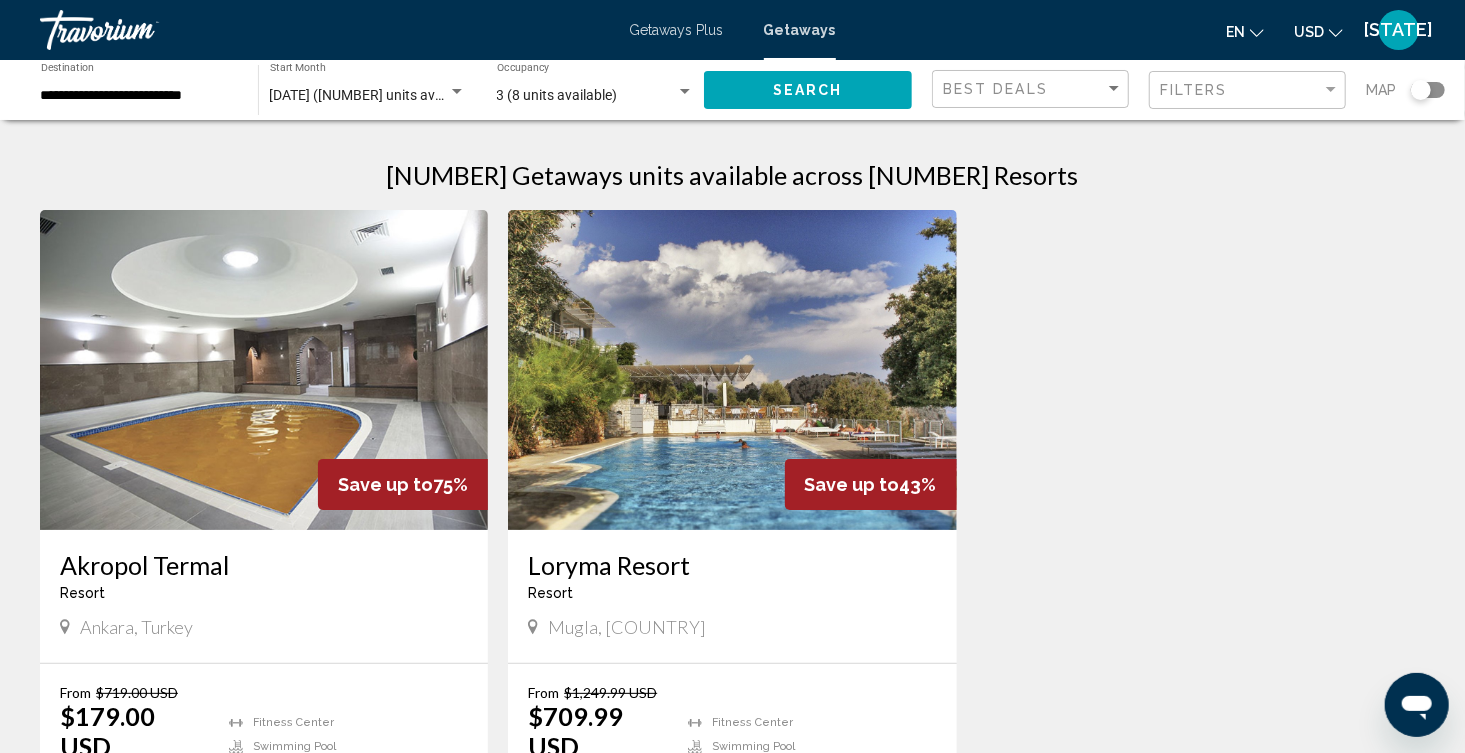 click on "Getaways Plus" at bounding box center (677, 30) 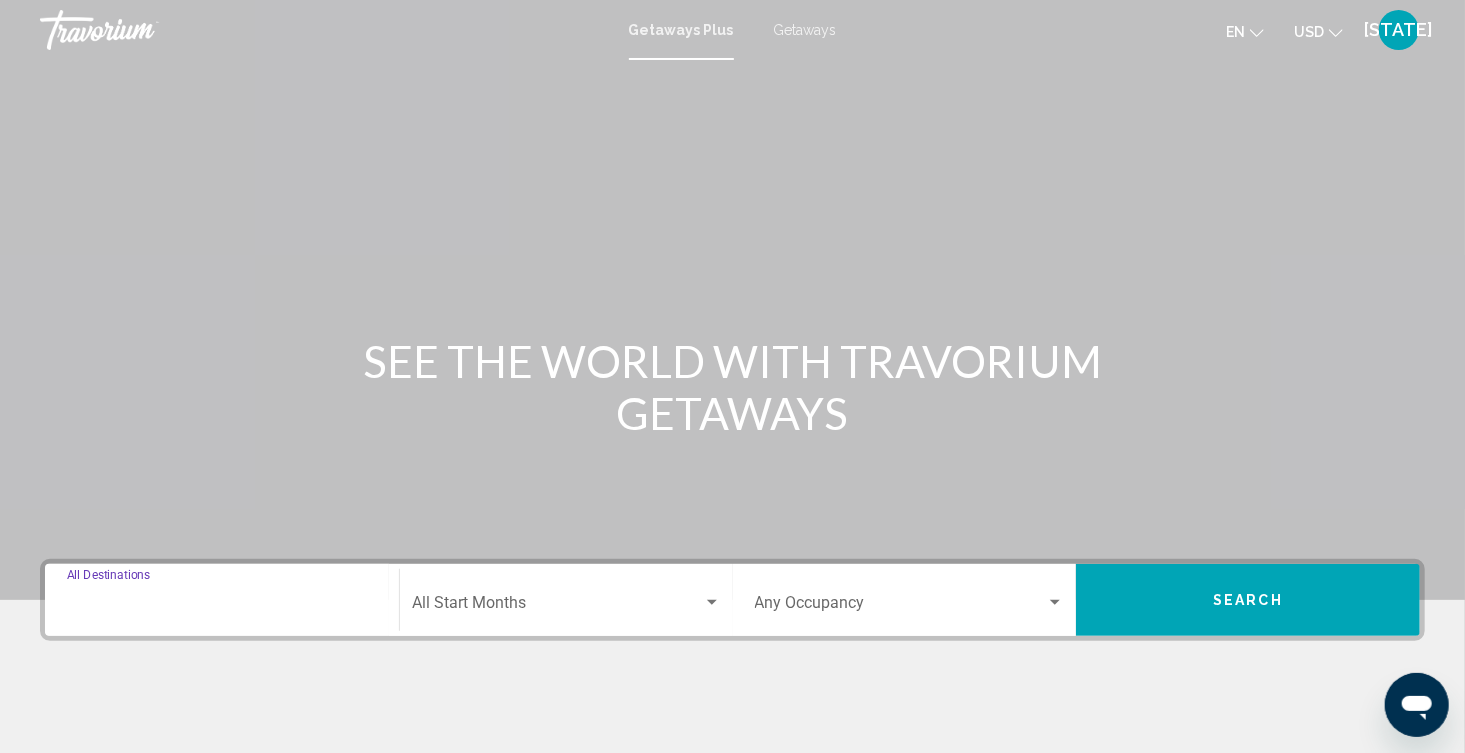 click on "Destination All Destinations" at bounding box center [222, 607] 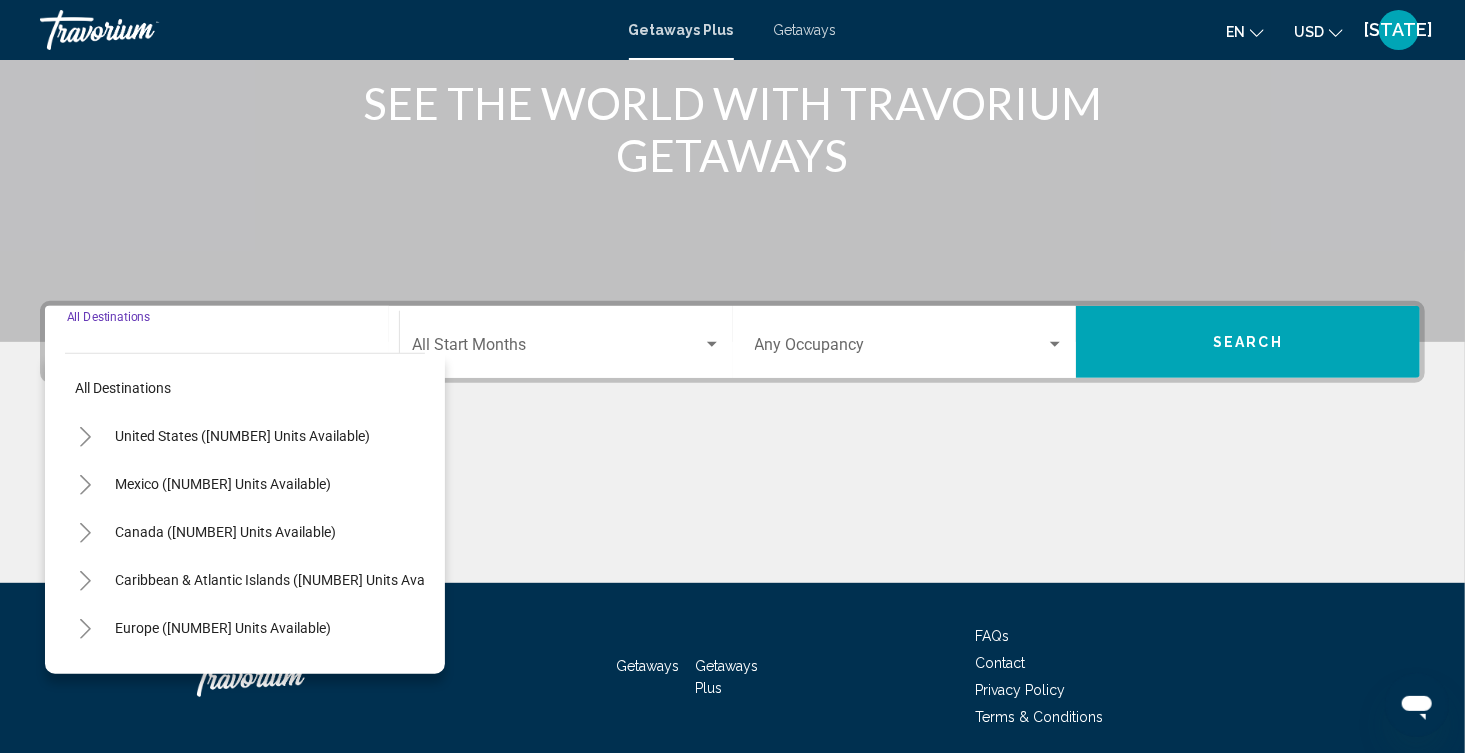 scroll, scrollTop: 331, scrollLeft: 0, axis: vertical 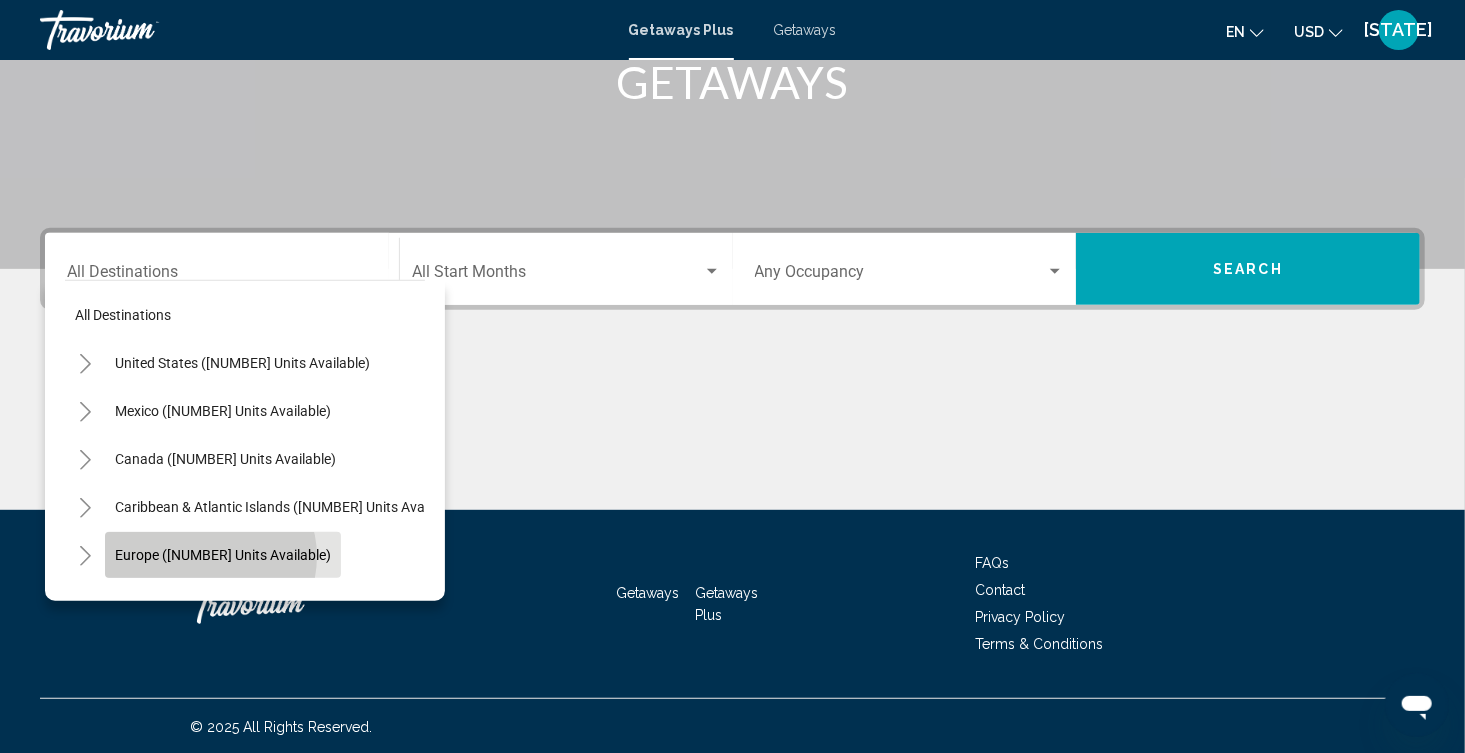 click on "Europe ([NUMBER] units available)" 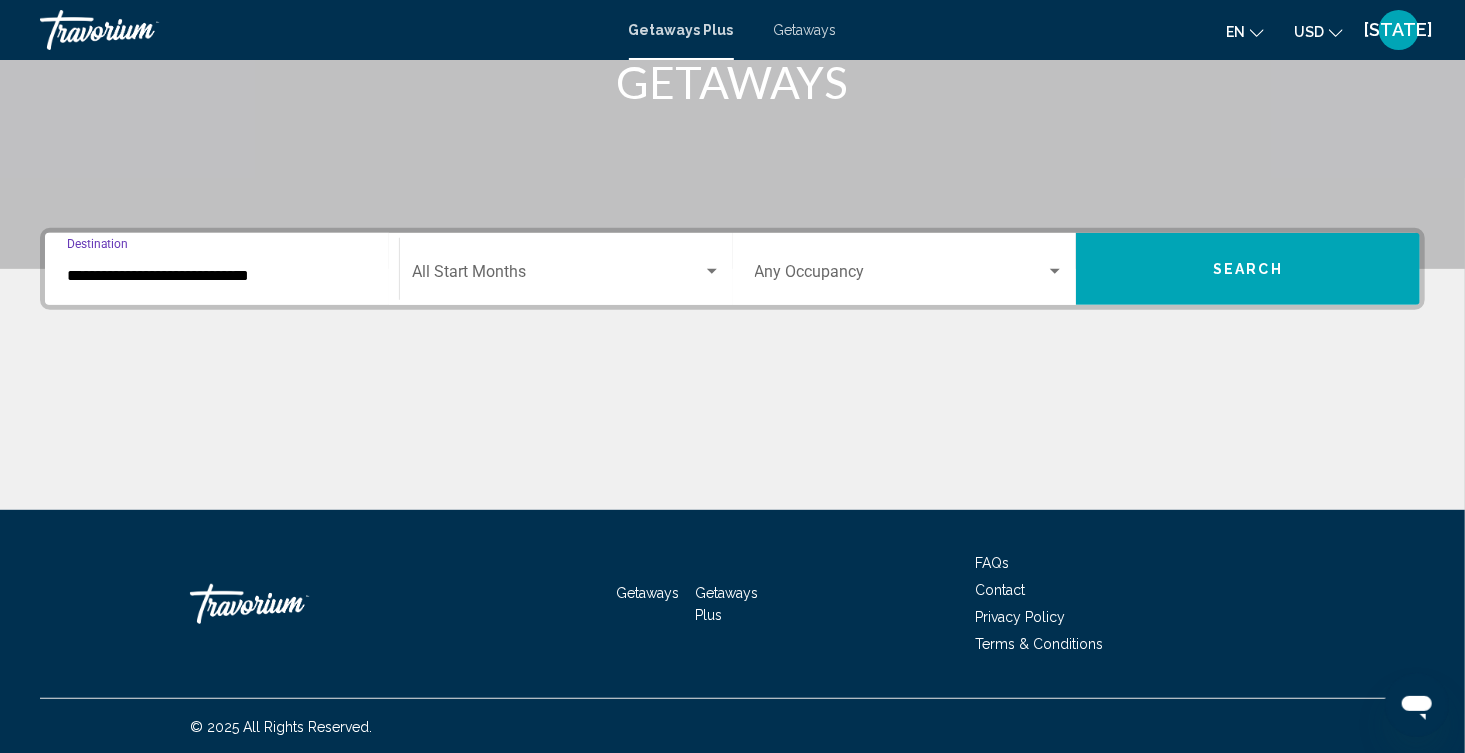 click on "**********" at bounding box center [222, 276] 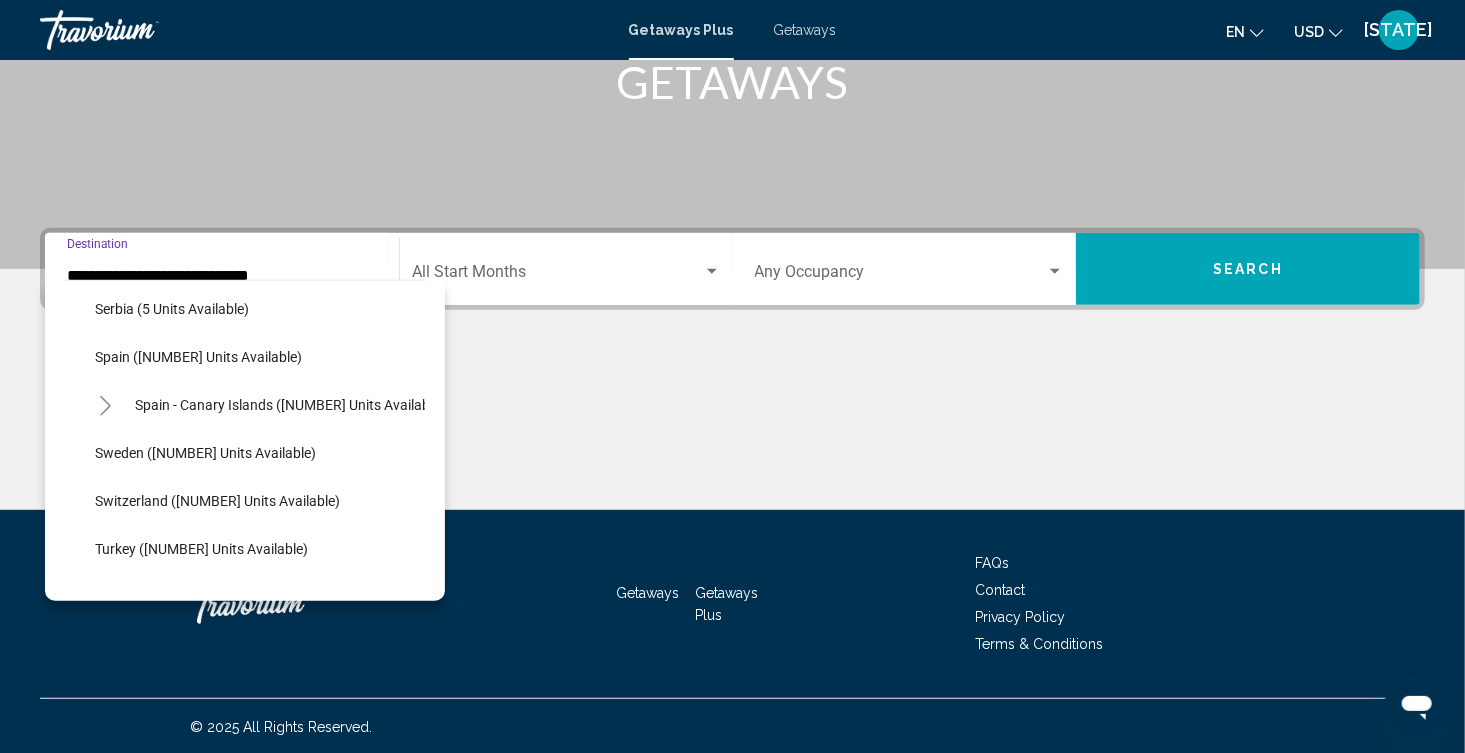 scroll, scrollTop: 826, scrollLeft: 0, axis: vertical 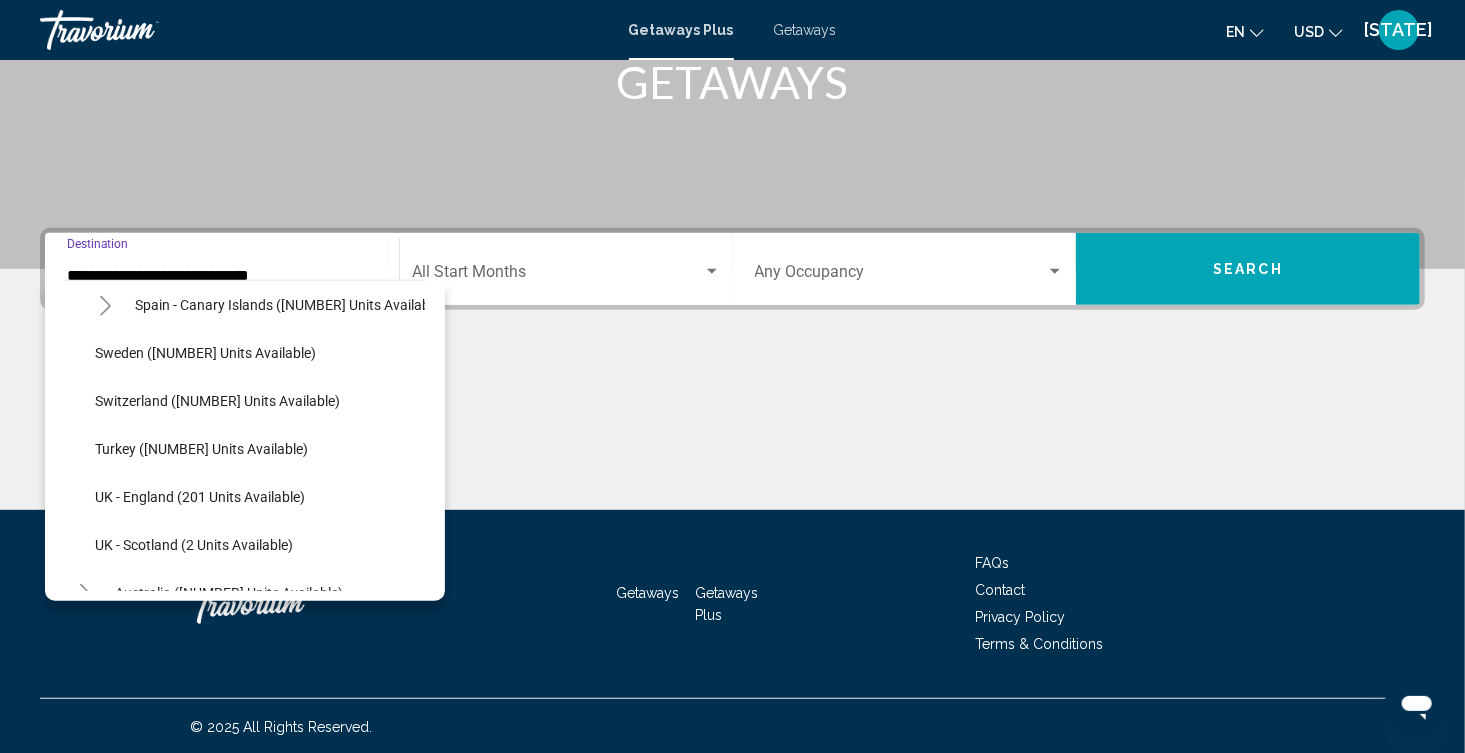 click on "Turkey (132 units available)" 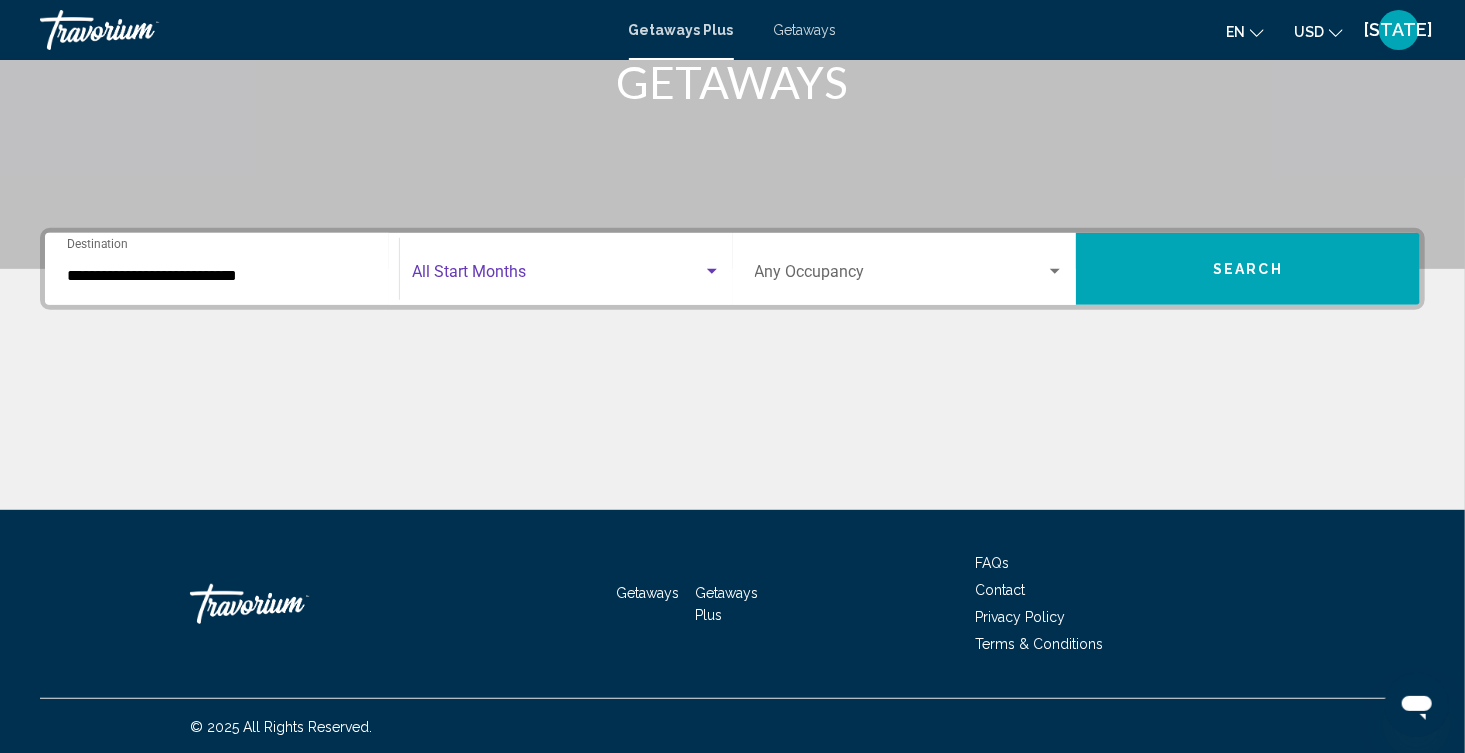 click at bounding box center (557, 276) 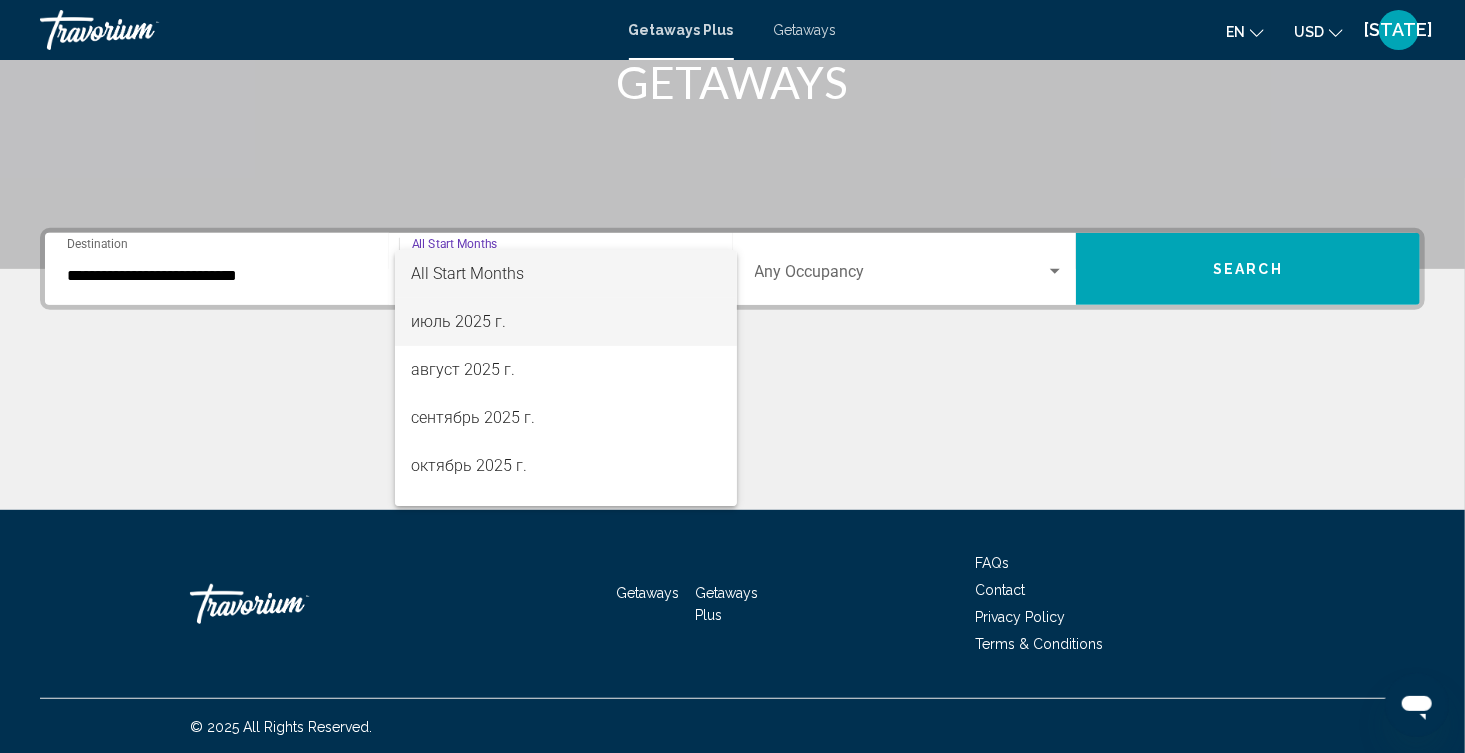 click on "июль 2025 г." at bounding box center (565, 322) 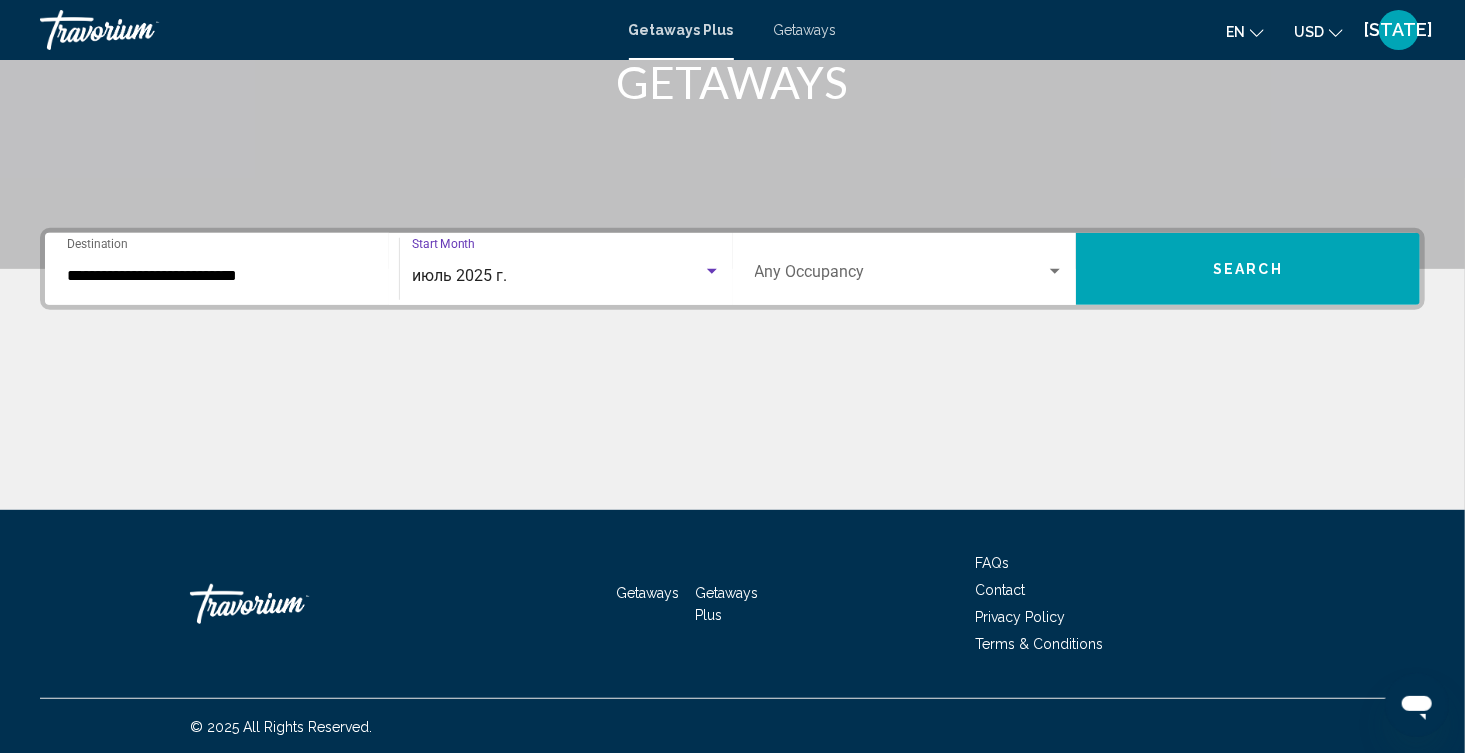 click at bounding box center (901, 276) 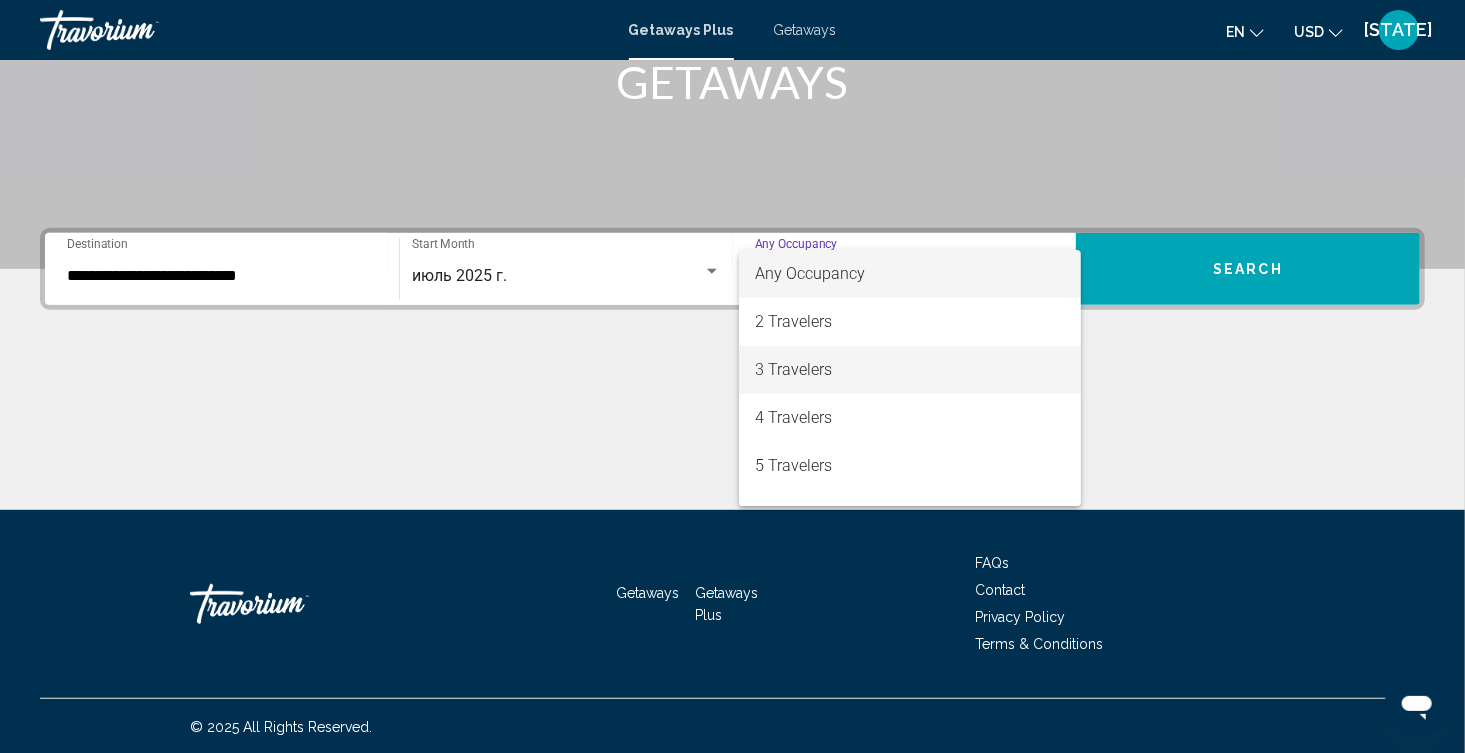 click on "3 Travelers" at bounding box center (910, 370) 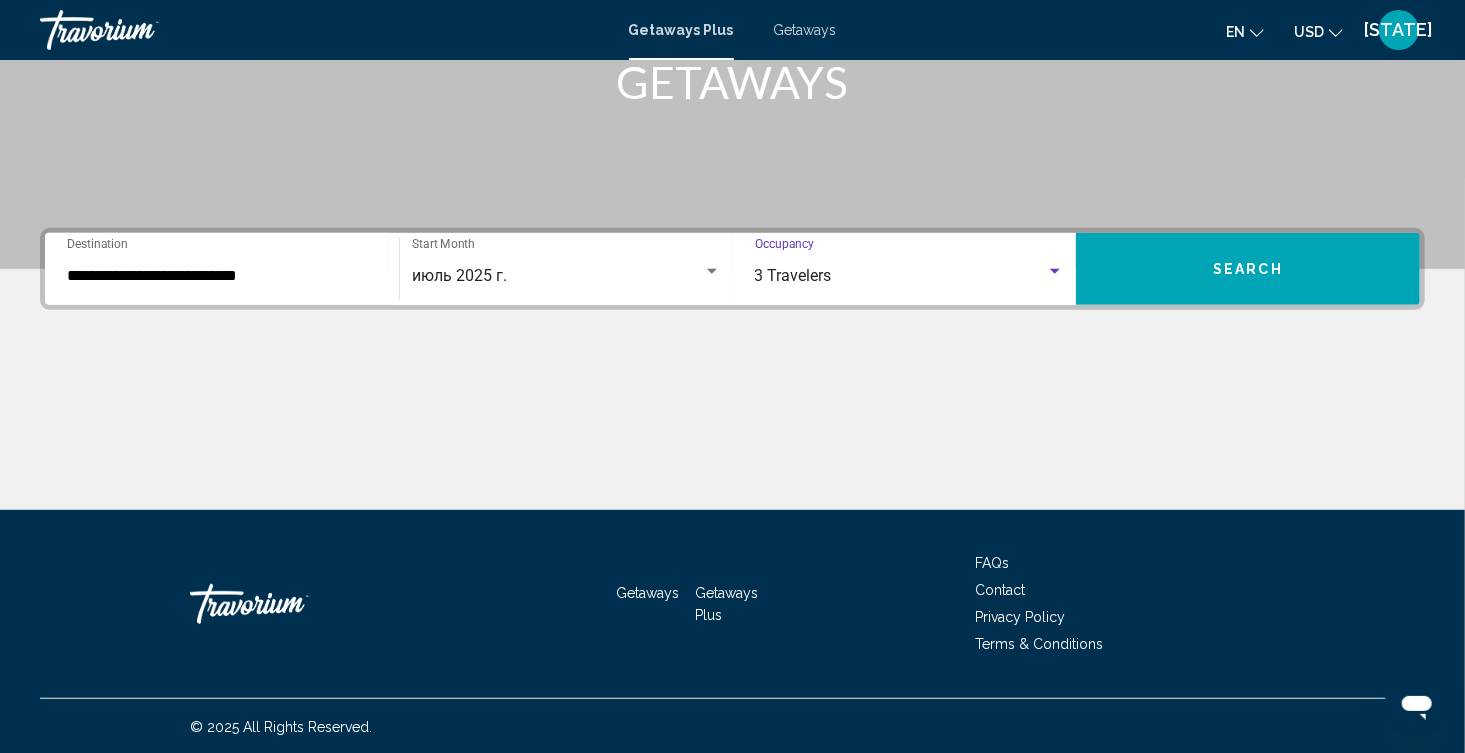 click on "Search" at bounding box center [1248, 269] 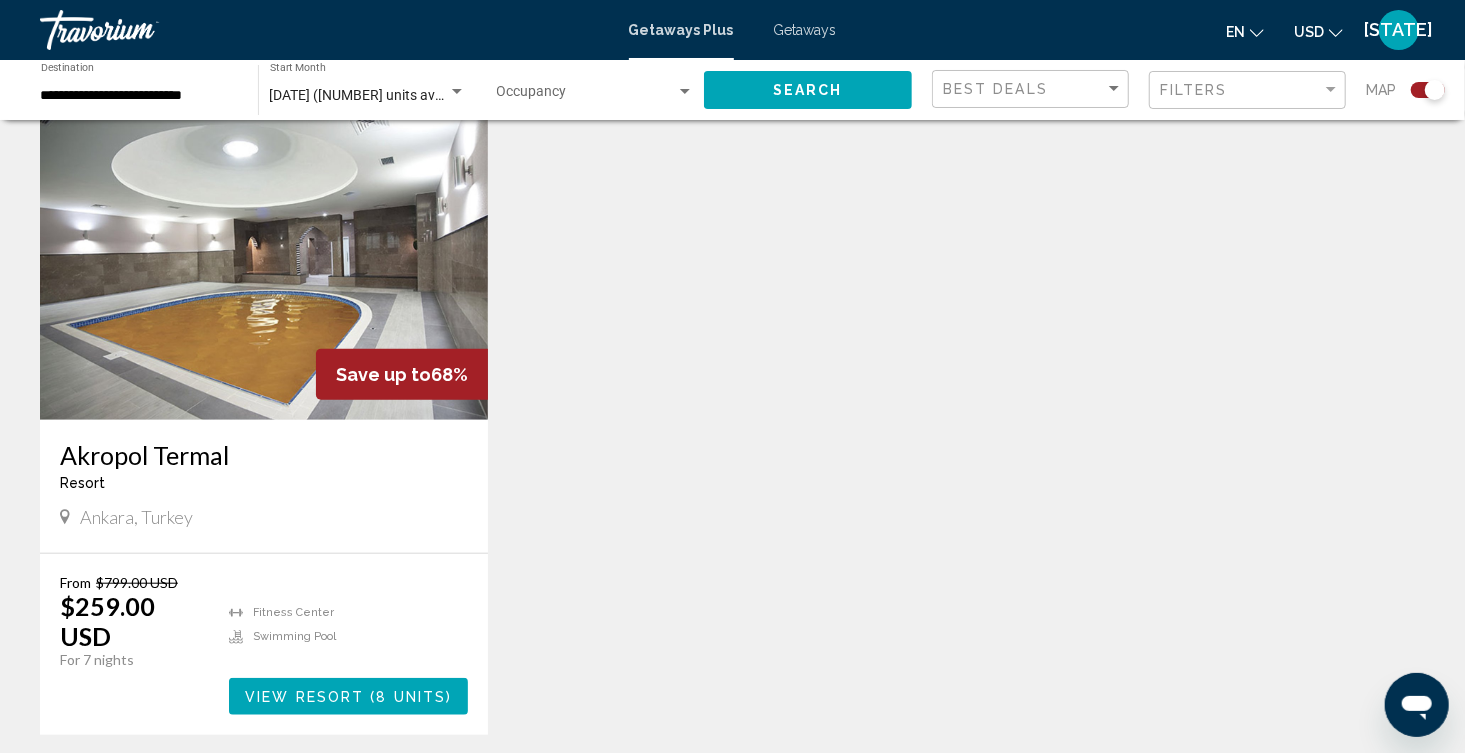 scroll, scrollTop: 699, scrollLeft: 0, axis: vertical 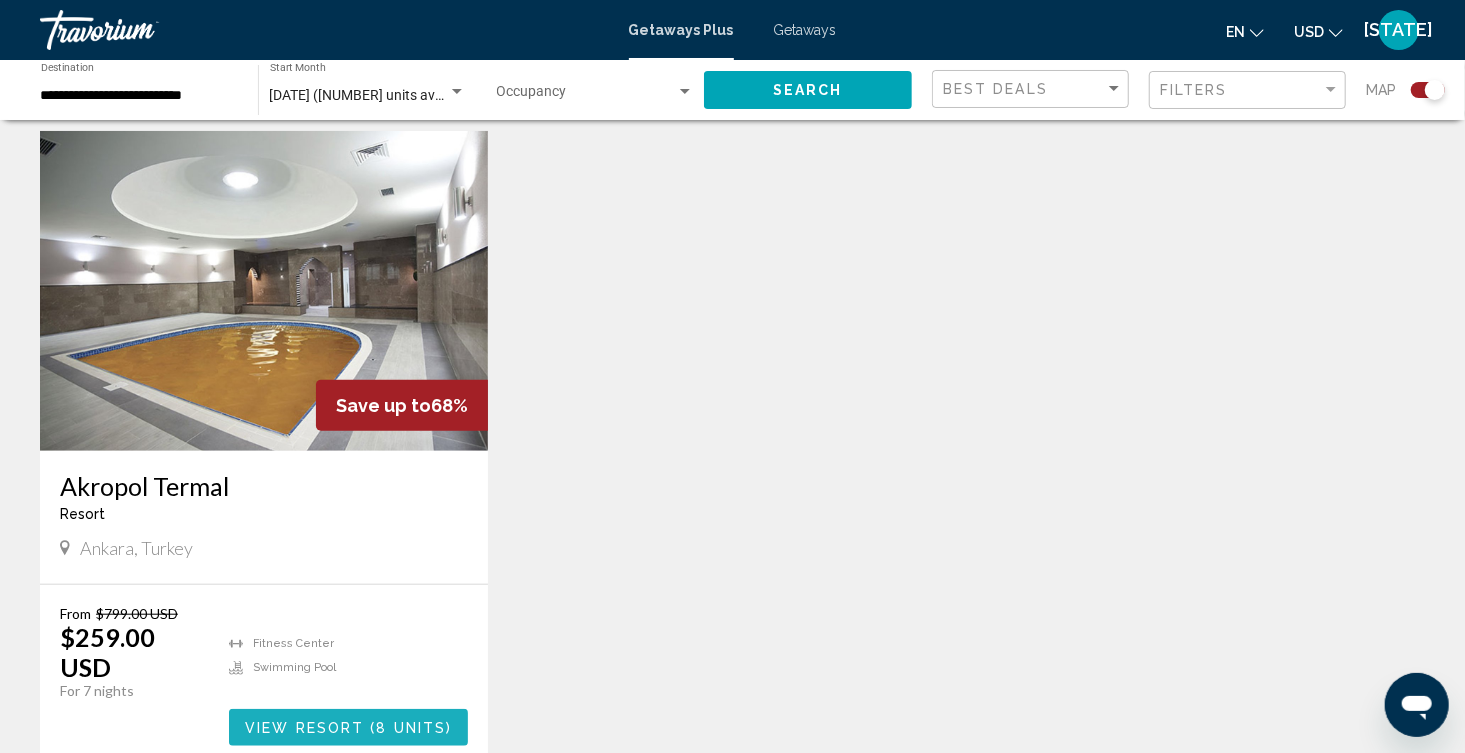 click at bounding box center (367, 728) 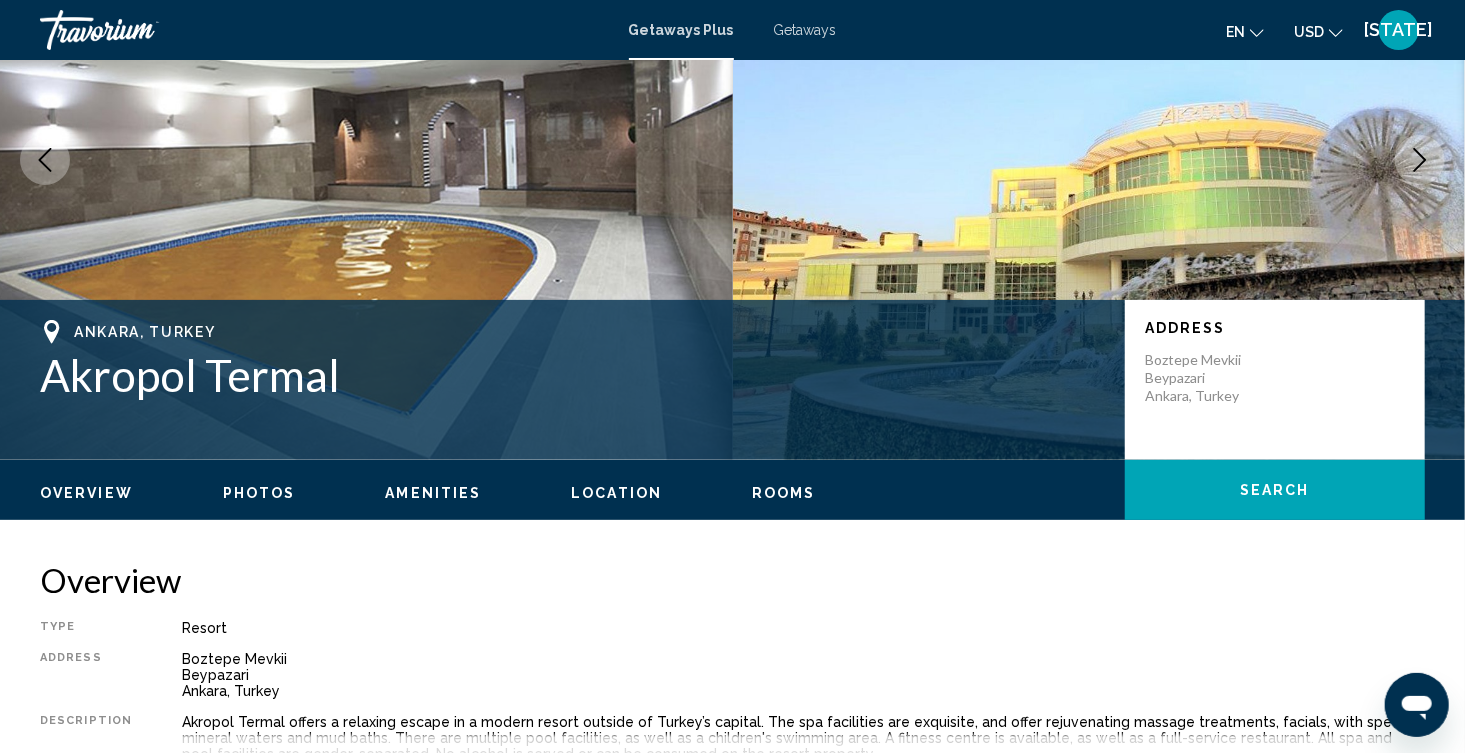 scroll, scrollTop: 300, scrollLeft: 0, axis: vertical 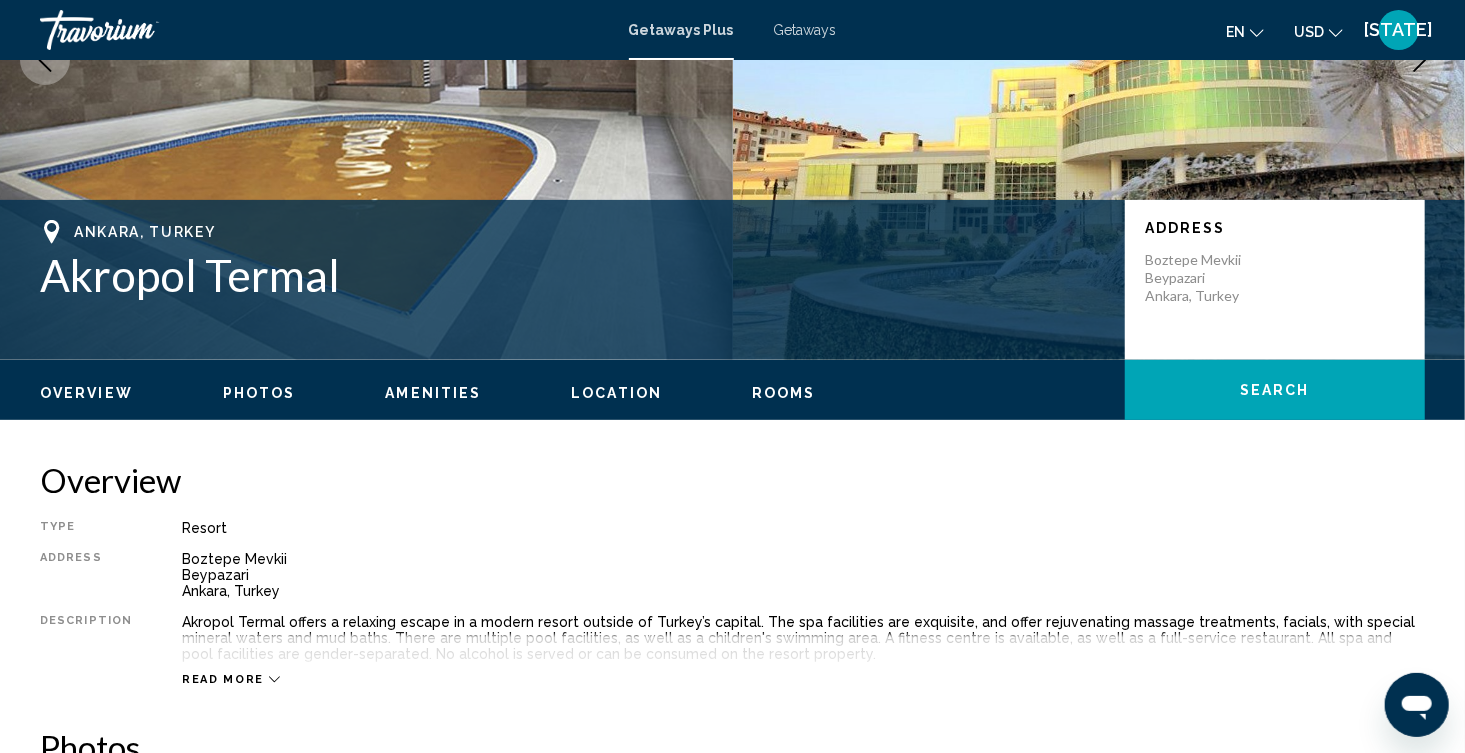 click on "Read more" at bounding box center [223, 679] 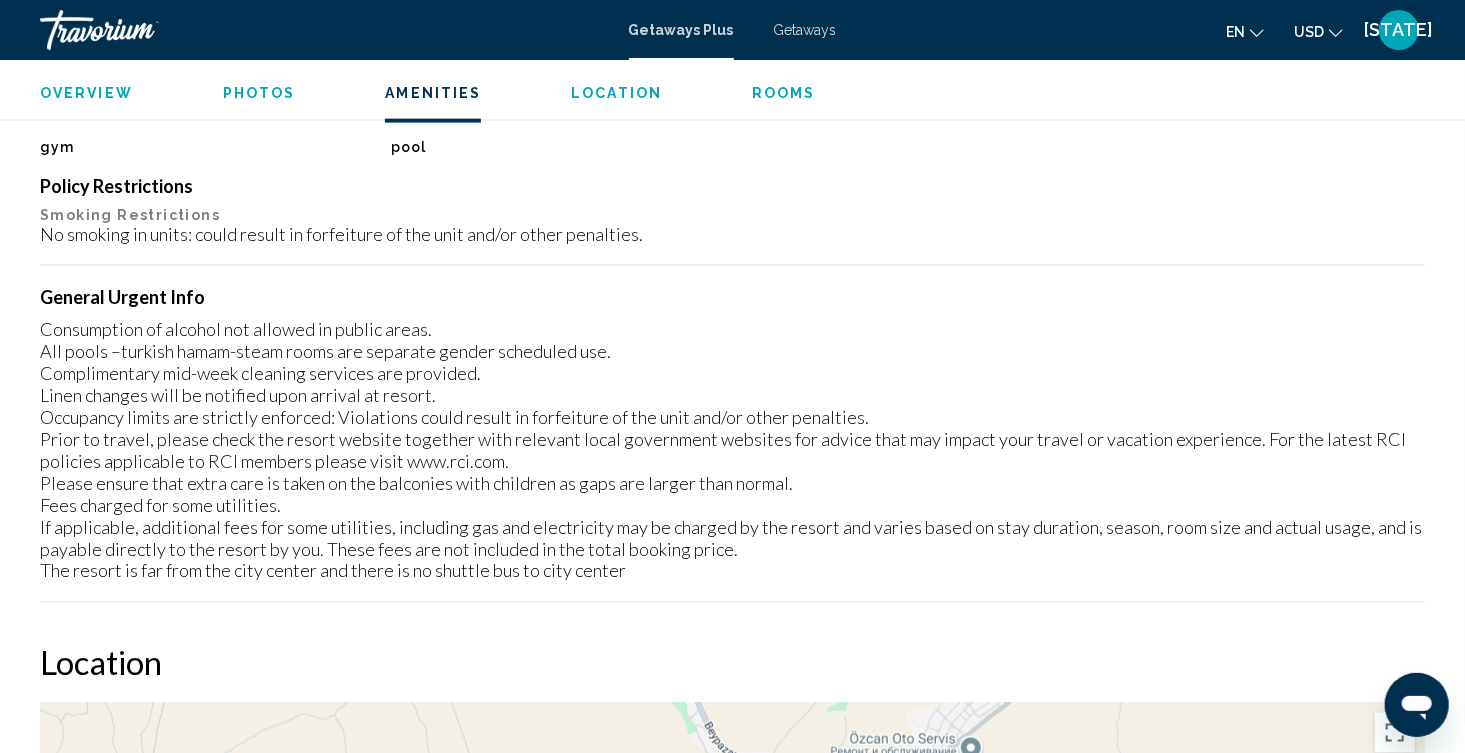 scroll, scrollTop: 1600, scrollLeft: 0, axis: vertical 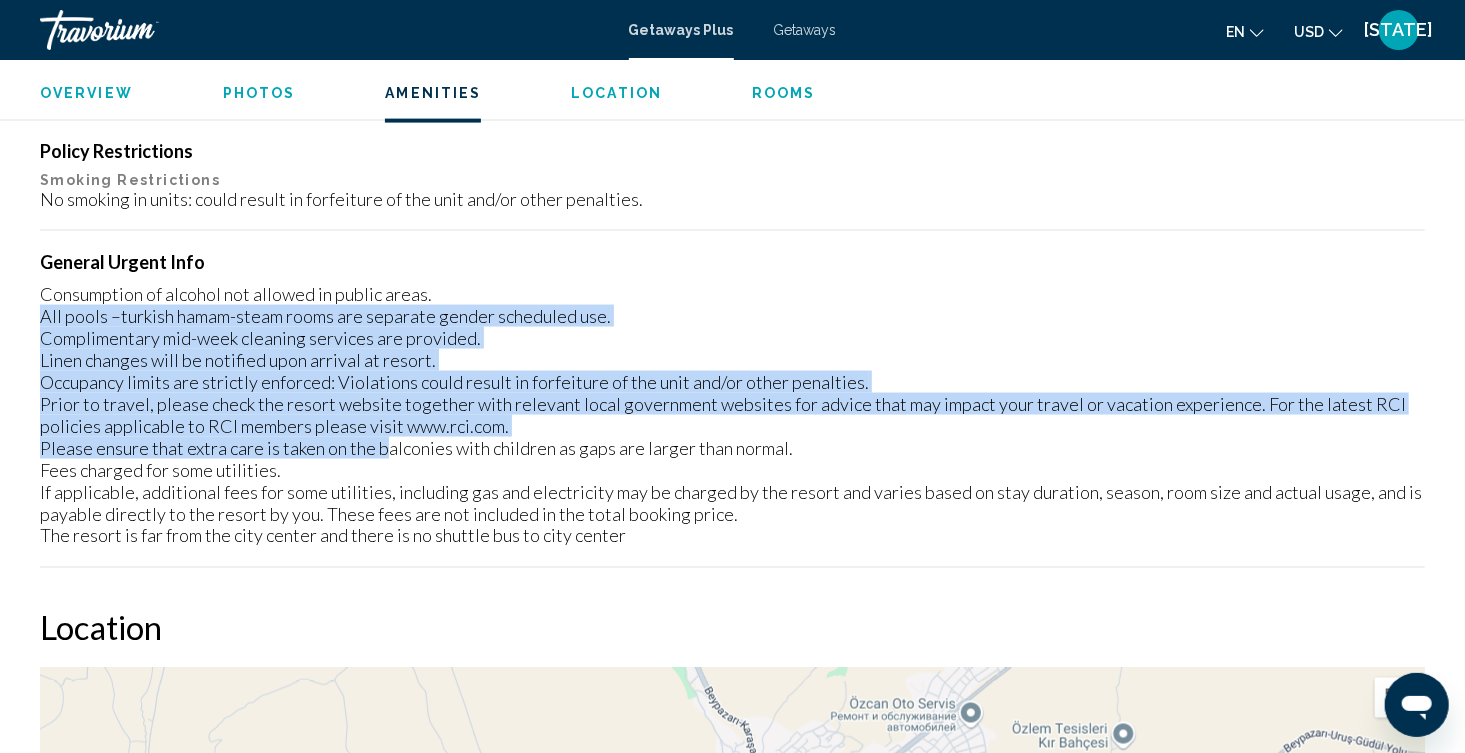 drag, startPoint x: 41, startPoint y: 306, endPoint x: 384, endPoint y: 442, distance: 368.97833 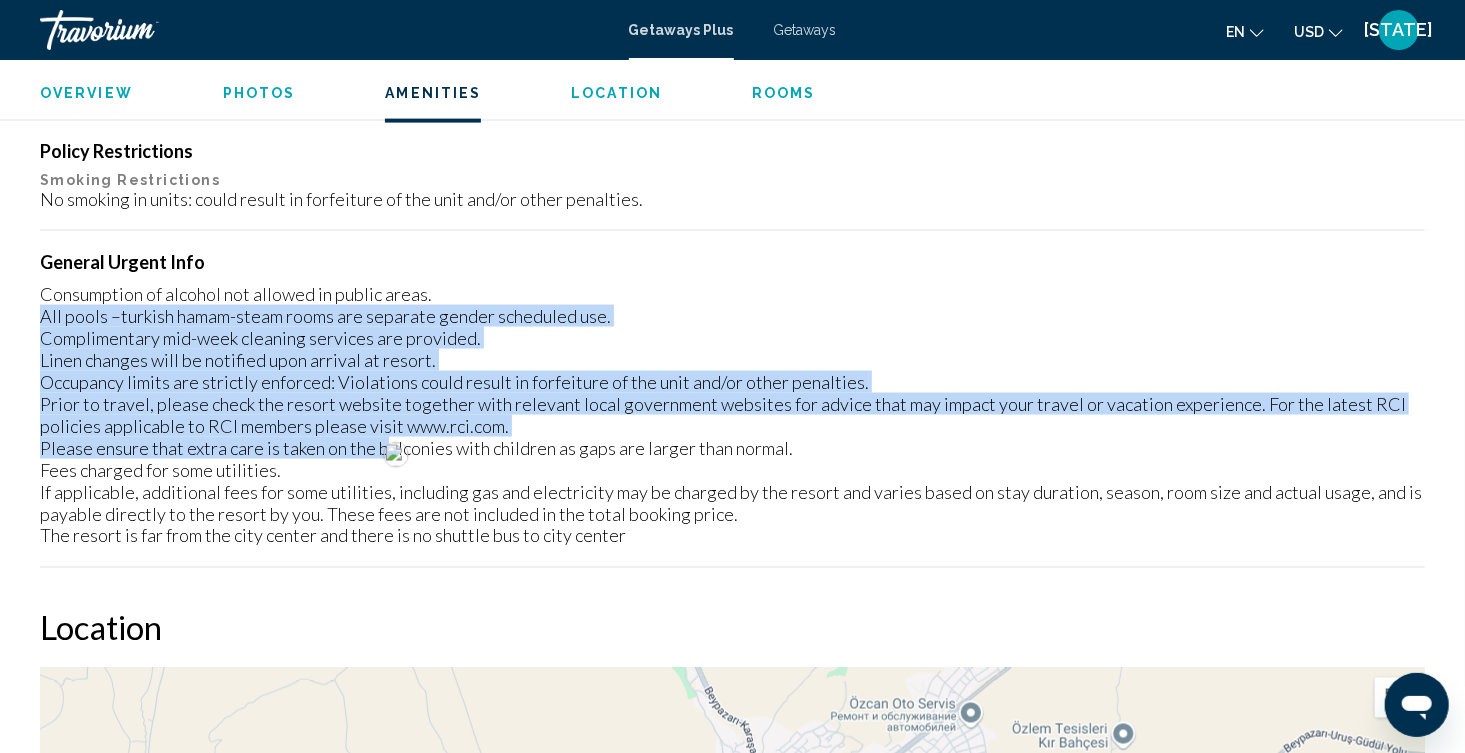 click on "Consumption of alcohol not allowed in public areas. All pools –turkish hamam-steam rooms are separate gender scheduled use. Complimentary mid-week cleaning services are provided. Linen changes will be notified upon arrival at resort. Occupancy limits are strictly enforced: Violations could result in forfeiture of the unit and/or other penalties. Prior to travel, please check the resort website together with relevant local government websites for advice that may impact your travel or vacation experience.  For the latest RCI policies applicable to RCI members please visit www.rci.com. Please ensure that extra care is taken on the balconies with children as gaps are larger than normal. Fees charged for some utilities. If applicable, additional fees for some utilities, including gas and electricity may be charged by the resort and varies based on stay duration, season, room size and actual usage, and is payable directly to the resort by you. These fees are not included in the total booking price." at bounding box center [732, 415] 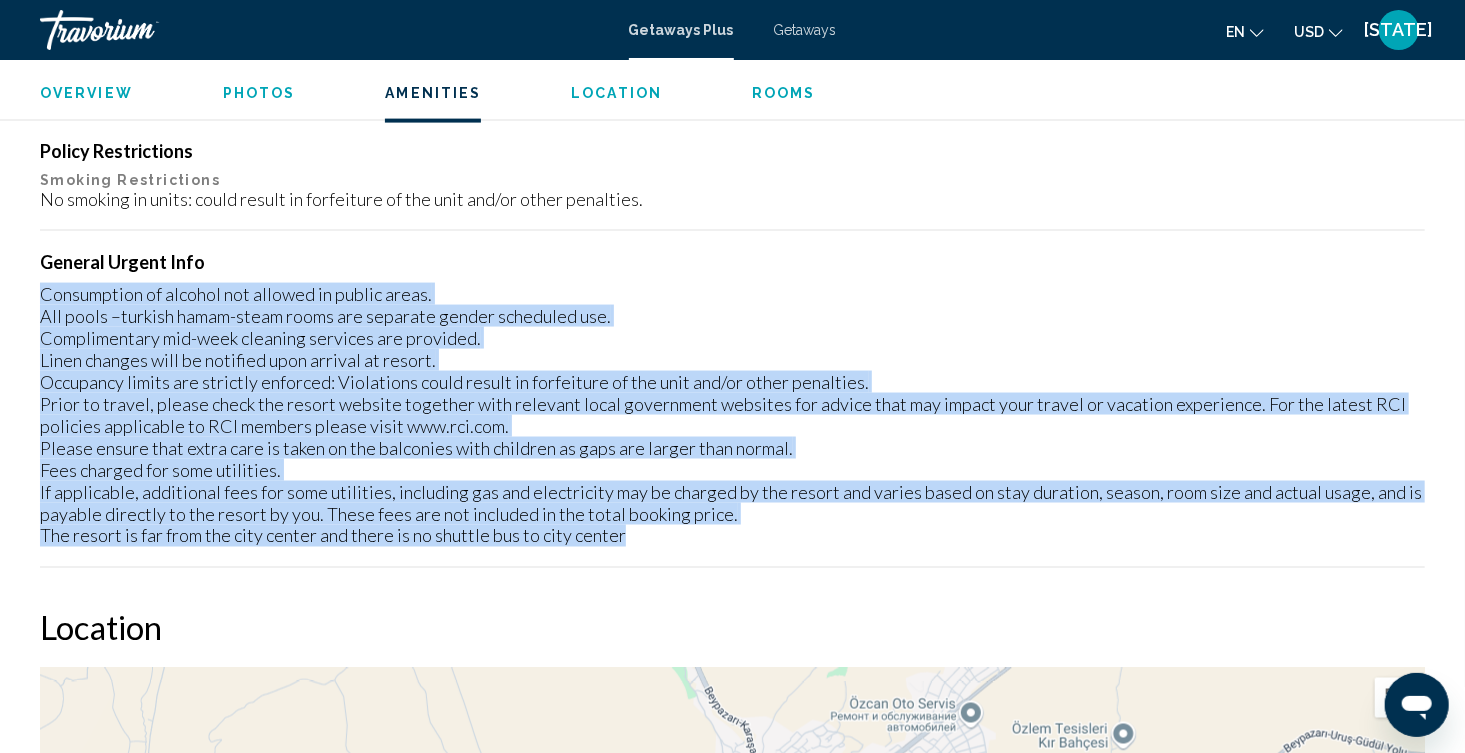 drag, startPoint x: 37, startPoint y: 289, endPoint x: 724, endPoint y: 544, distance: 732.79877 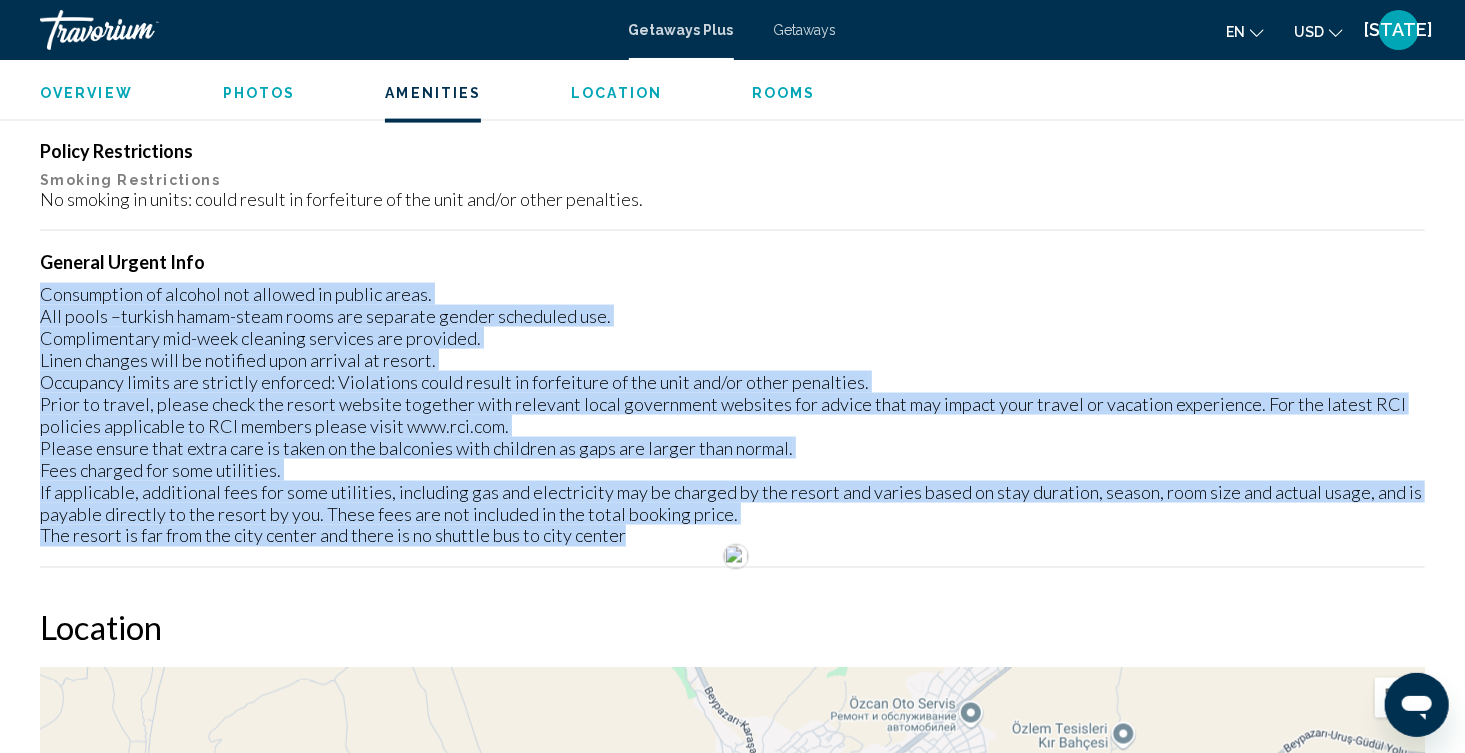 copy on "Consumption of alcohol not allowed in public areas. All pools –turkish hamam-steam rooms are separate gender scheduled use. Complimentary mid-week cleaning services are provided. Linen changes will be notified upon arrival at resort. Occupancy limits are strictly enforced: Violations could result in forfeiture of the unit and/or other penalties. Prior to travel, please check the resort website together with relevant local government websites for advice that may impact your travel or vacation experience.  For the latest RCI policies applicable to RCI members please visit www.rci.com. Please ensure that extra care is taken on the balconies with children as gaps are larger than normal. Fees charged for some utilities. If applicable, additional fees for some utilities, including gas and electricity may be charged by the resort and varies based on stay duration, season, room size and actual usage, and is payable directly to the resort by you. These fees are not included in the total booking price. The resort is..." 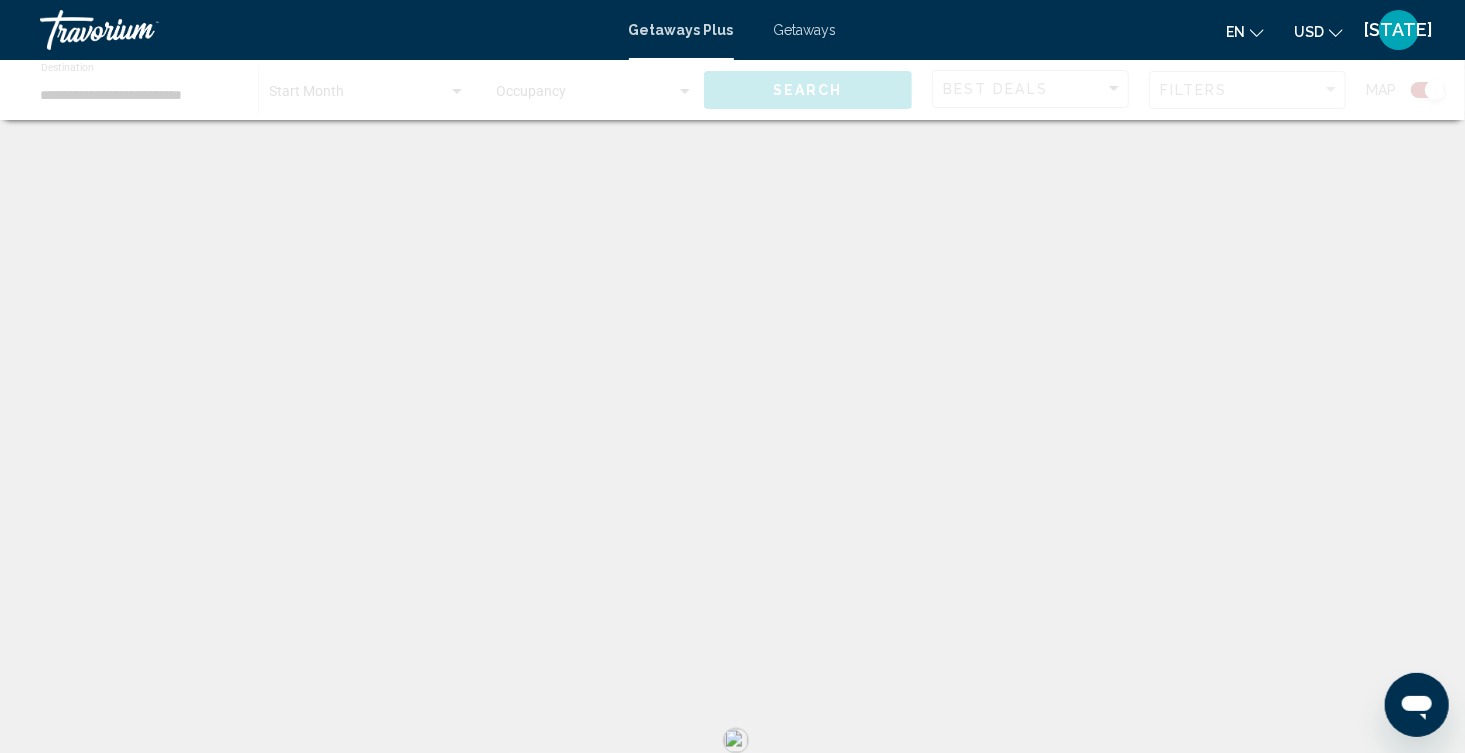 scroll, scrollTop: 0, scrollLeft: 0, axis: both 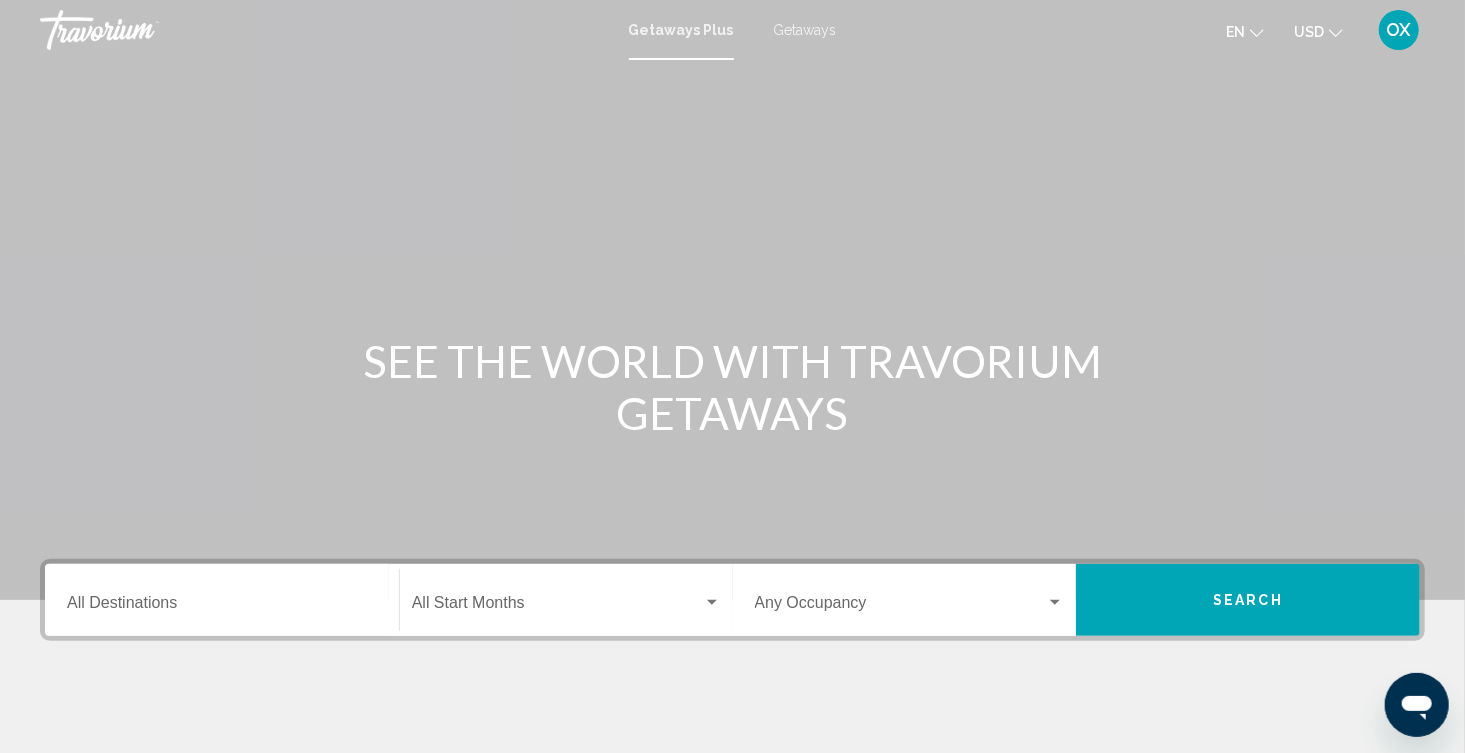 click on "Destination All Destinations" at bounding box center (222, 600) 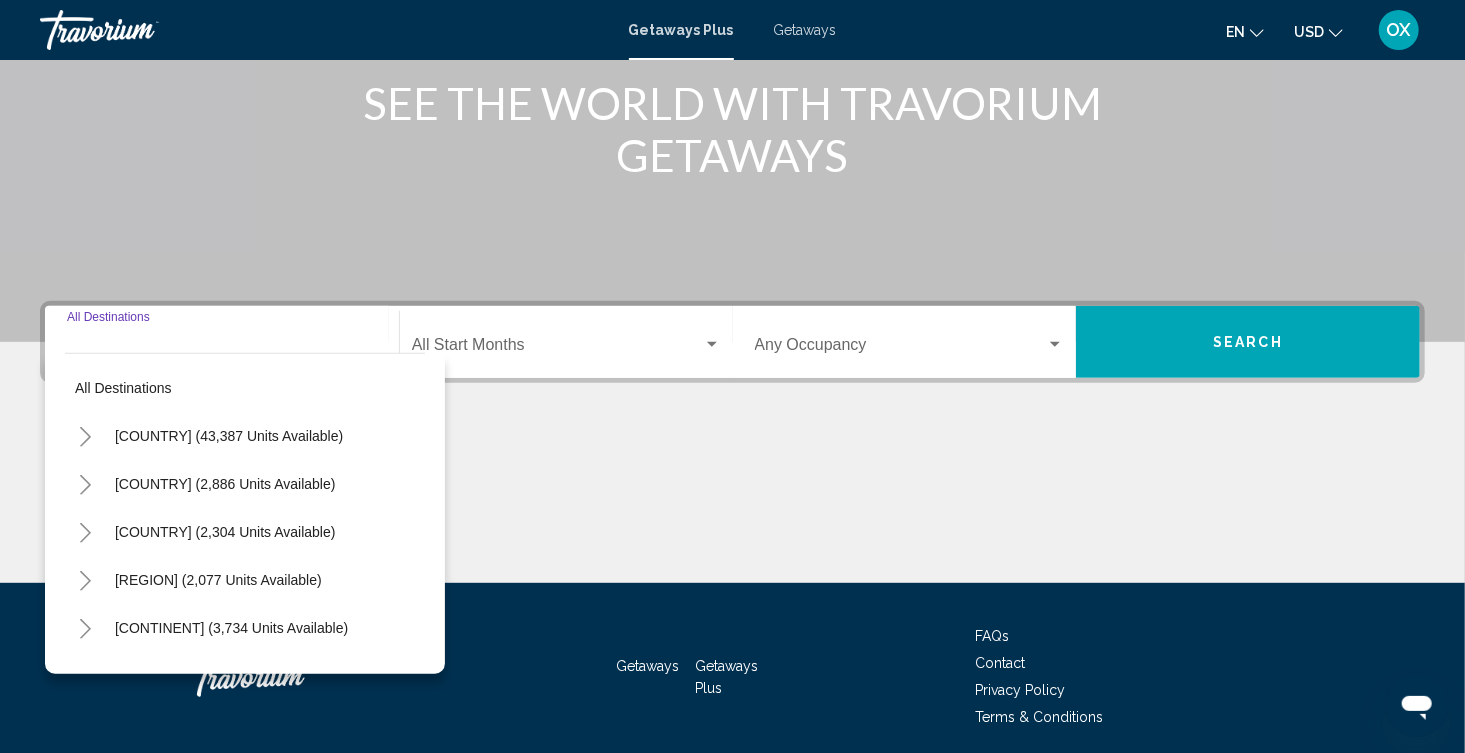 scroll, scrollTop: 331, scrollLeft: 0, axis: vertical 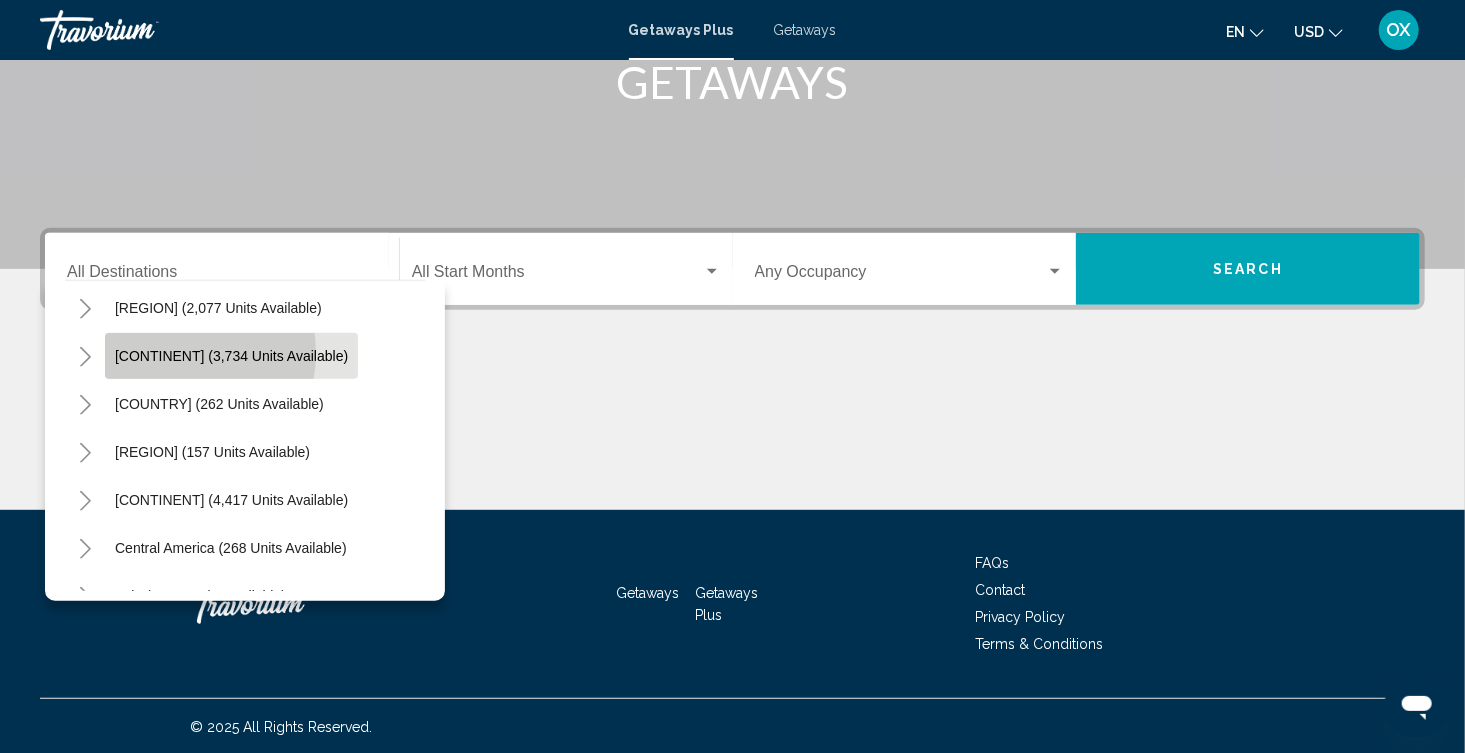click on "Europe ([NUMBER] units available)" 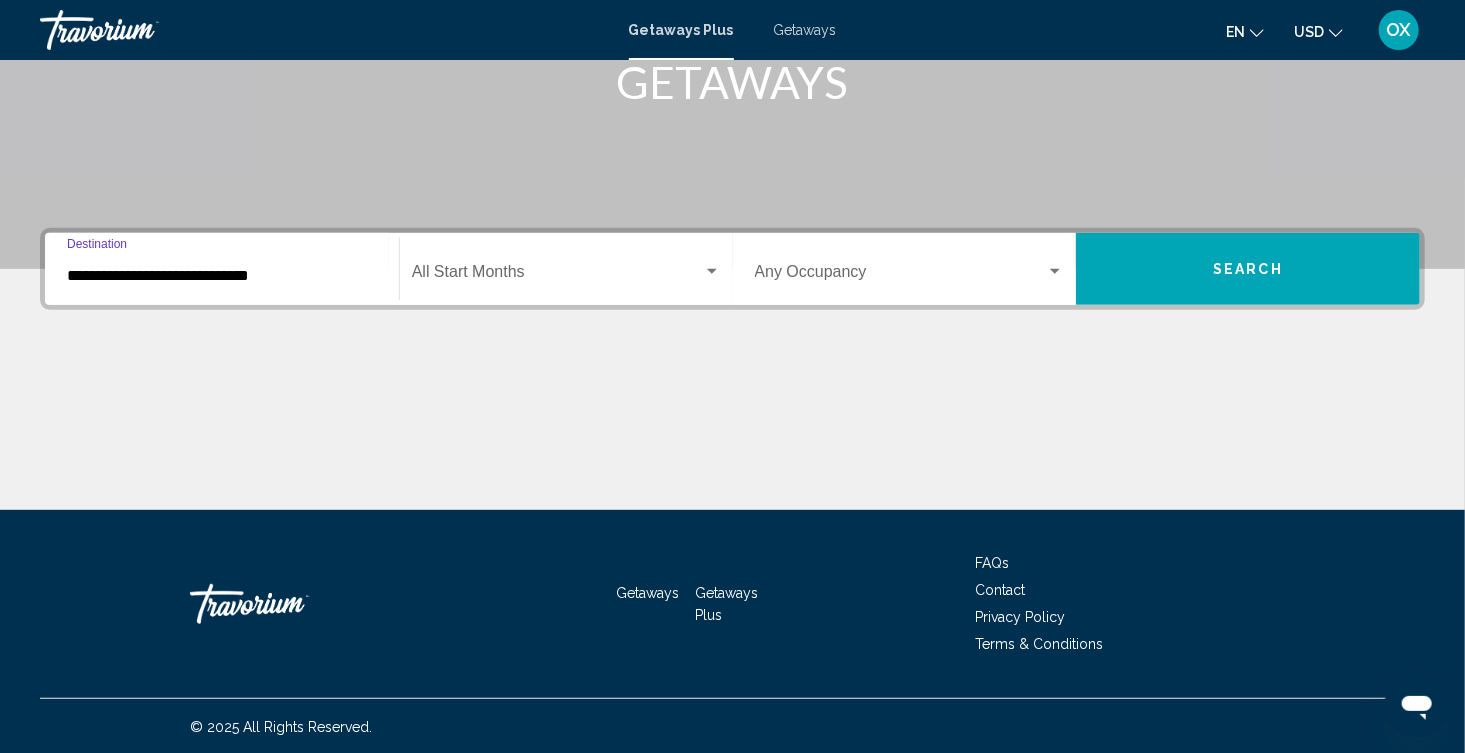 click on "**********" at bounding box center (222, 276) 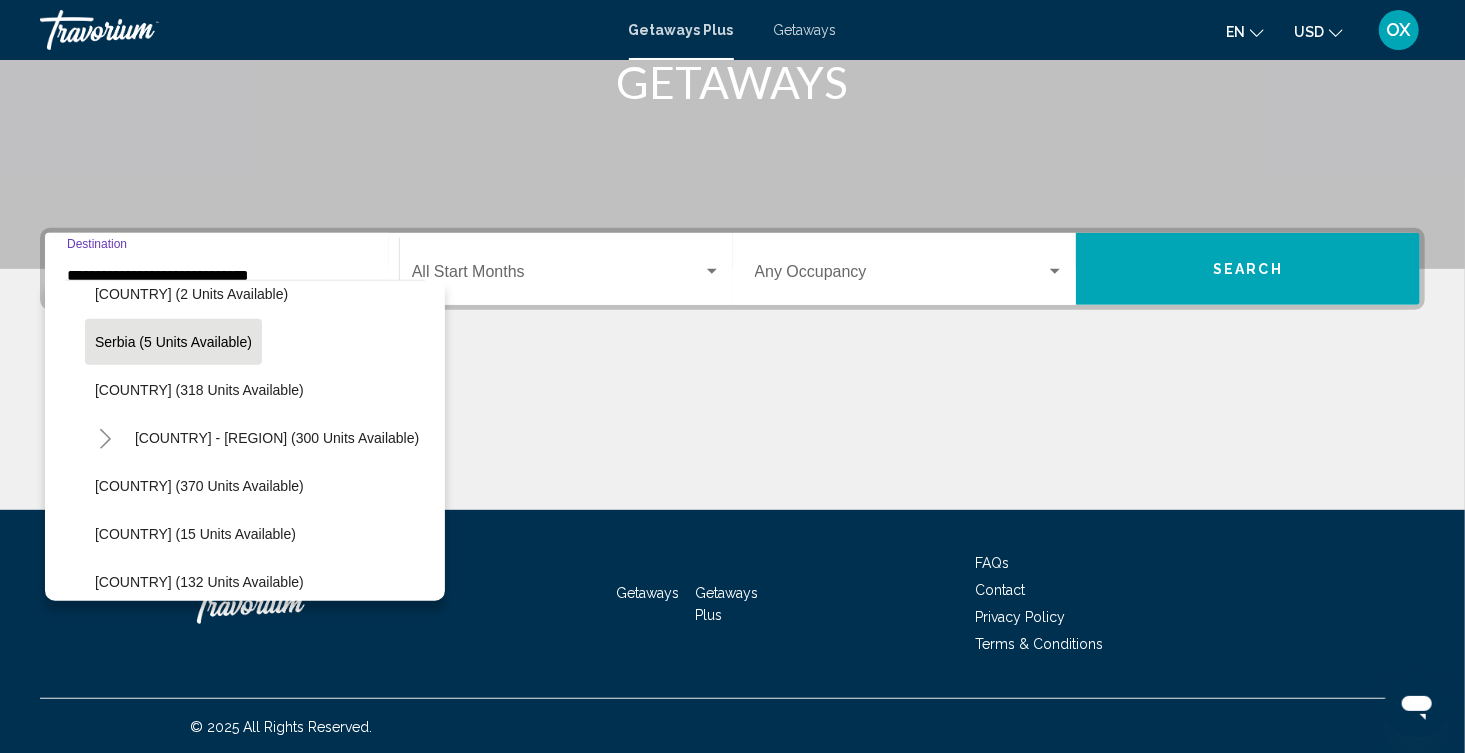 scroll, scrollTop: 726, scrollLeft: 0, axis: vertical 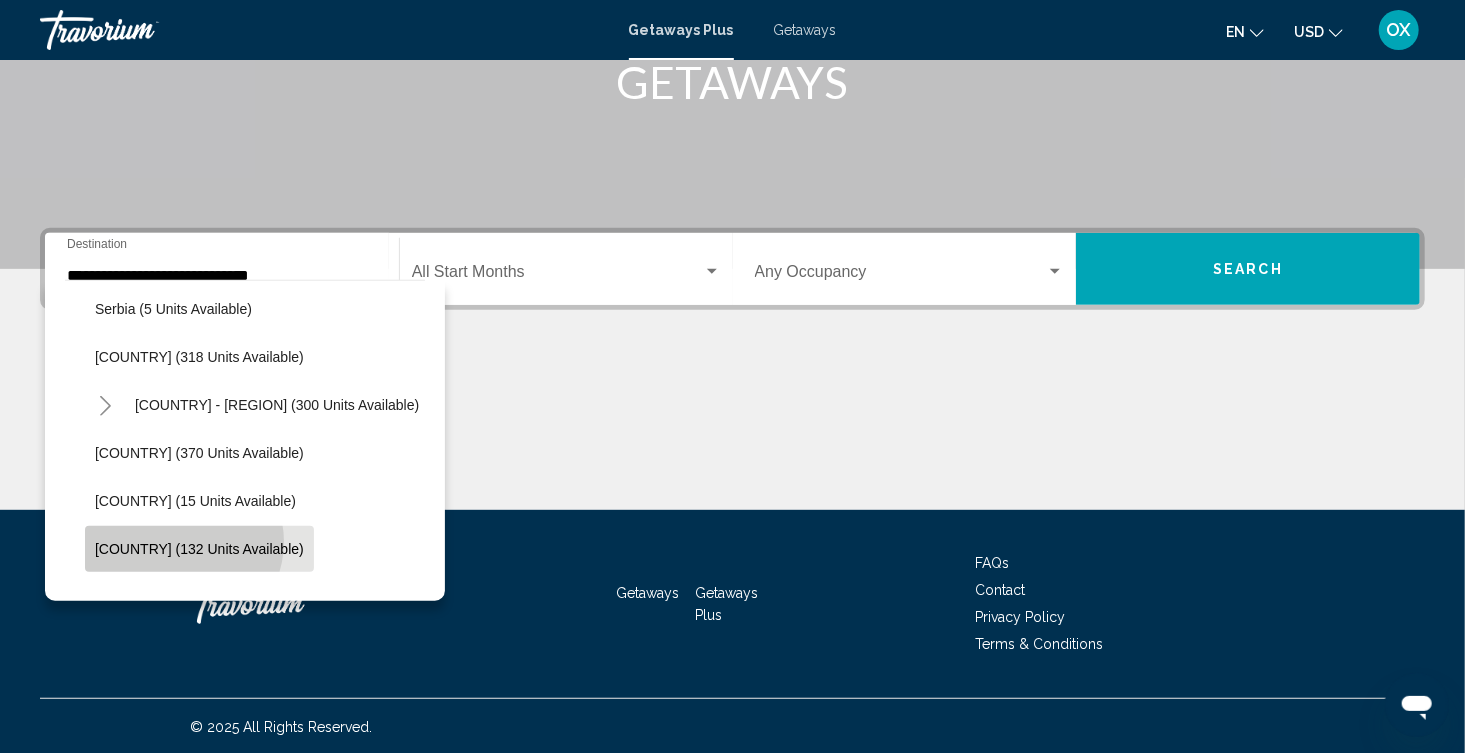 click on "Turkey (132 units available)" 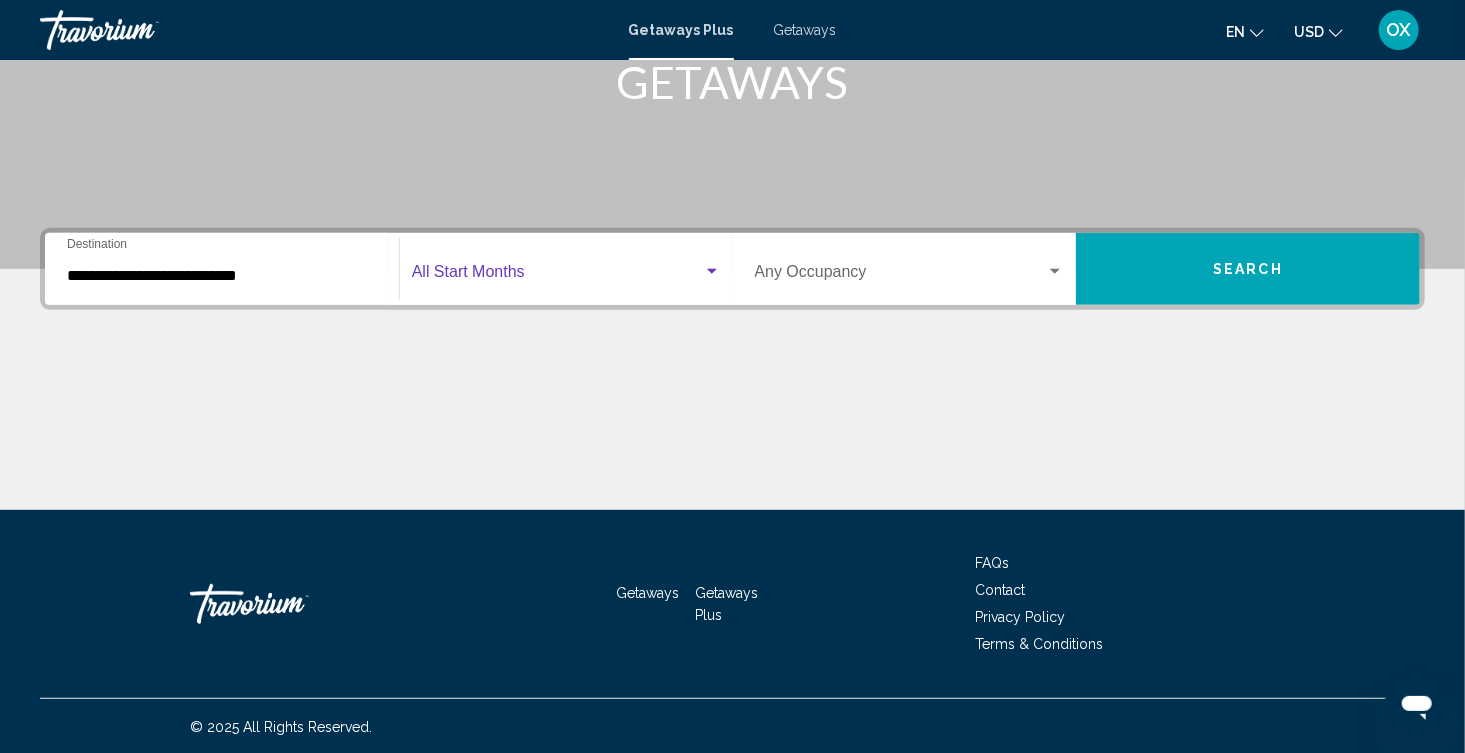 click at bounding box center (557, 276) 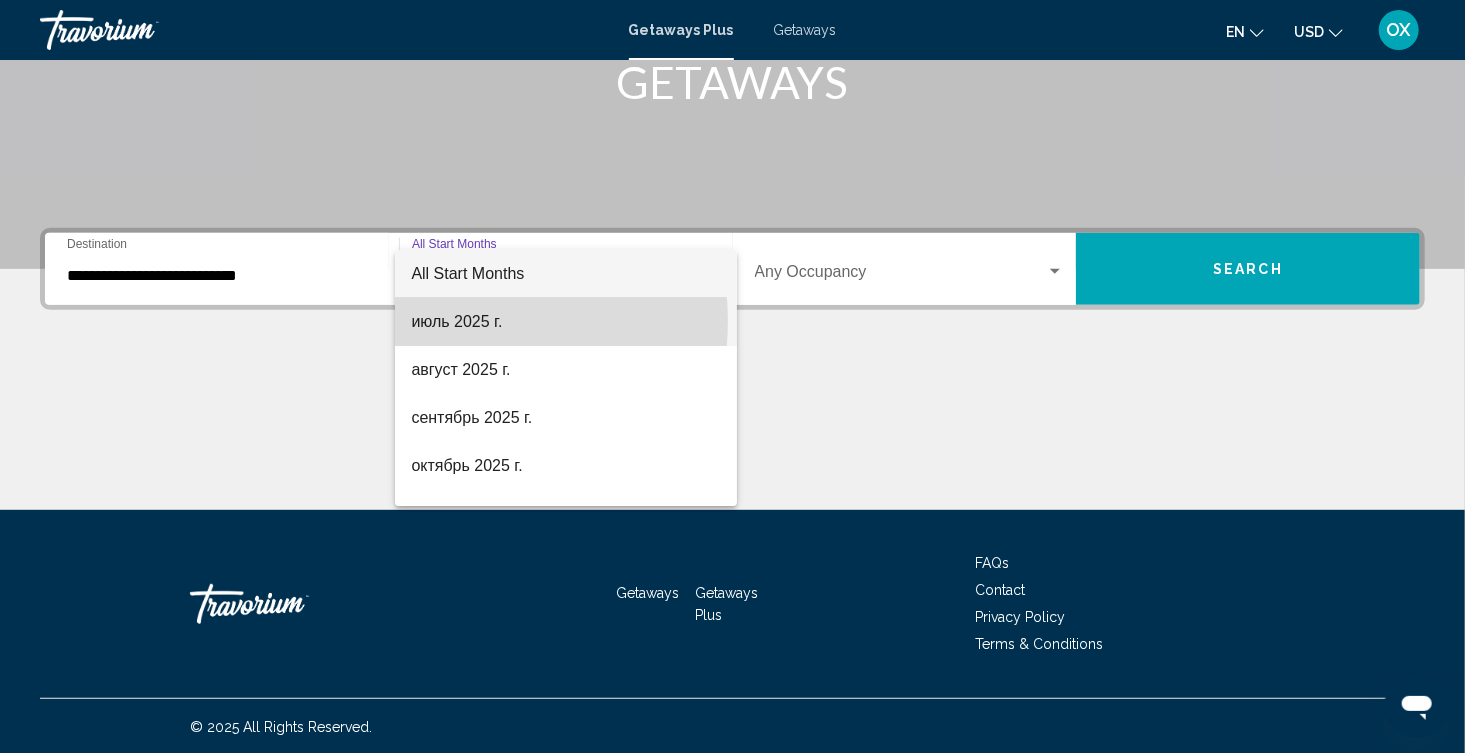 click on "июль 2025 г." at bounding box center (565, 322) 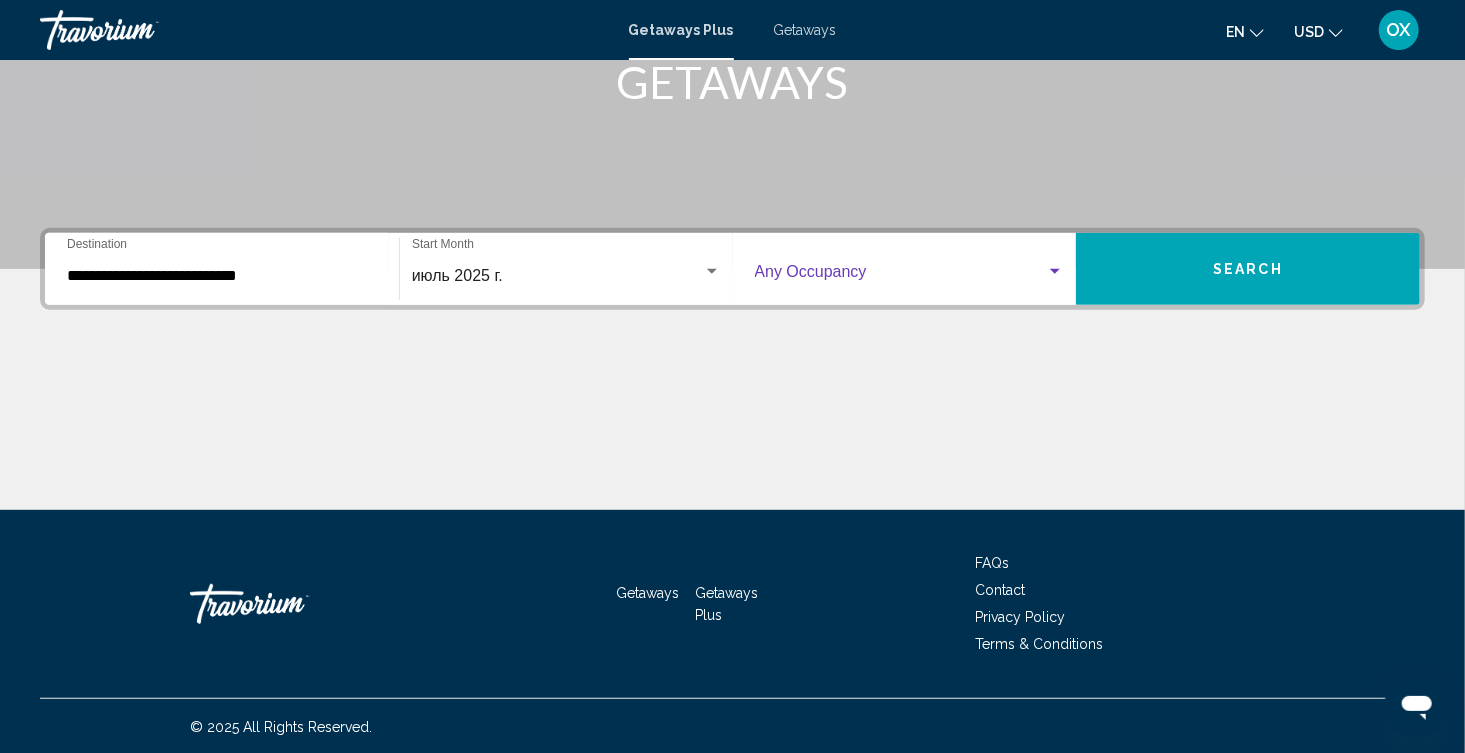 click at bounding box center [901, 276] 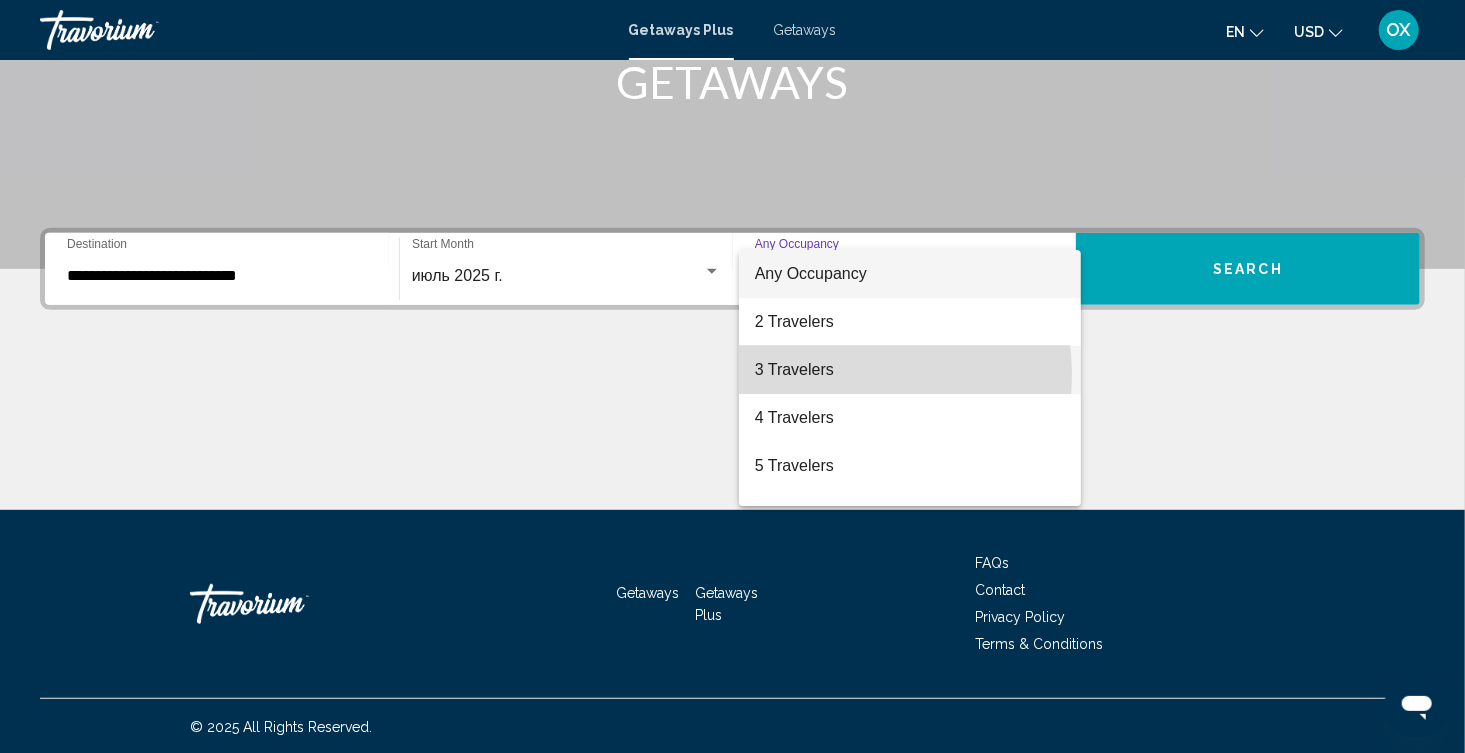 click on "3 Travelers" at bounding box center [910, 370] 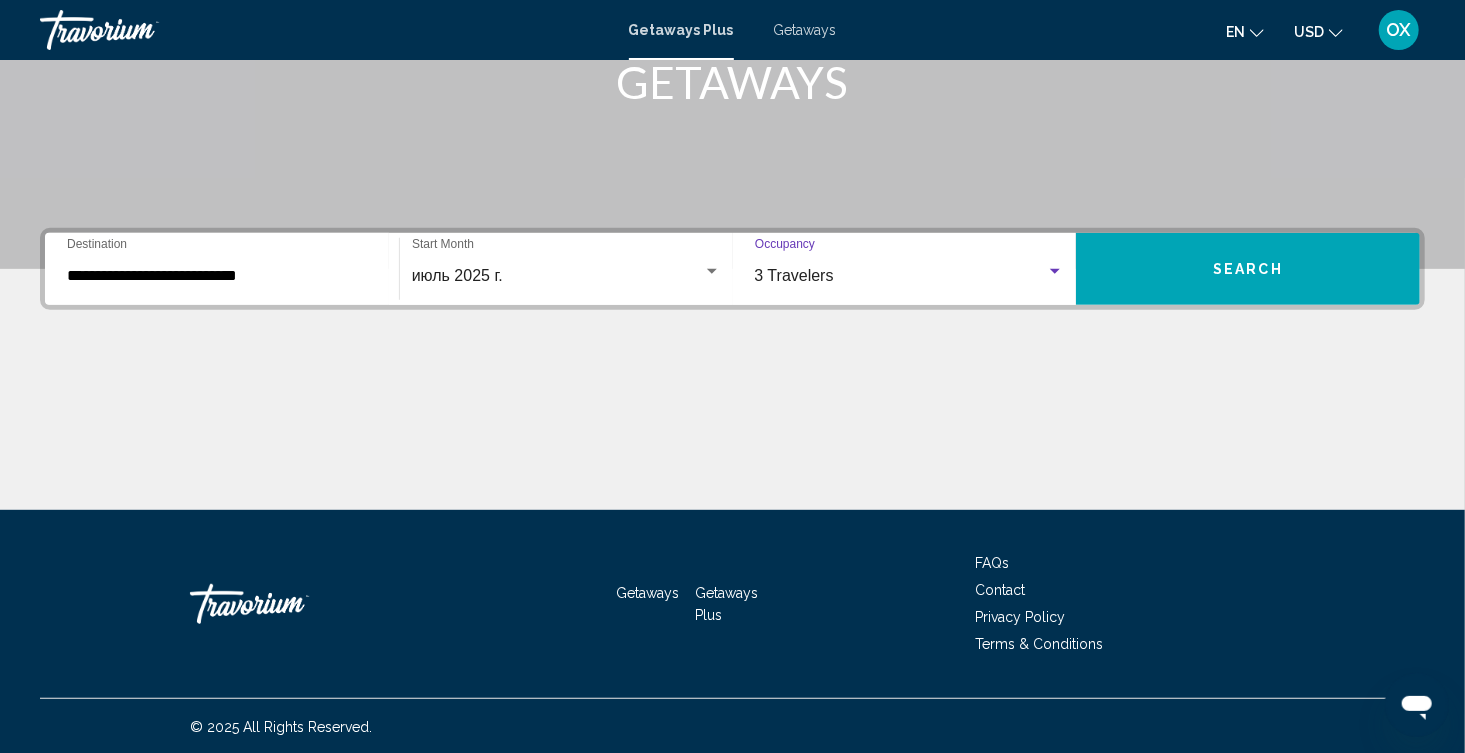 click on "Search" at bounding box center [1248, 269] 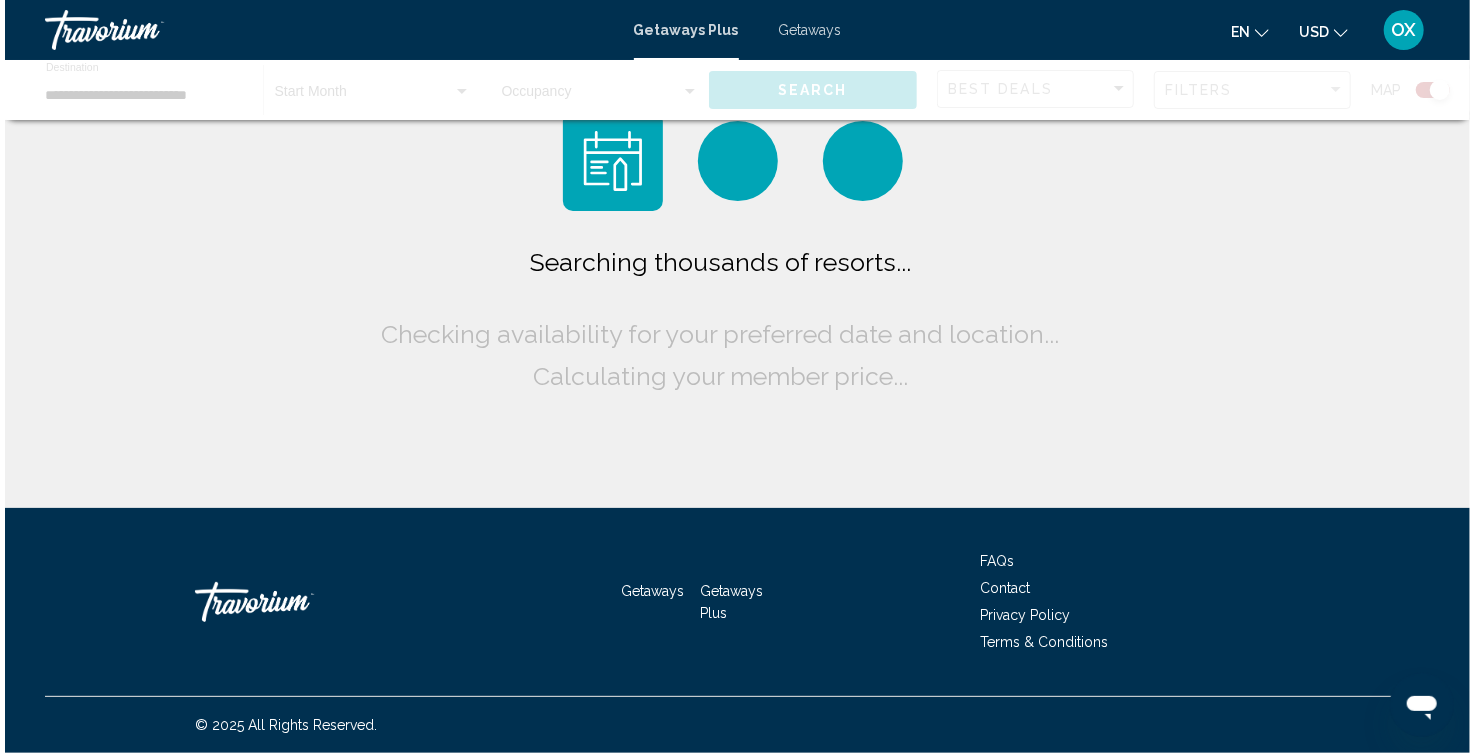 scroll, scrollTop: 0, scrollLeft: 0, axis: both 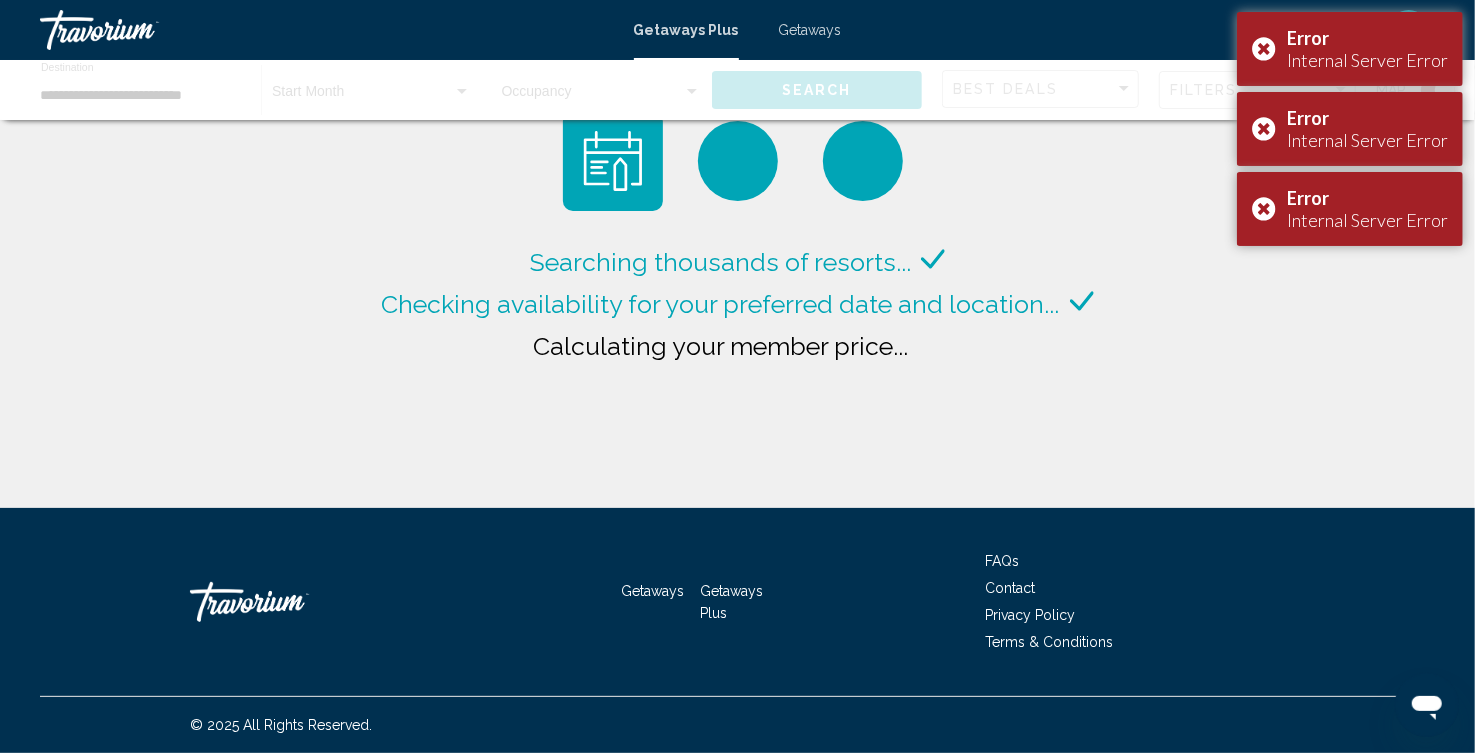click on "Searching thousands of resorts...
Checking availability for your preferred date and location...
Calculating your member price..." 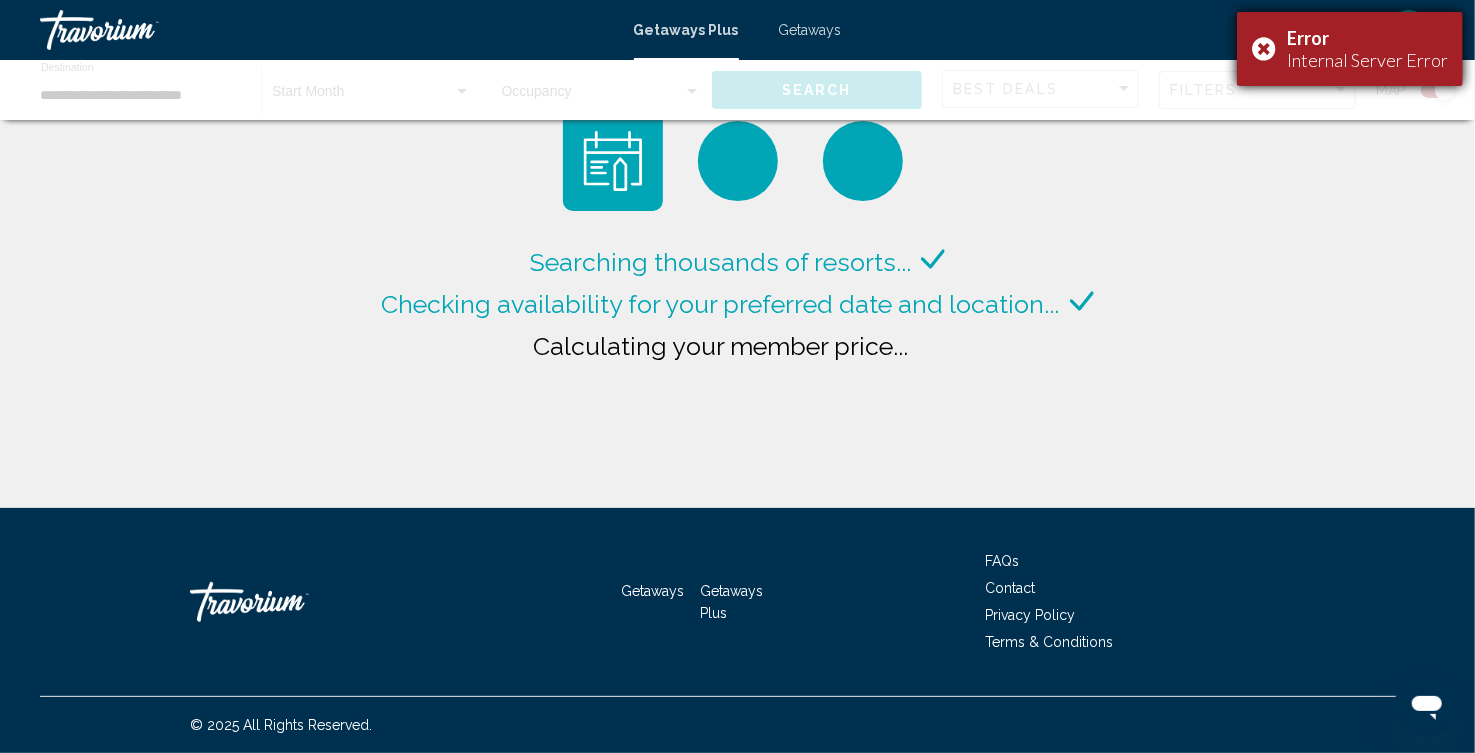 click on "Error   Internal Server Error" at bounding box center (1350, 49) 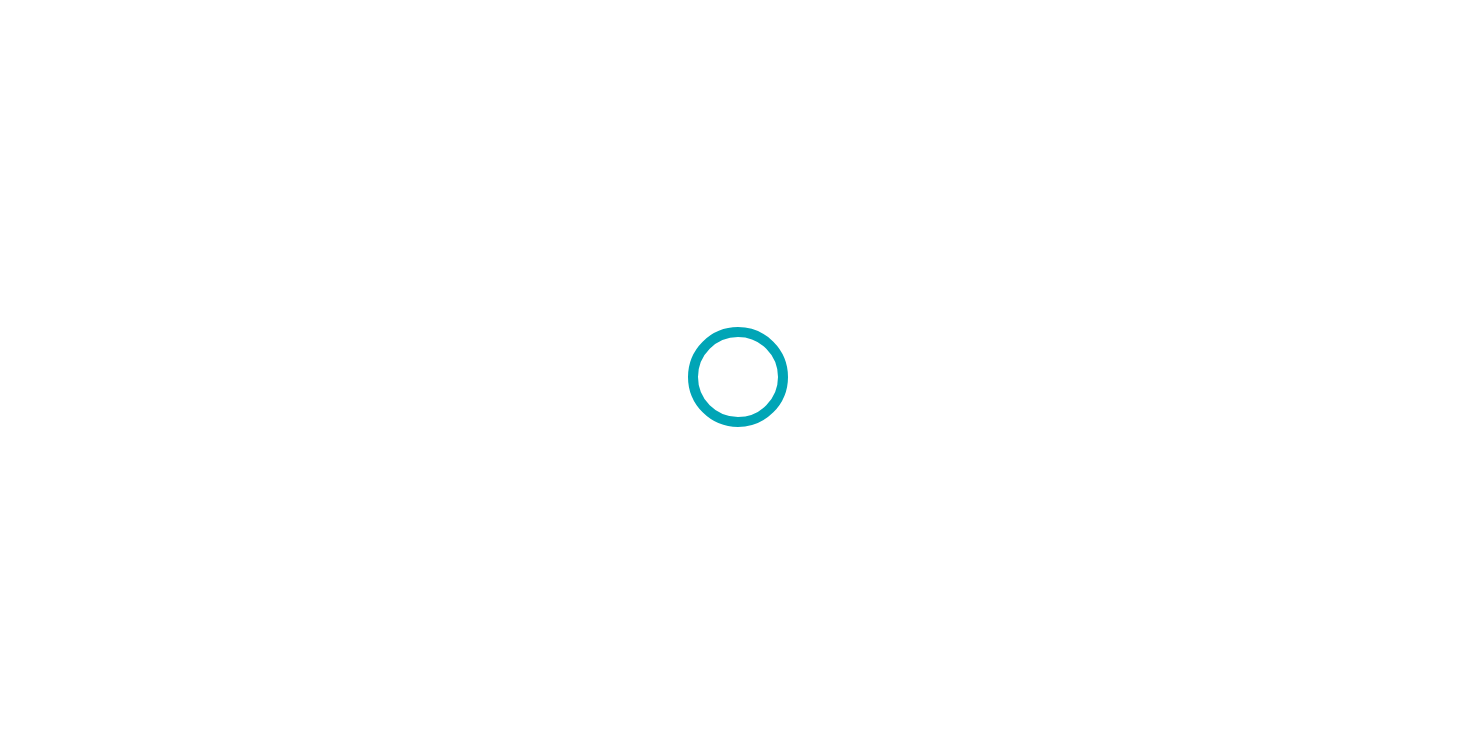 scroll, scrollTop: 0, scrollLeft: 0, axis: both 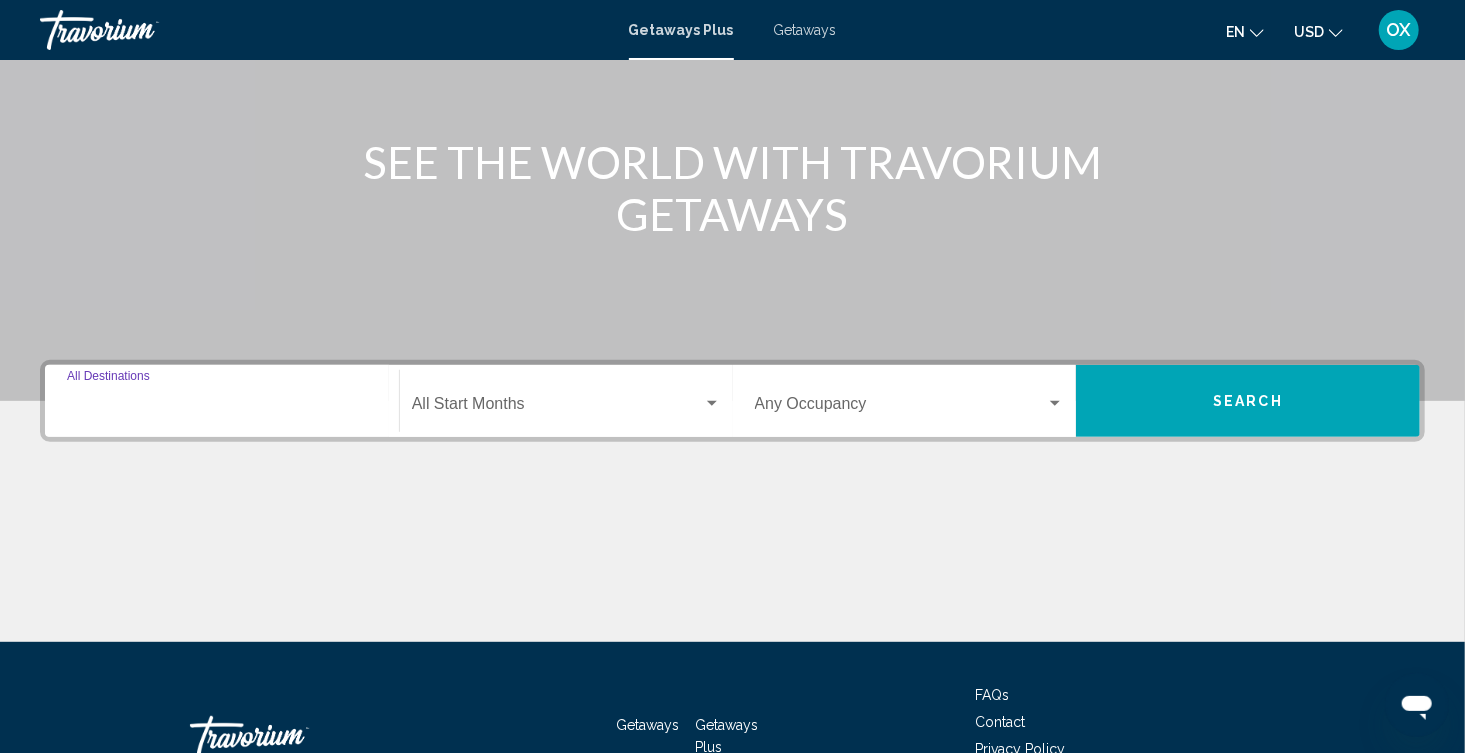 click on "Destination All Destinations" at bounding box center [222, 408] 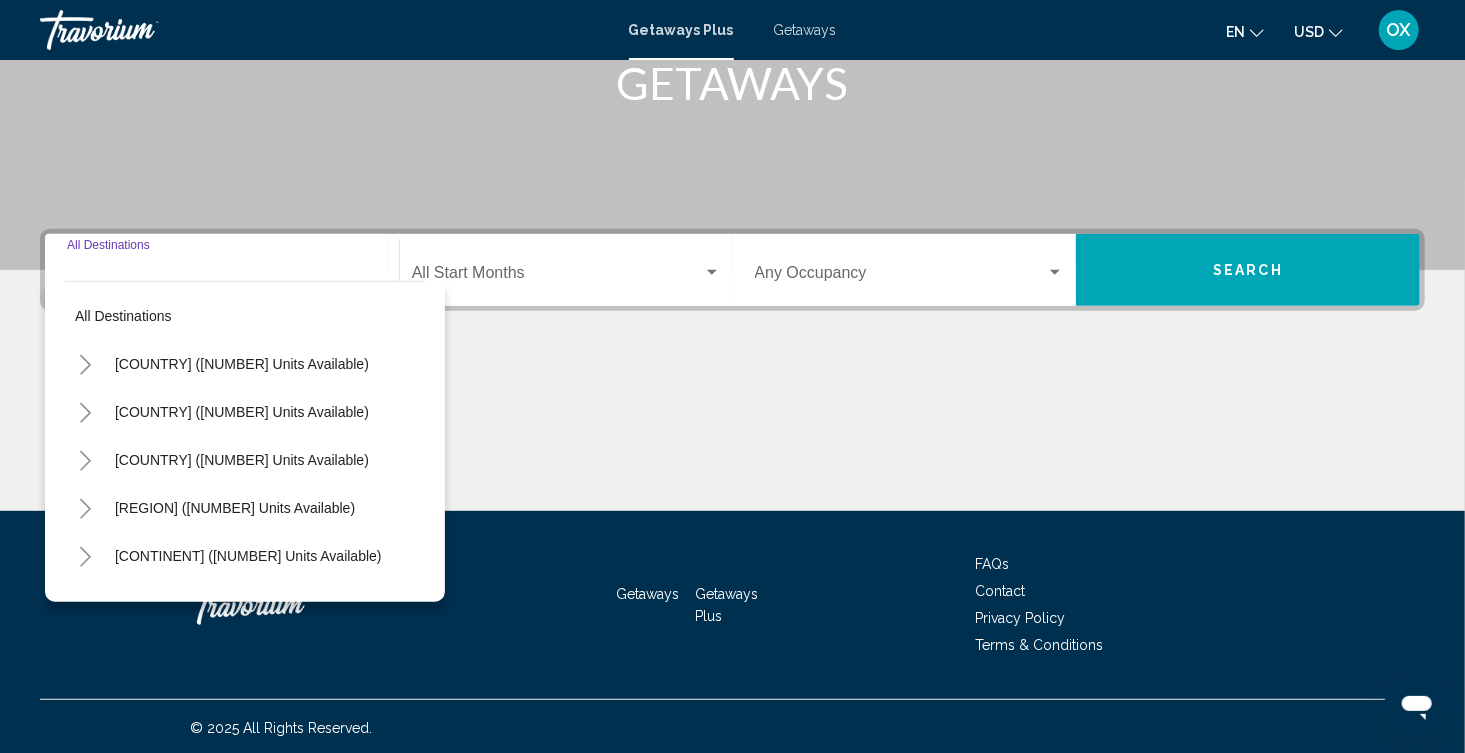 scroll, scrollTop: 331, scrollLeft: 0, axis: vertical 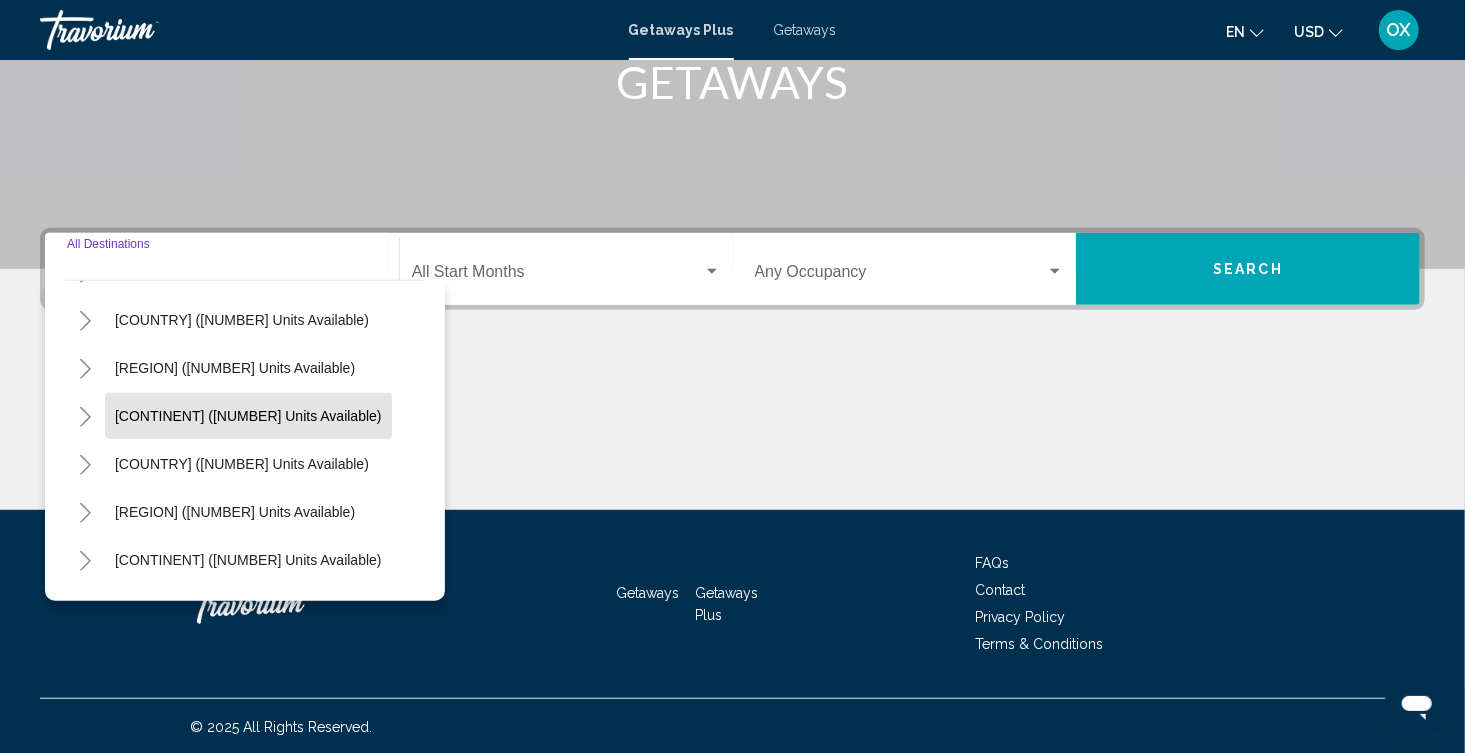 click on "Europe ([NUMBER] units available)" at bounding box center (242, 464) 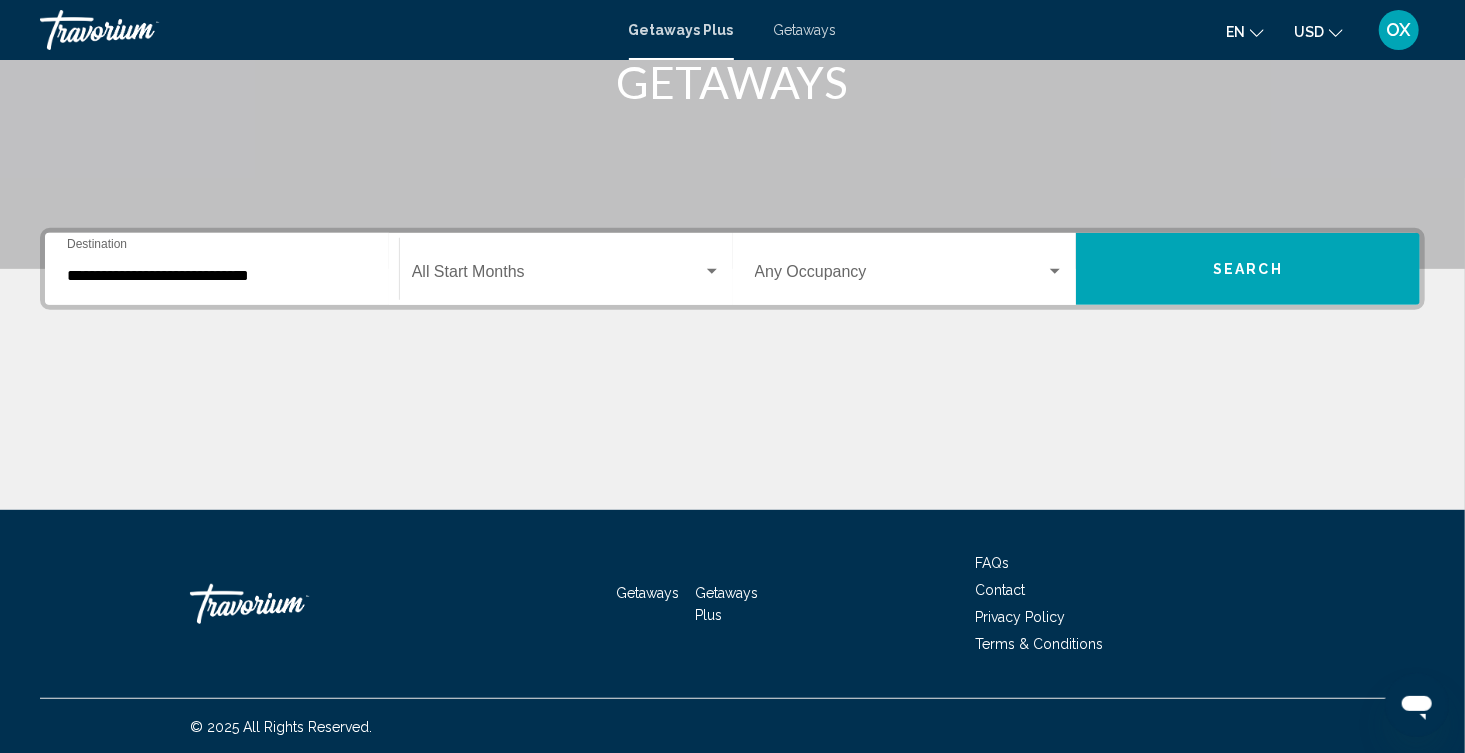 click on "Start Month All Start Months" 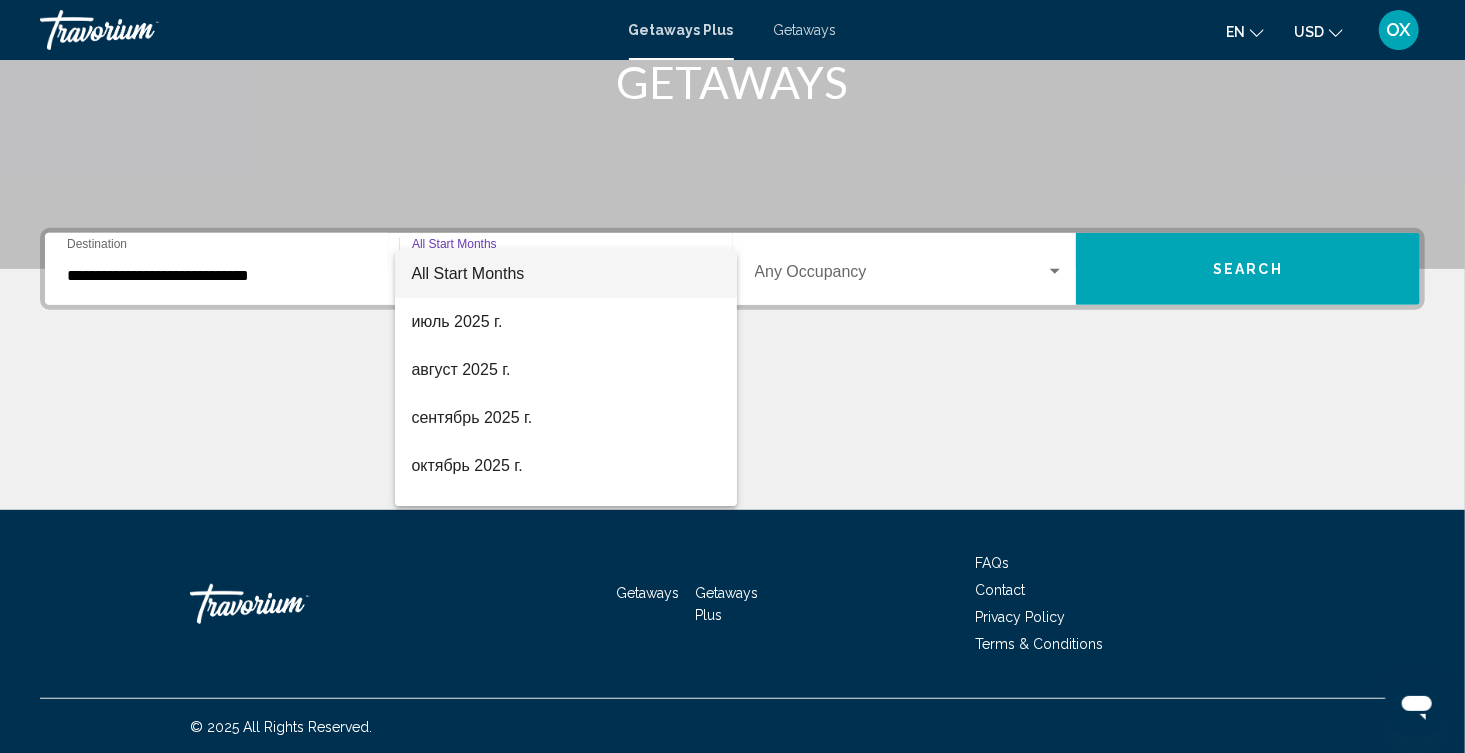 click at bounding box center (732, 376) 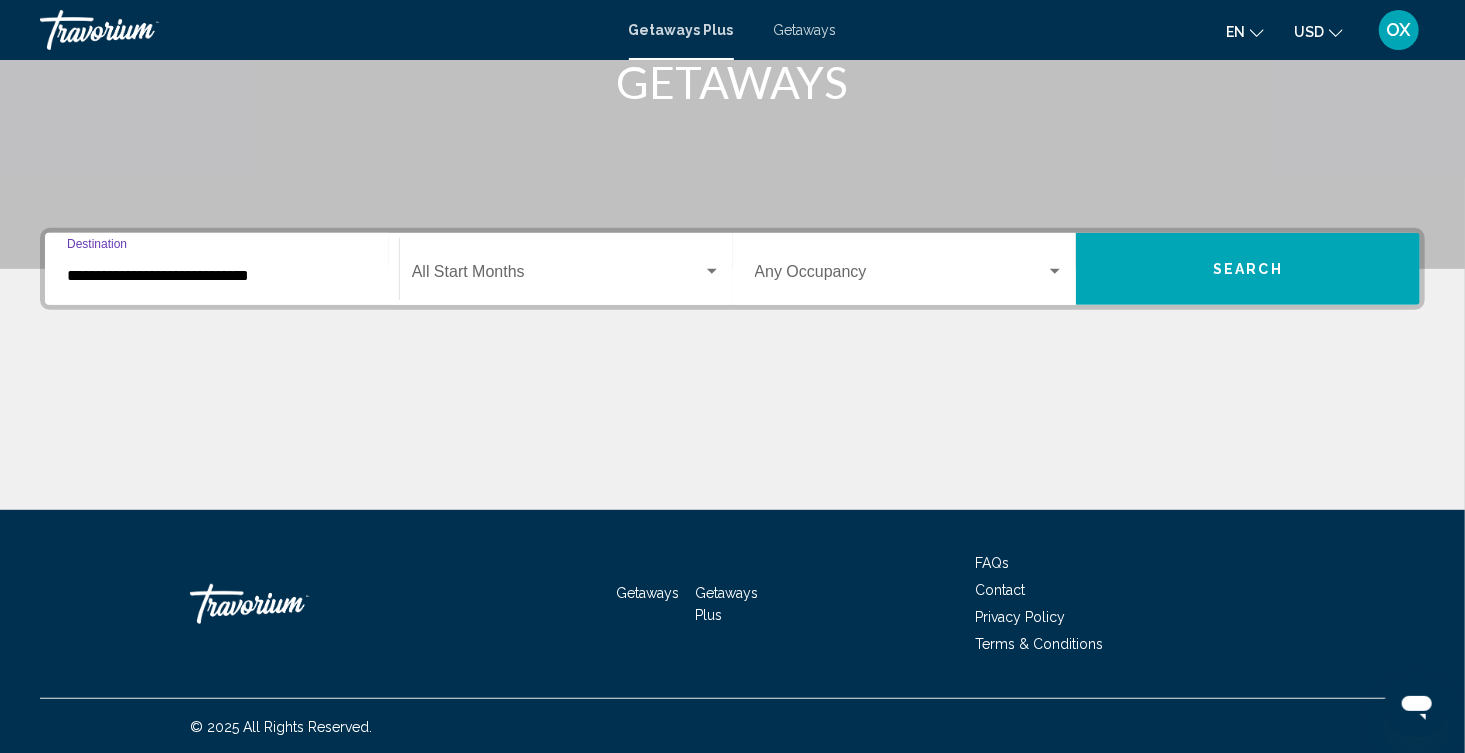 click on "**********" at bounding box center (222, 276) 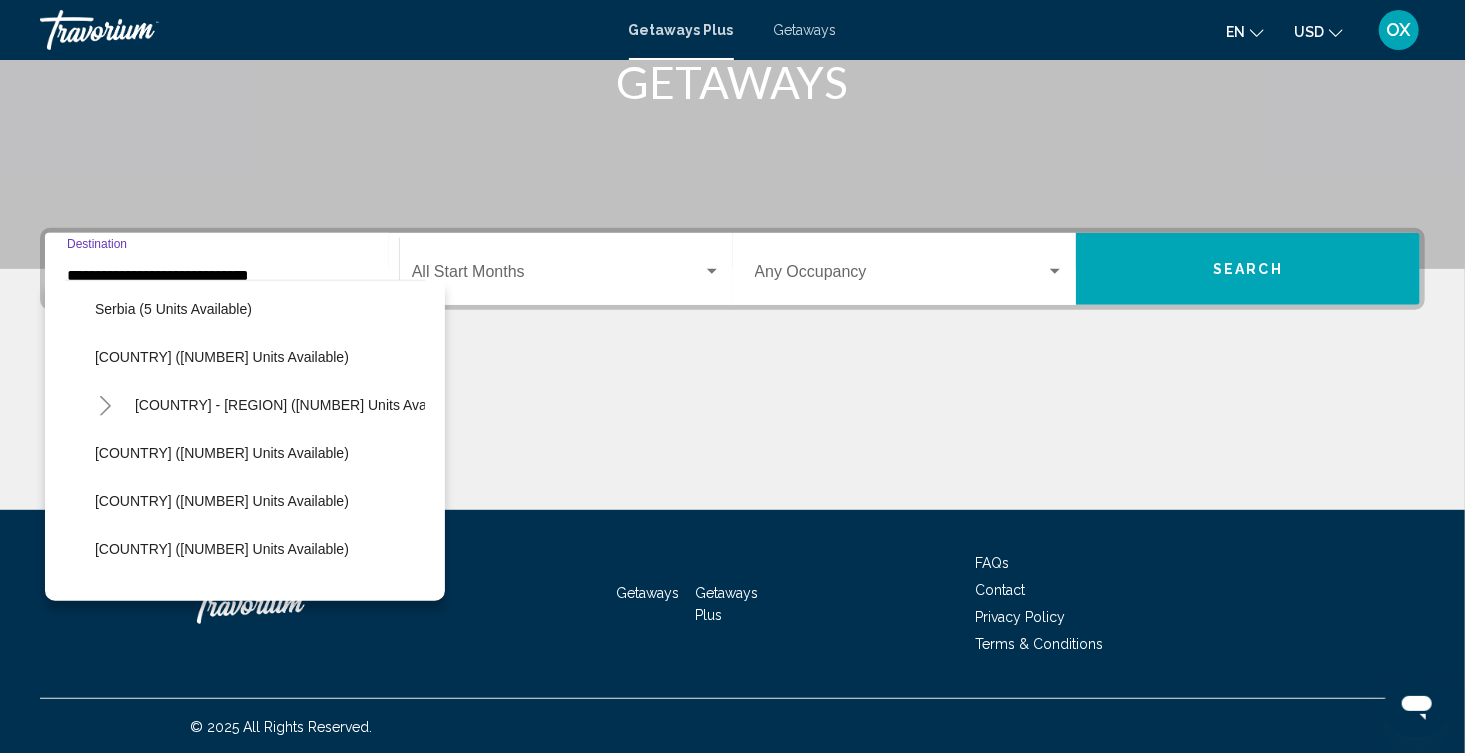 scroll, scrollTop: 826, scrollLeft: 0, axis: vertical 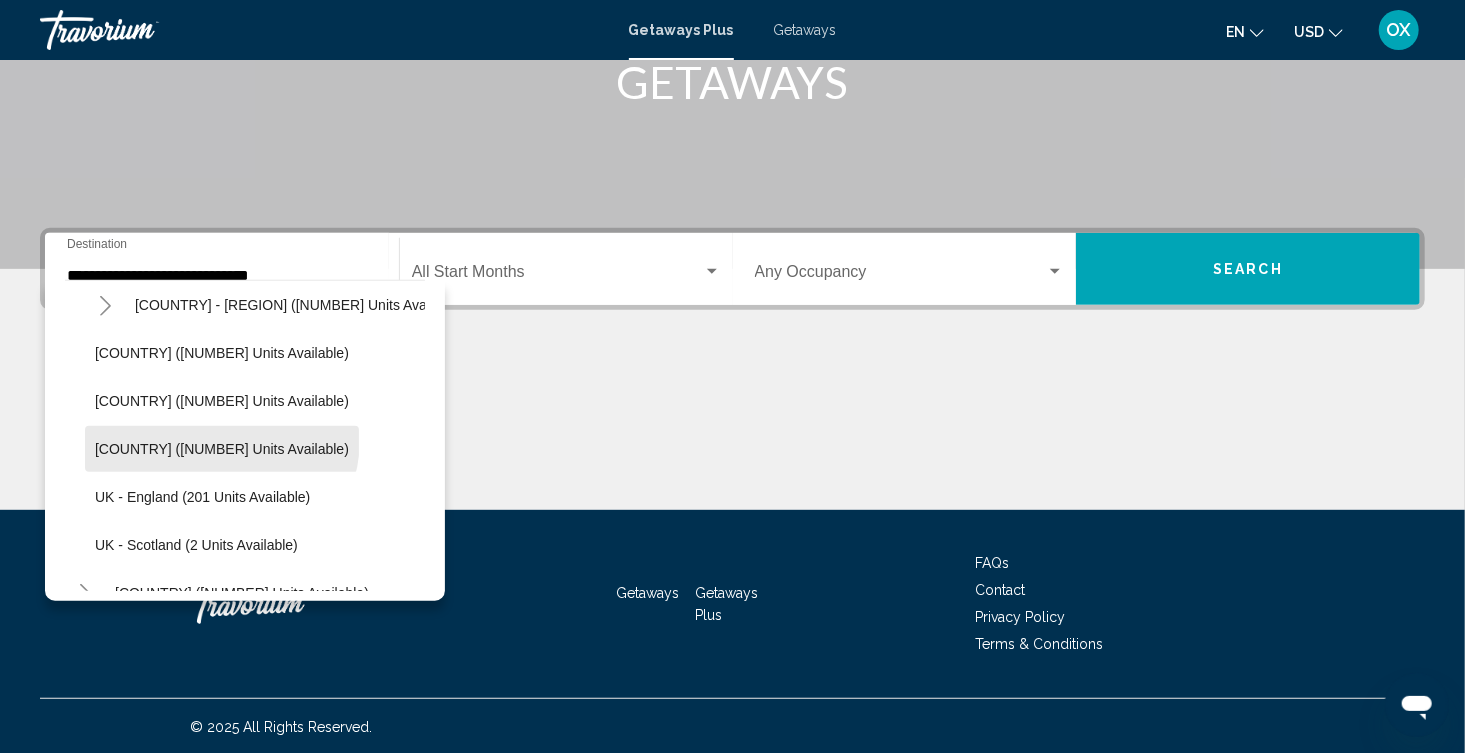 click on "Turkey ([NUMBER] units available)" 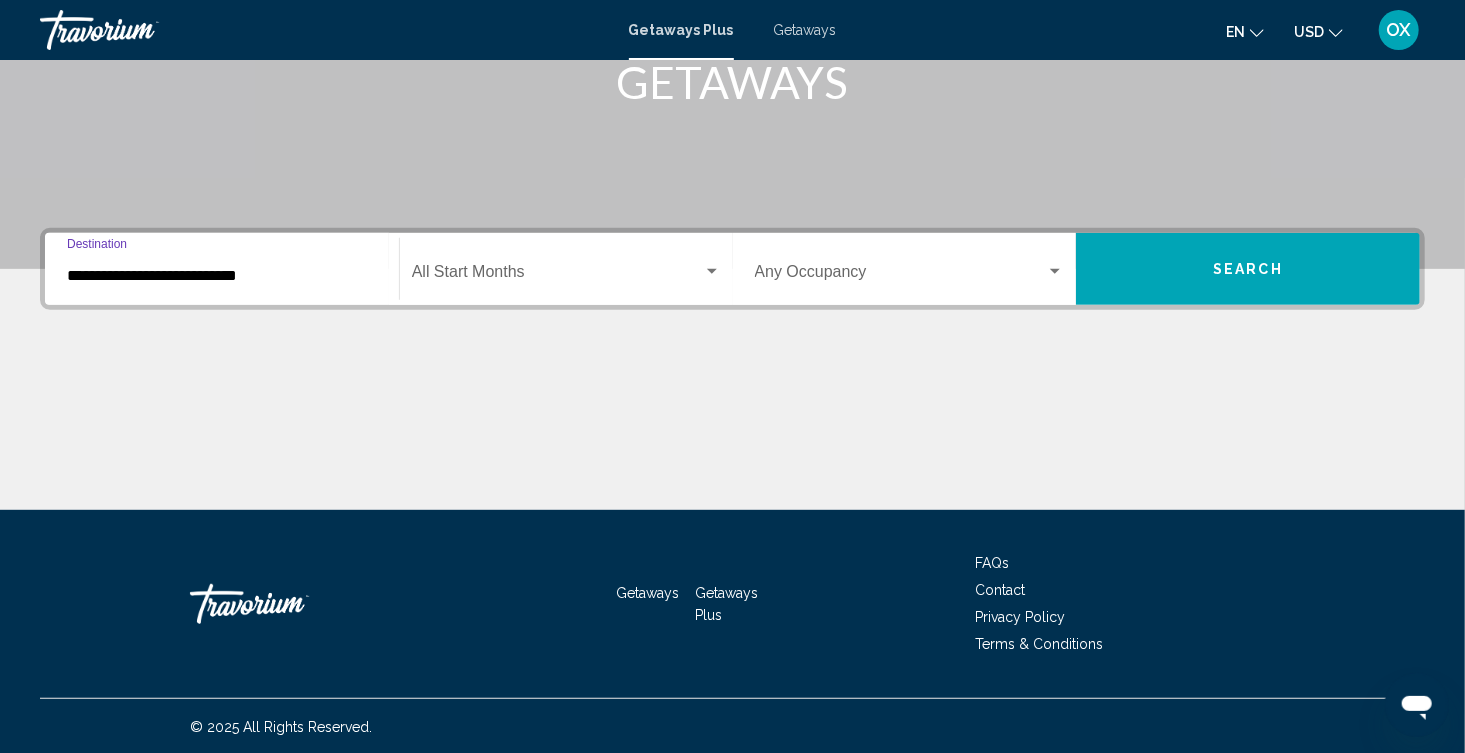 click at bounding box center (557, 276) 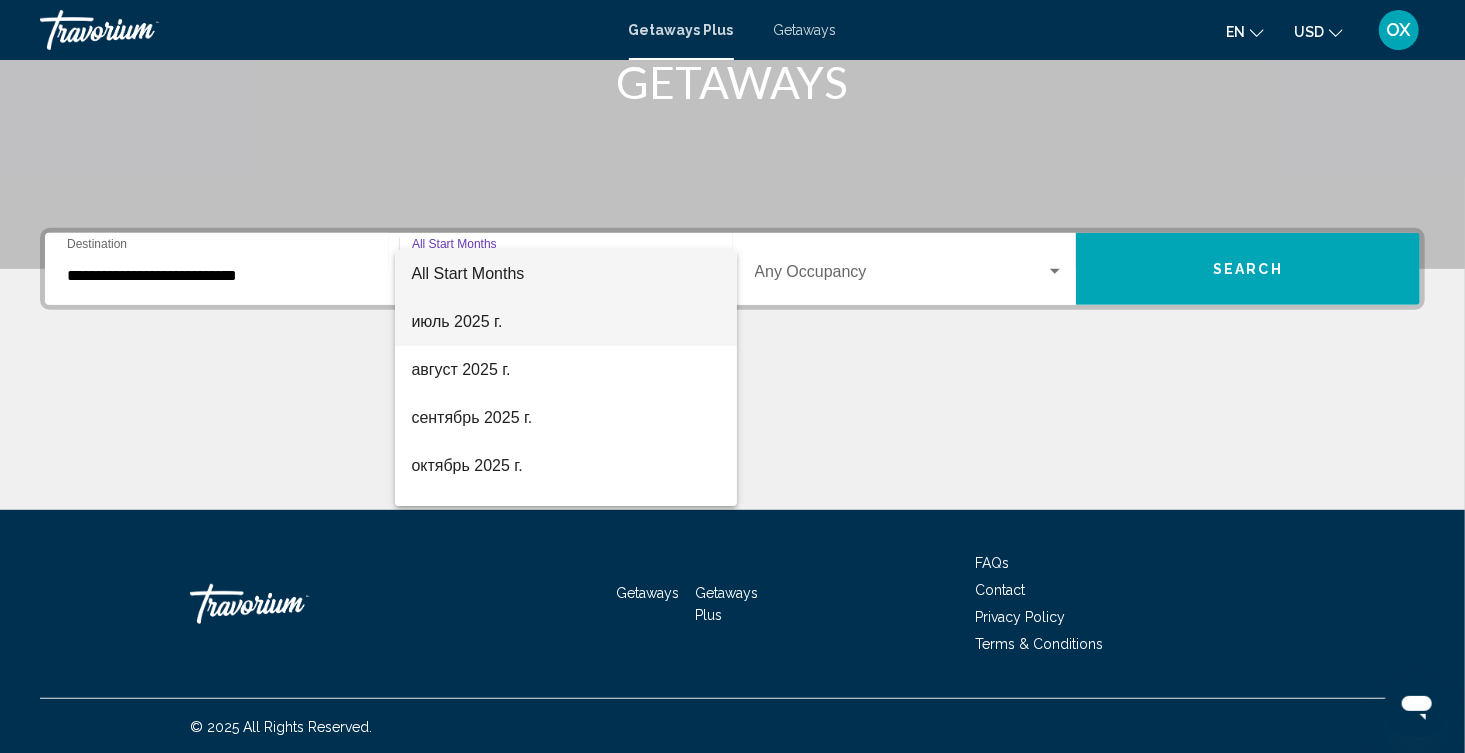click on "июль 2025 г." at bounding box center [565, 322] 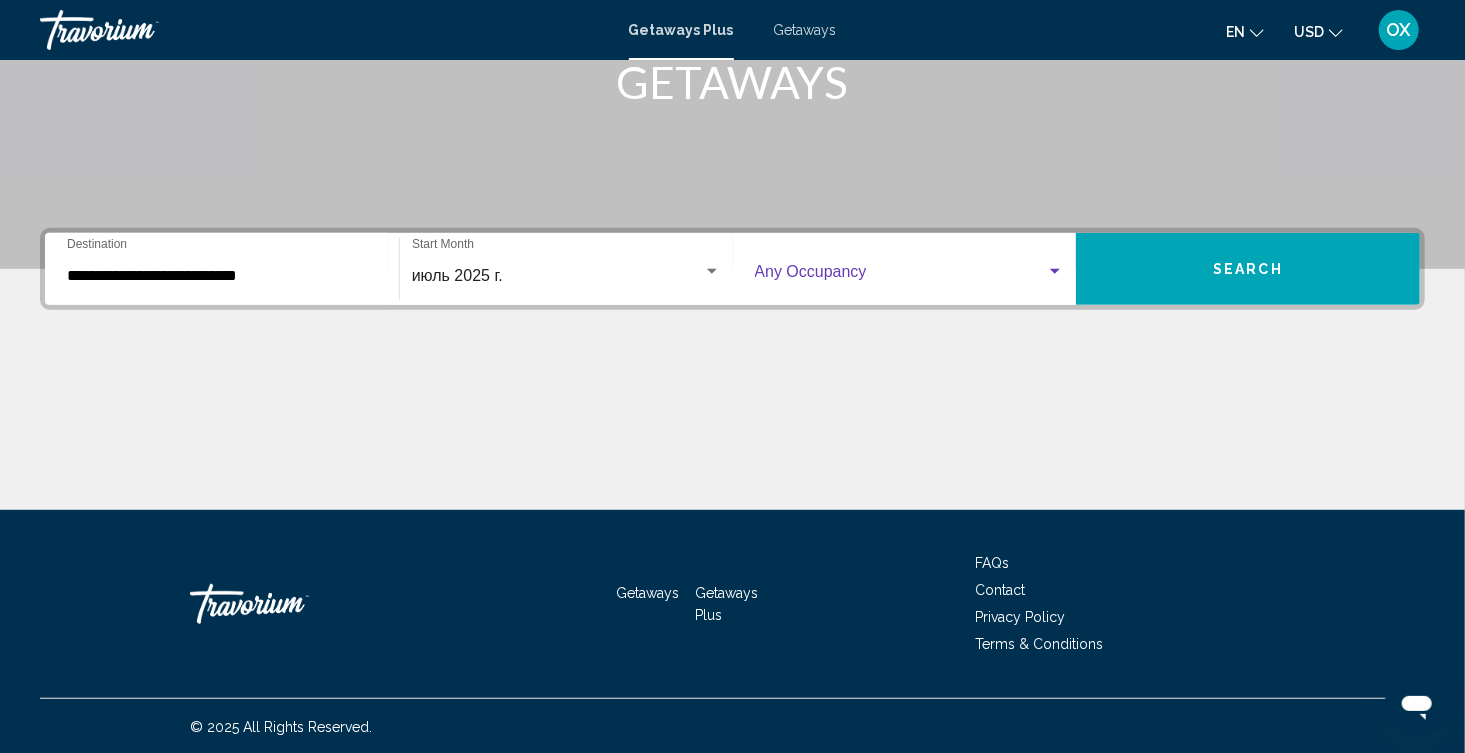 click at bounding box center (901, 276) 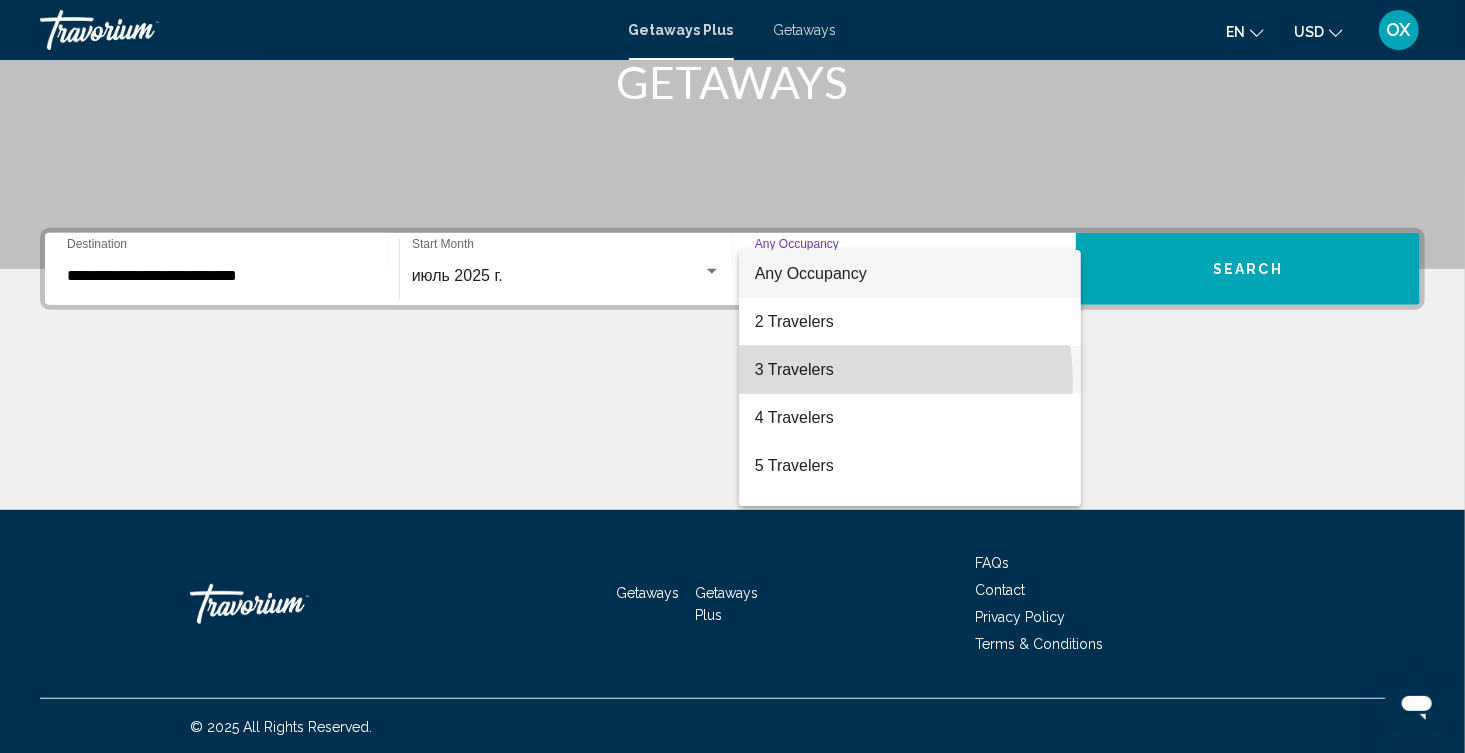 click on "3 Travelers" at bounding box center (910, 370) 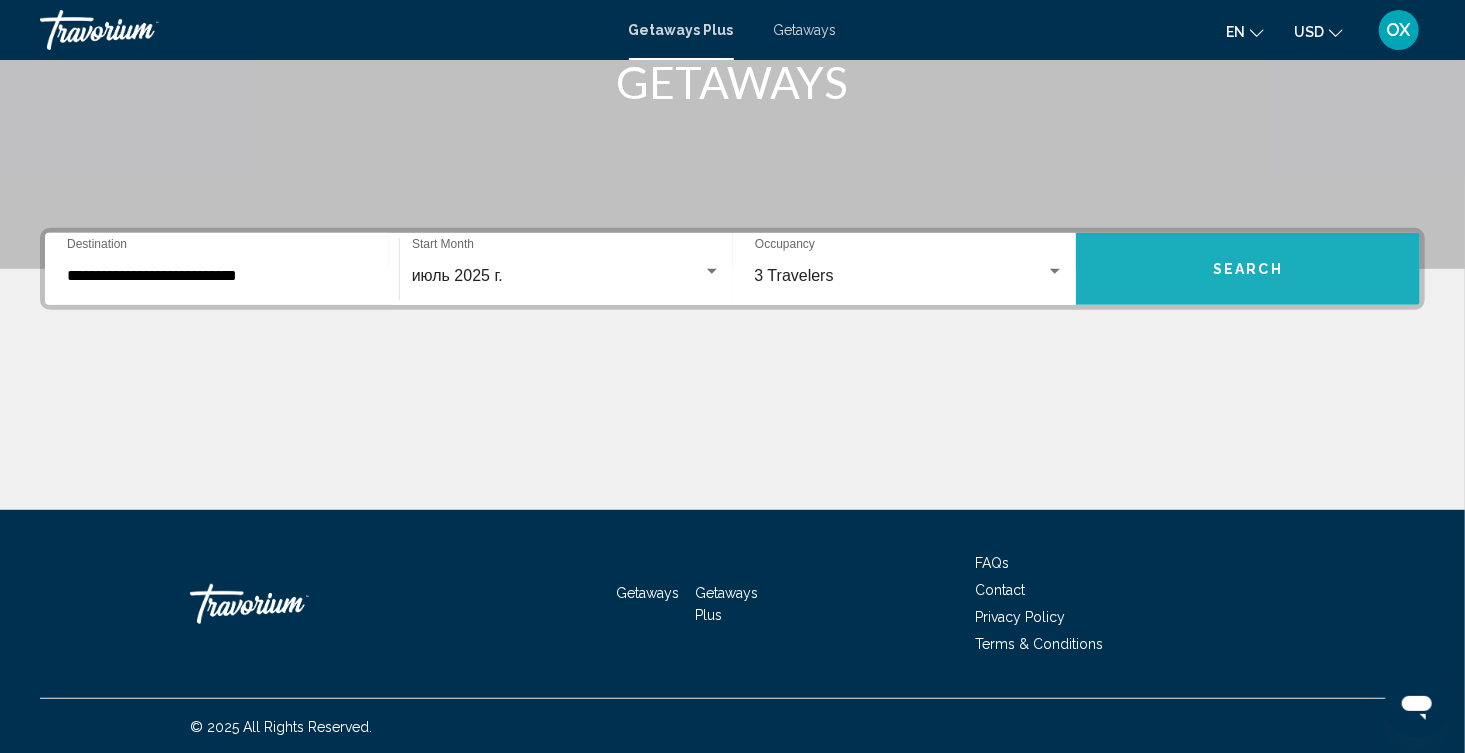 click on "Search" at bounding box center (1248, 269) 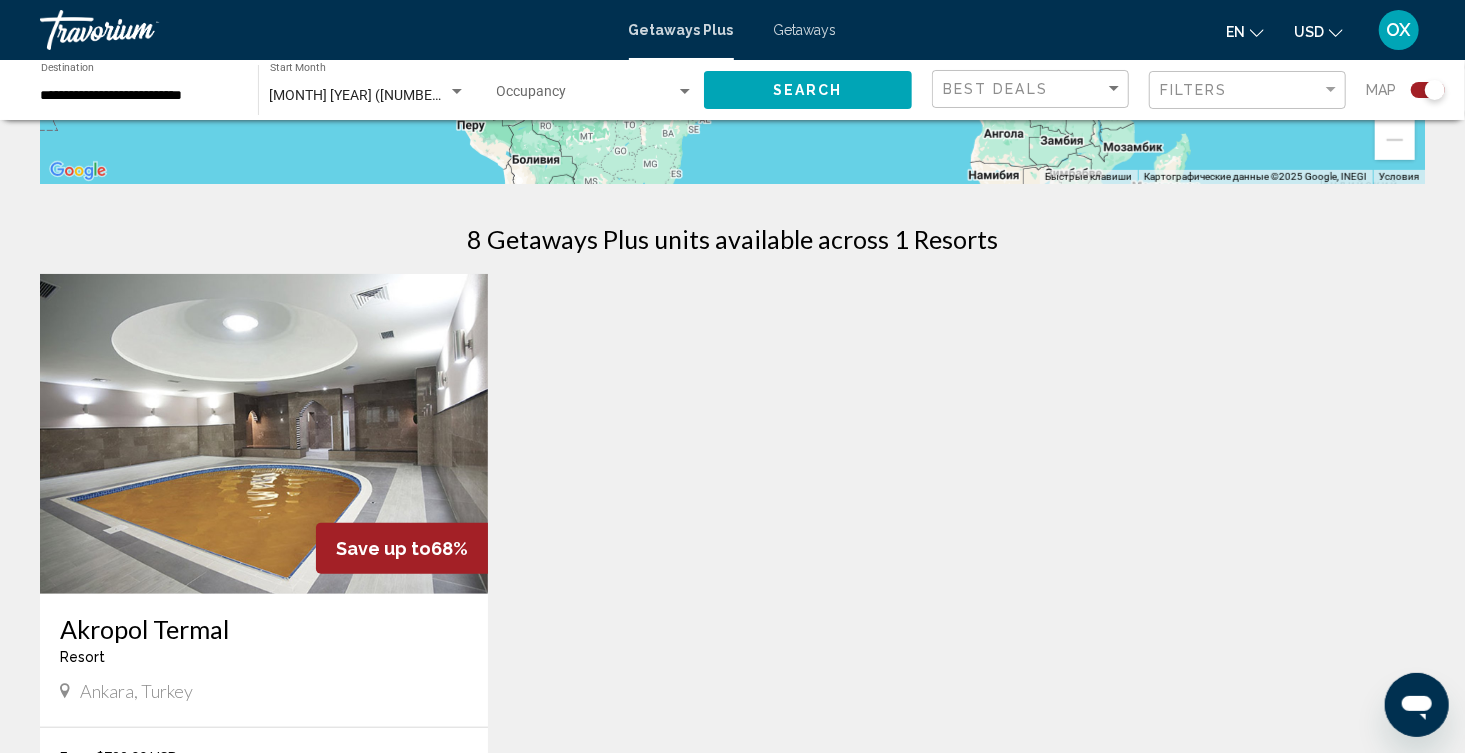 scroll, scrollTop: 599, scrollLeft: 0, axis: vertical 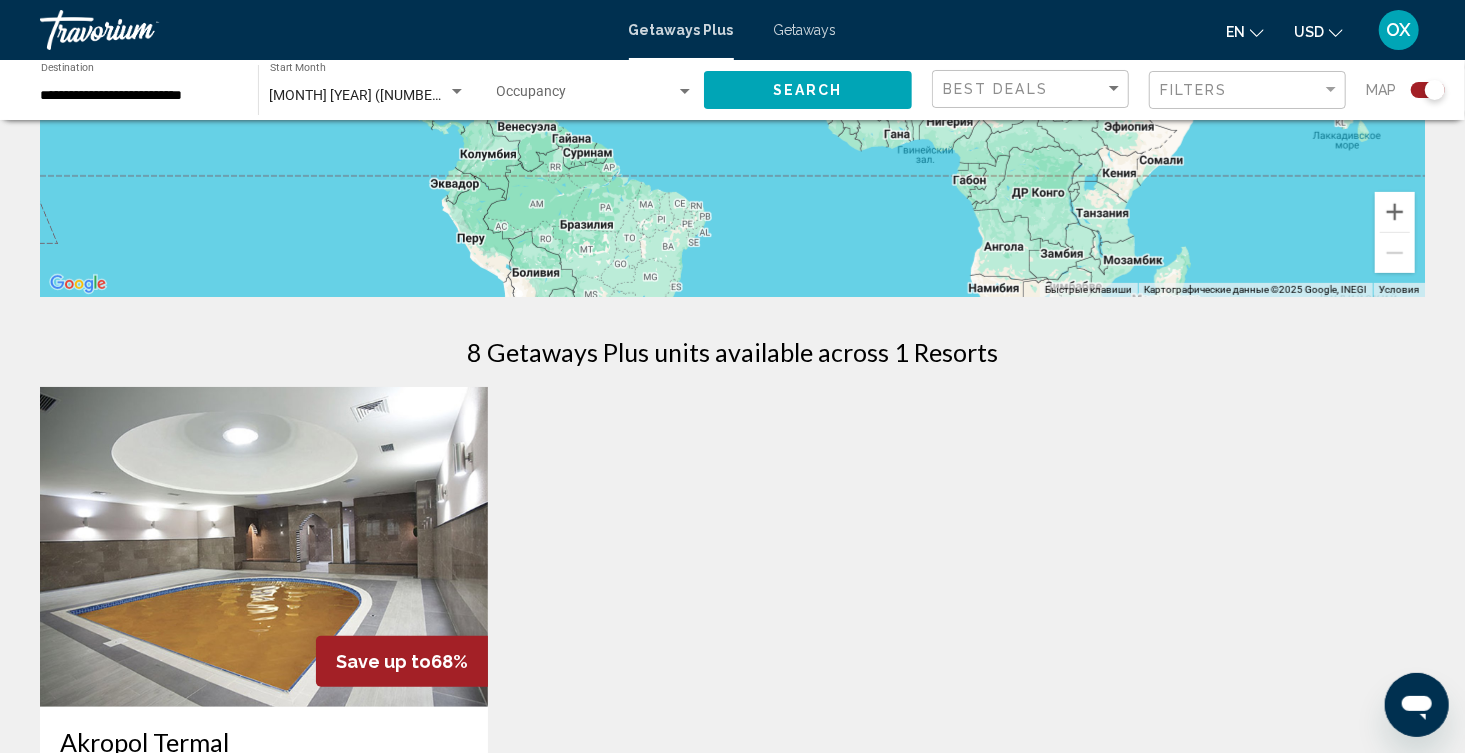 click on "Для навигации по карте с помощью жестов дважды нажмите на карту и, удерживая палец, перетаскивайте ее. ← Переместить влево → Переместить вправо ↑ Переместить вверх ↓ Переместить вниз + Приблизить - Уменьшить Home Переместить влево на 75 % End Переместить вправо на 75 % Предыдущая страница Переместить вверх на 75 % Следующая страница Переместить вниз на 75 % Быстрые клавиши Картографические данные Картографические данные ©2025 Google, INEGI Картографические данные ©2025 Google, INEGI 1000 км  Нажимайте, чтобы переключаться между метрической и британской системами измерения.  68%" at bounding box center [732, 399] 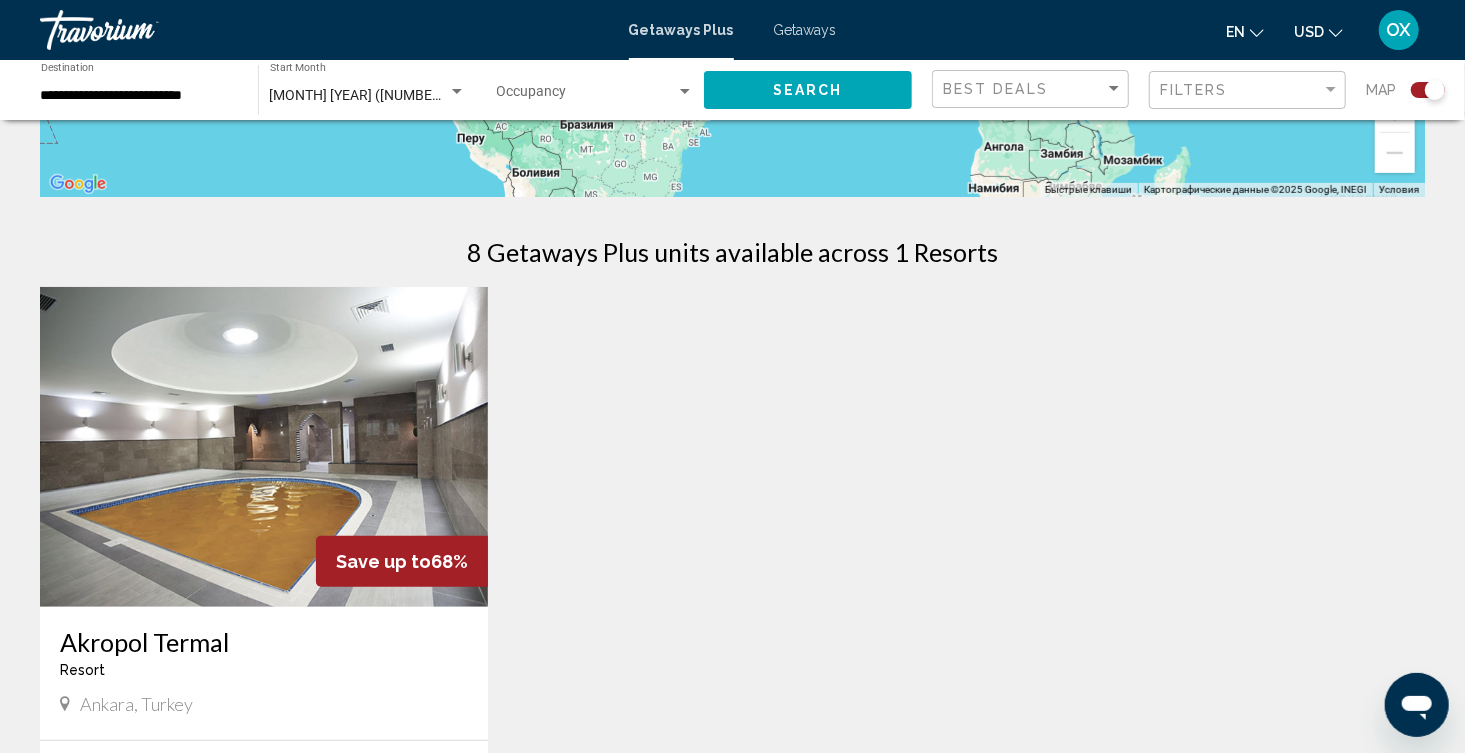 click on "Getaways" at bounding box center [805, 30] 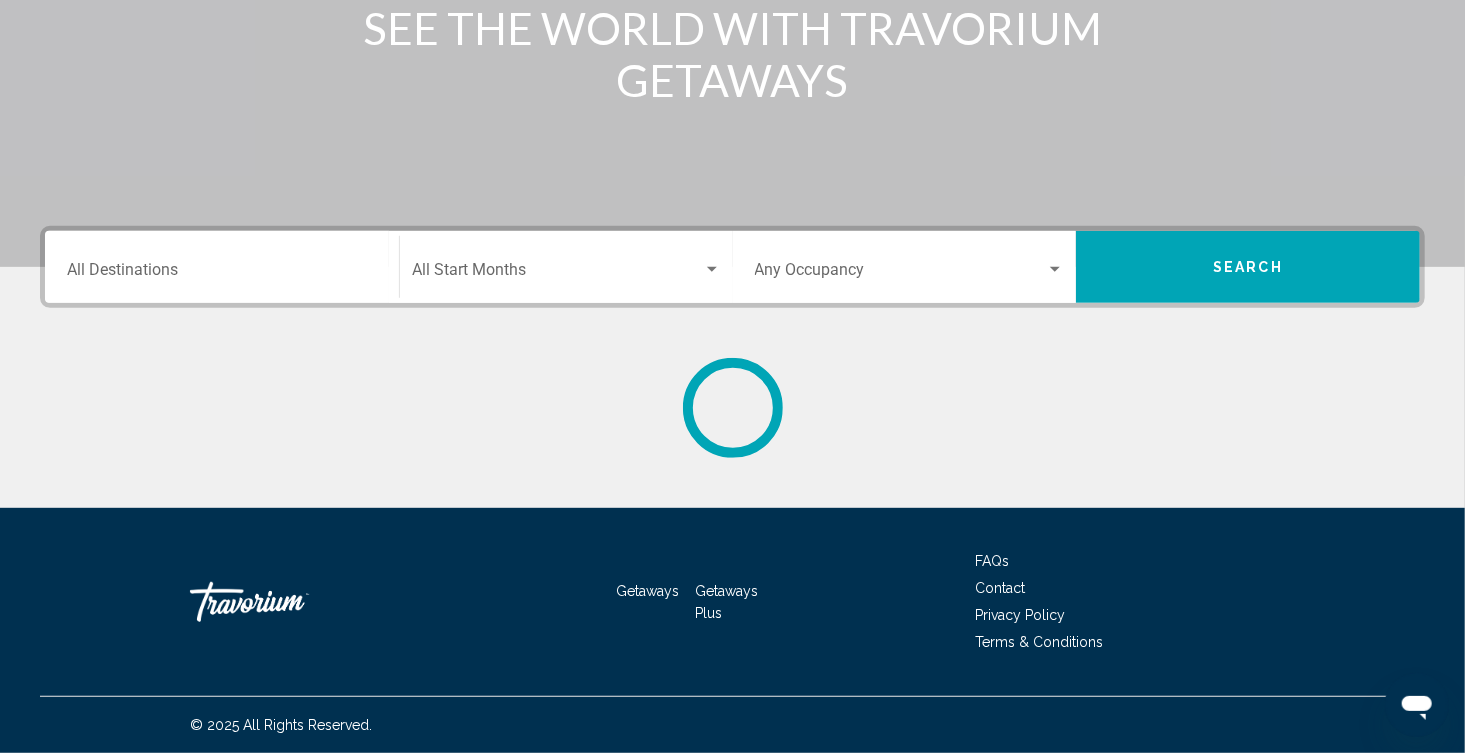 scroll, scrollTop: 0, scrollLeft: 0, axis: both 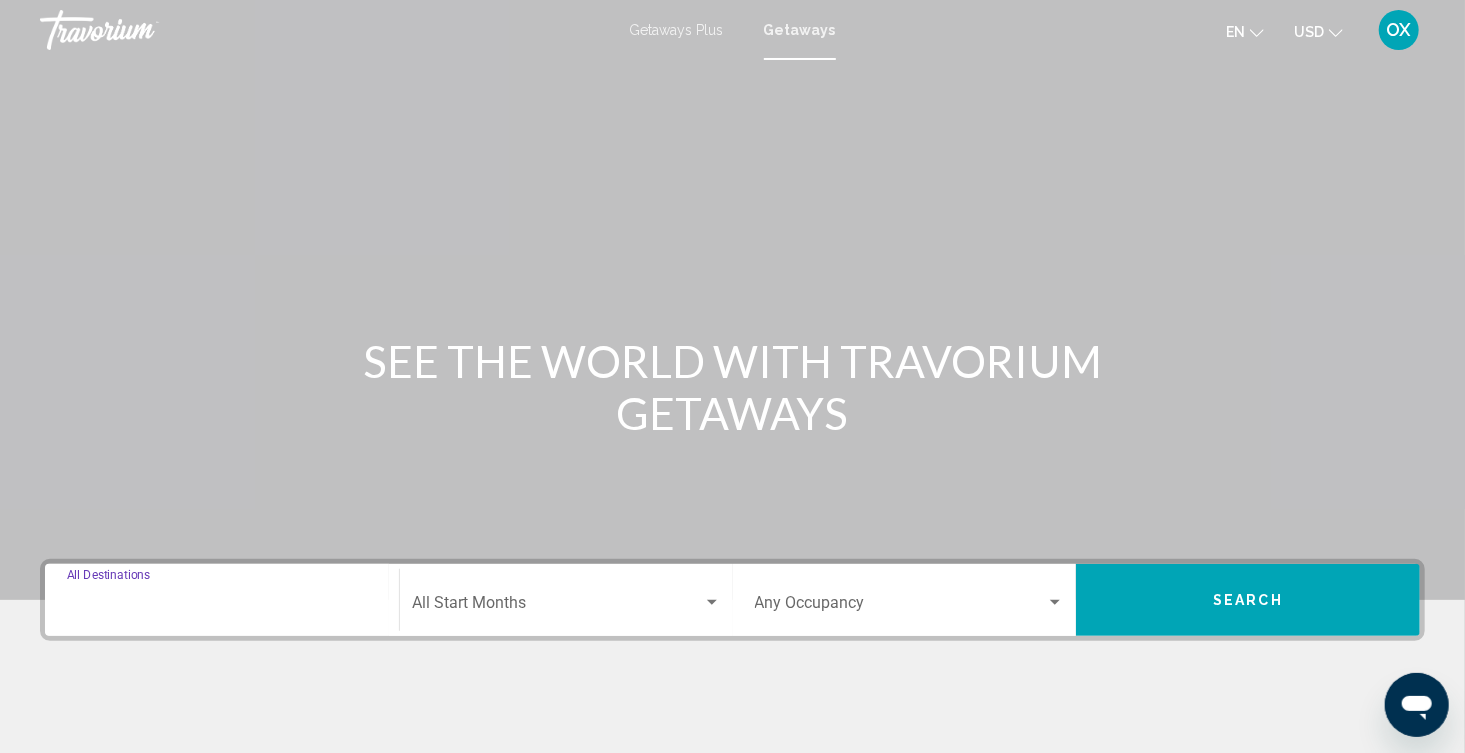 click on "Destination All Destinations" at bounding box center [222, 607] 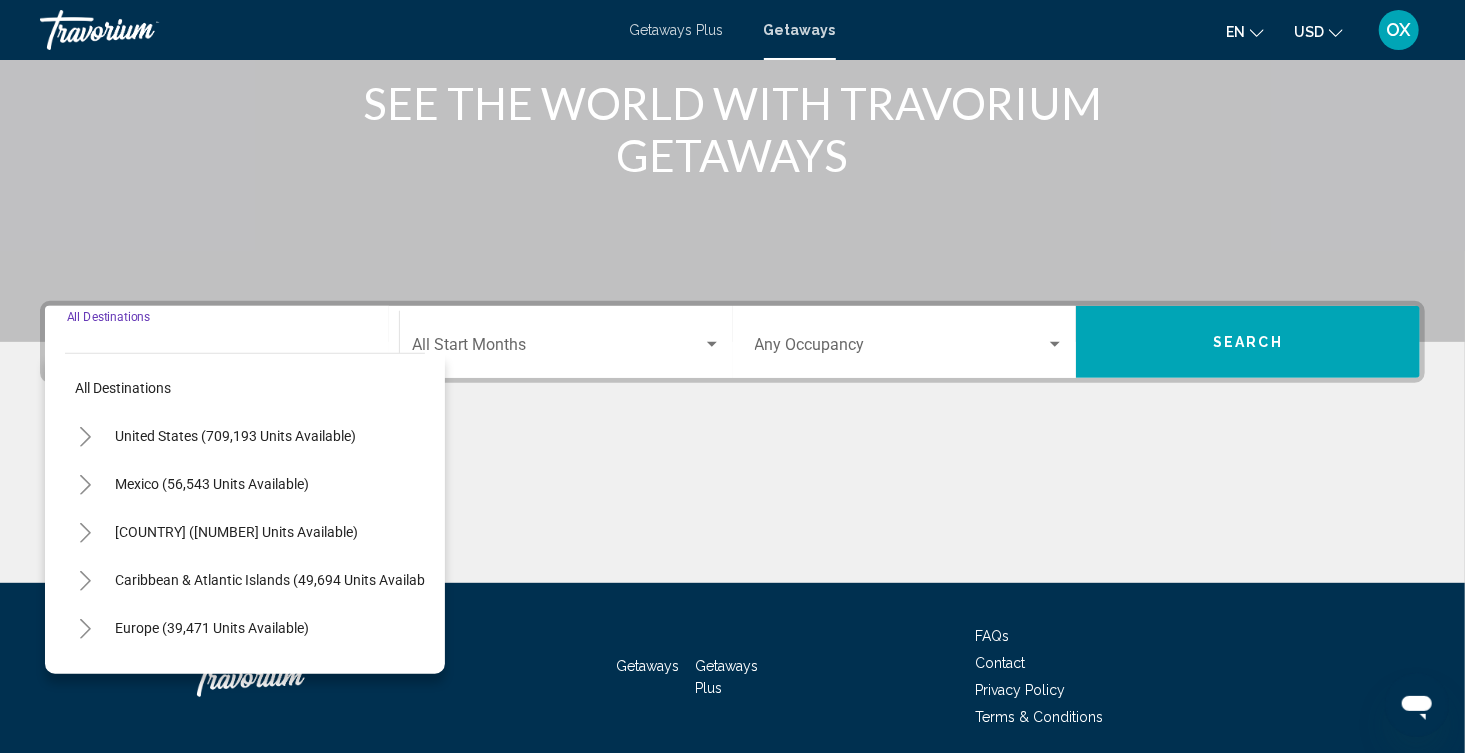 scroll, scrollTop: 331, scrollLeft: 0, axis: vertical 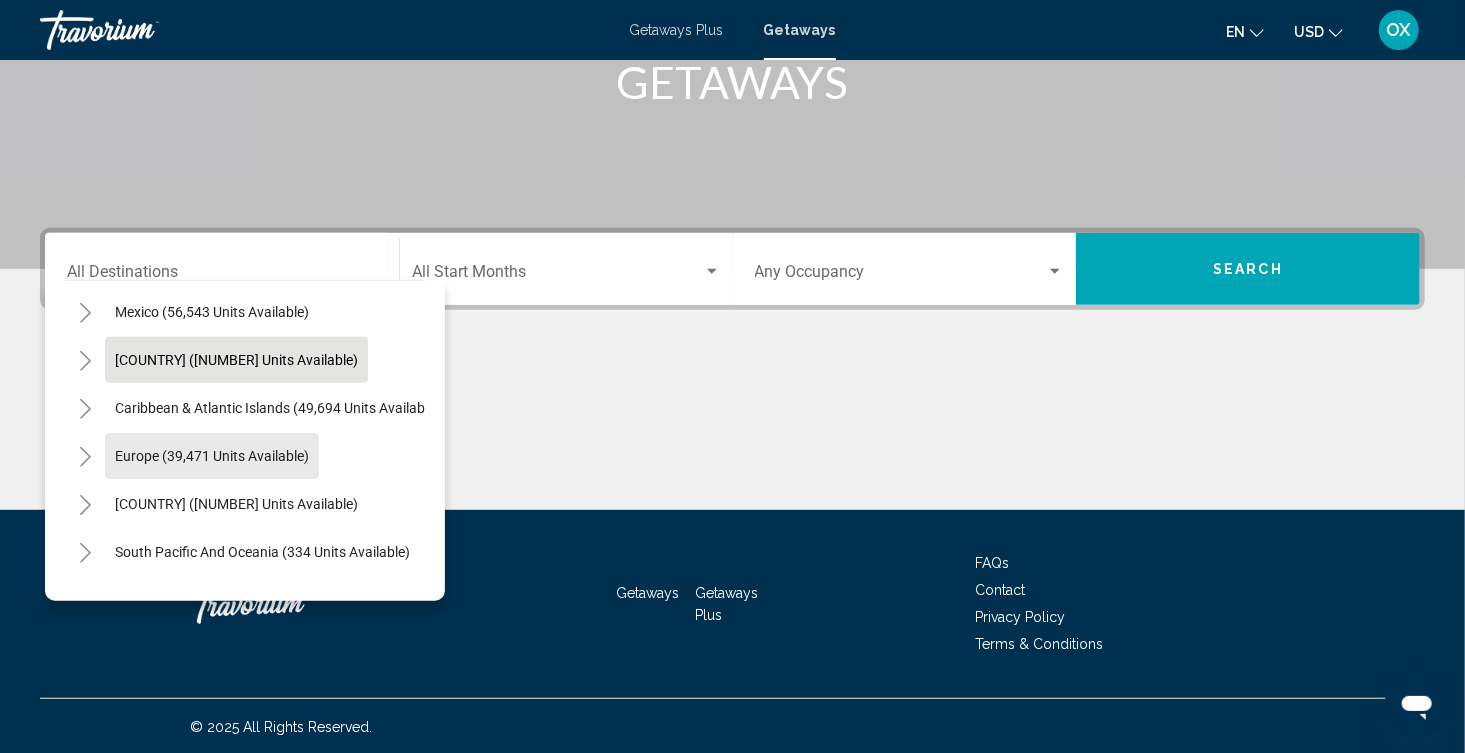 click on "Europe (39,471 units available)" 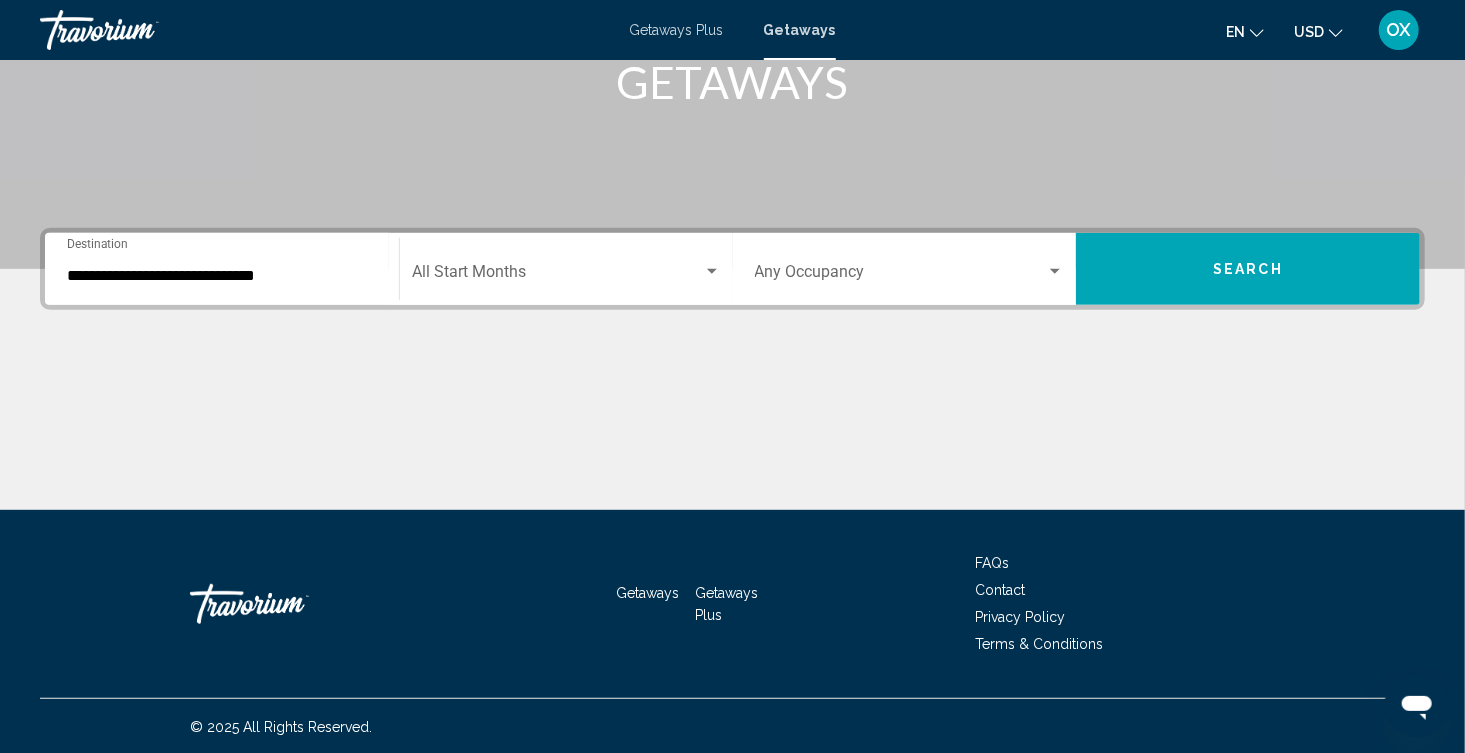 click on "**********" at bounding box center [222, 269] 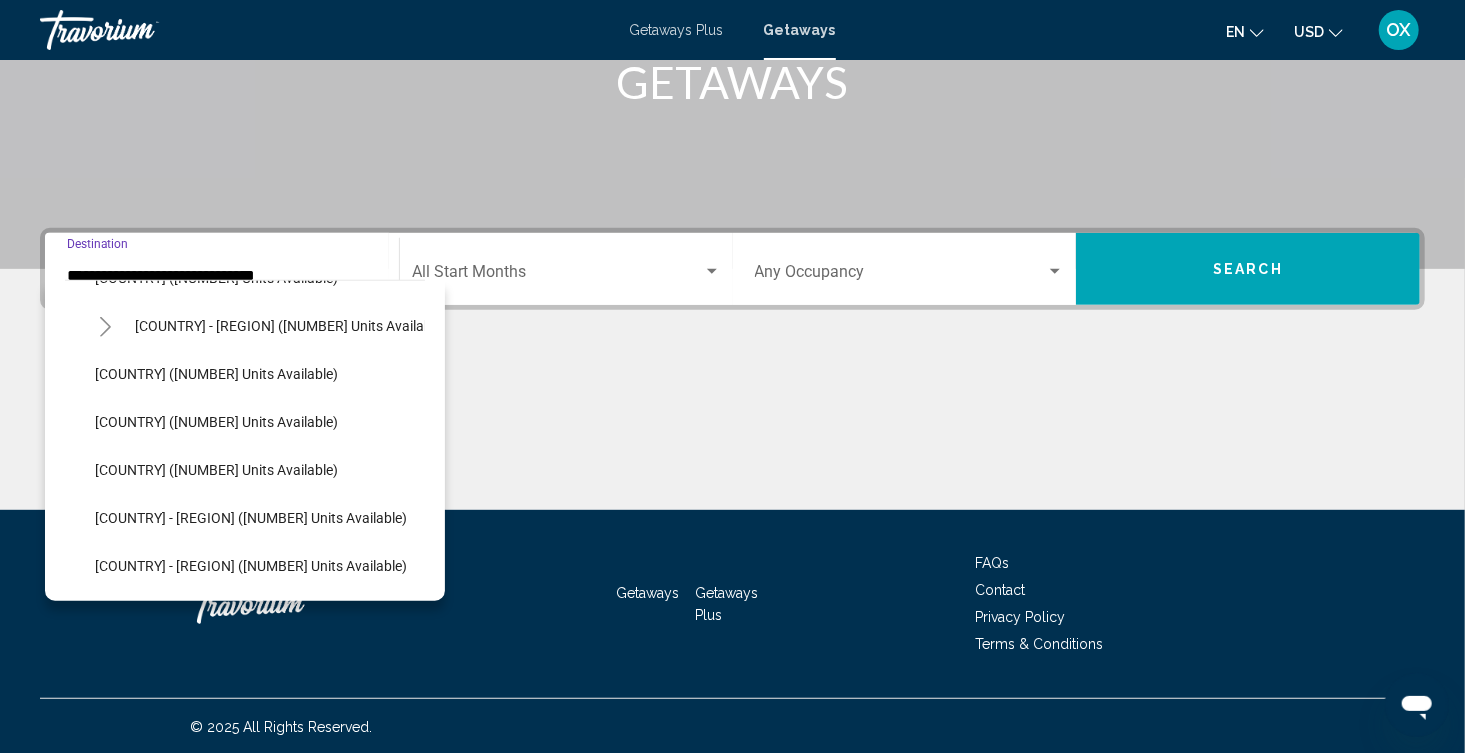 scroll, scrollTop: 1126, scrollLeft: 0, axis: vertical 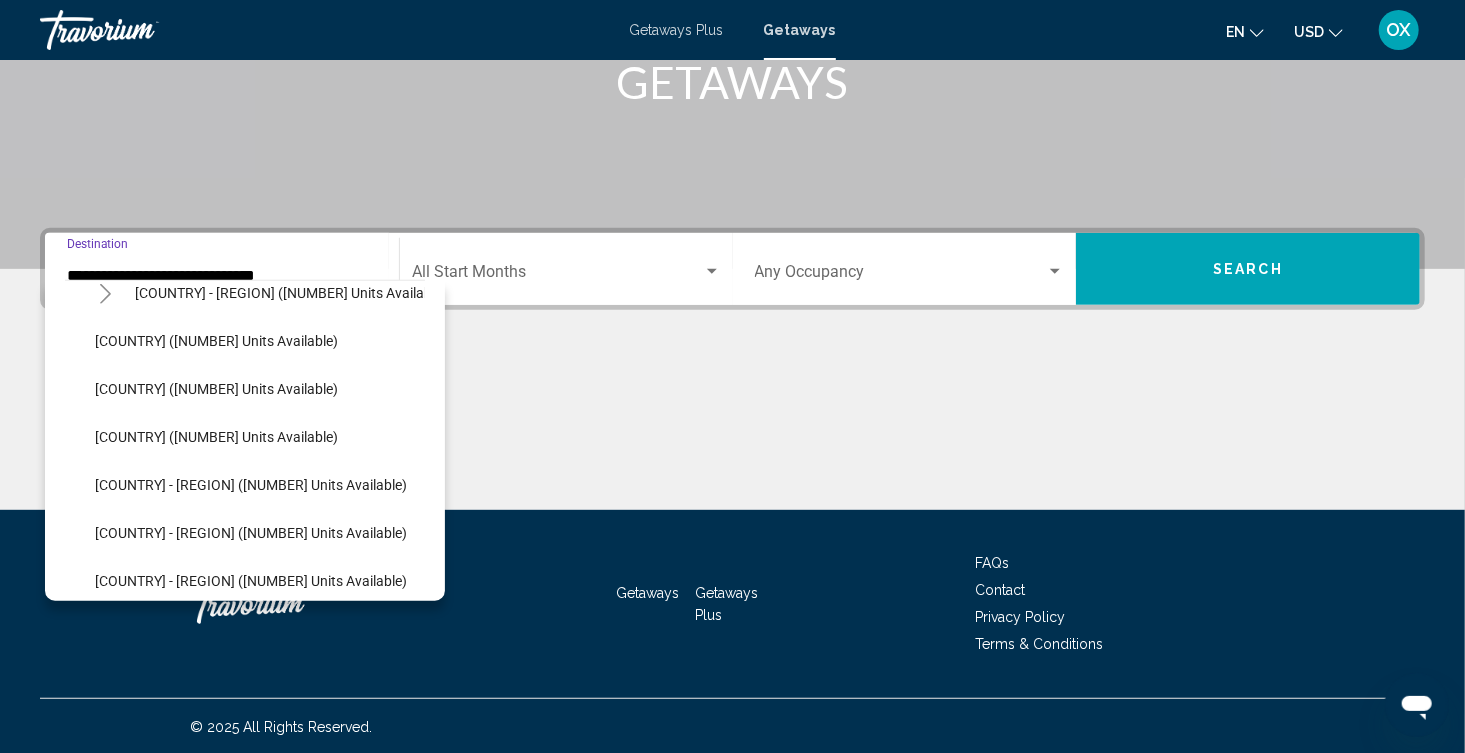 click on "Turkey (745 units available)" 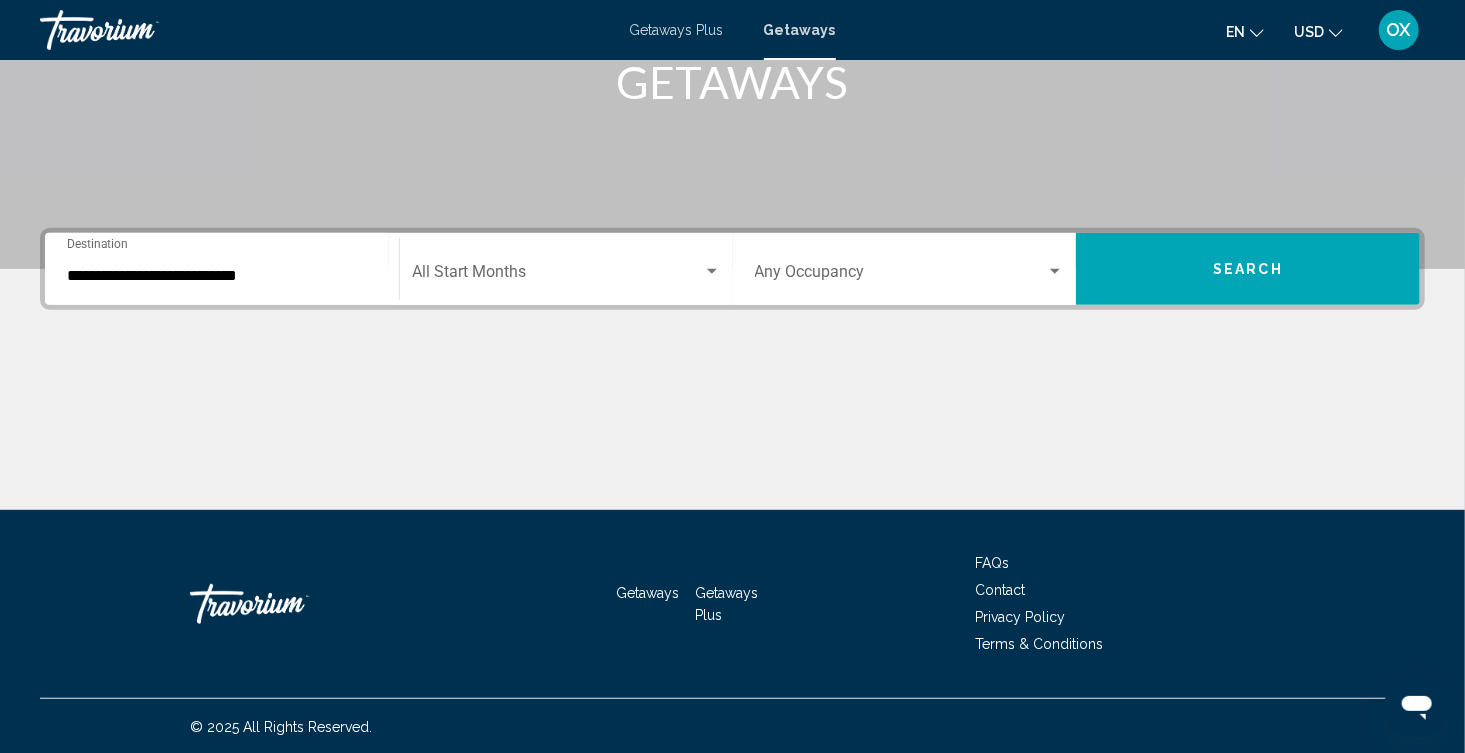 click on "Start Month All Start Months" 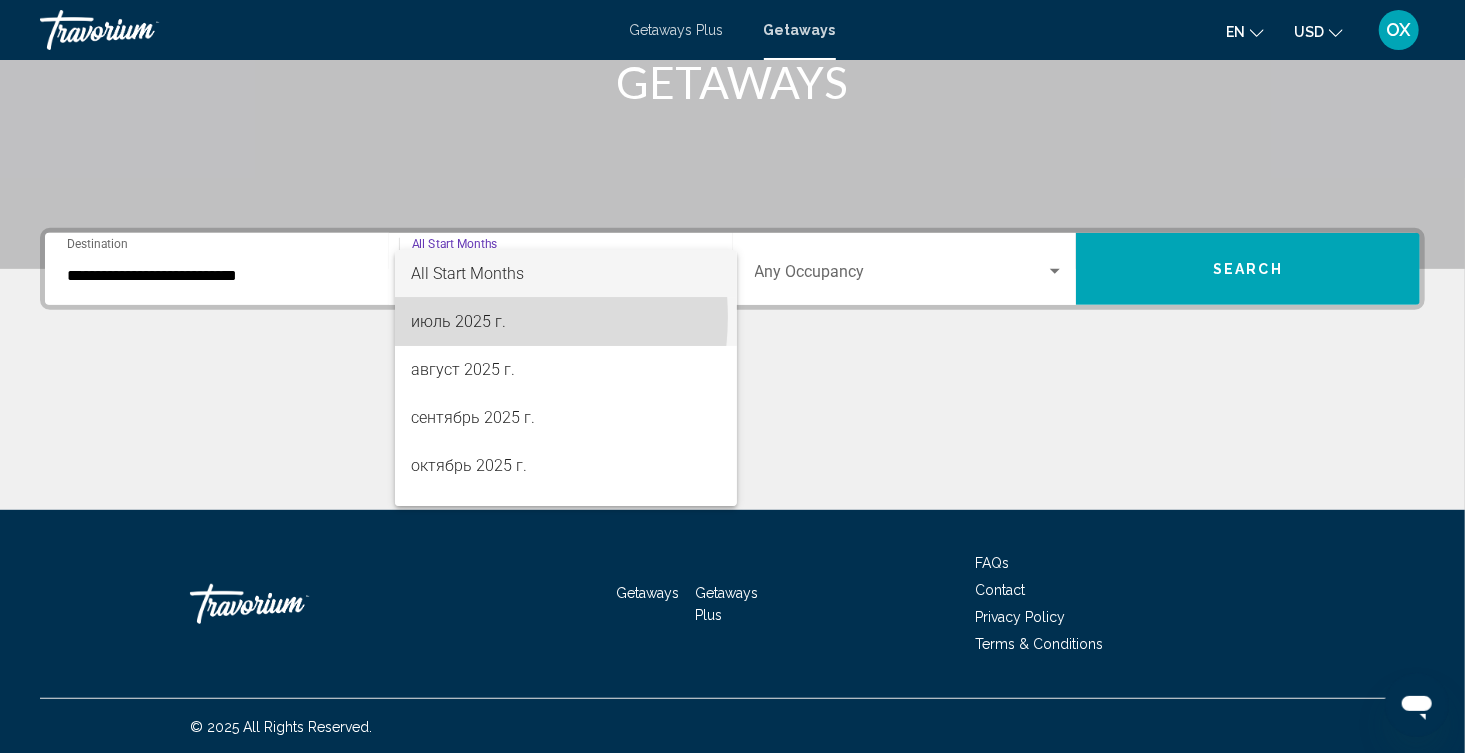 click on "июль 2025 г." at bounding box center [565, 322] 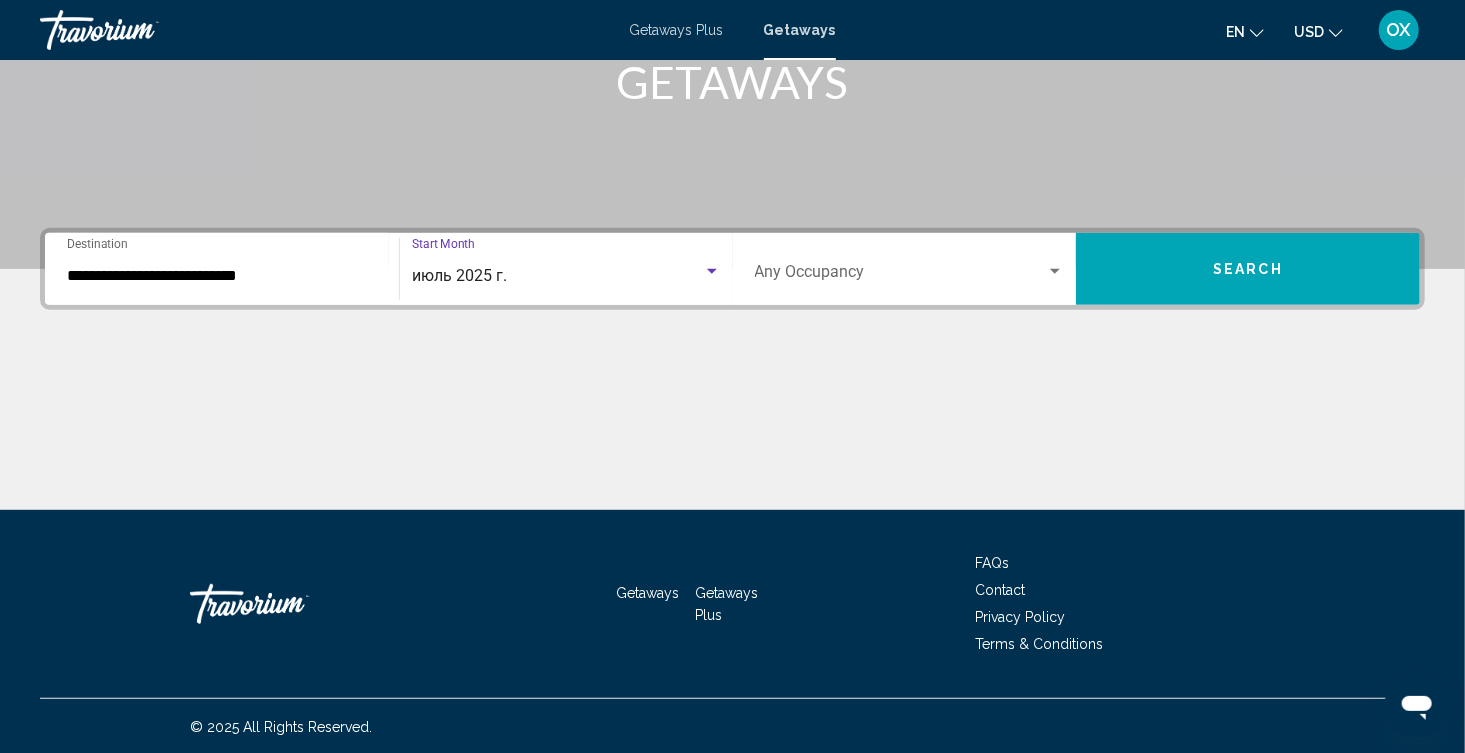 click at bounding box center [901, 276] 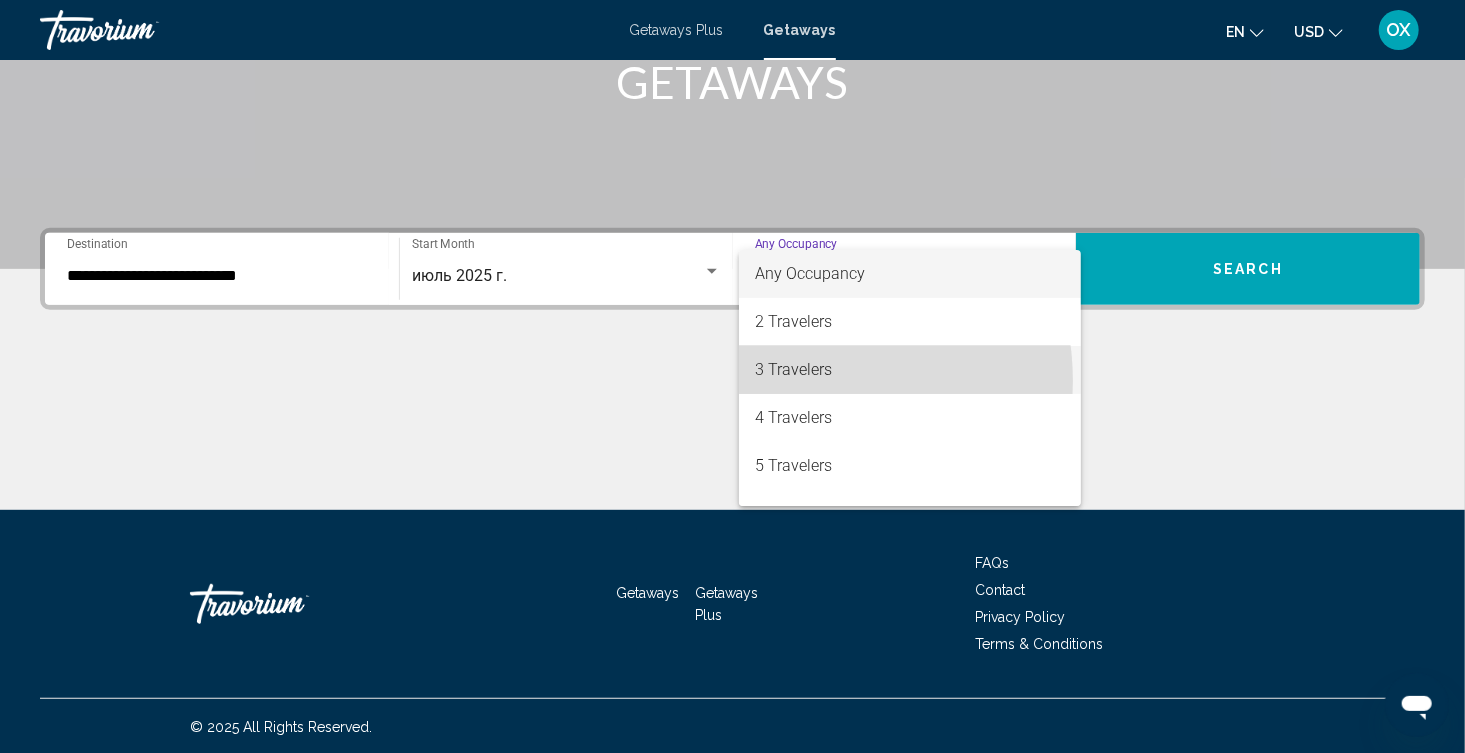 click on "3 Travelers" at bounding box center [910, 370] 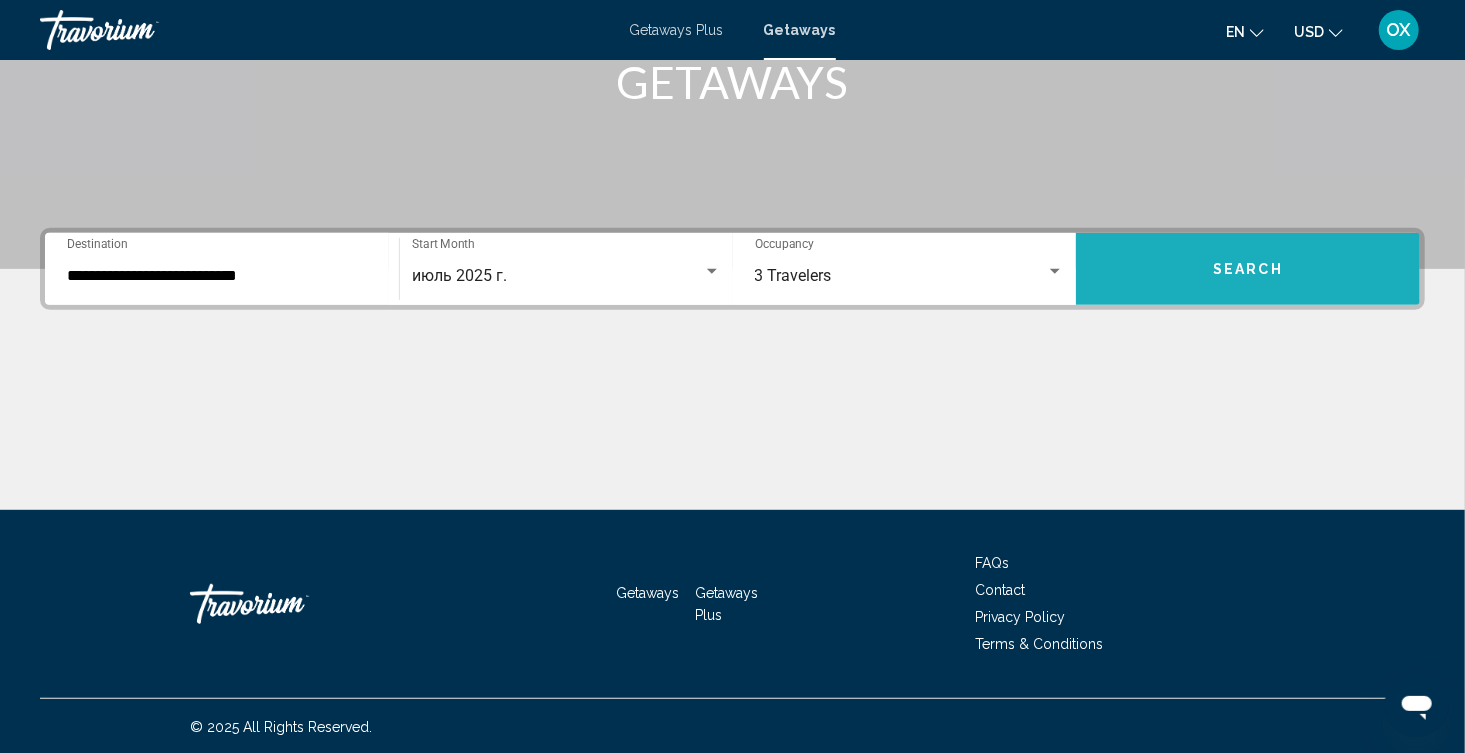 click on "Search" at bounding box center (1248, 269) 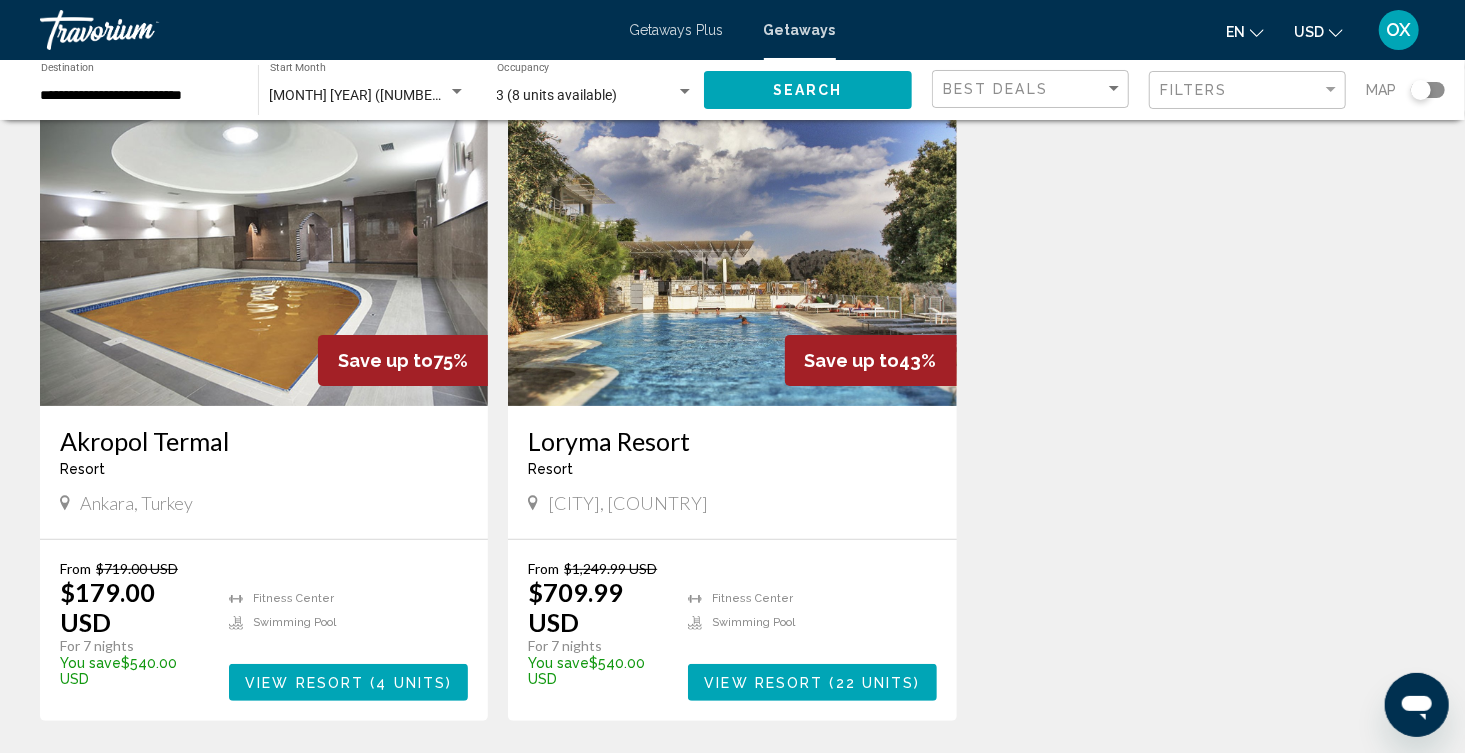 scroll, scrollTop: 199, scrollLeft: 0, axis: vertical 